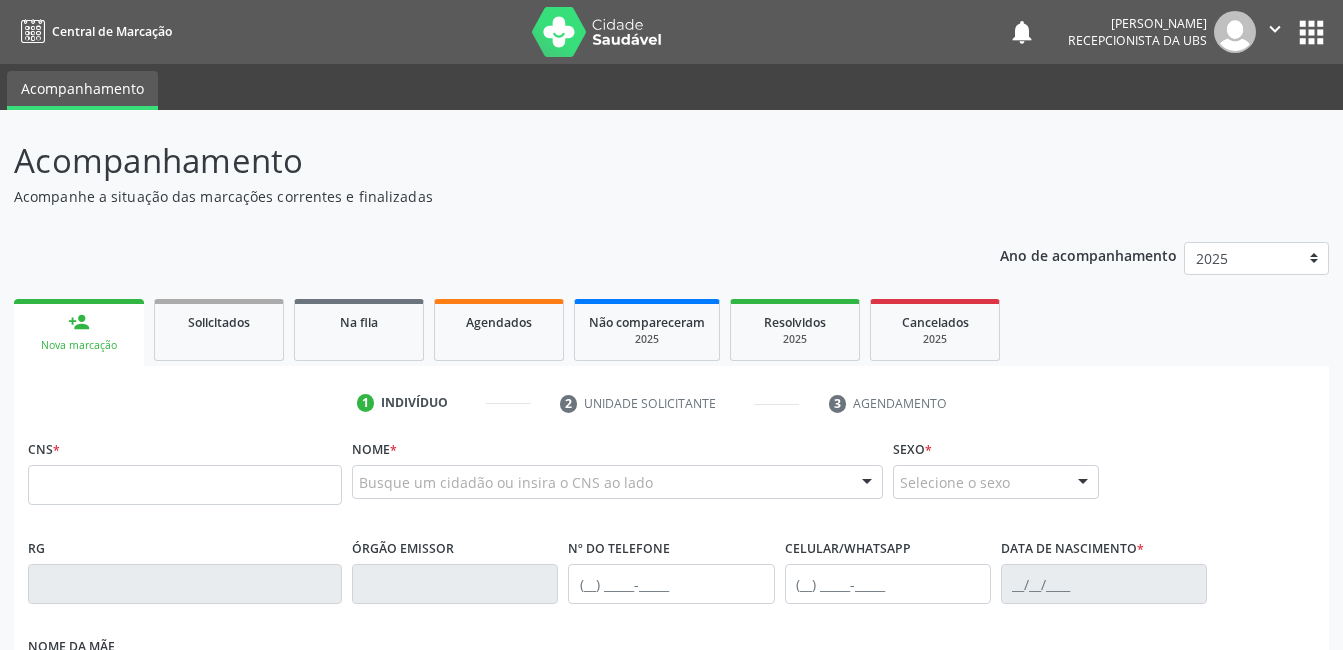 scroll, scrollTop: 0, scrollLeft: 0, axis: both 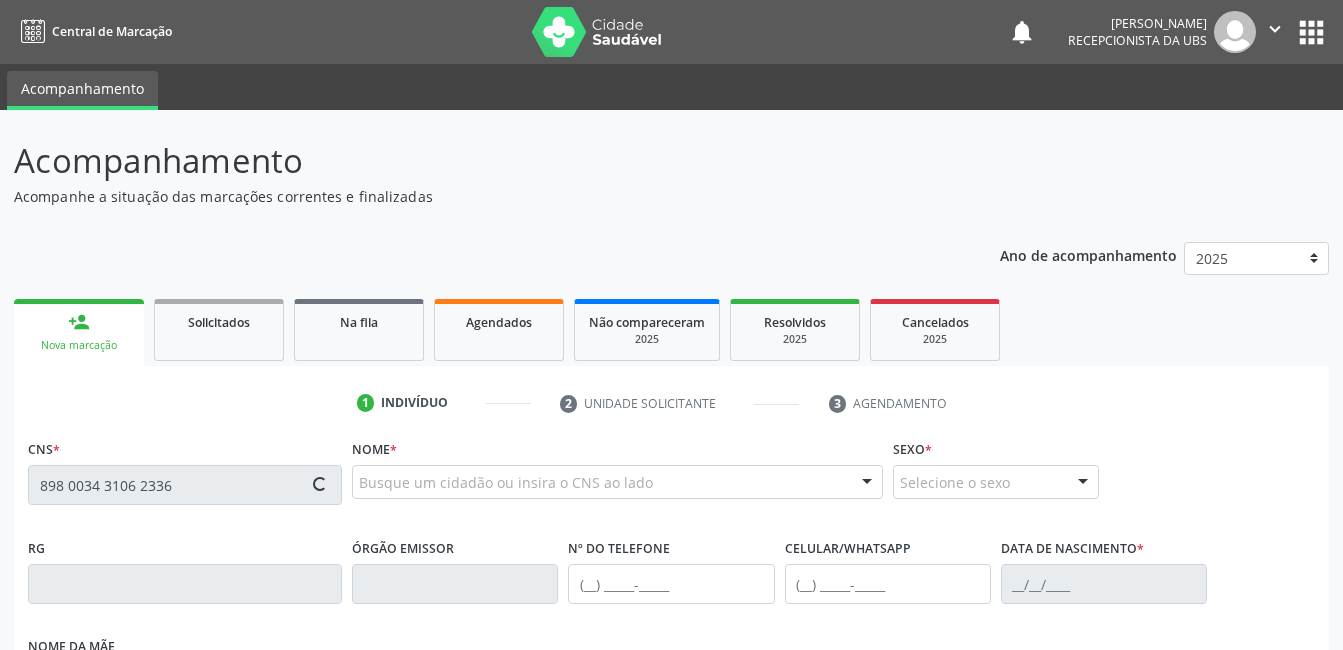 type on "898 0034 3106 2336" 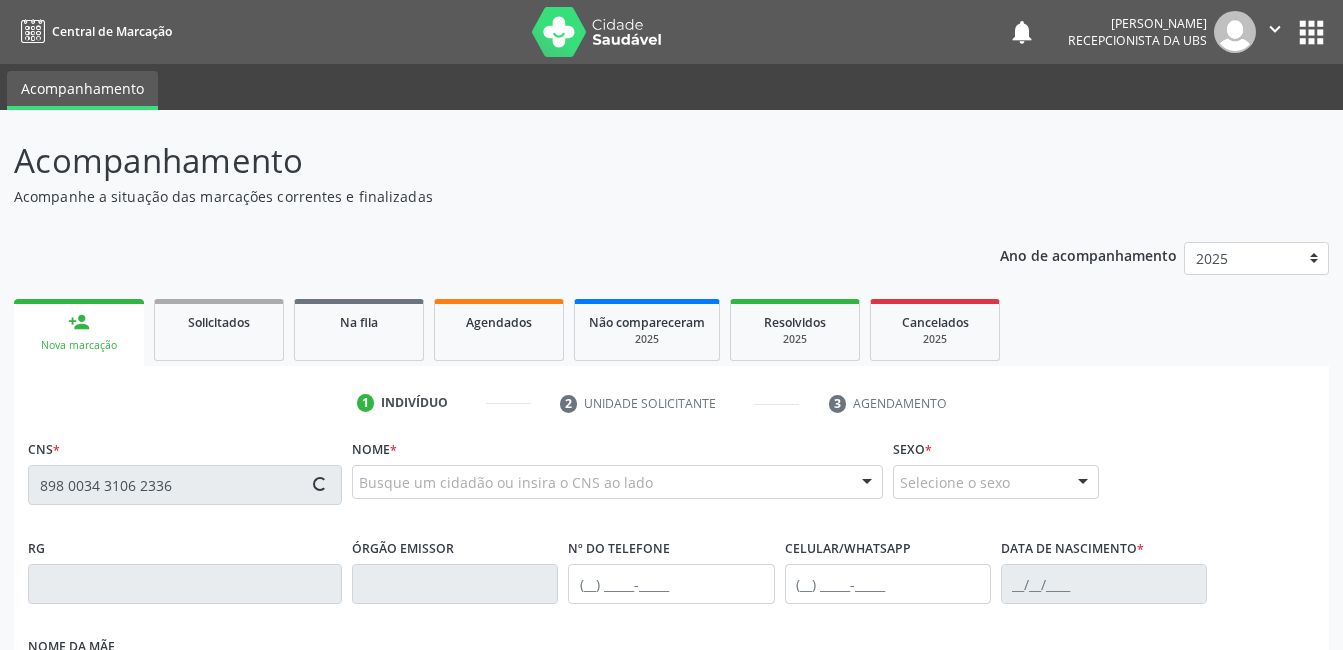 type 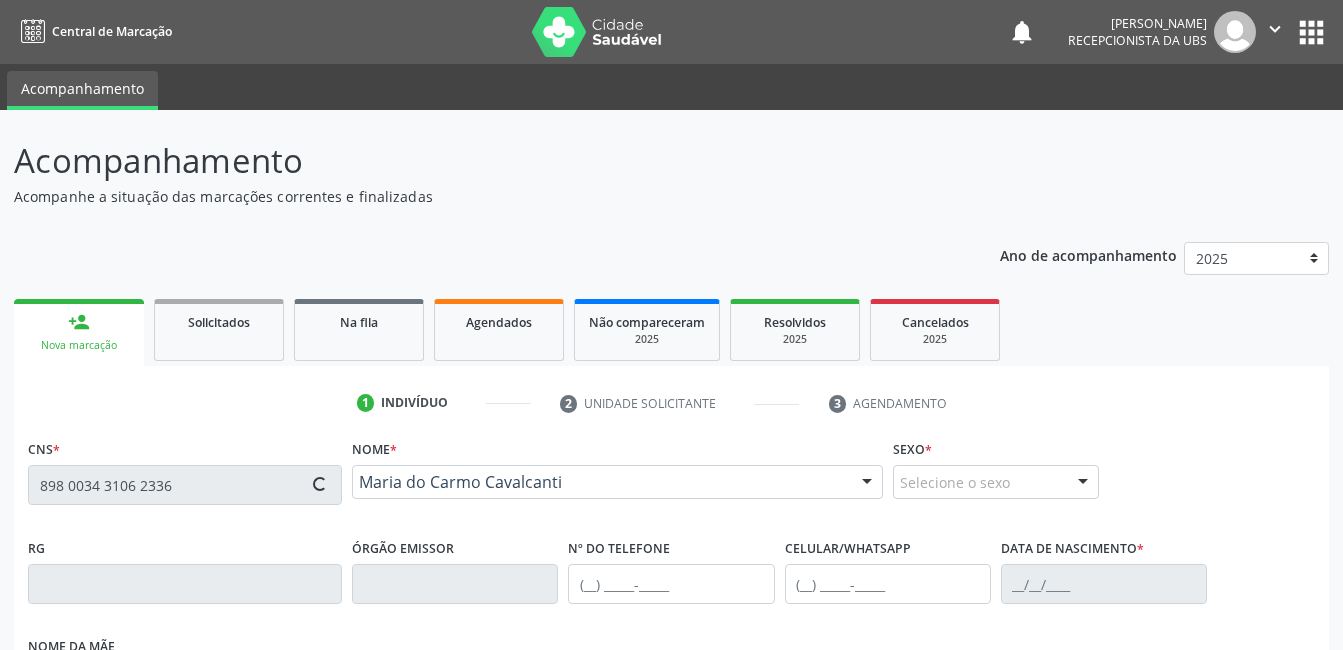 type on "(87) 99999-2156" 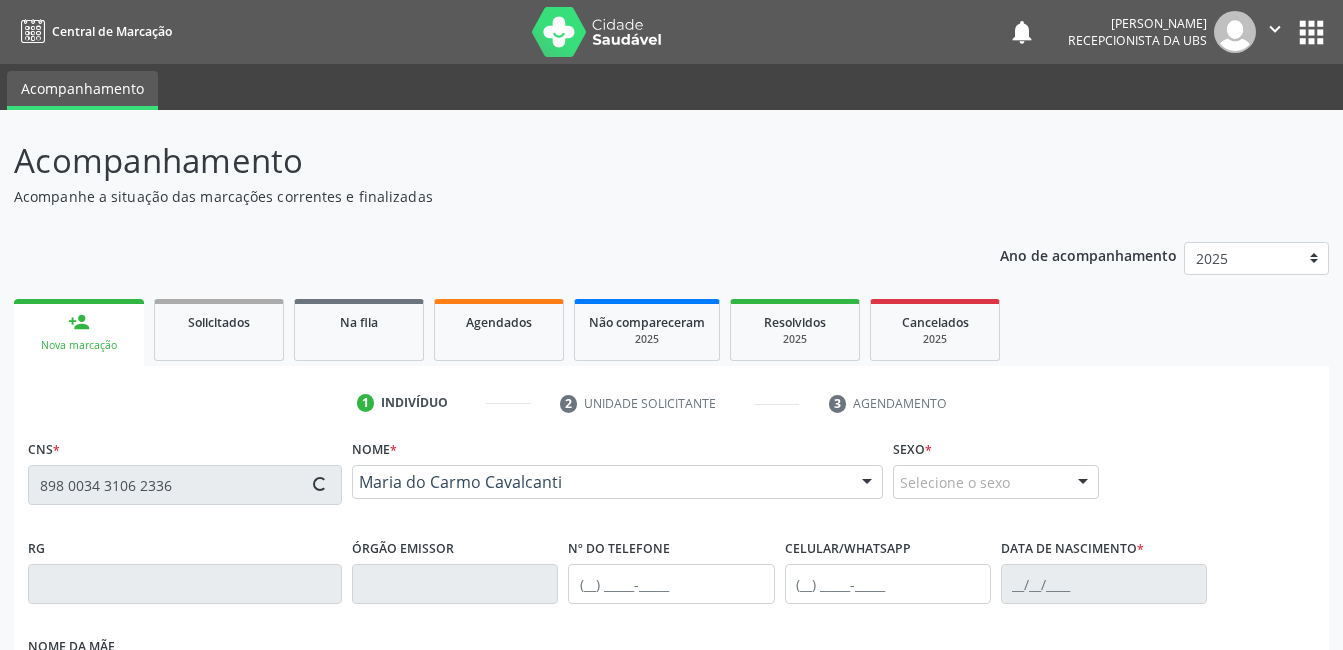 type on "(87) 99999-2156" 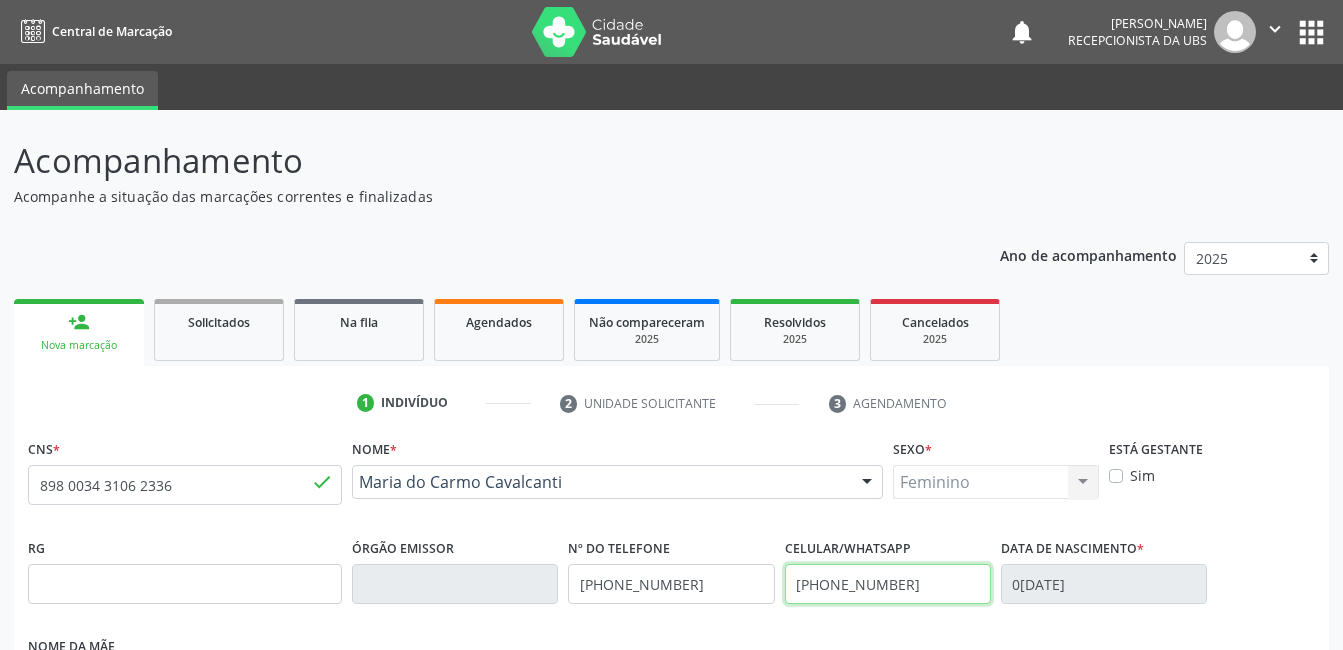 drag, startPoint x: 941, startPoint y: 589, endPoint x: 713, endPoint y: 590, distance: 228.0022 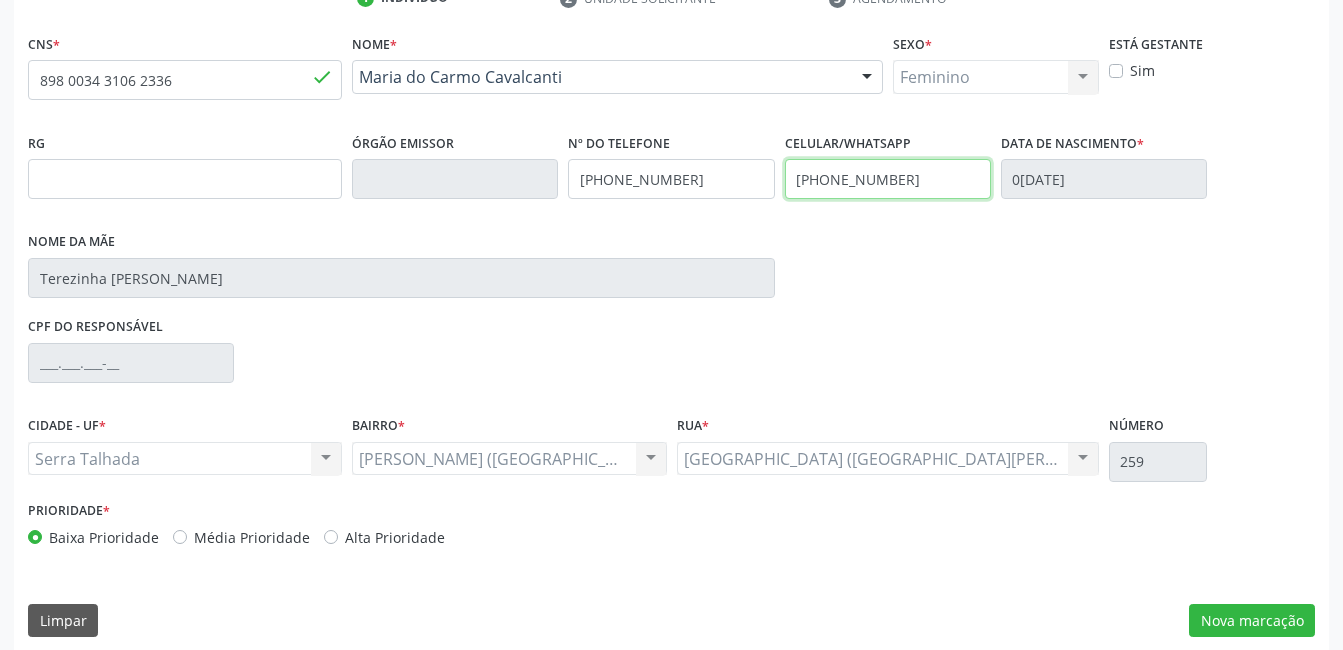 scroll, scrollTop: 420, scrollLeft: 0, axis: vertical 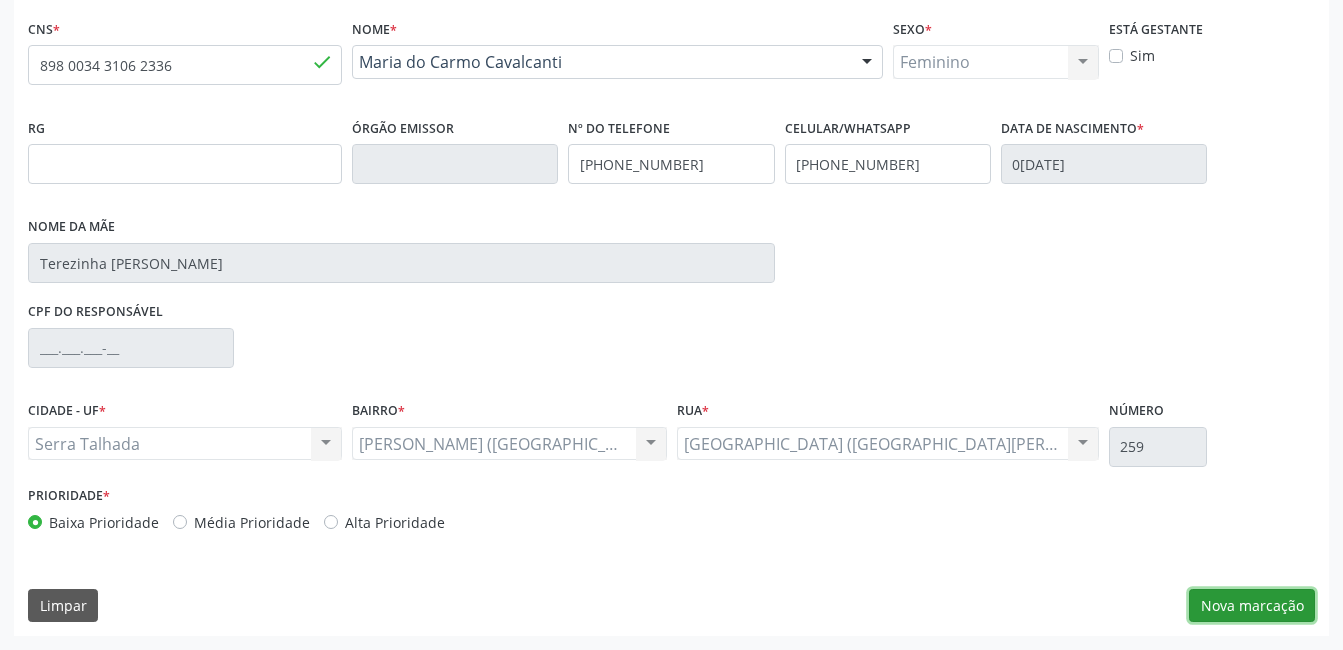 click on "Nova marcação" at bounding box center (1252, 606) 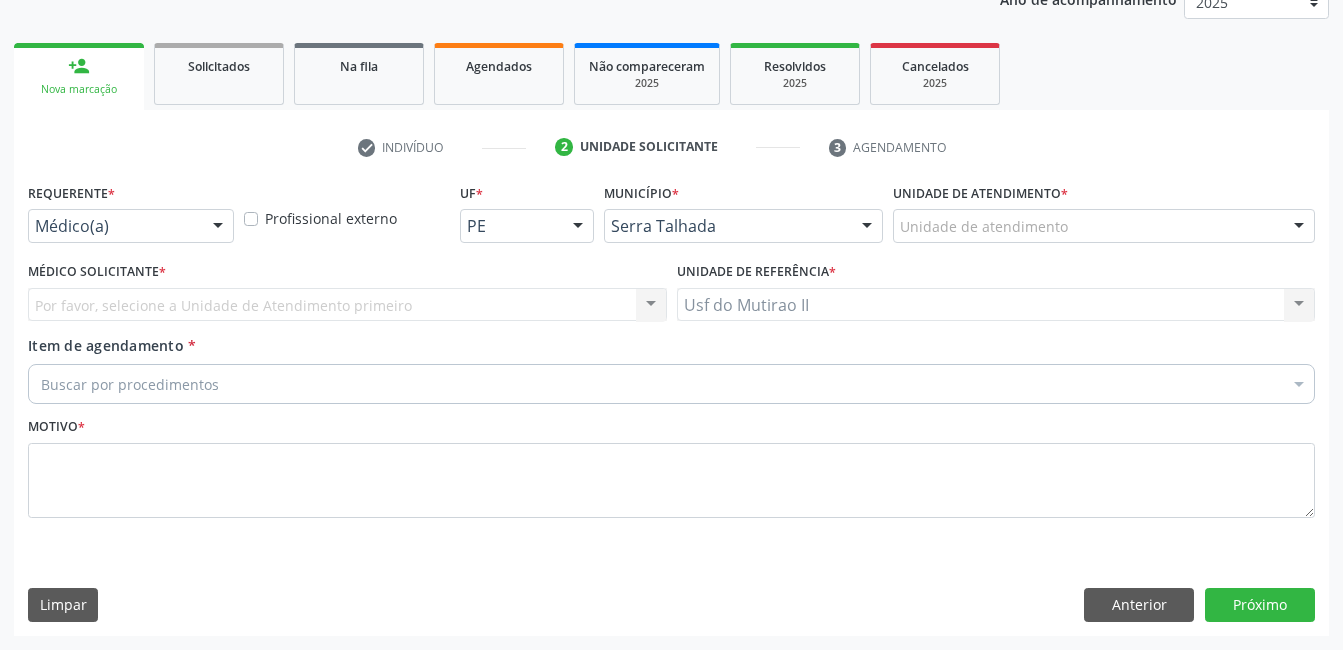 scroll, scrollTop: 256, scrollLeft: 0, axis: vertical 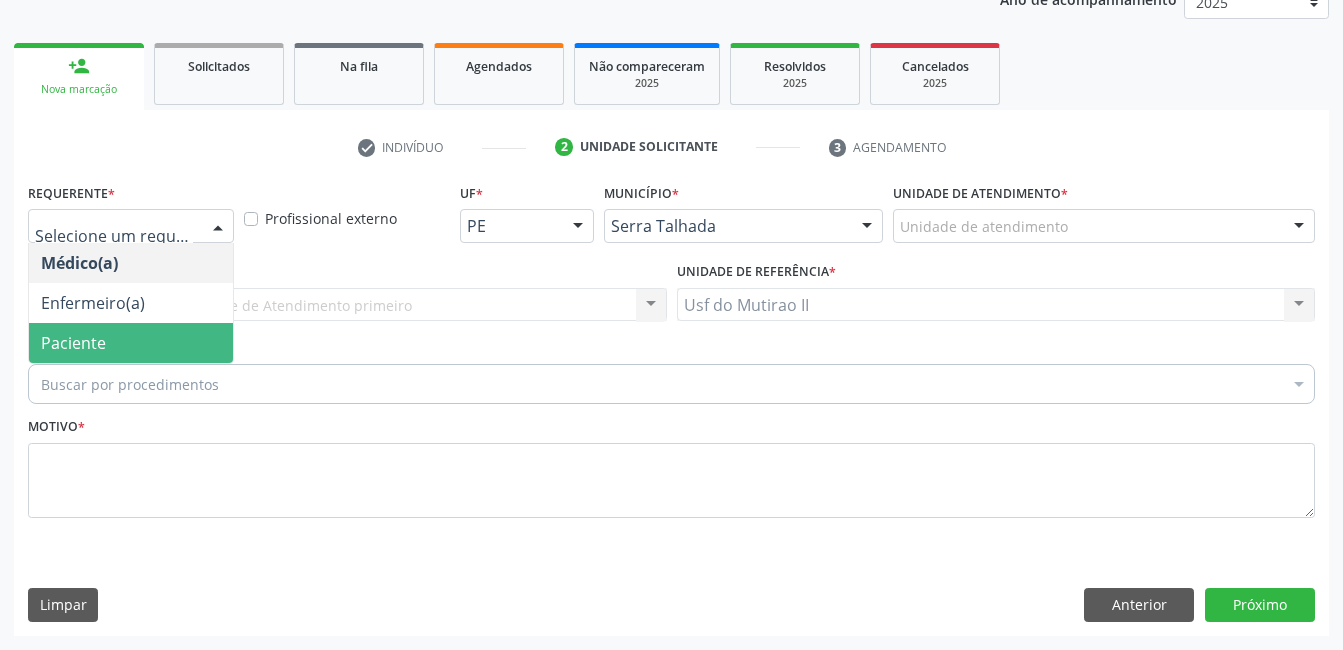 click on "Paciente" at bounding box center (131, 343) 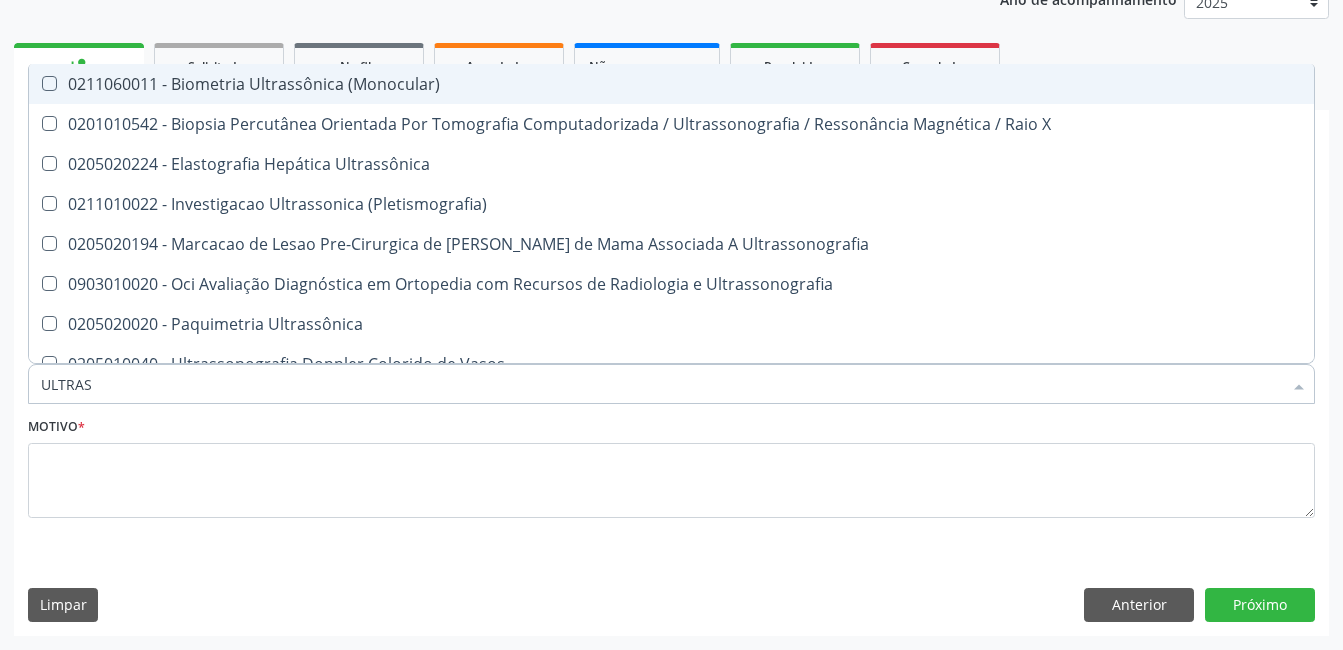type on "ULTRASS" 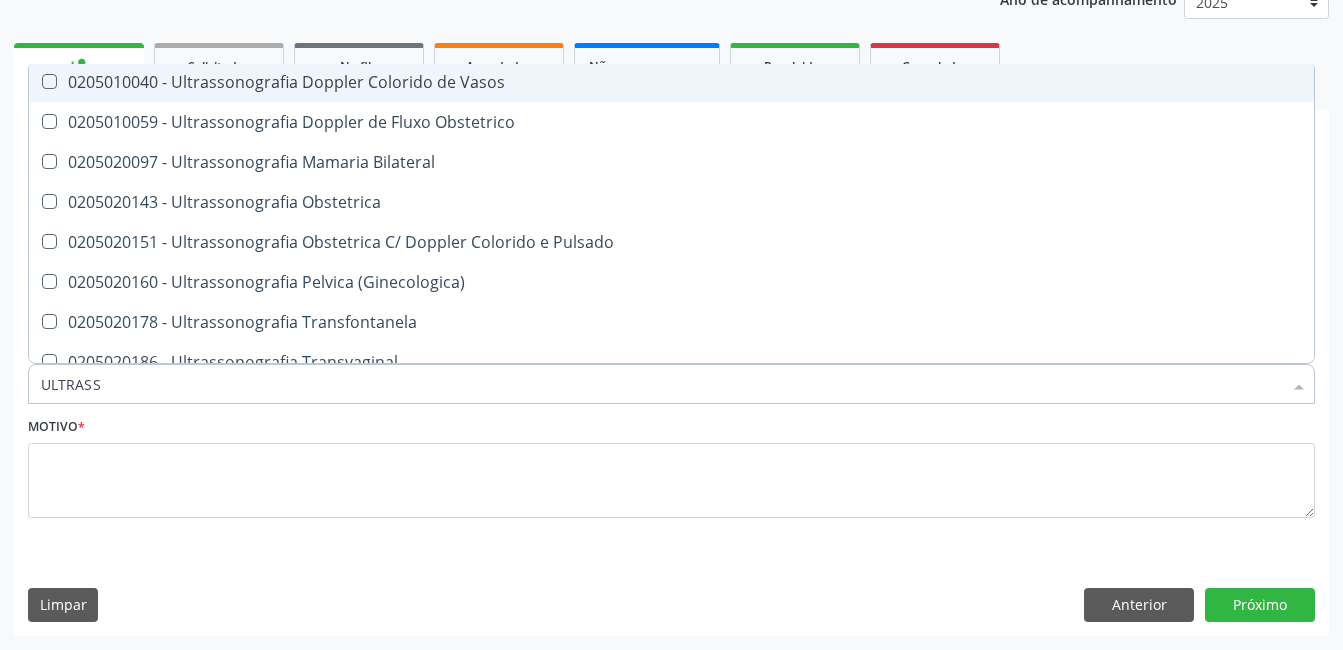 scroll, scrollTop: 300, scrollLeft: 0, axis: vertical 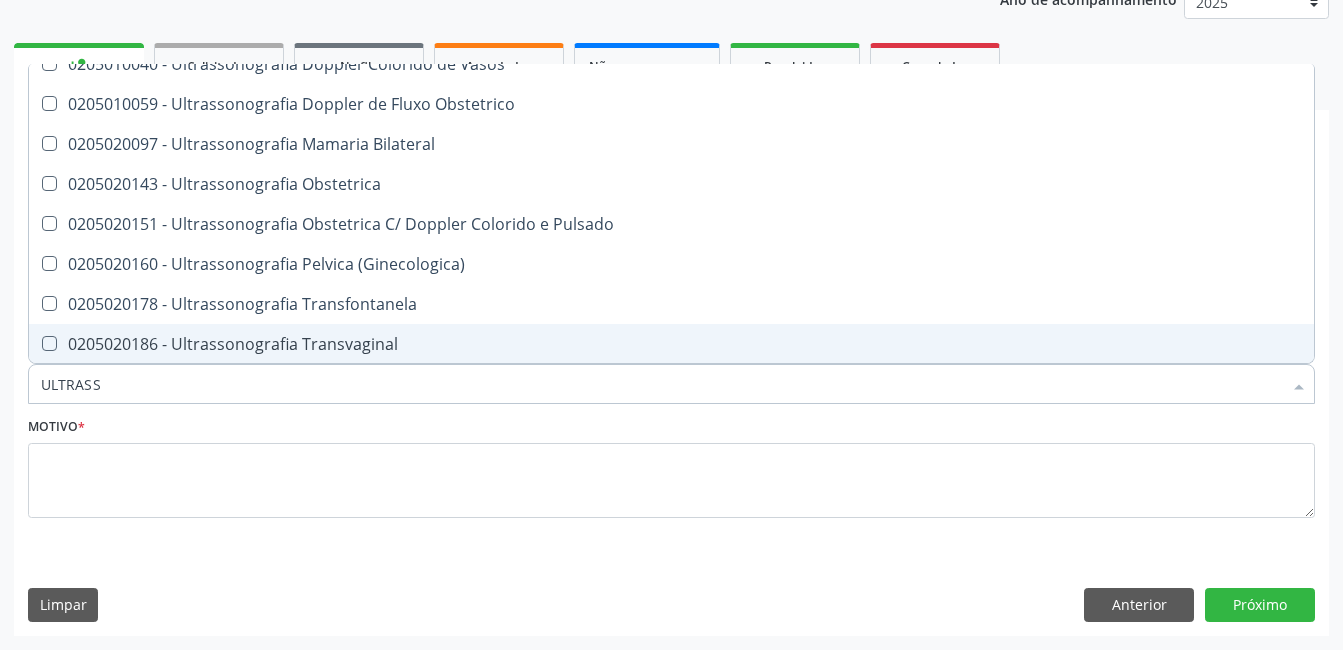 click on "0205020186 - Ultrassonografia Transvaginal" at bounding box center [671, 344] 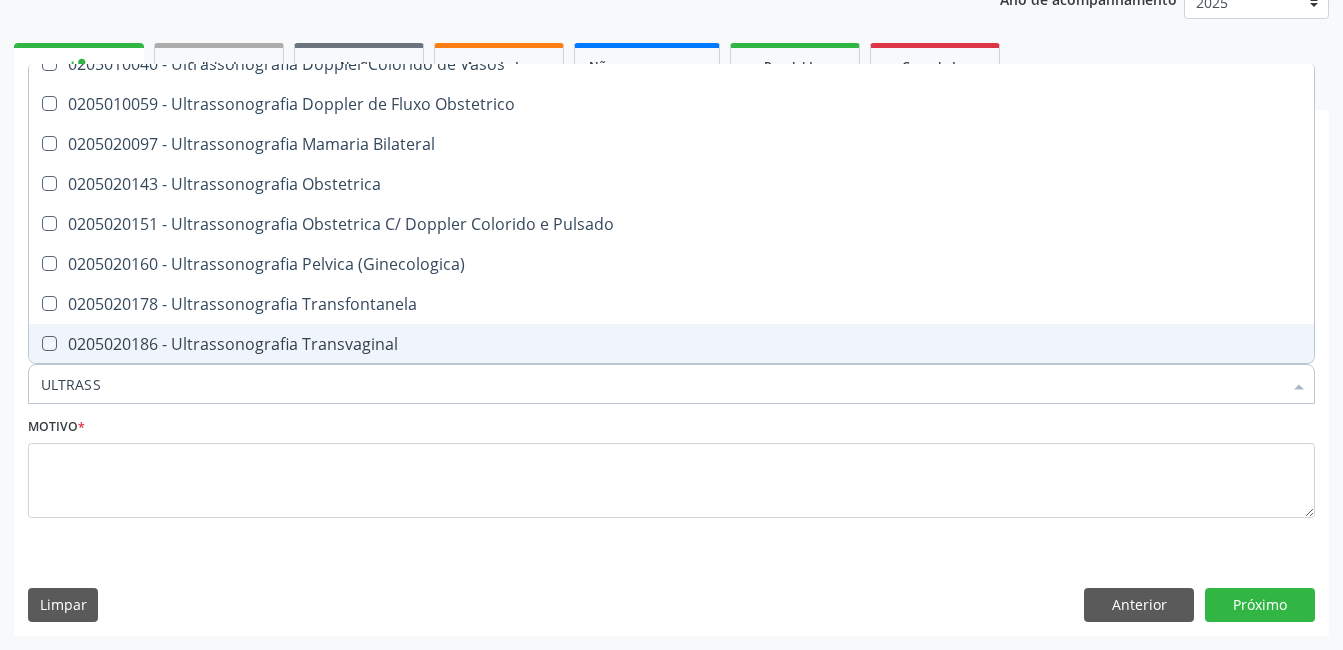 checkbox on "true" 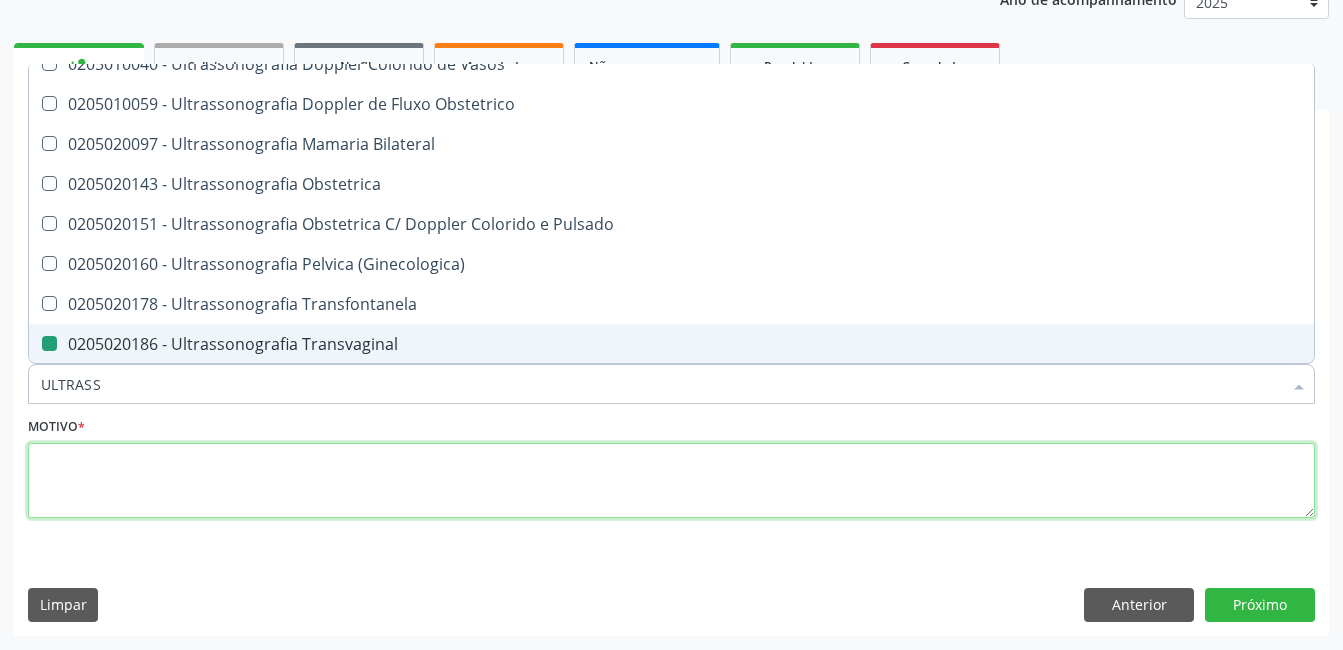 click at bounding box center [671, 481] 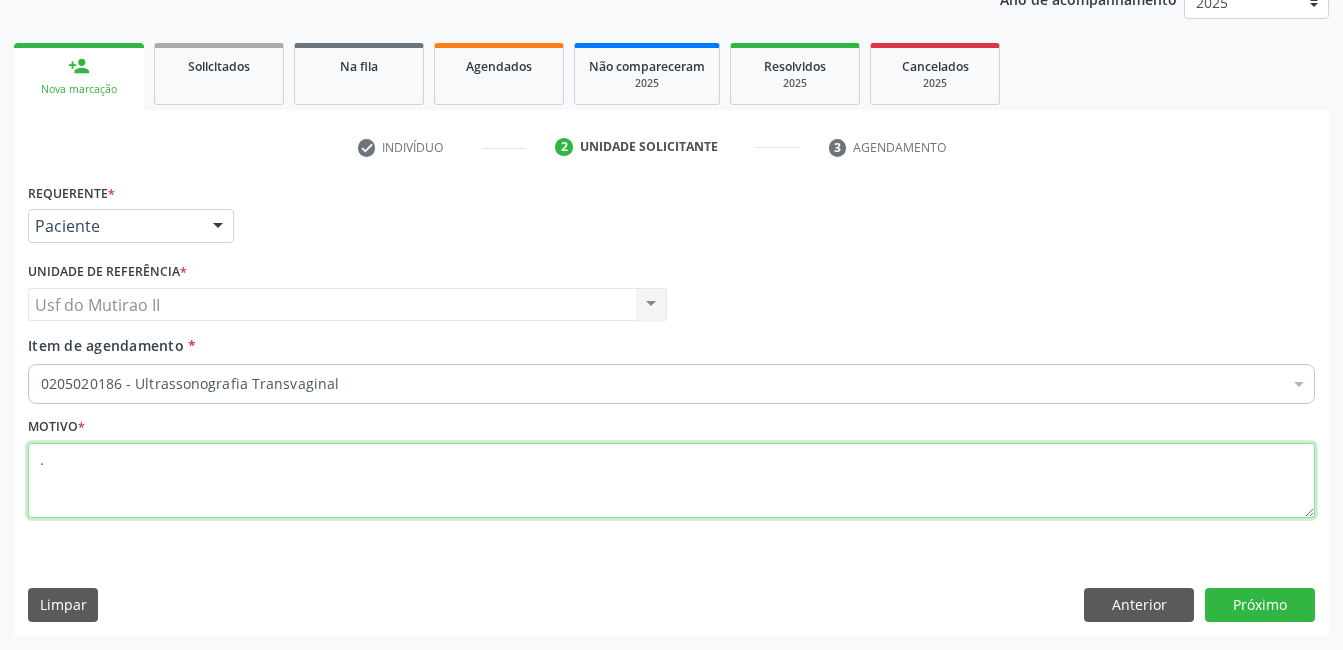 scroll, scrollTop: 0, scrollLeft: 0, axis: both 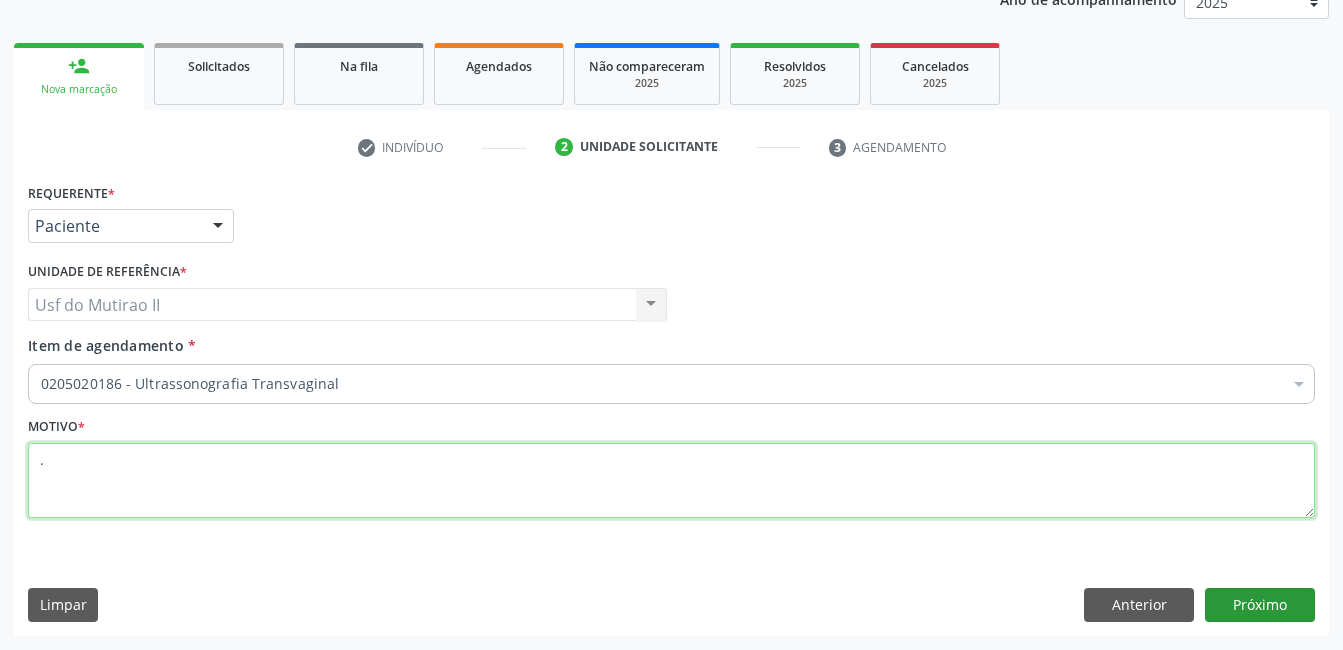 type on "." 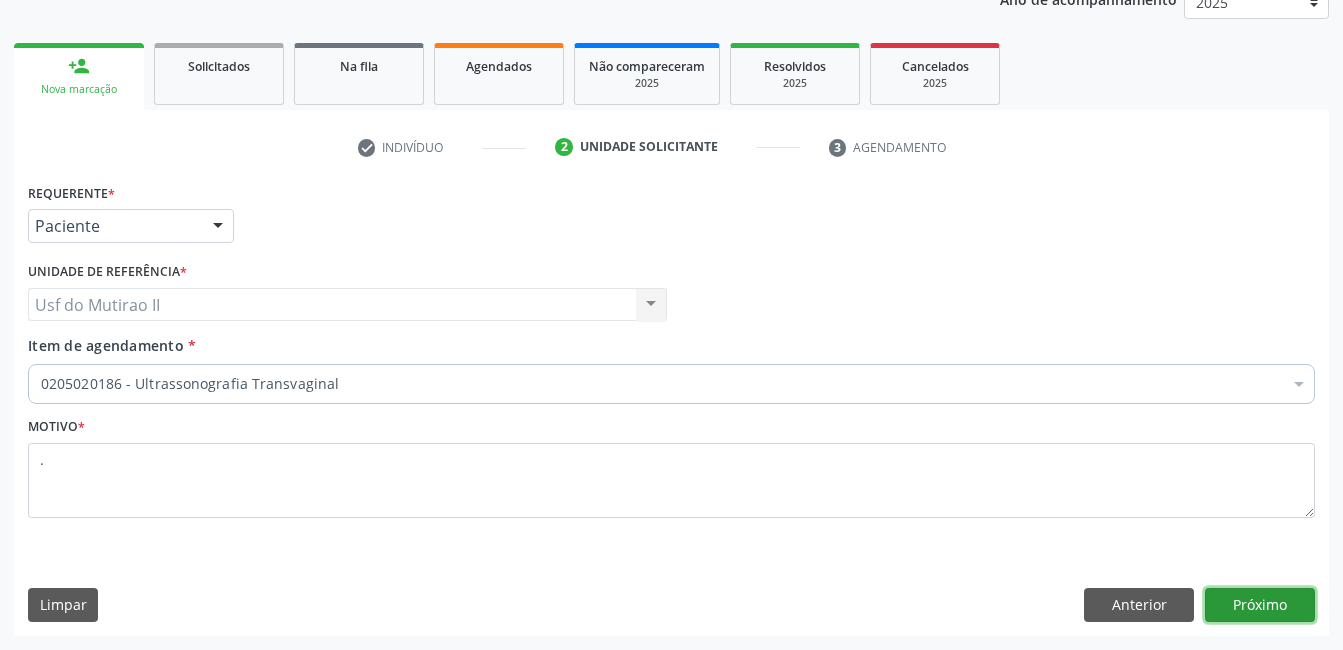 click on "Próximo" at bounding box center [1260, 605] 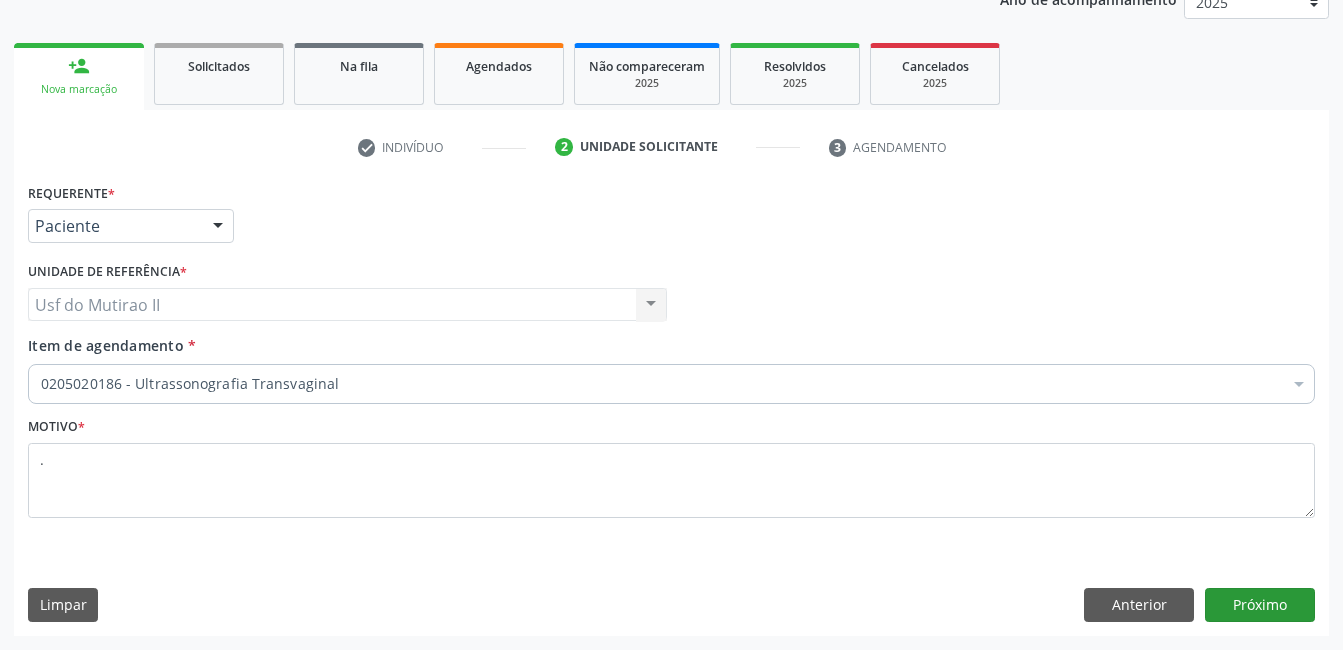 scroll, scrollTop: 220, scrollLeft: 0, axis: vertical 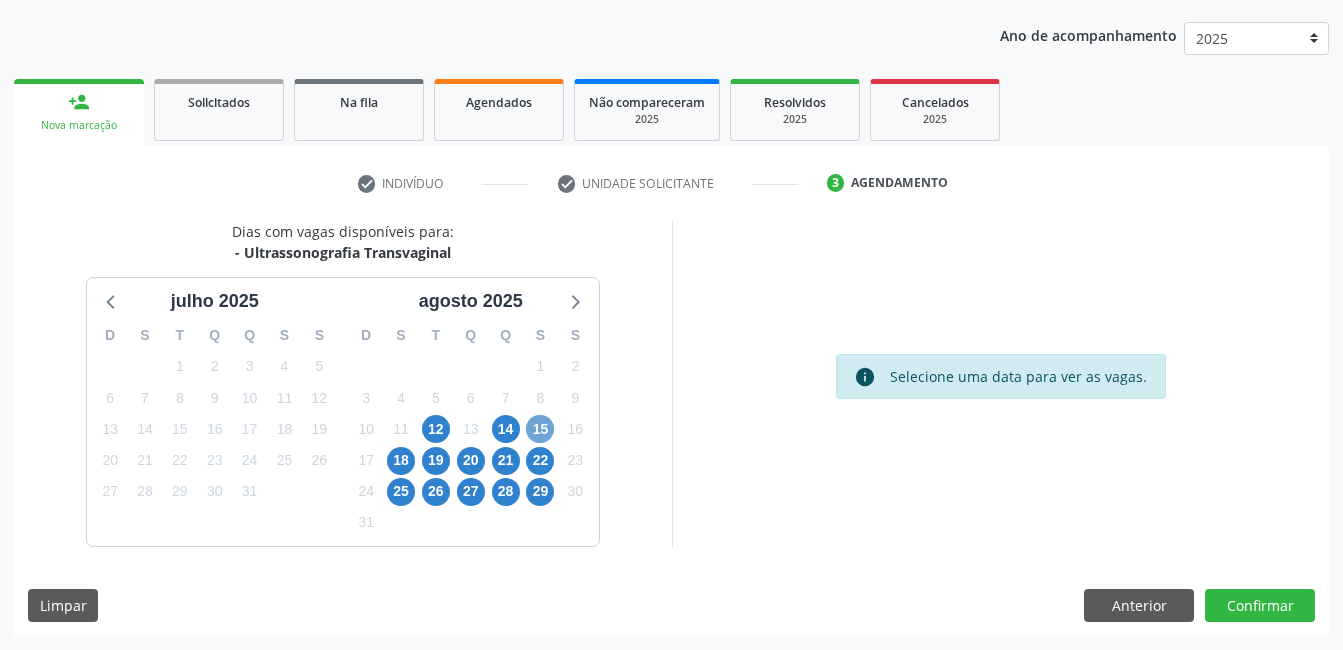 click on "15" at bounding box center [540, 429] 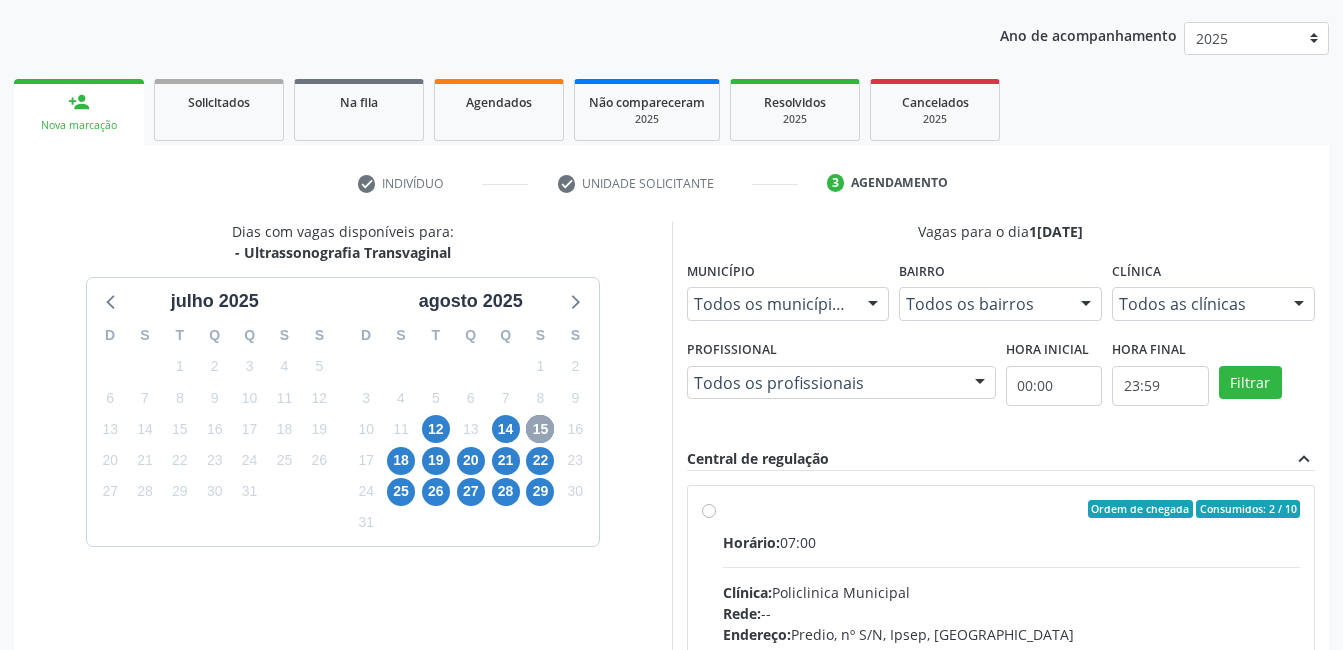 scroll, scrollTop: 100, scrollLeft: 0, axis: vertical 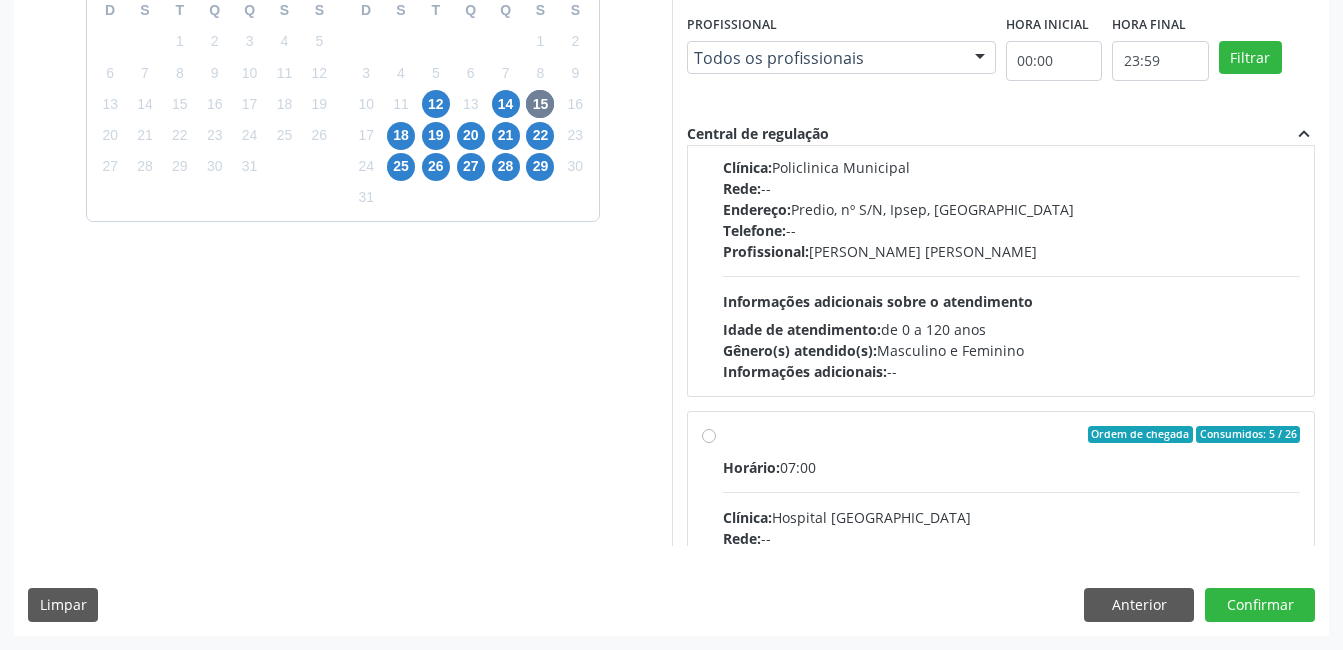 click on "Horário:   07:00" at bounding box center [1012, 467] 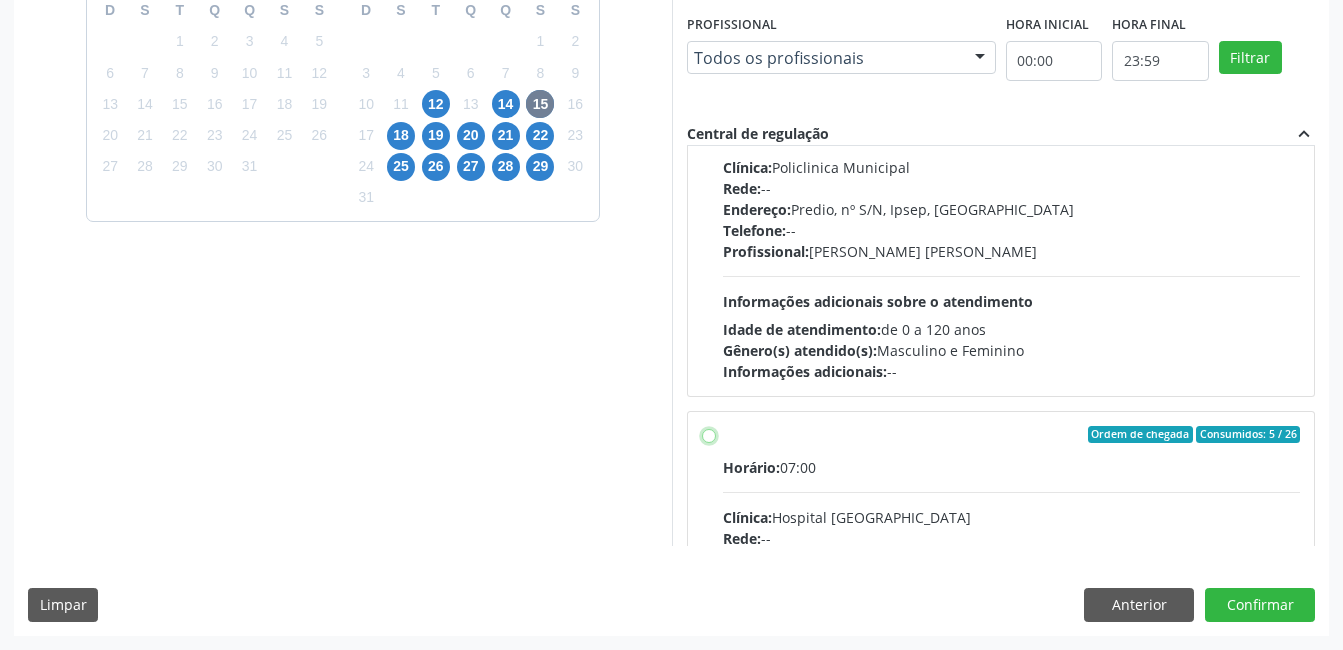 click on "Ordem de chegada
Consumidos: 5 / 26
Horário:   07:00
Clínica:  Hospital Sao Francisco
Rede:
--
Endereço:   nº 384, Varzea, Serra Talhada - PE
Telefone:   (81) 38312142
Profissional:
Yuri Araujo Magalhaes
Informações adicionais sobre o atendimento
Idade de atendimento:
de 0 a 120 anos
Gênero(s) atendido(s):
Masculino e Feminino
Informações adicionais:
--" at bounding box center [709, 435] 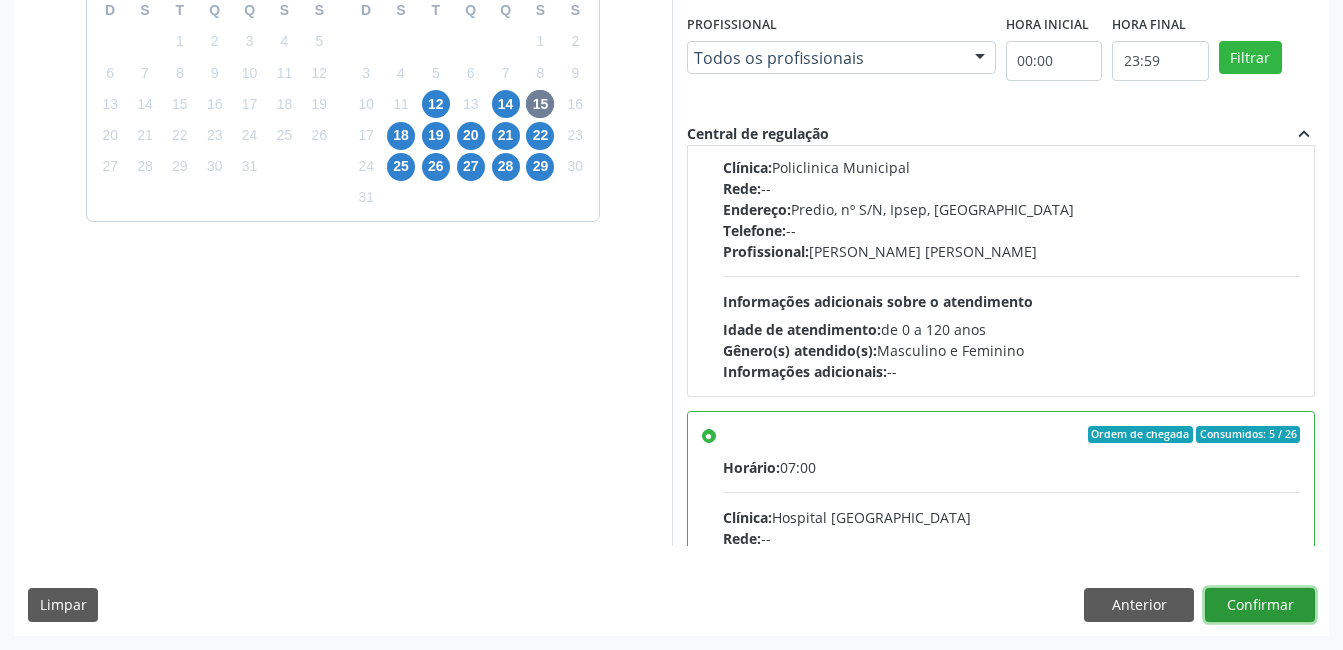 click on "Confirmar" at bounding box center [1260, 605] 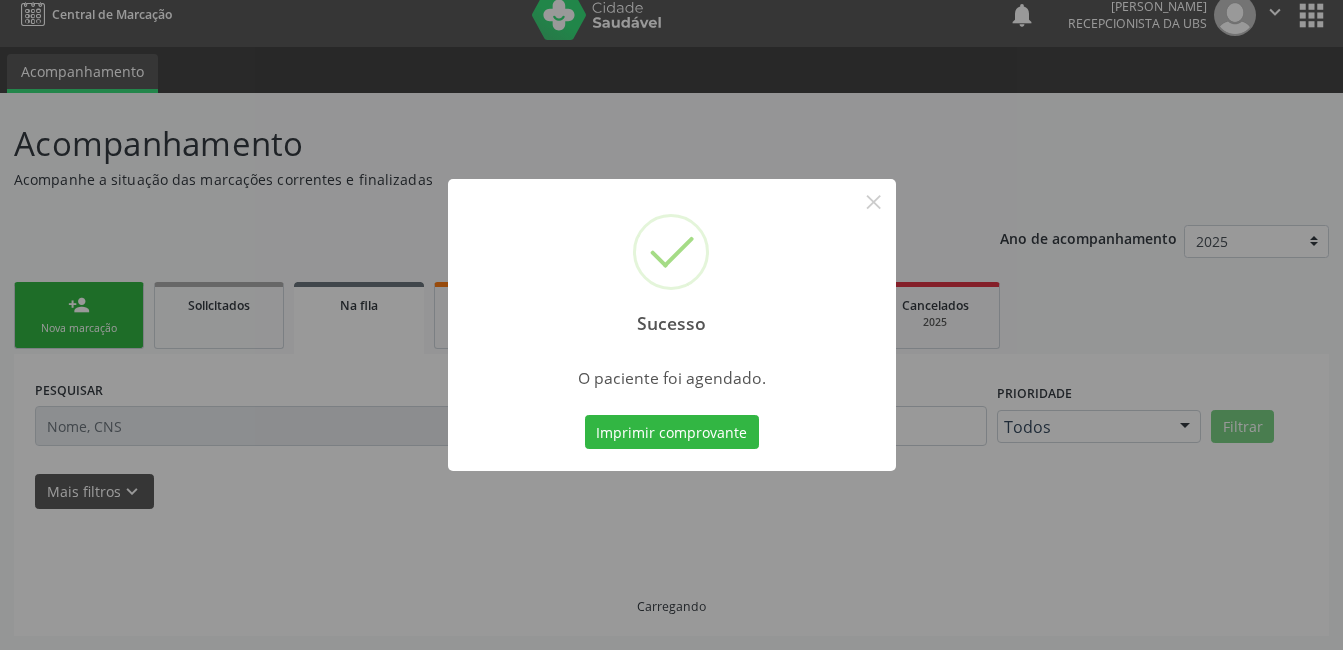 scroll, scrollTop: 0, scrollLeft: 0, axis: both 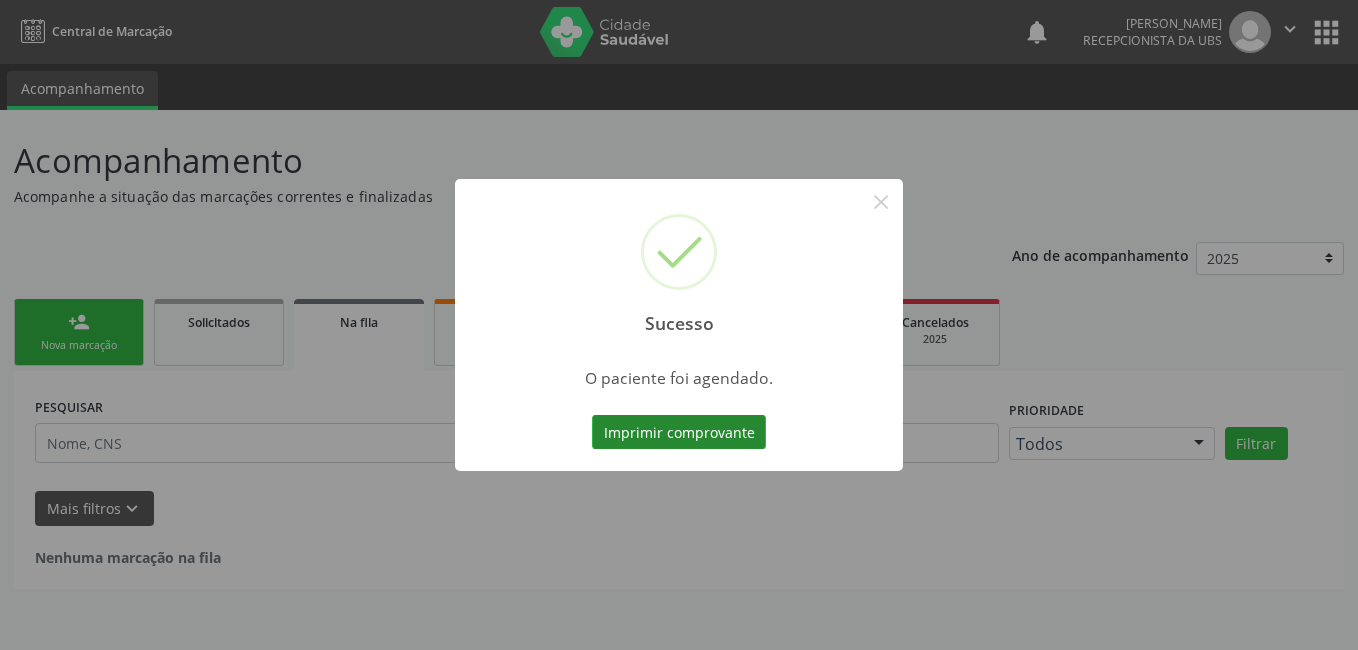 click on "Imprimir comprovante" at bounding box center (679, 432) 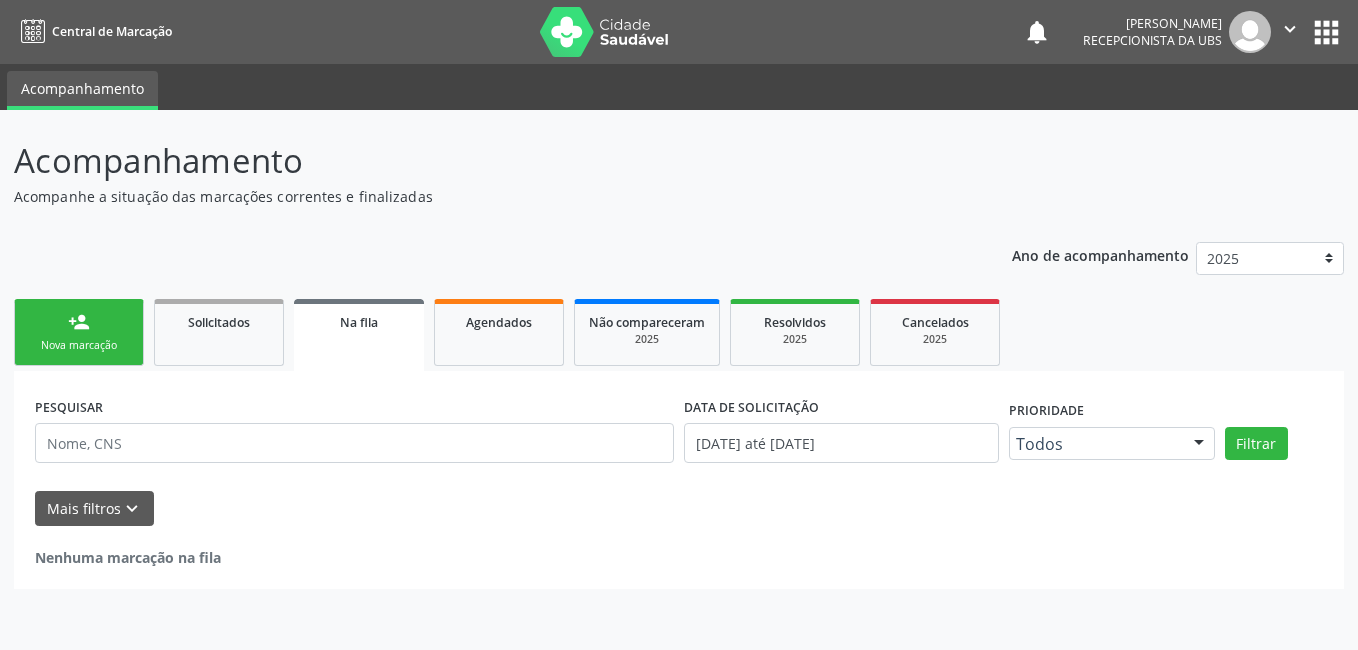 click on "person_add
Nova marcação" at bounding box center (79, 332) 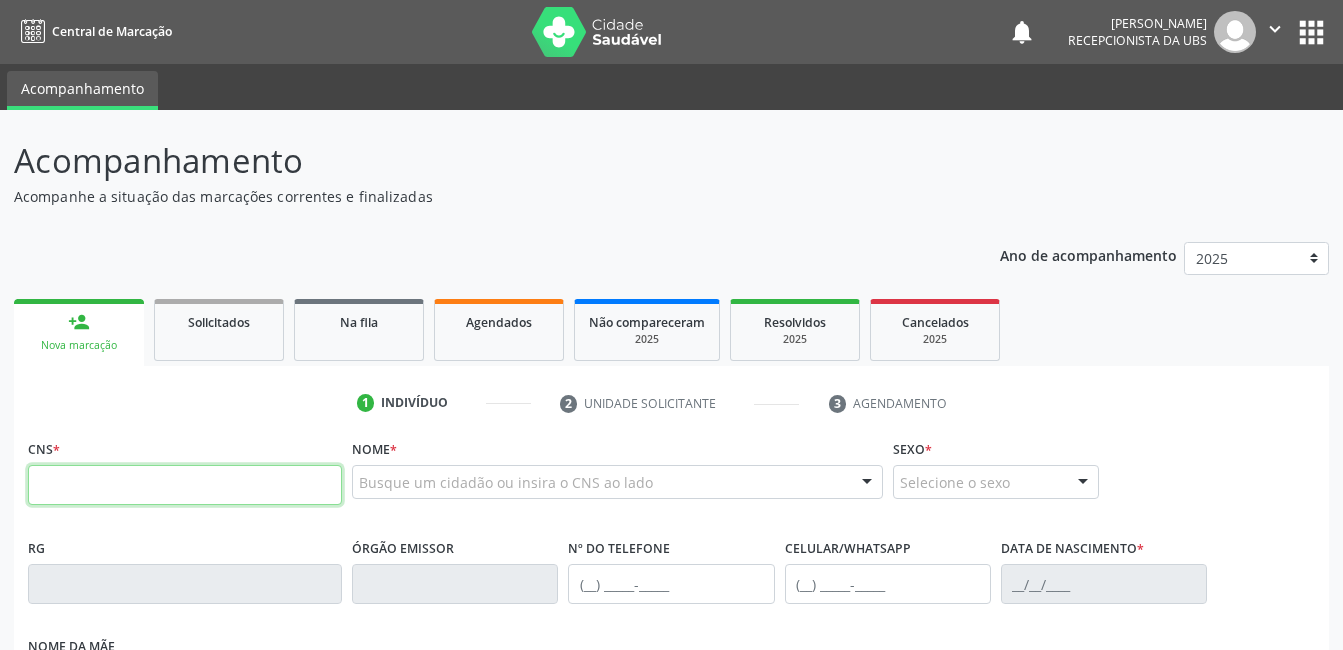 click at bounding box center [185, 485] 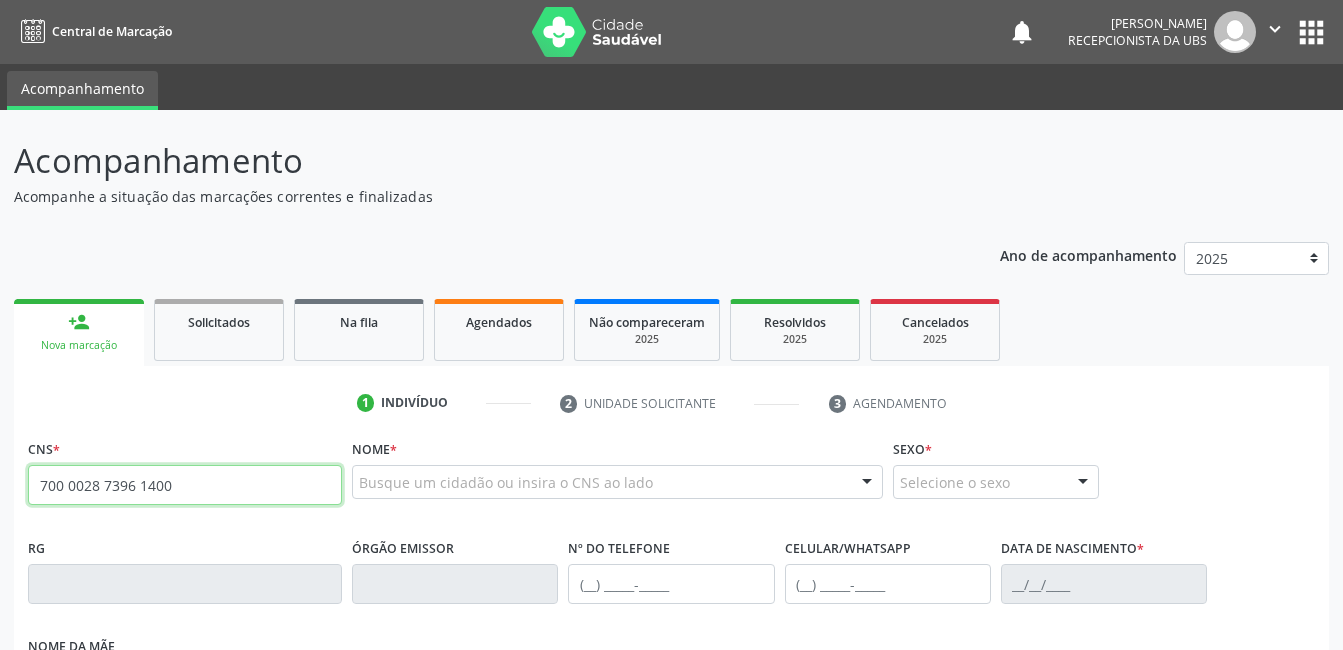 type on "700 0028 7396 1400" 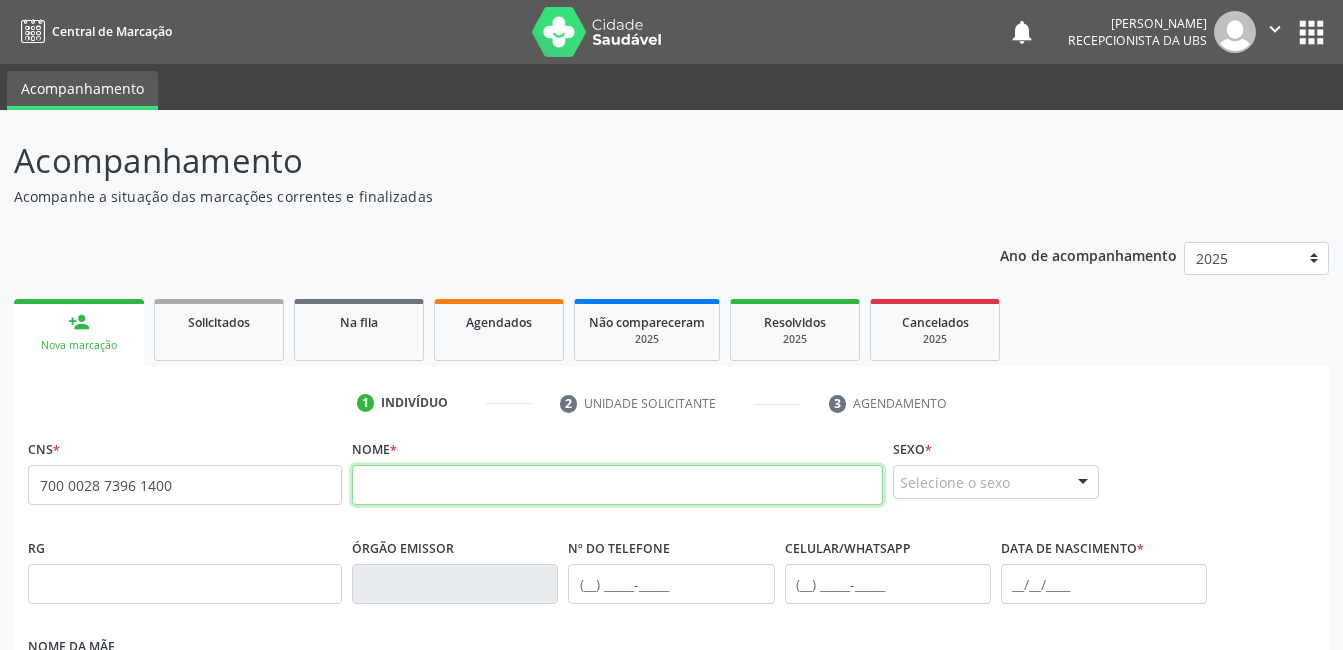 click at bounding box center [617, 485] 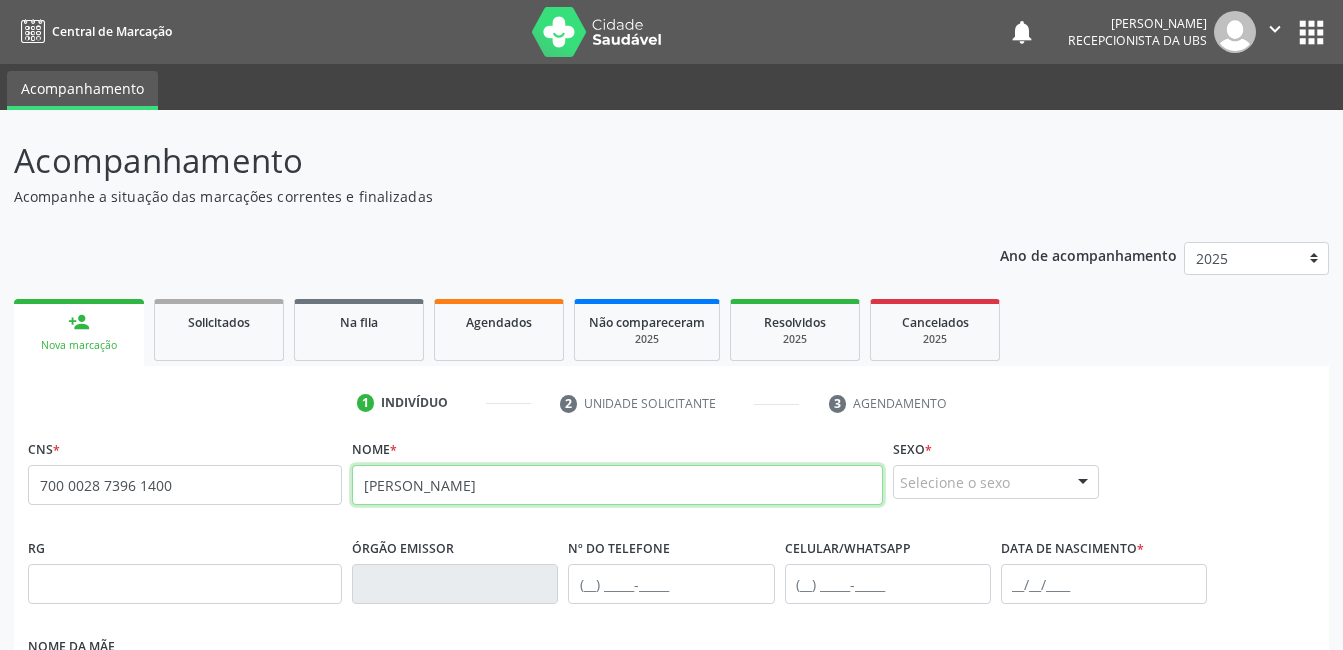 type on "ANTONIO AIRTON DE SOUZA OLIVEIRA" 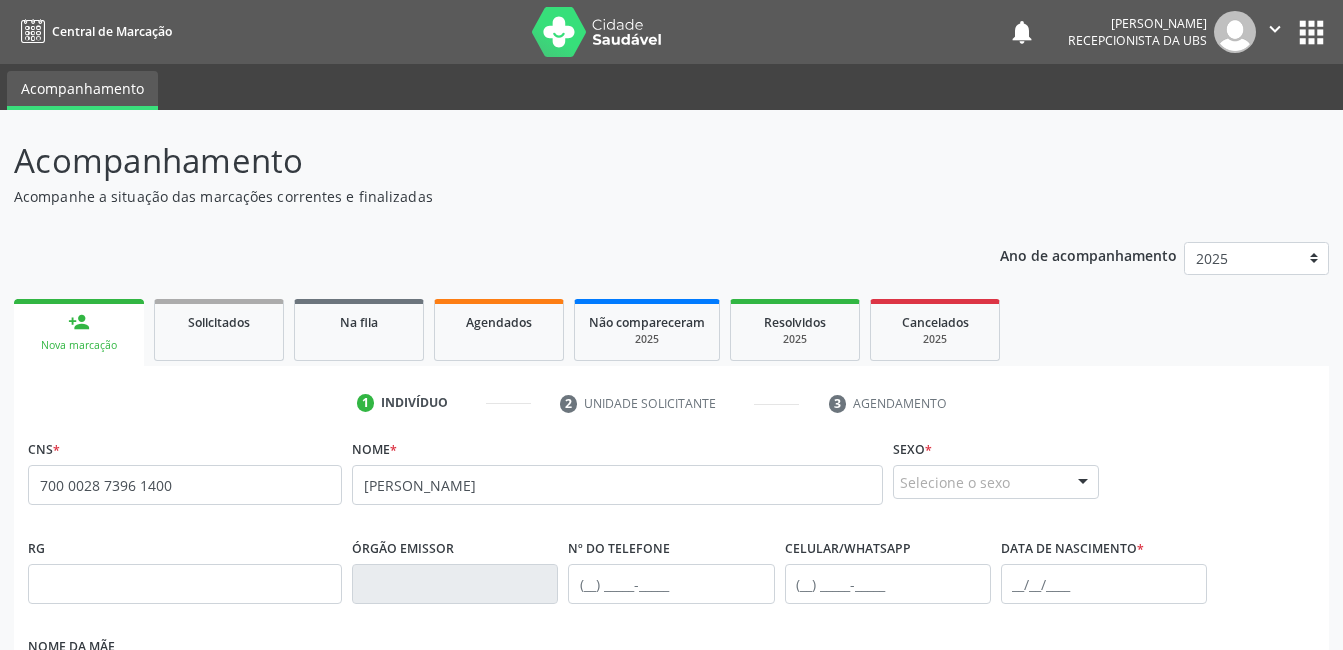 click on "Selecione o sexo" at bounding box center (996, 482) 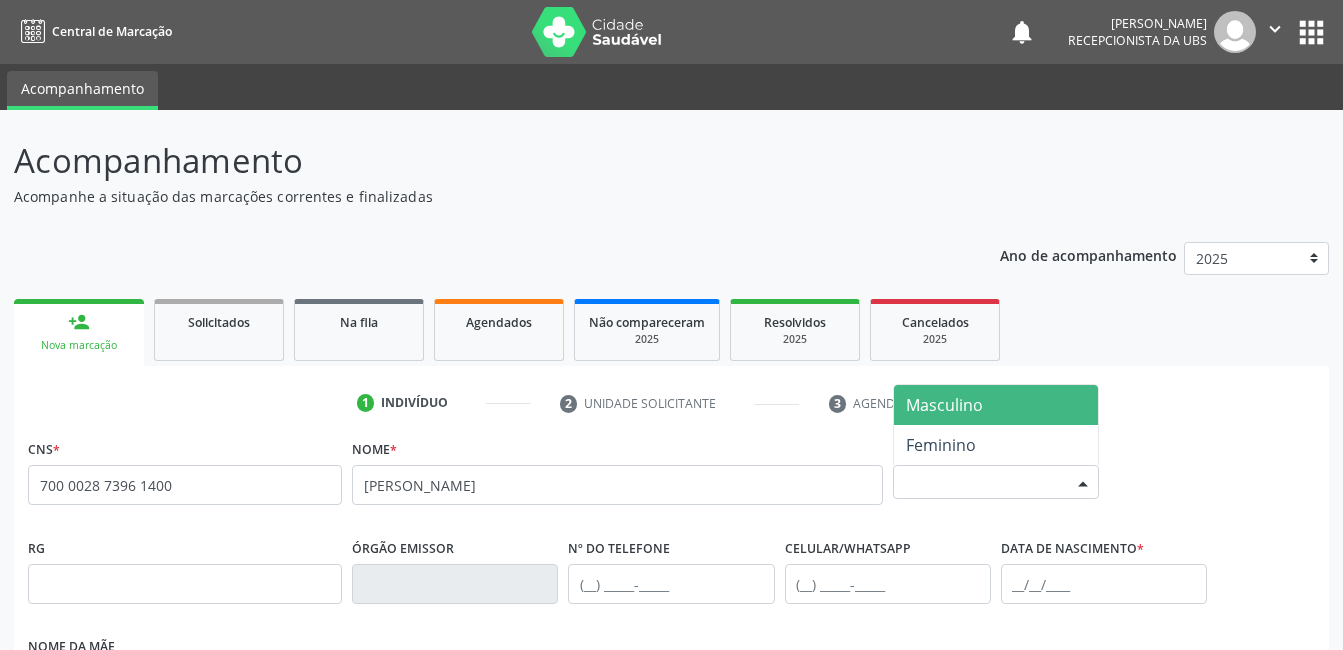click on "Masculino" at bounding box center (944, 405) 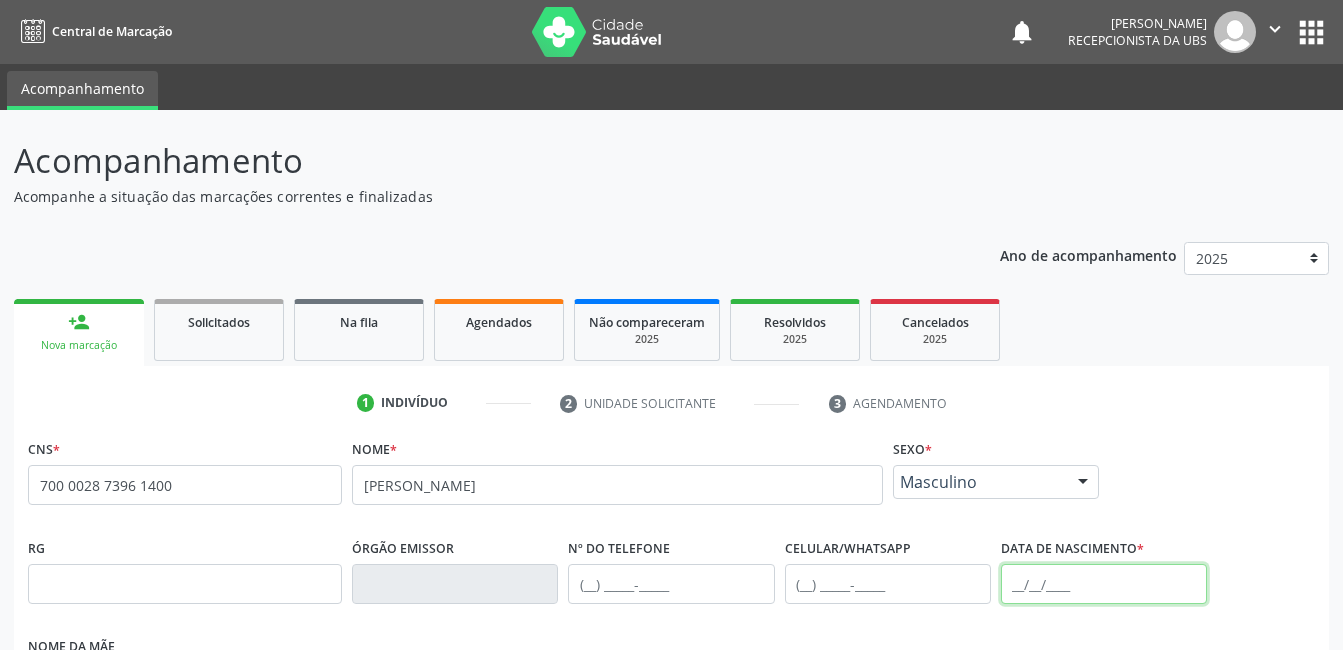 click at bounding box center (1104, 584) 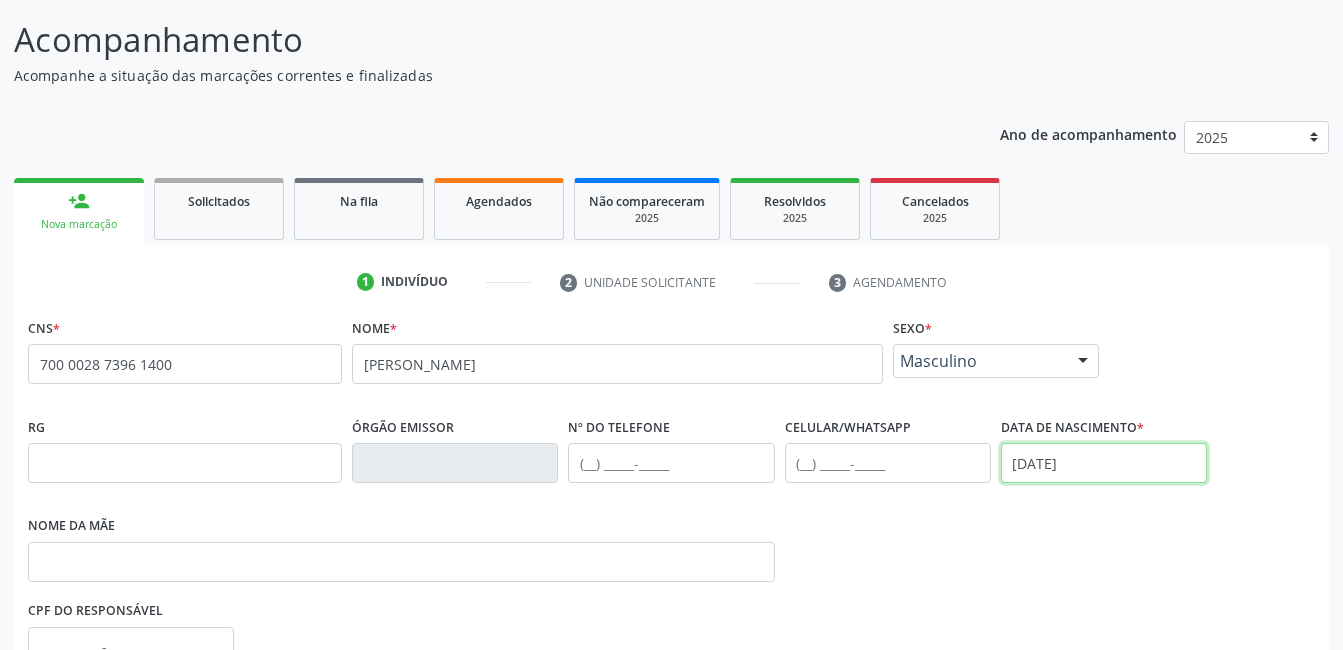 scroll, scrollTop: 200, scrollLeft: 0, axis: vertical 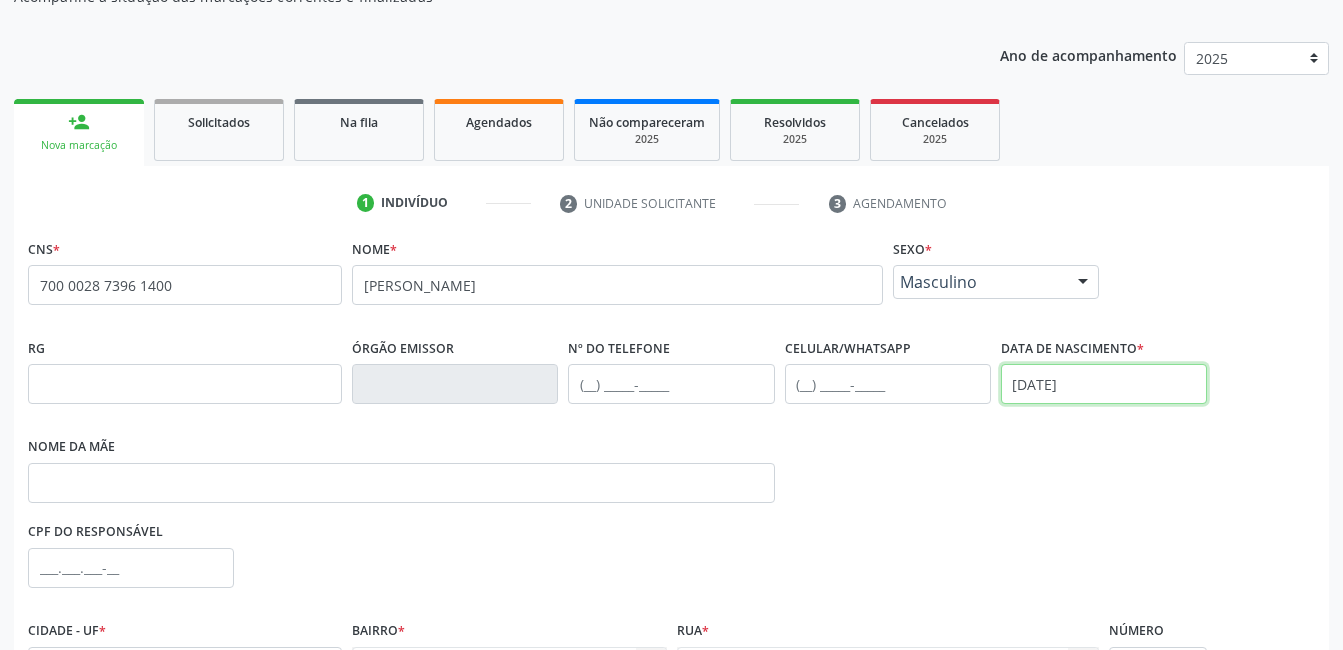 type on "12/12/1954" 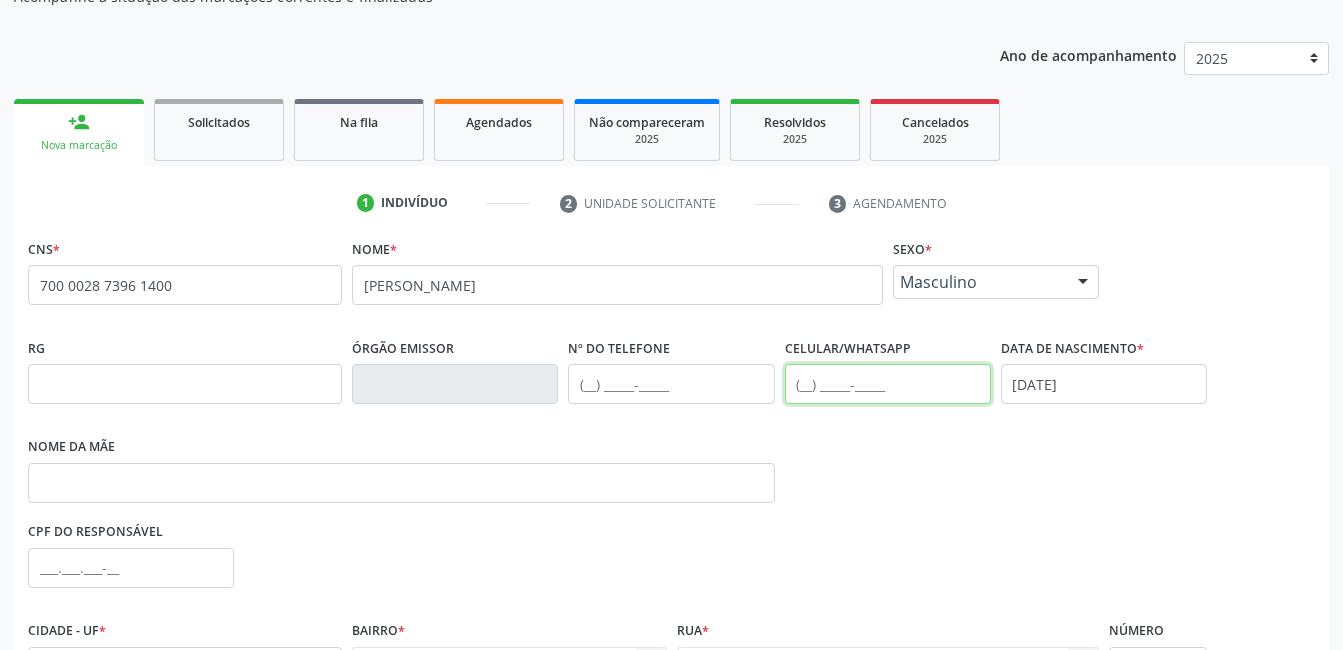 click at bounding box center (888, 384) 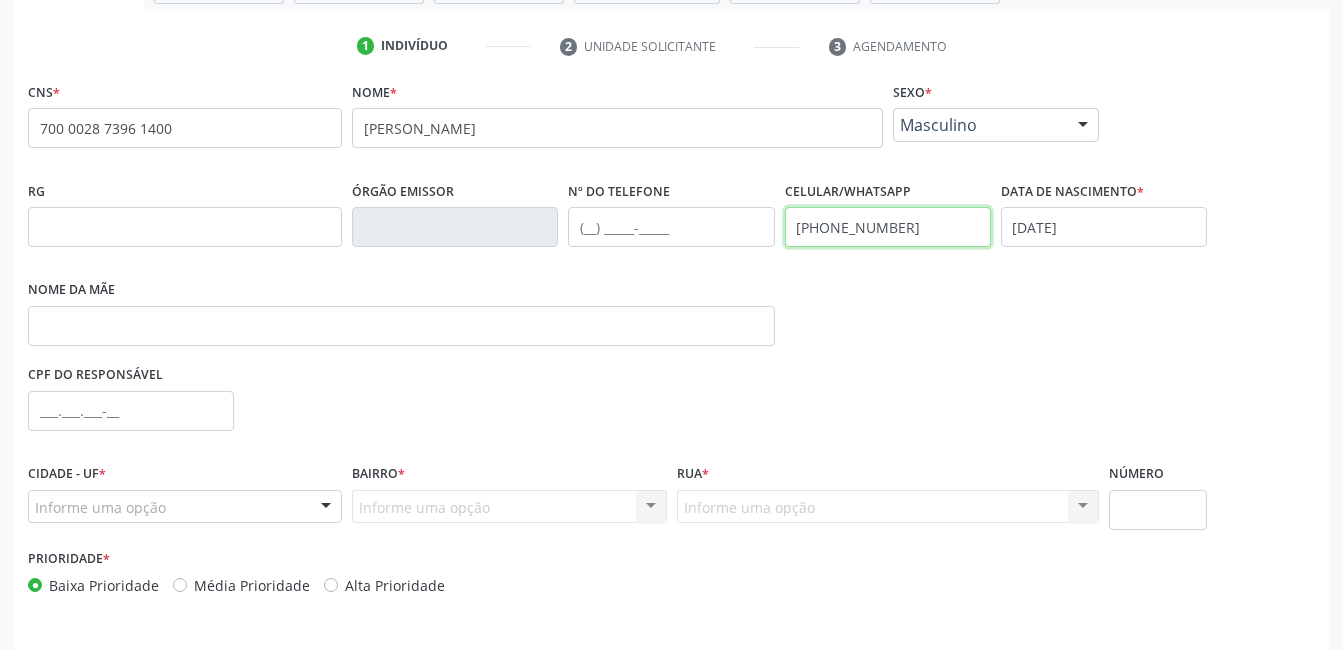 scroll, scrollTop: 400, scrollLeft: 0, axis: vertical 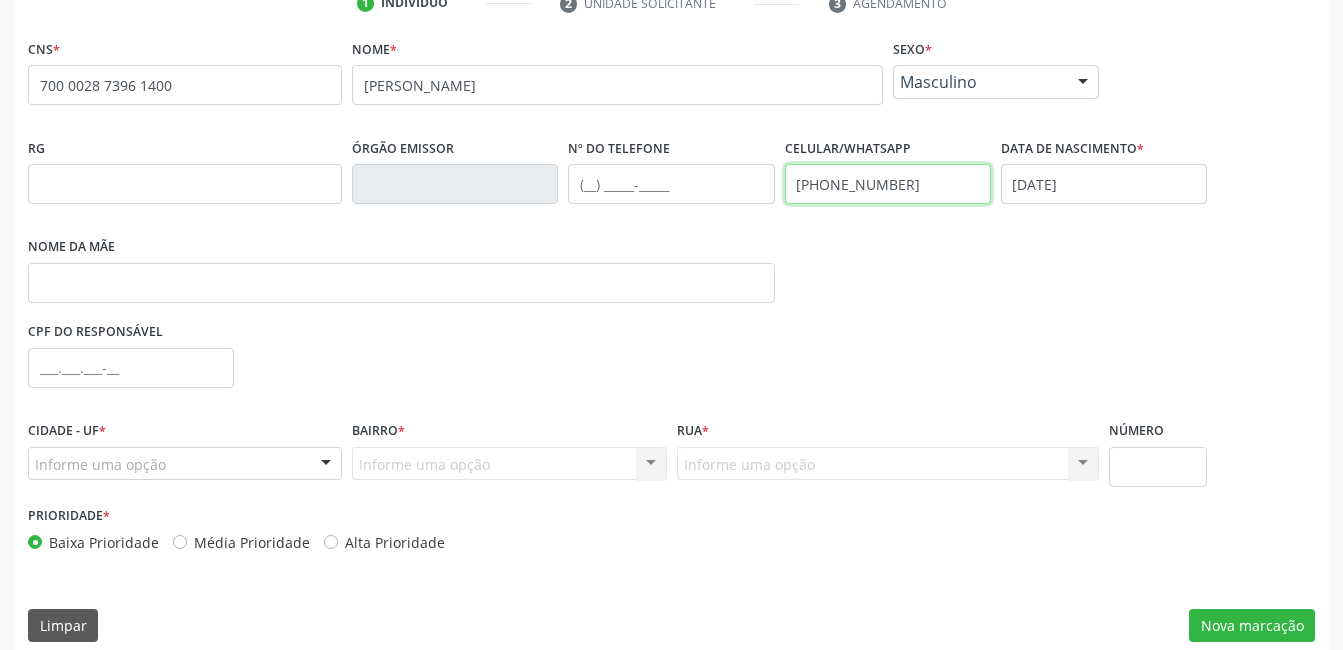 type on "(87) 99980-0959" 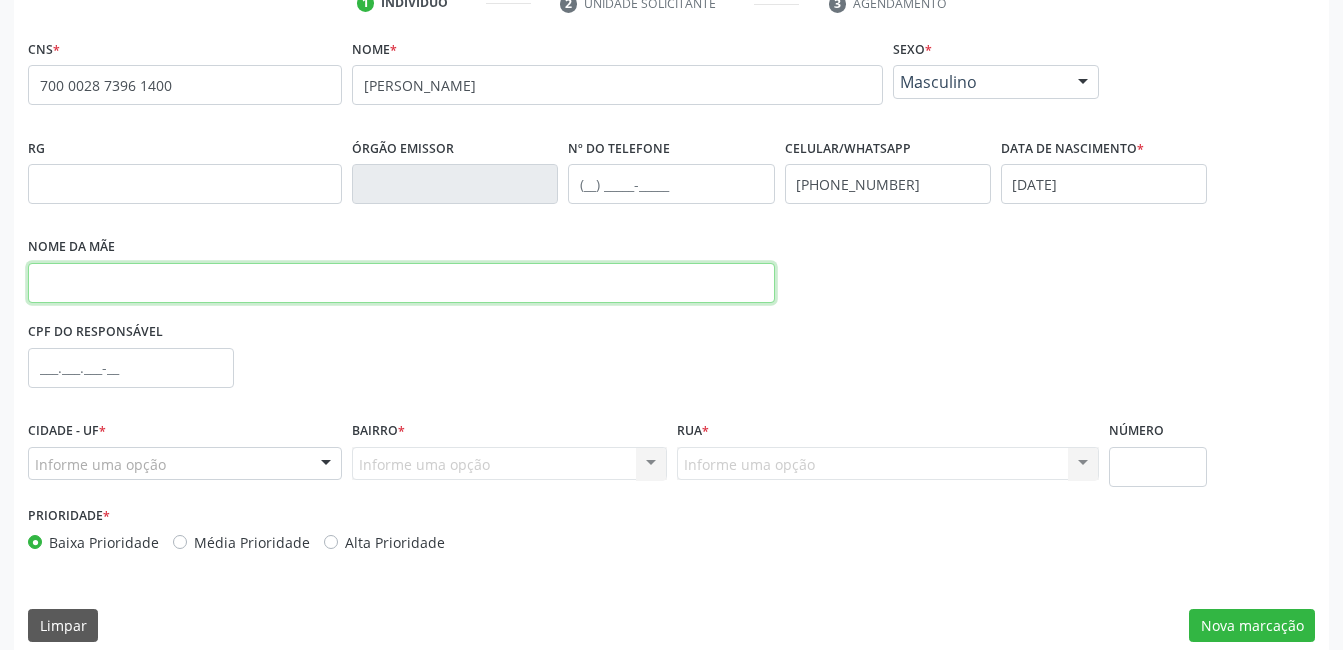 click at bounding box center (401, 283) 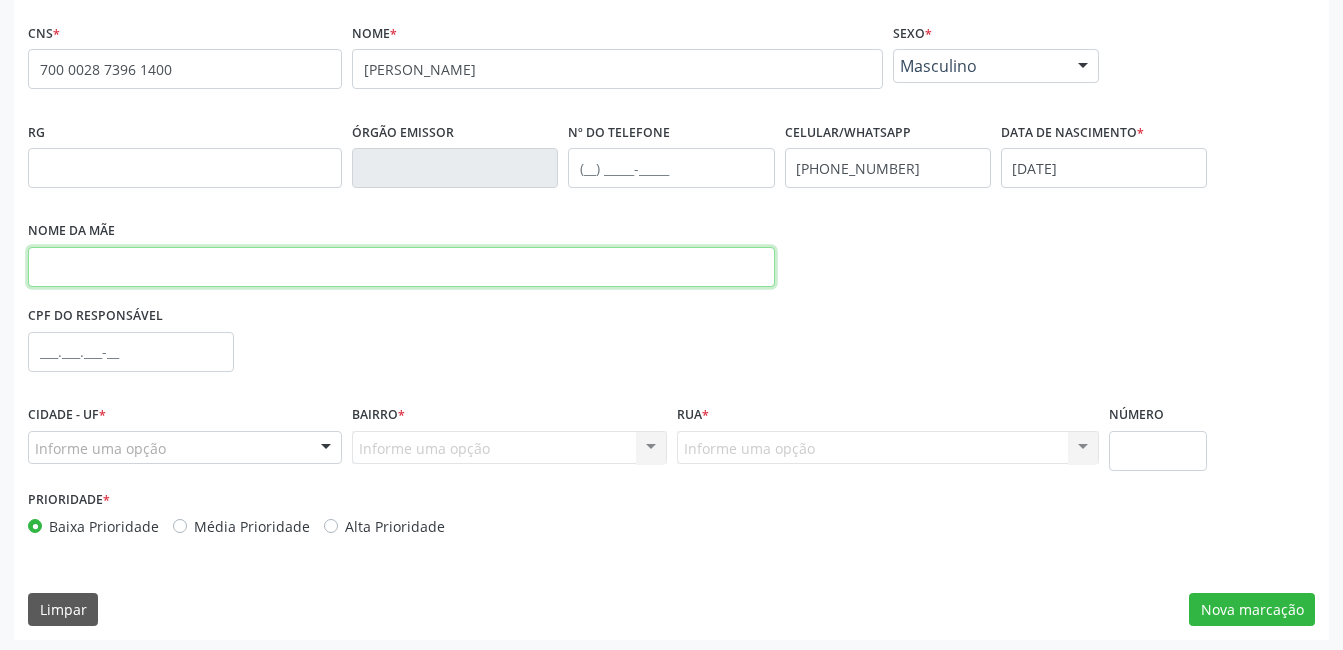 scroll, scrollTop: 420, scrollLeft: 0, axis: vertical 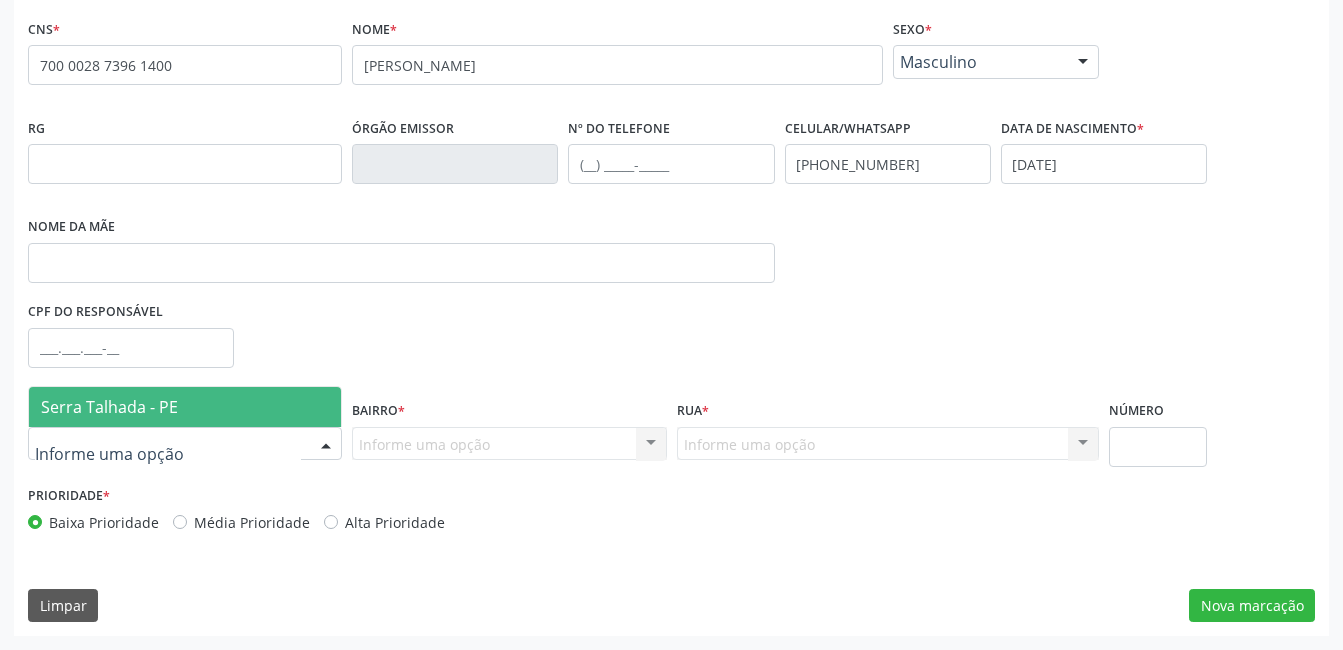 click on "Serra Talhada - PE" at bounding box center [109, 407] 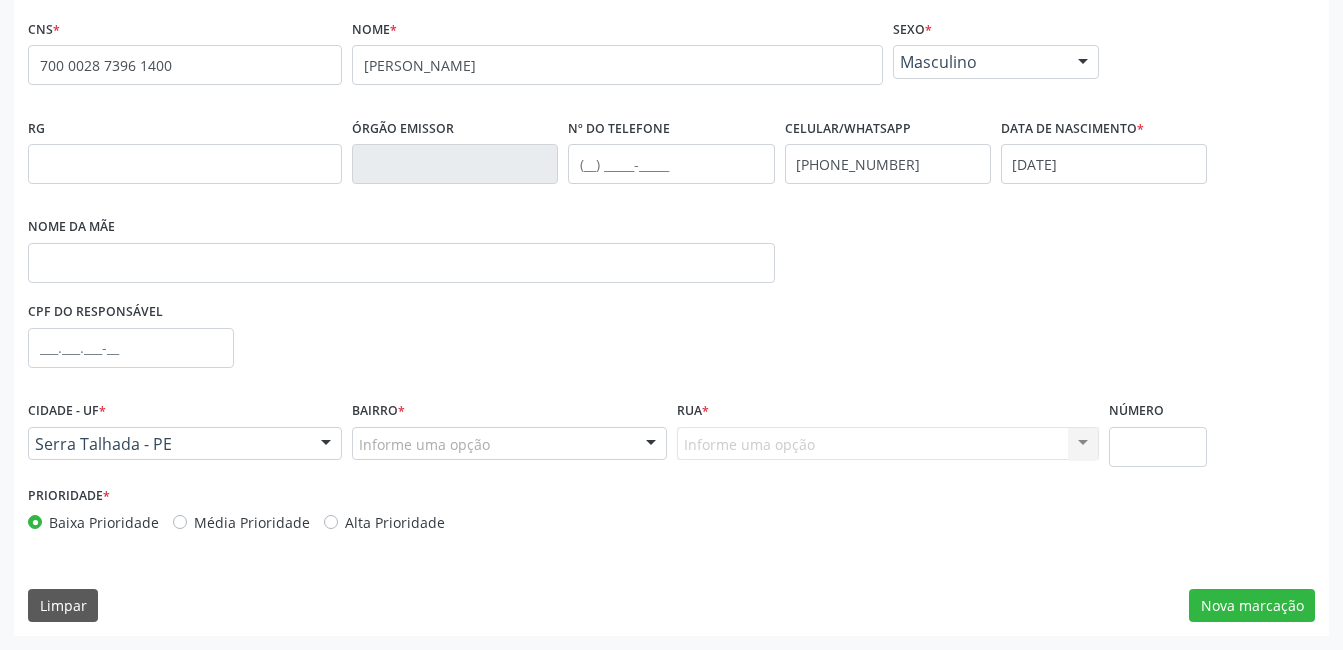 click at bounding box center [651, 445] 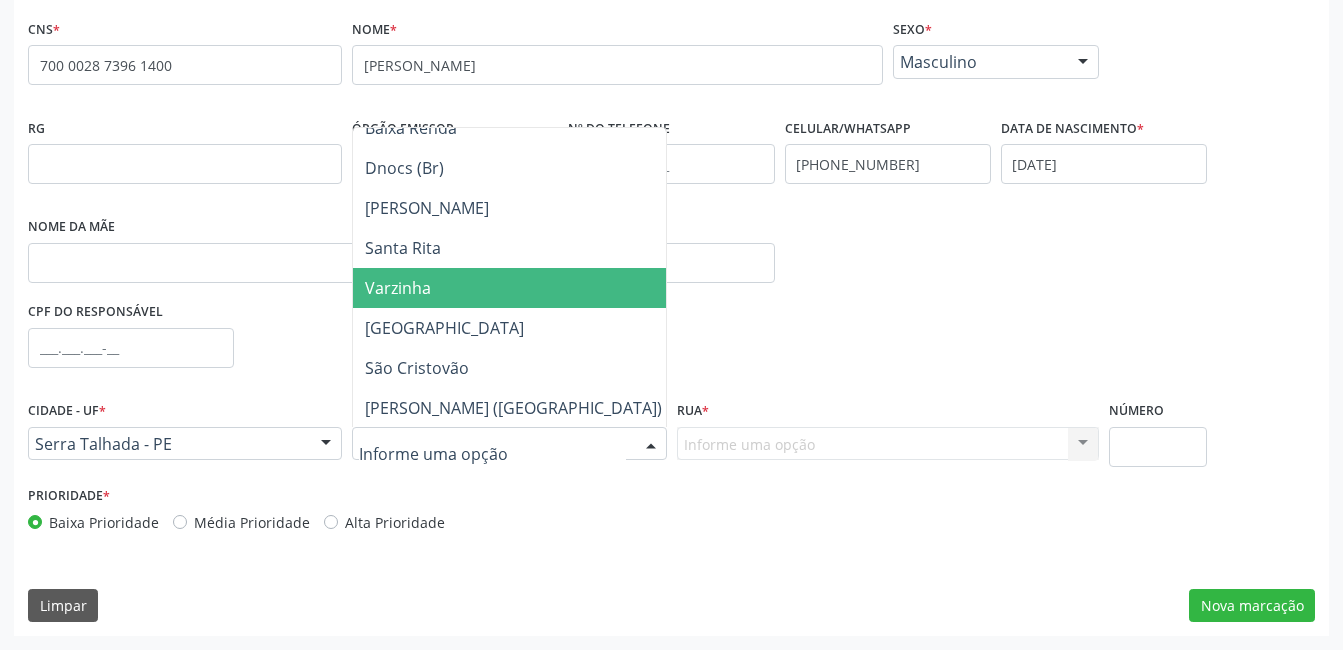 scroll, scrollTop: 400, scrollLeft: 0, axis: vertical 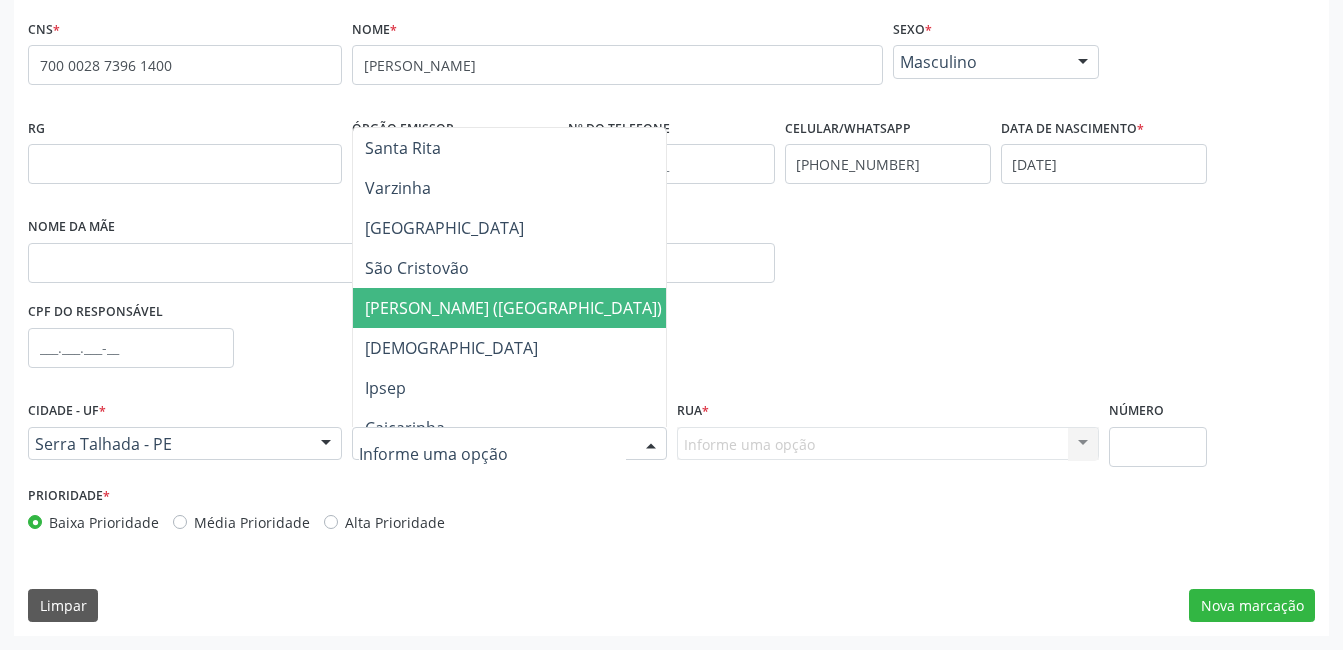 click on "[PERSON_NAME] ([GEOGRAPHIC_DATA])" at bounding box center [513, 308] 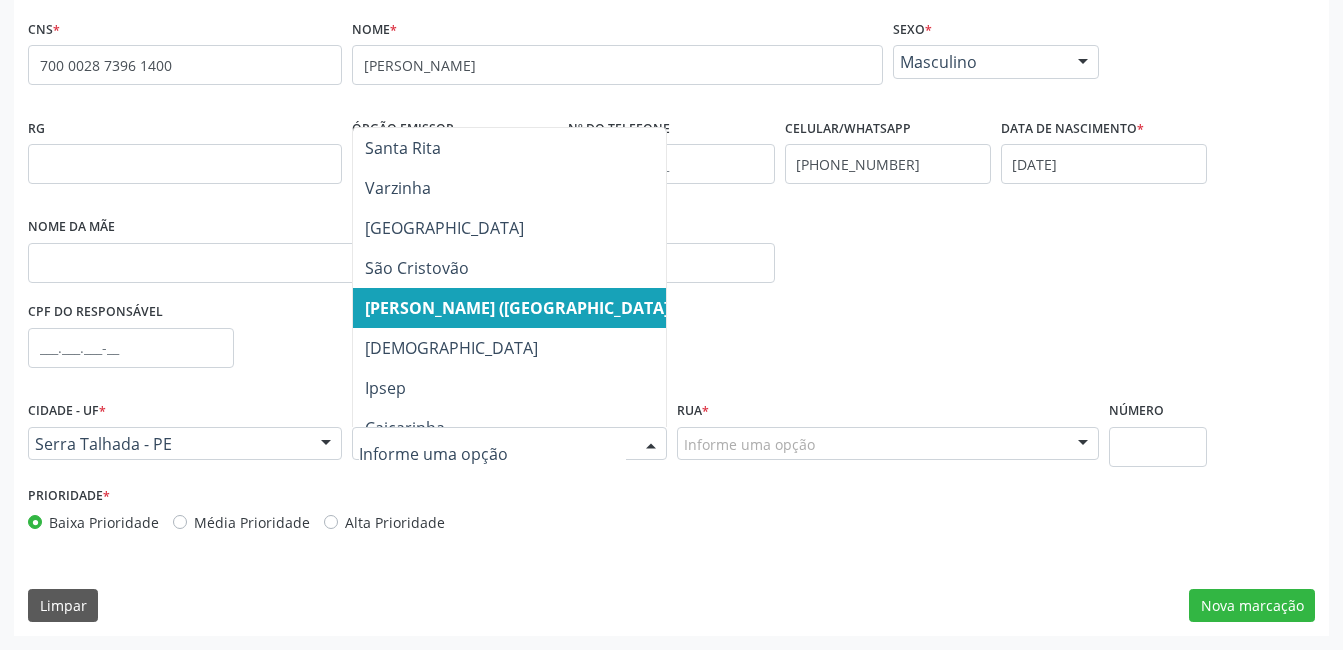 click at bounding box center (509, 444) 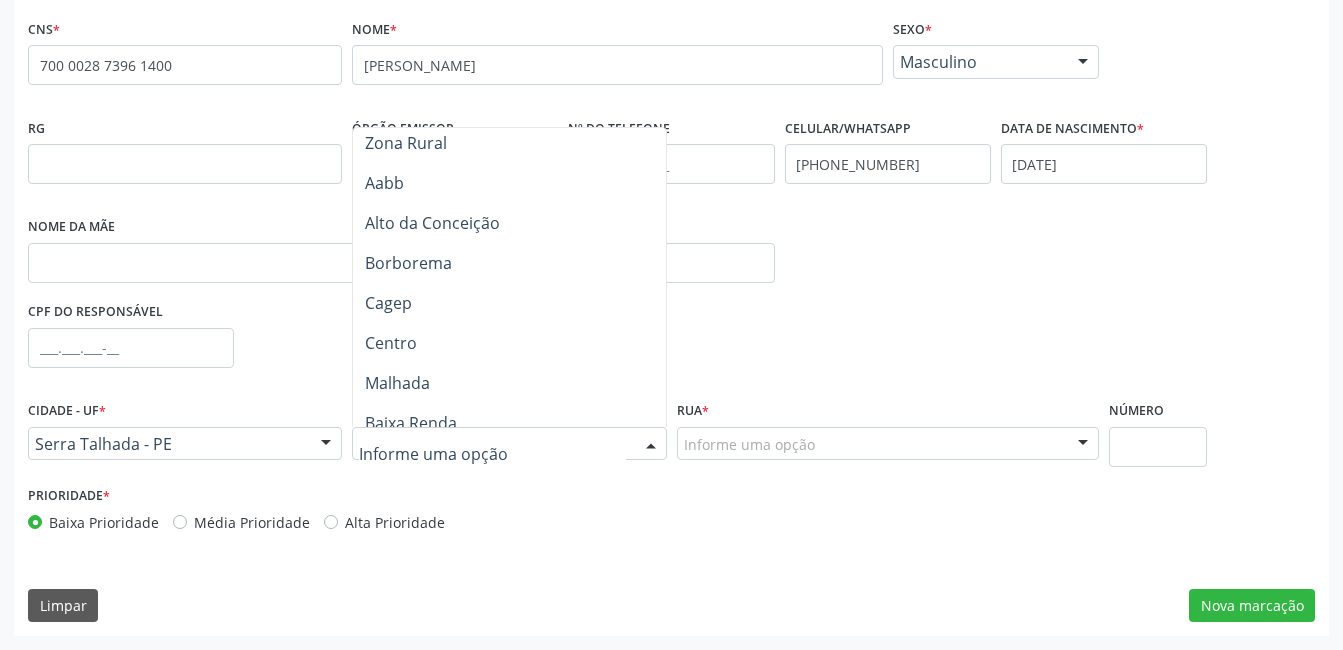 scroll, scrollTop: 0, scrollLeft: 0, axis: both 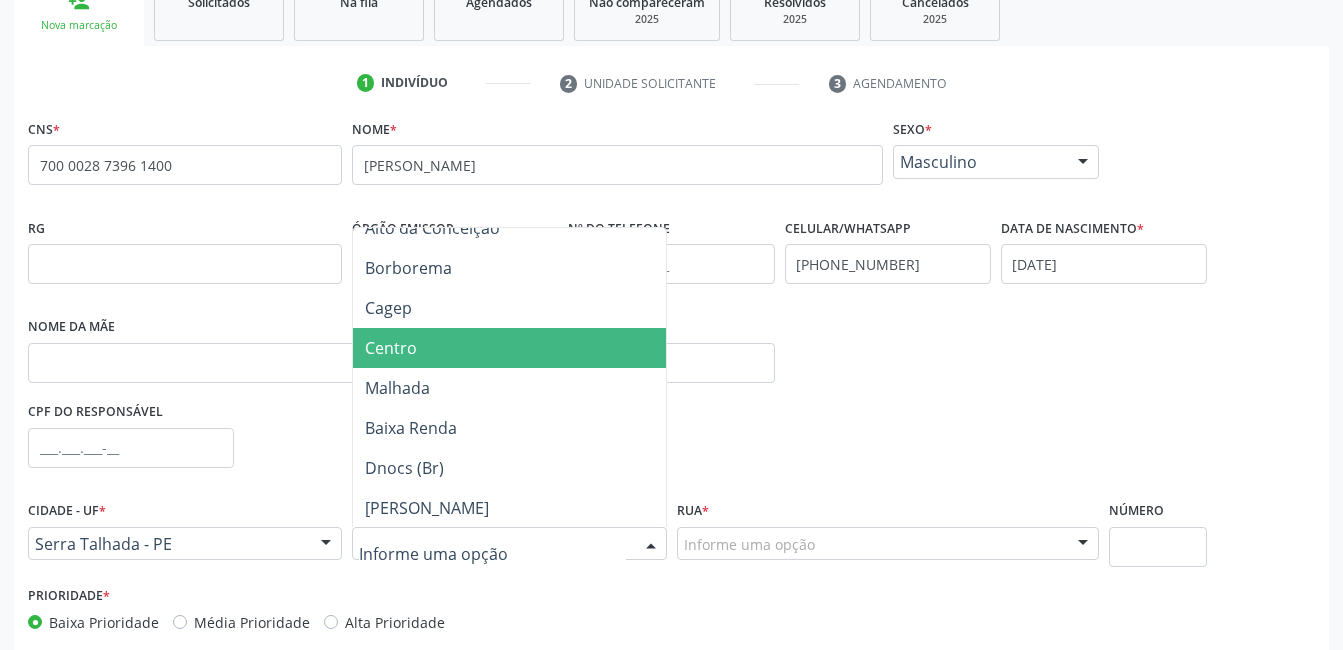 click on "Centro" at bounding box center [519, 348] 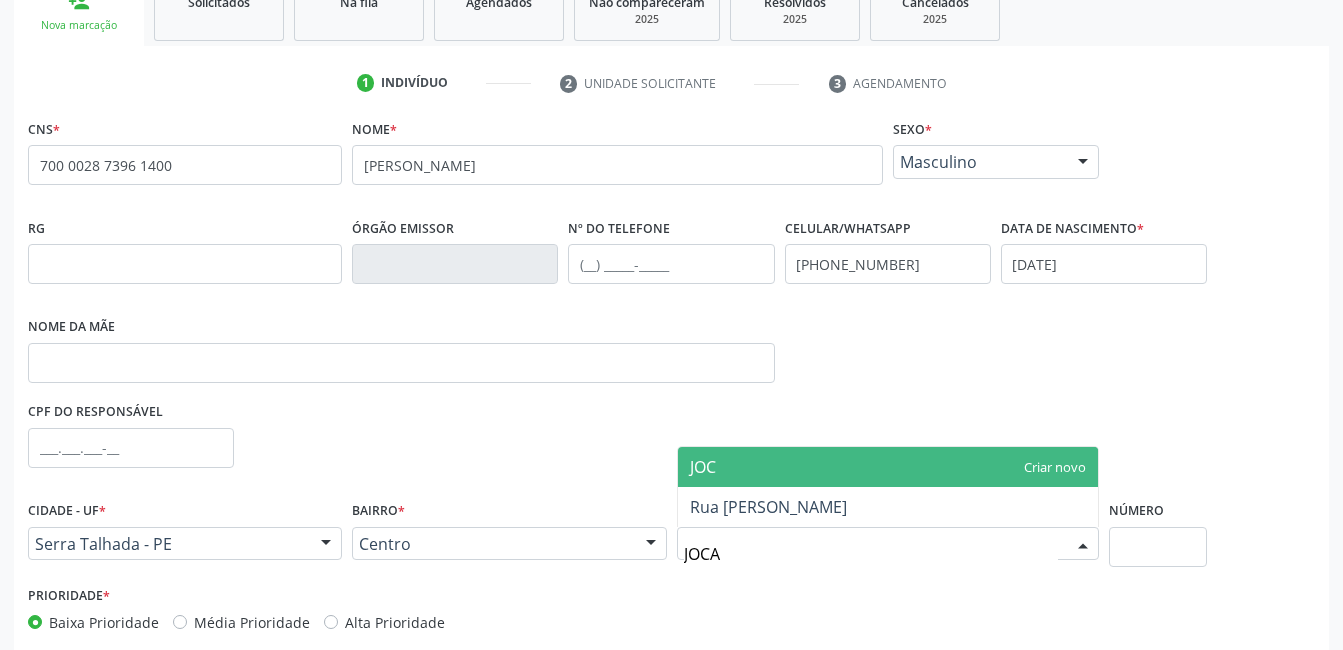 type on "JOCA" 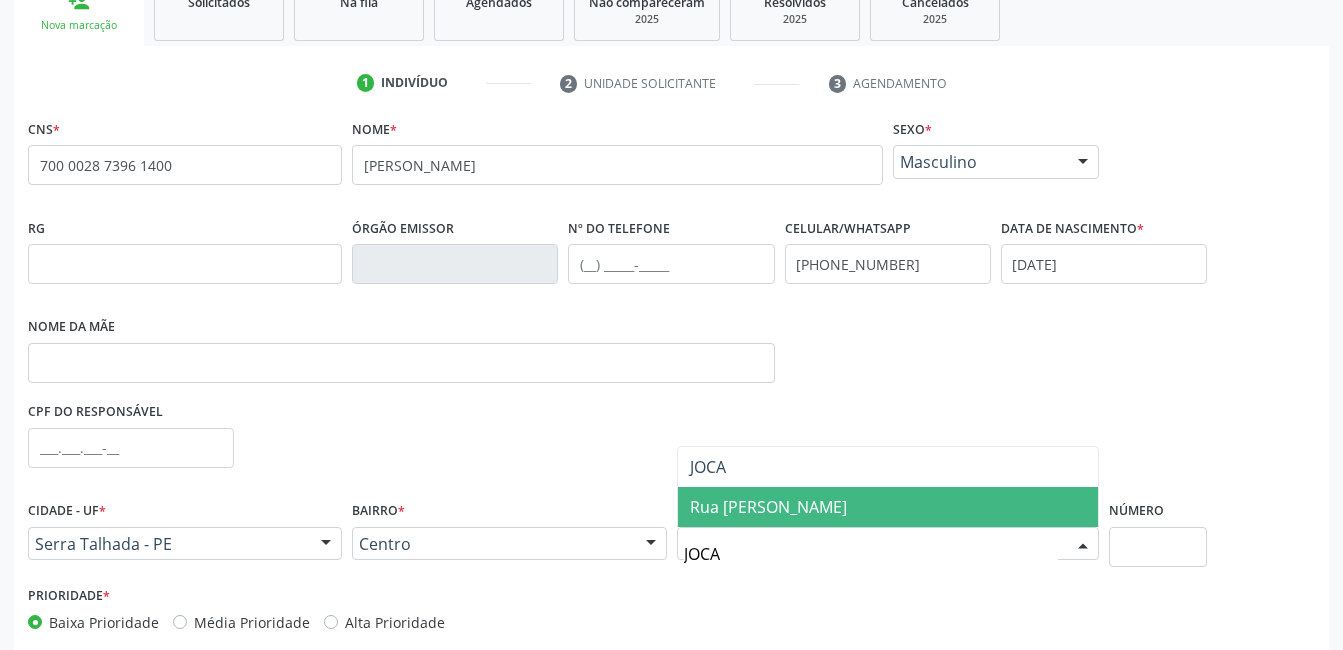 click on "Rua Joca Magalhães" at bounding box center [888, 507] 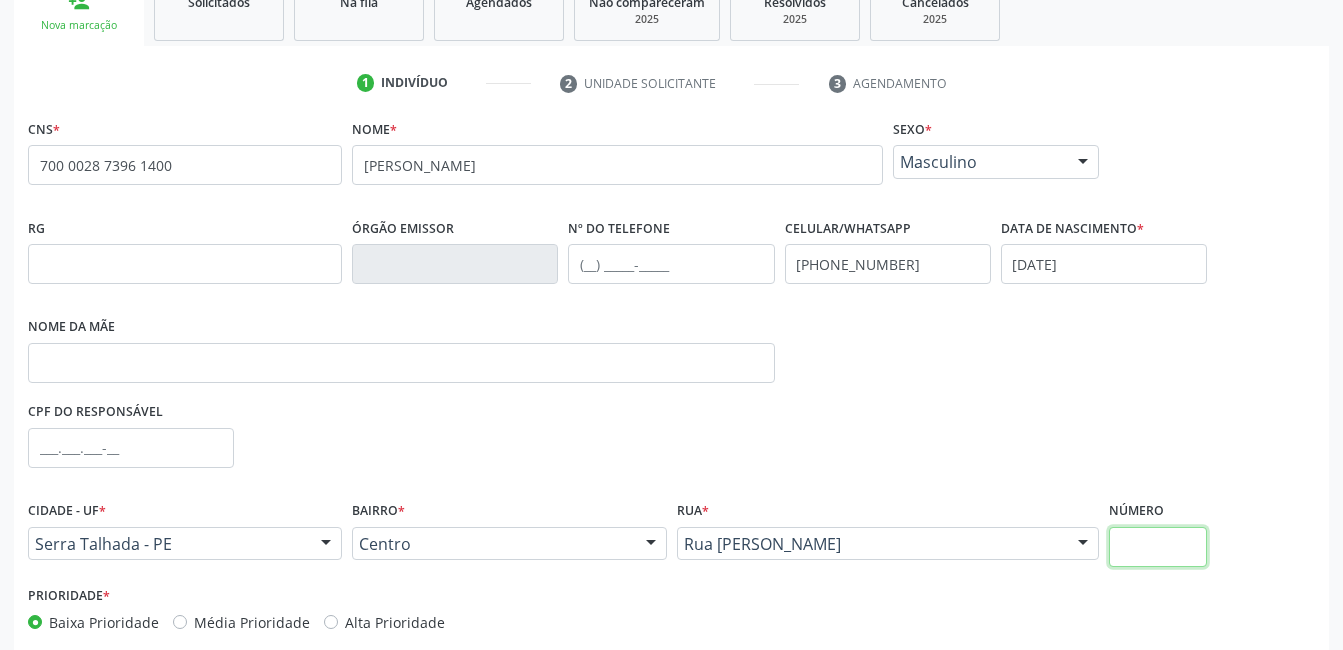 click at bounding box center [1158, 547] 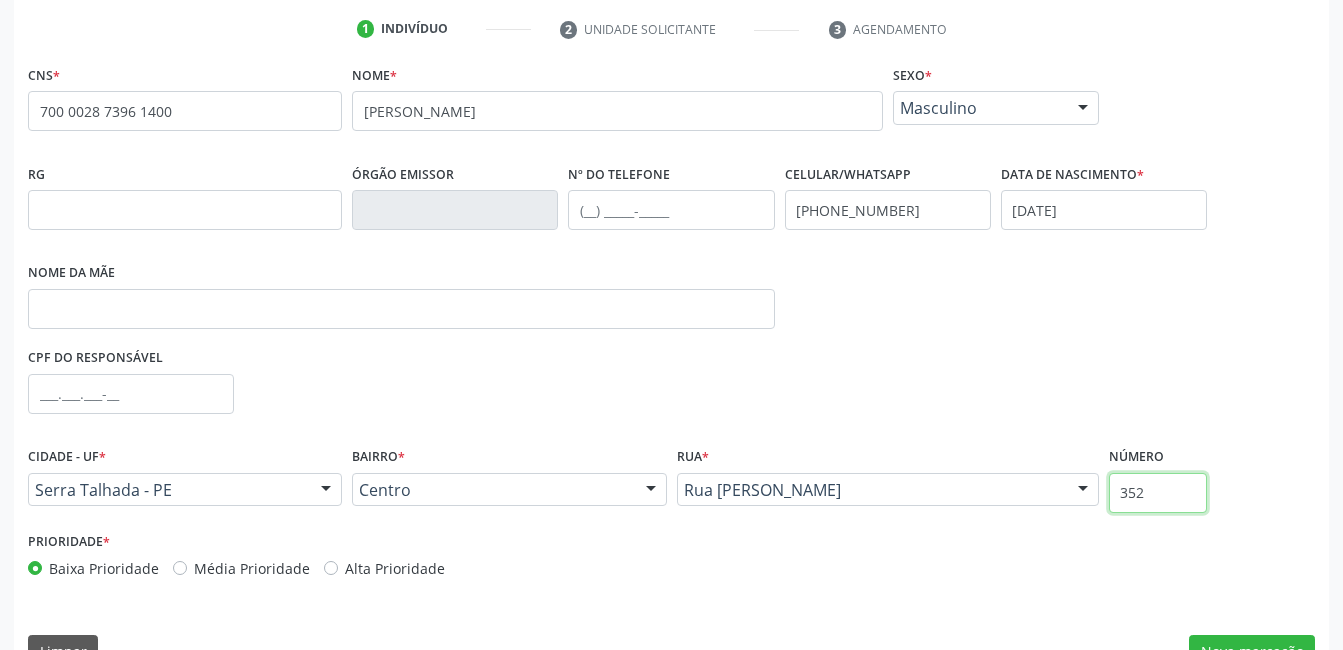 scroll, scrollTop: 420, scrollLeft: 0, axis: vertical 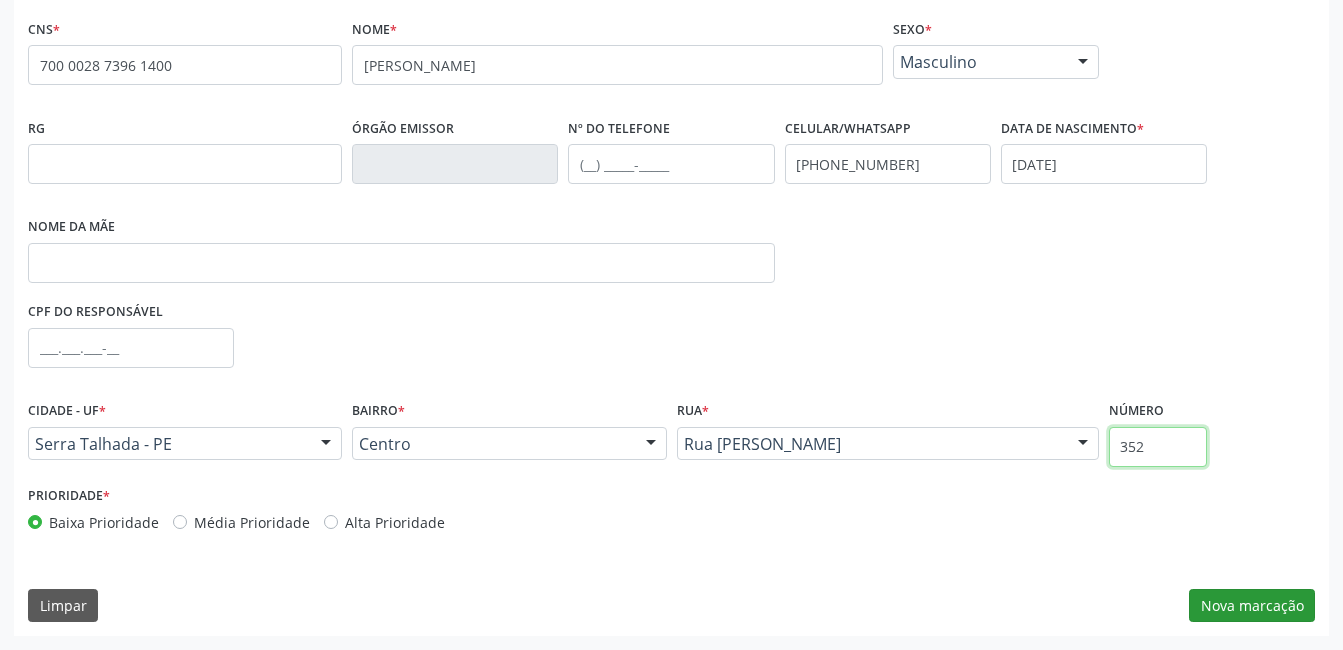 type on "352" 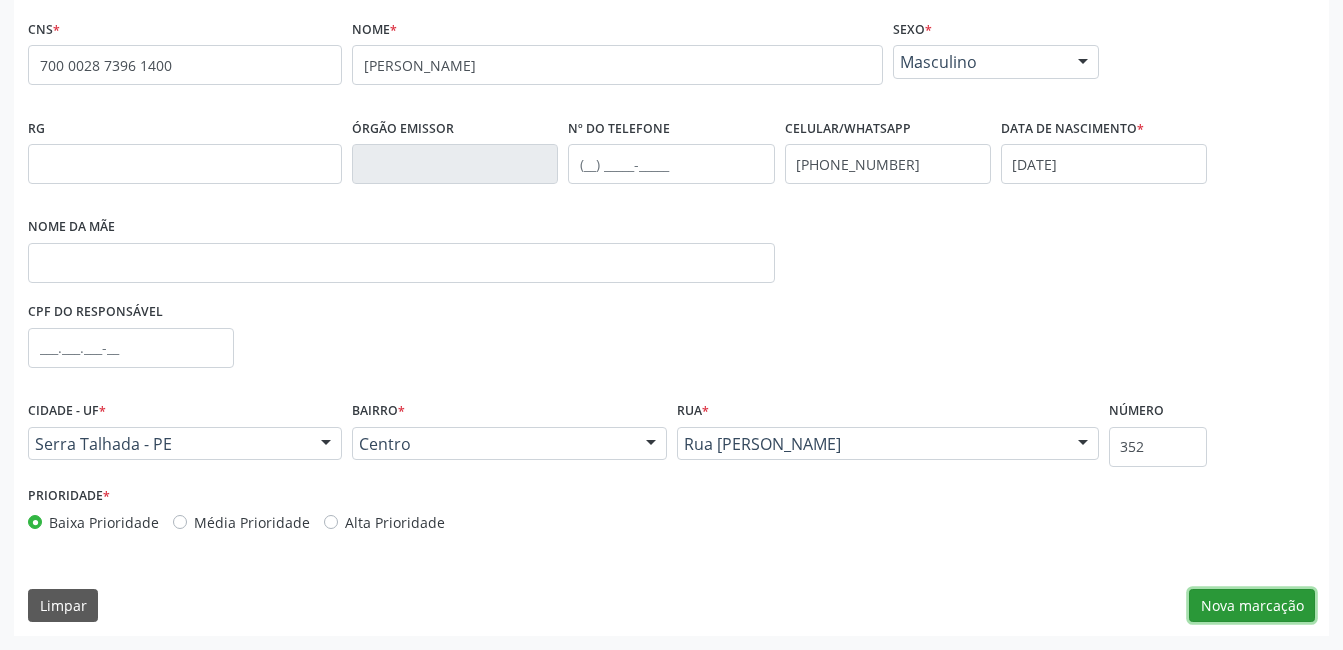 click on "Nova marcação" at bounding box center [1252, 606] 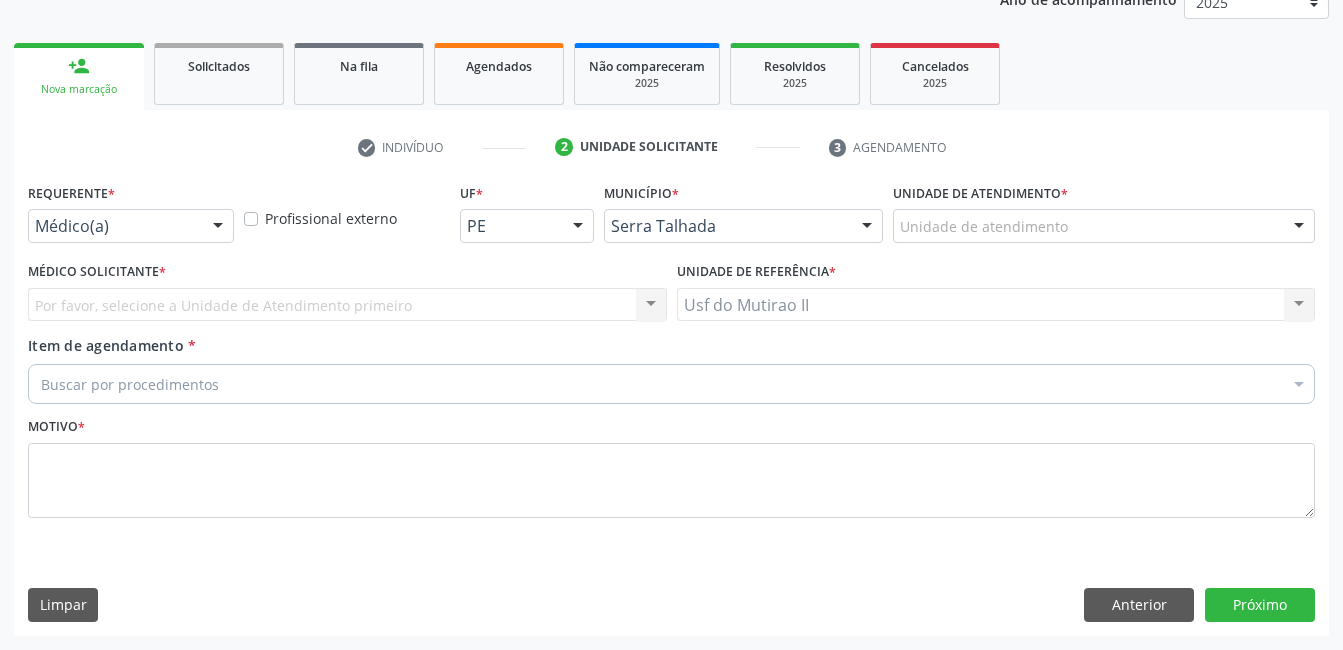 scroll, scrollTop: 256, scrollLeft: 0, axis: vertical 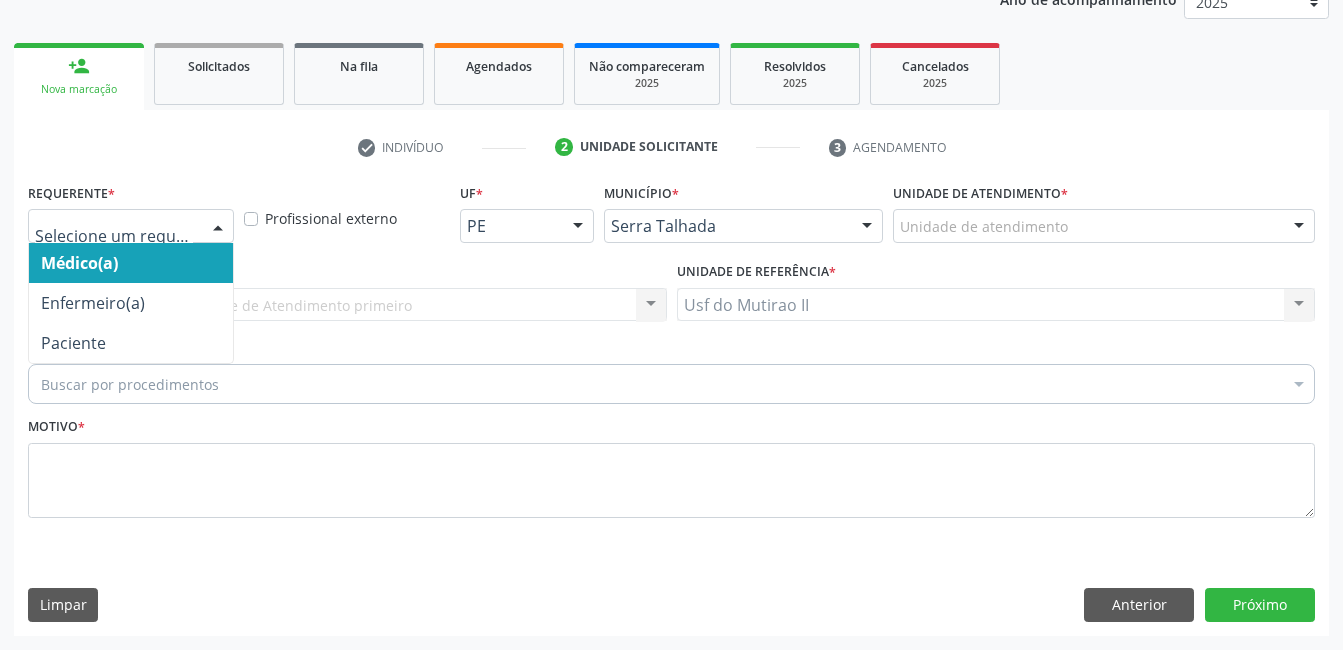 click at bounding box center (218, 227) 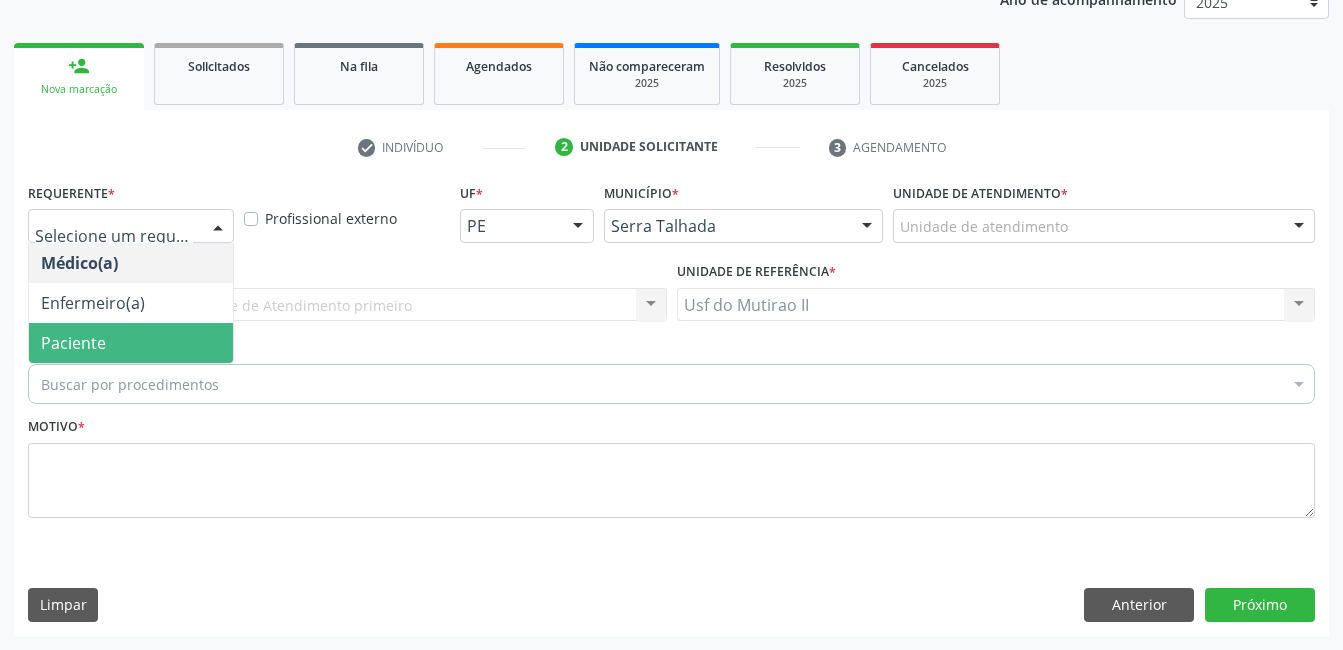 click on "Paciente" at bounding box center [73, 343] 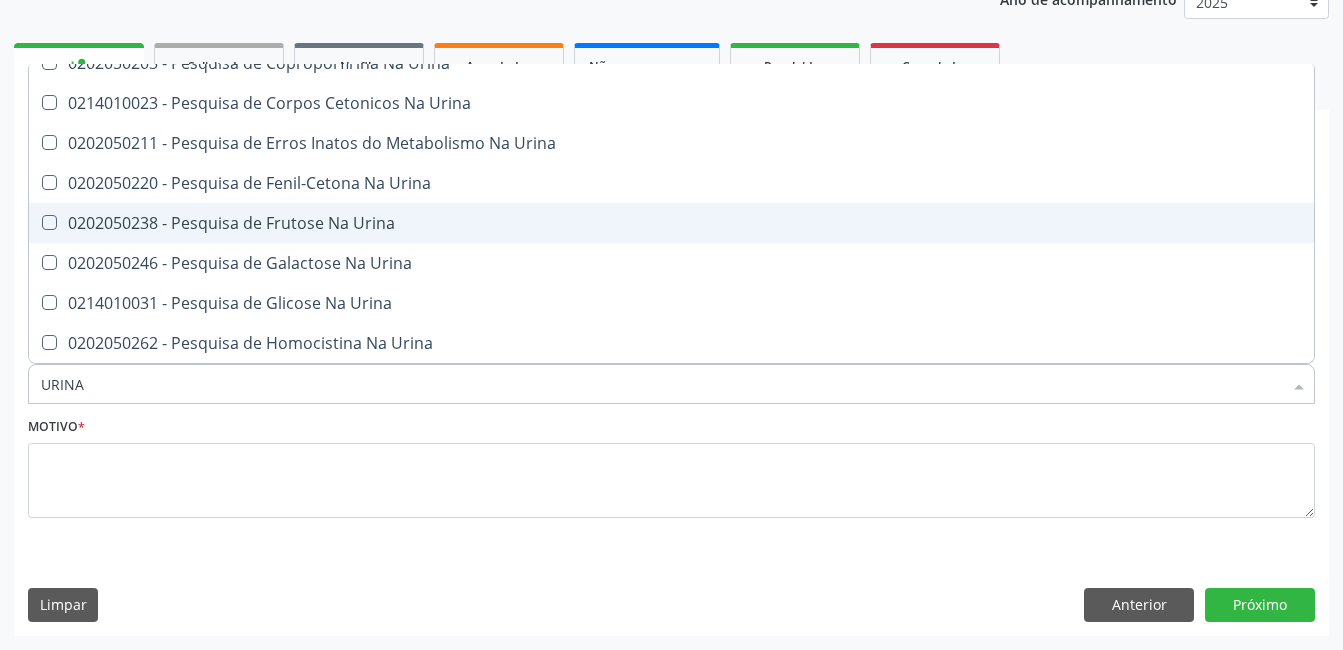 scroll, scrollTop: 0, scrollLeft: 0, axis: both 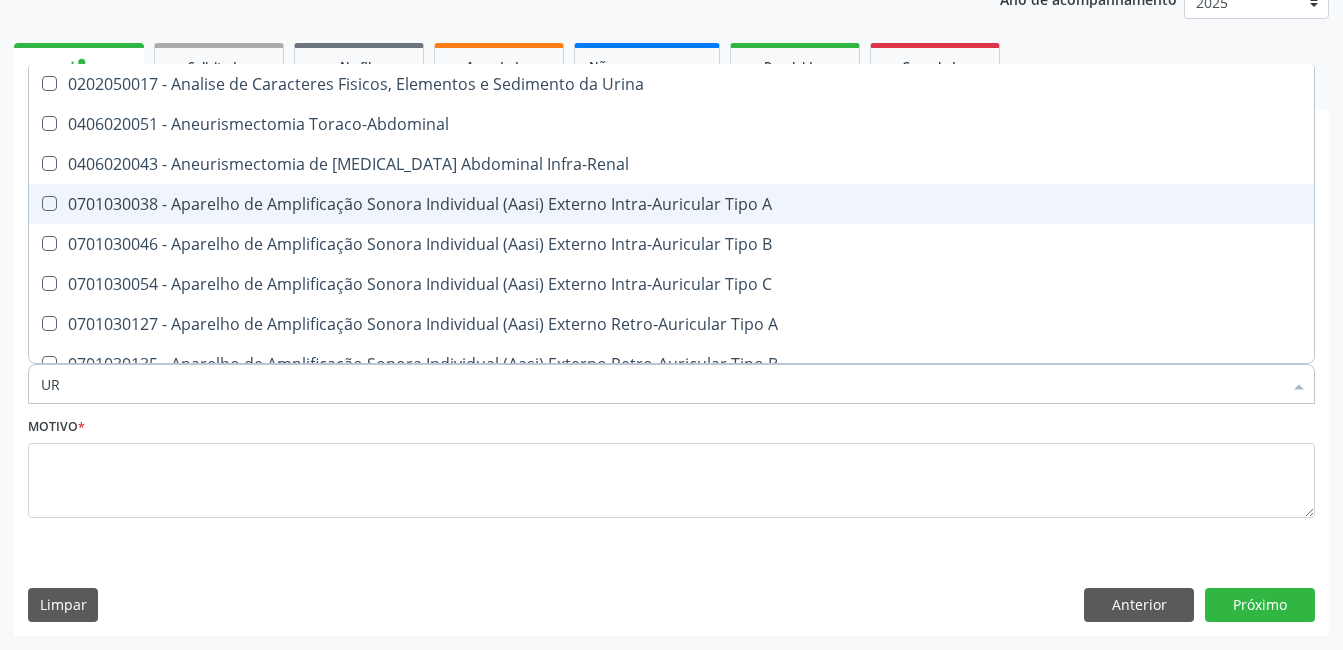 type on "U" 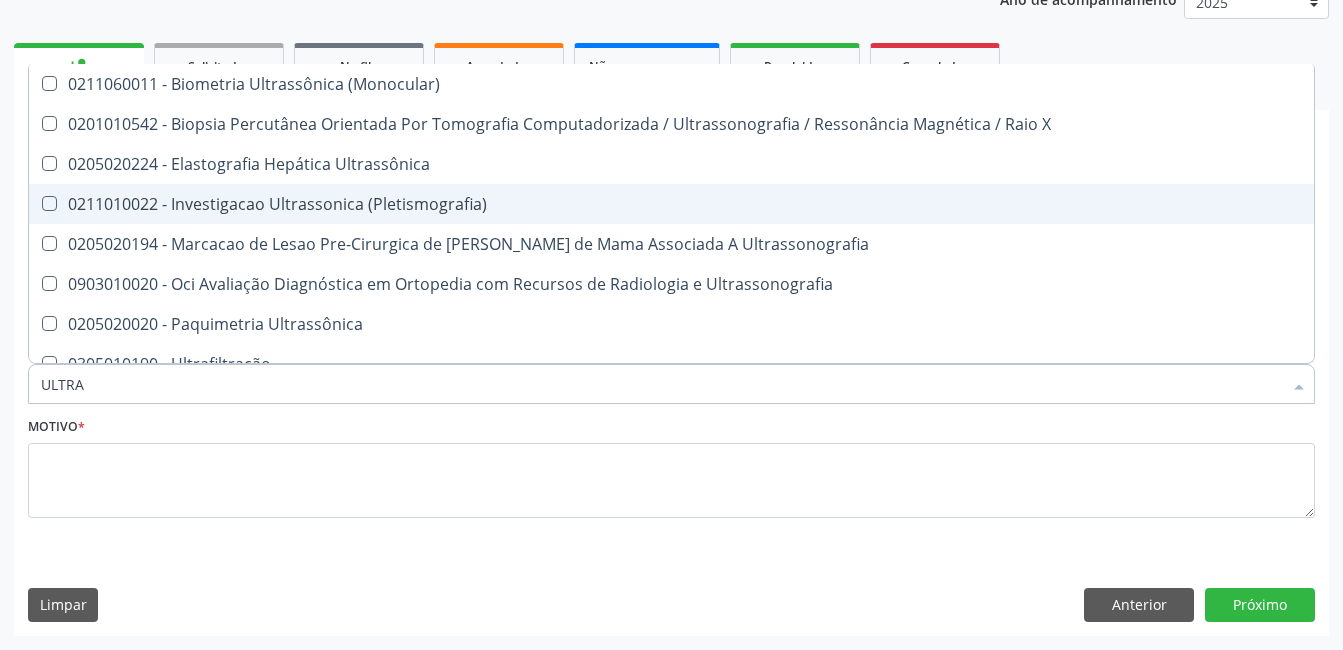 type on "ULTRAS" 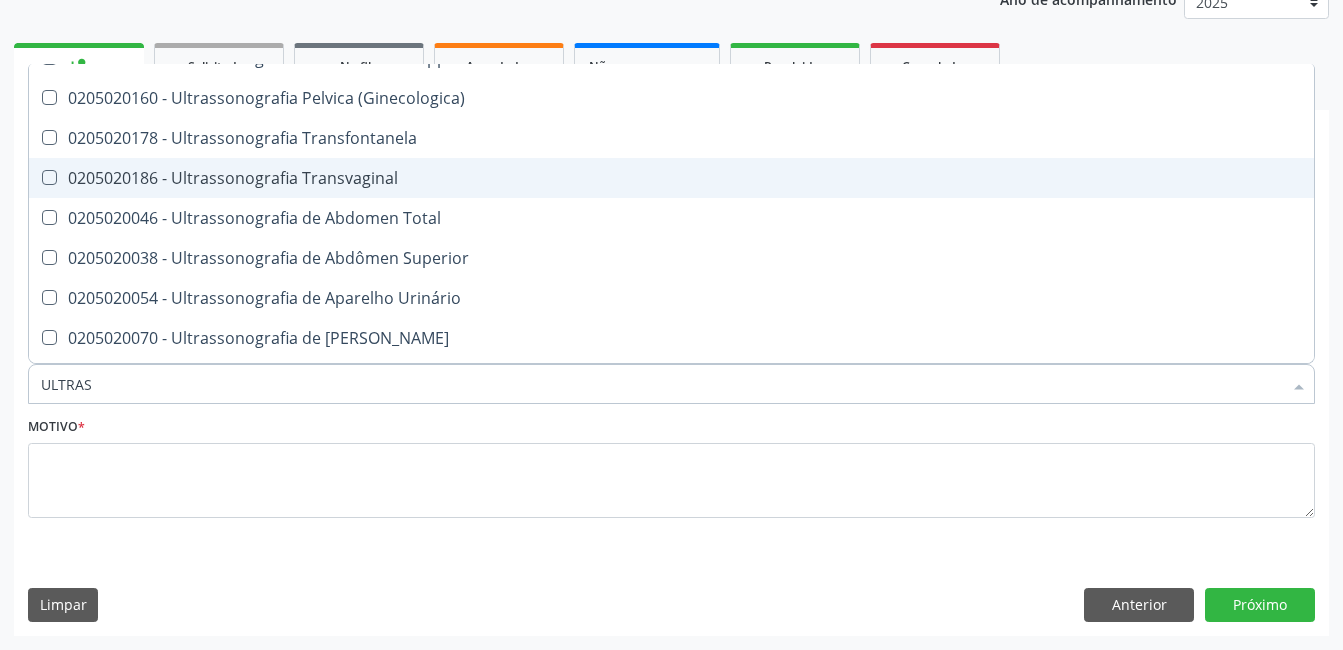 scroll, scrollTop: 500, scrollLeft: 0, axis: vertical 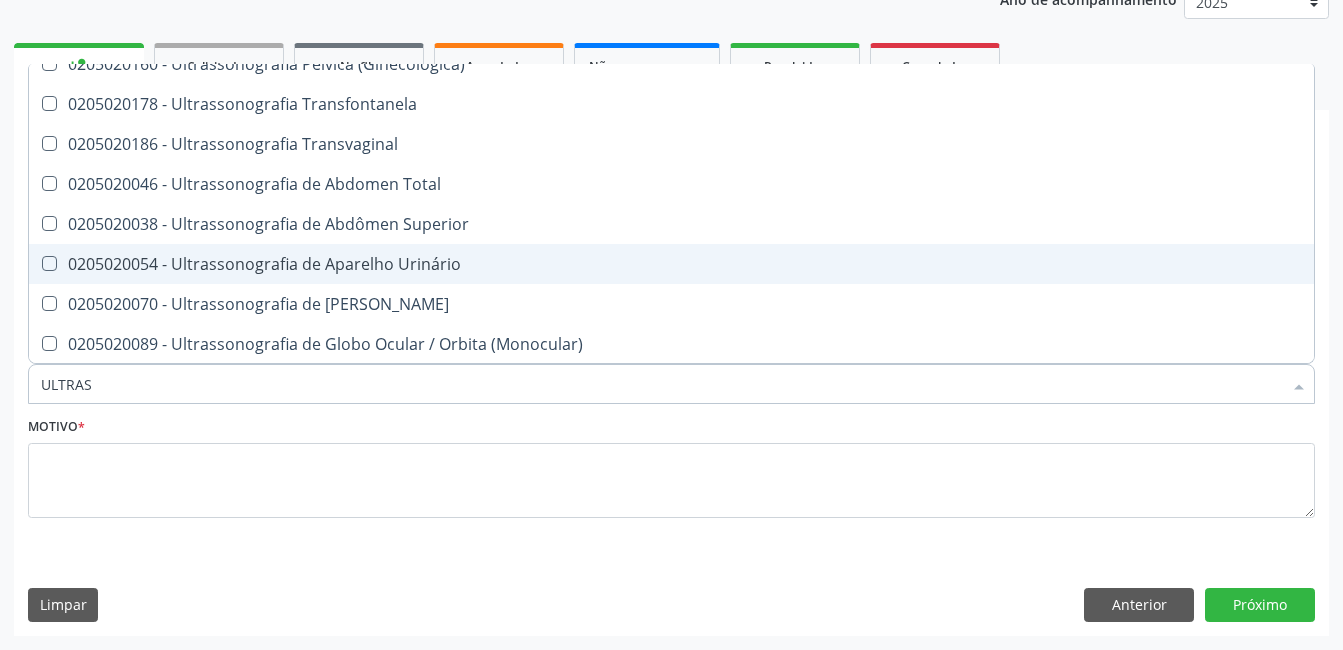click on "0205020054 - Ultrassonografia de Aparelho Urinário" at bounding box center (671, 264) 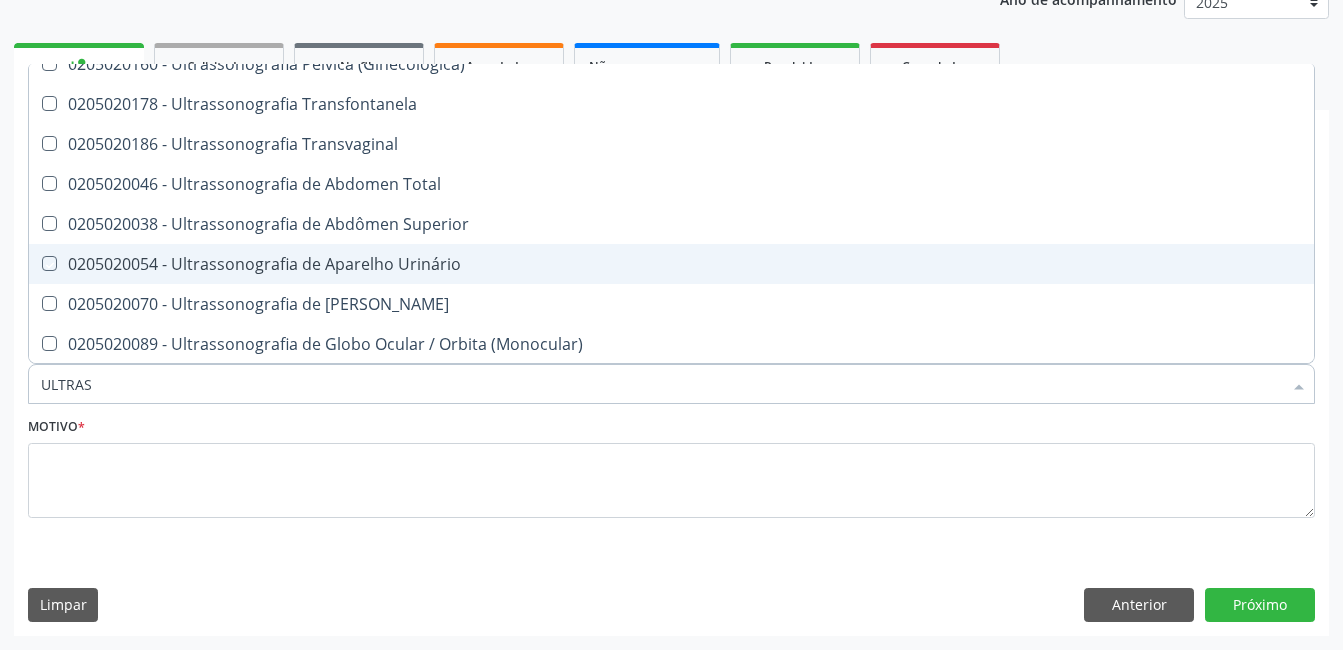 checkbox on "true" 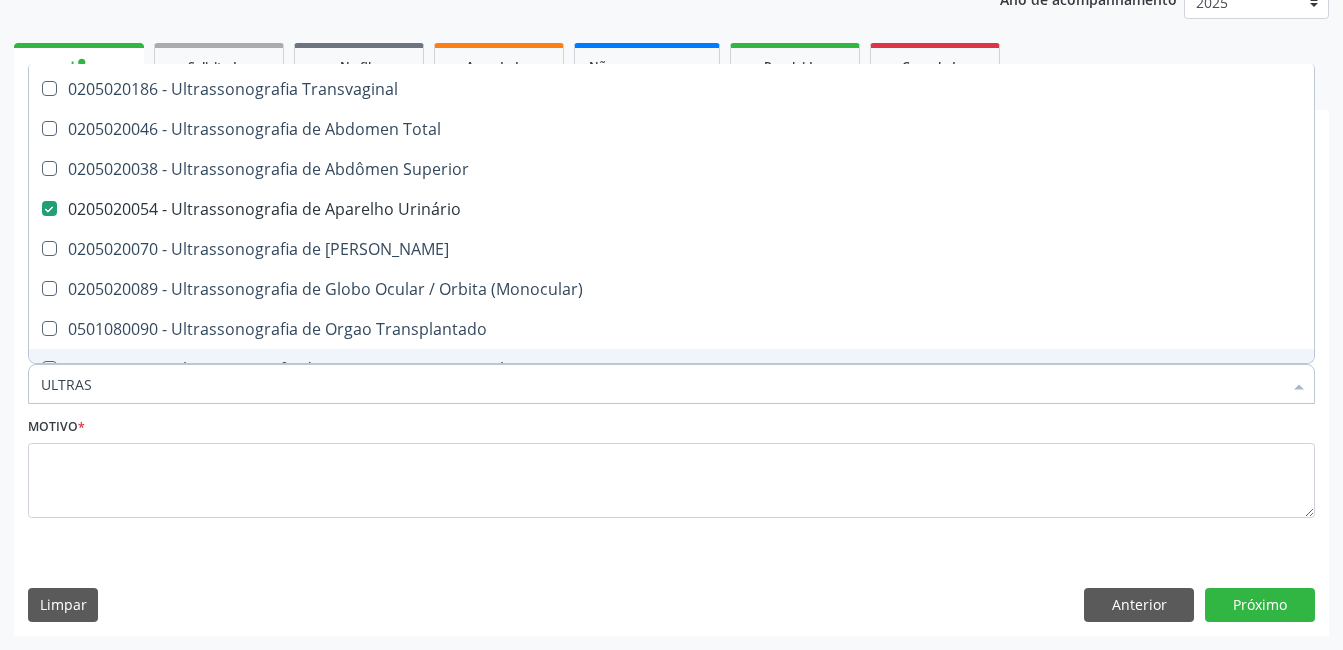 scroll, scrollTop: 600, scrollLeft: 0, axis: vertical 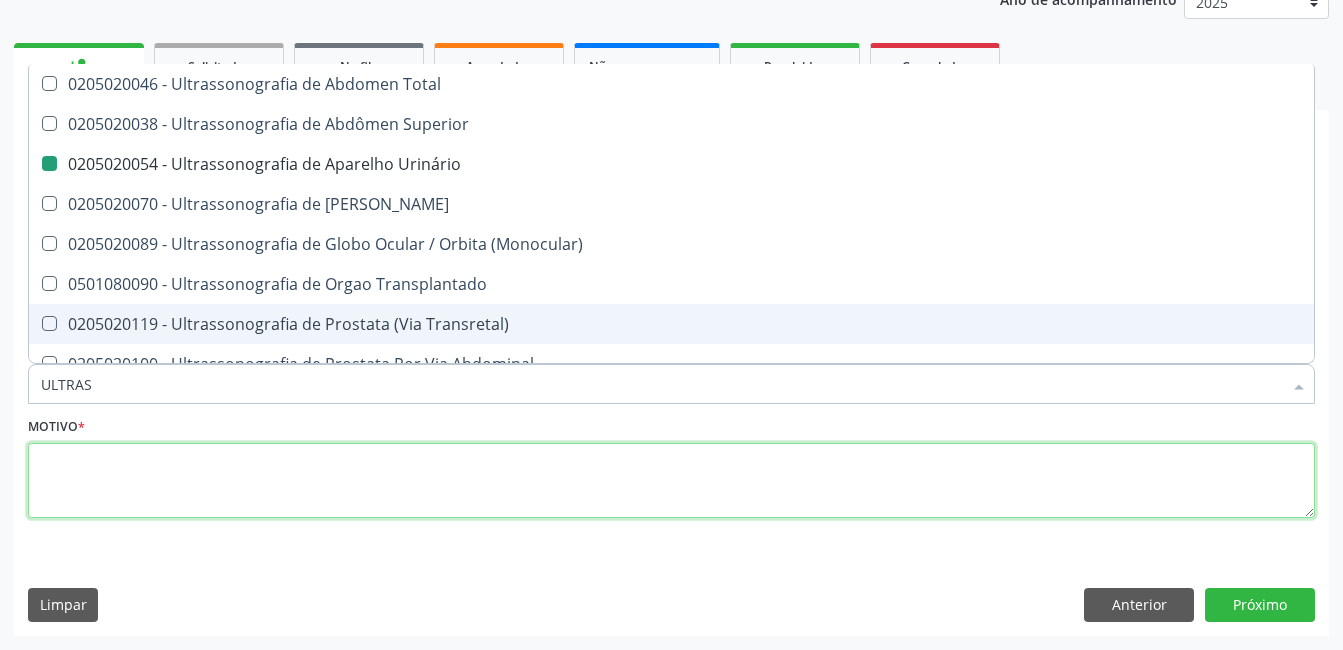 click at bounding box center [671, 481] 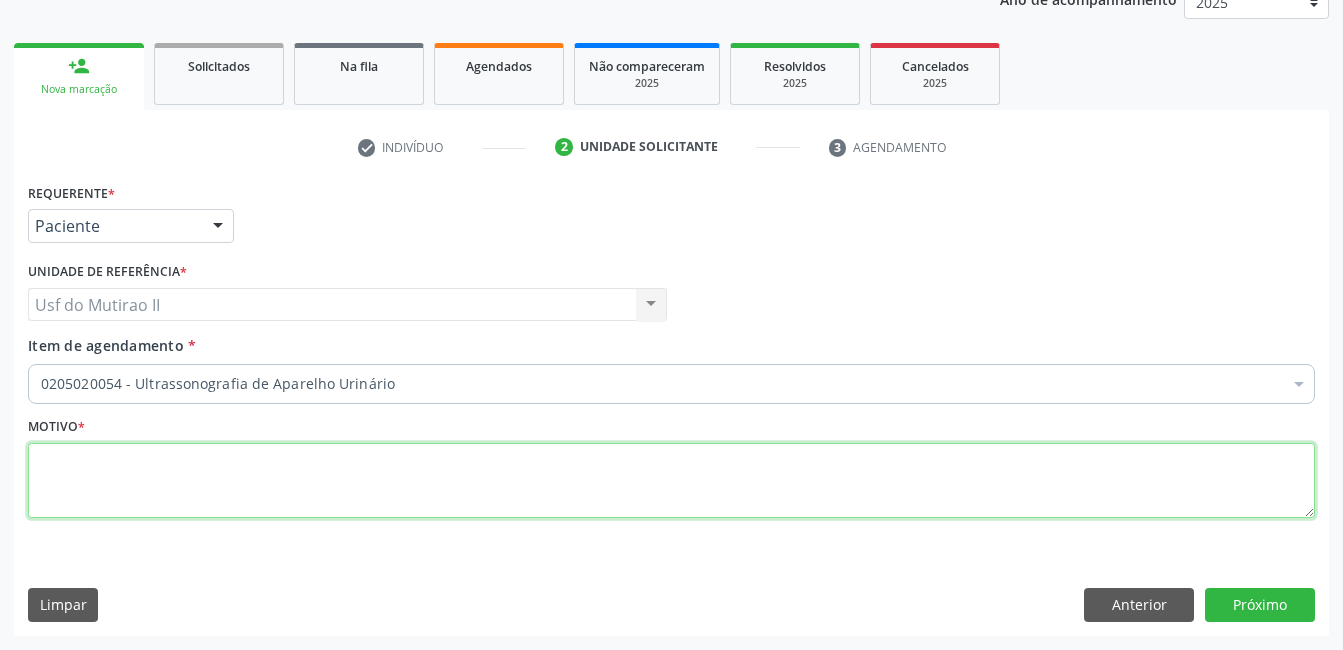 scroll, scrollTop: 0, scrollLeft: 0, axis: both 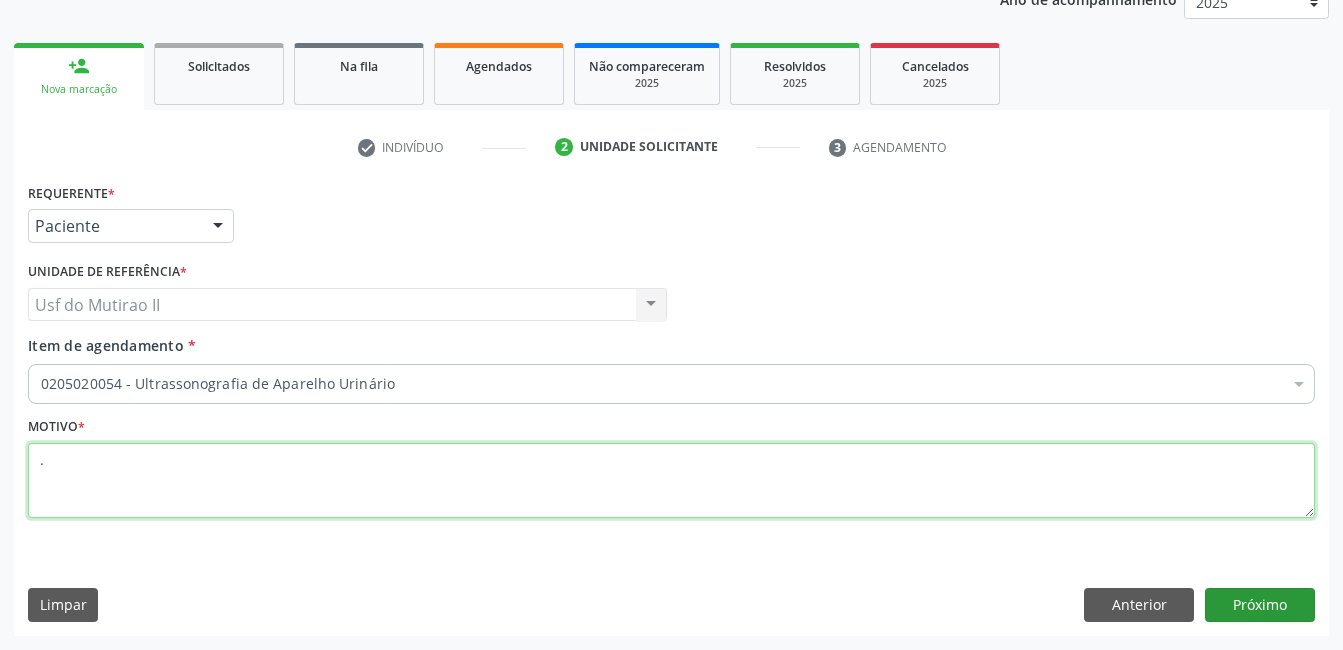 type on "." 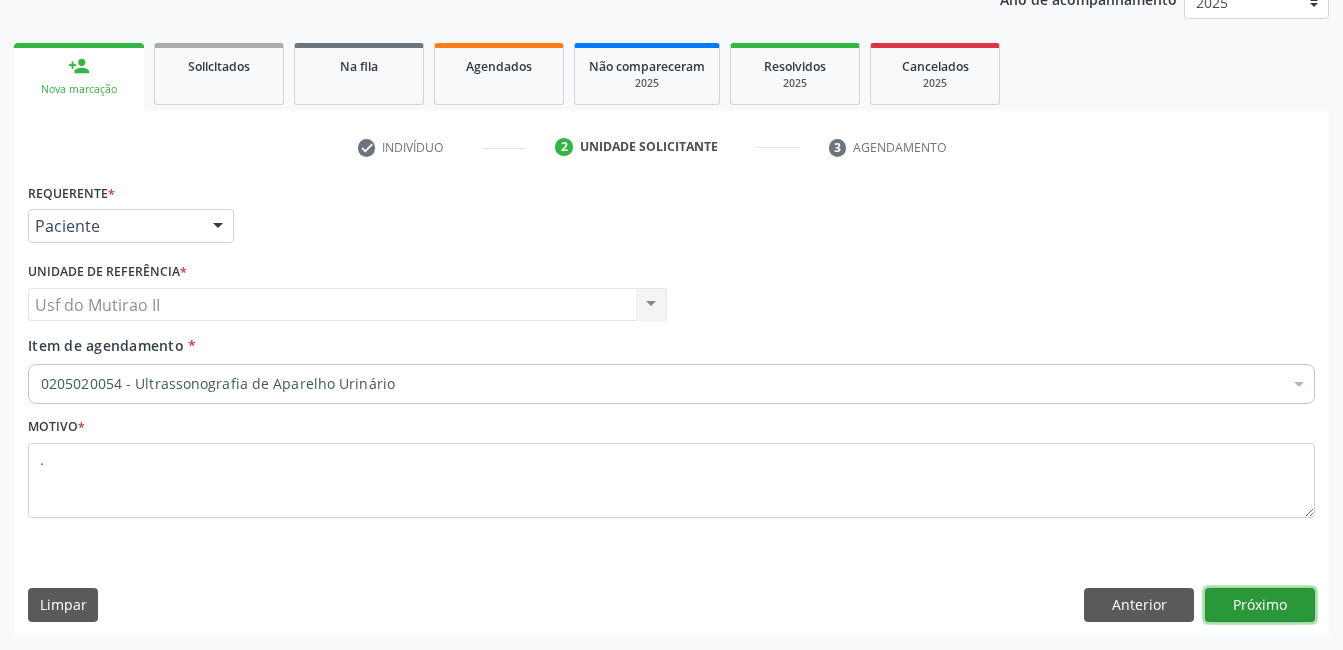 click on "Próximo" at bounding box center (1260, 605) 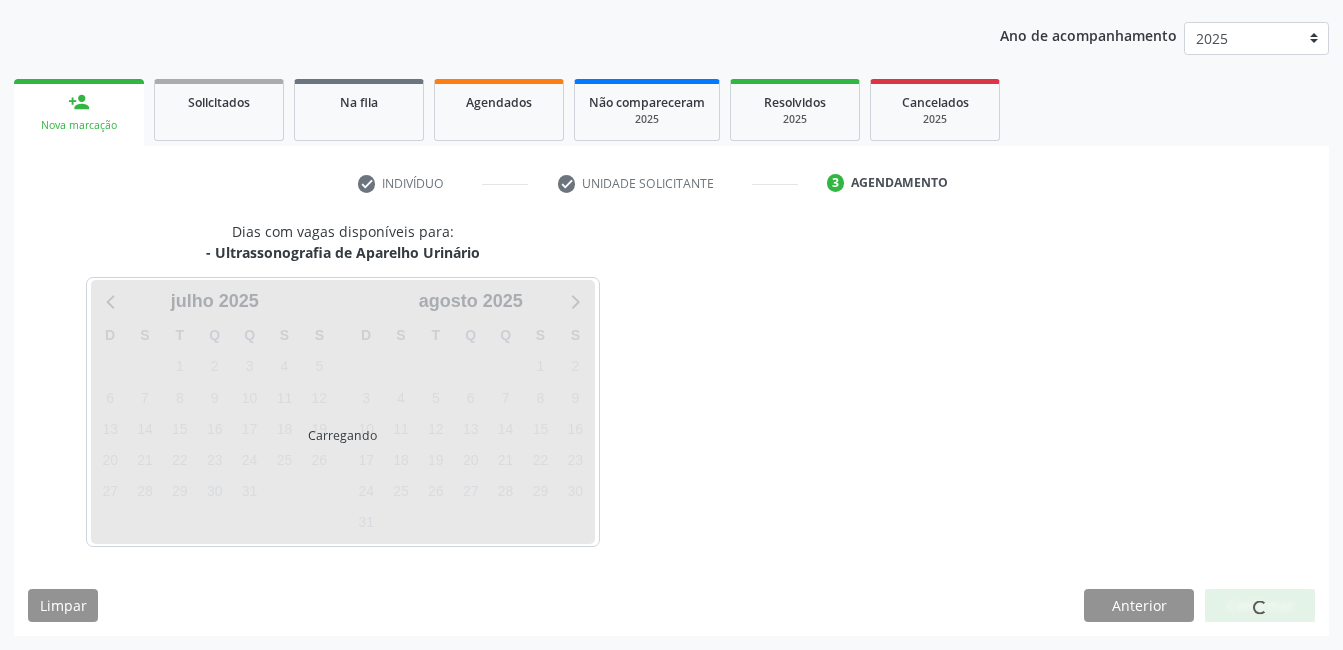 scroll, scrollTop: 220, scrollLeft: 0, axis: vertical 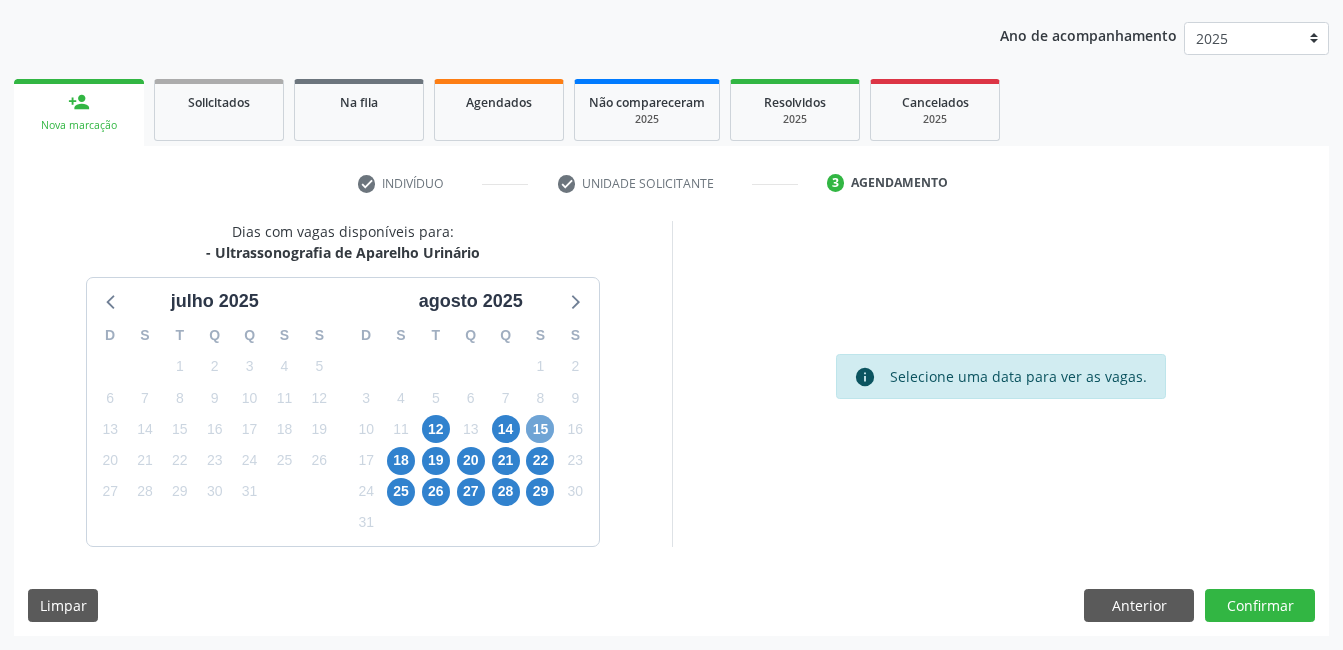 click on "15" at bounding box center [540, 429] 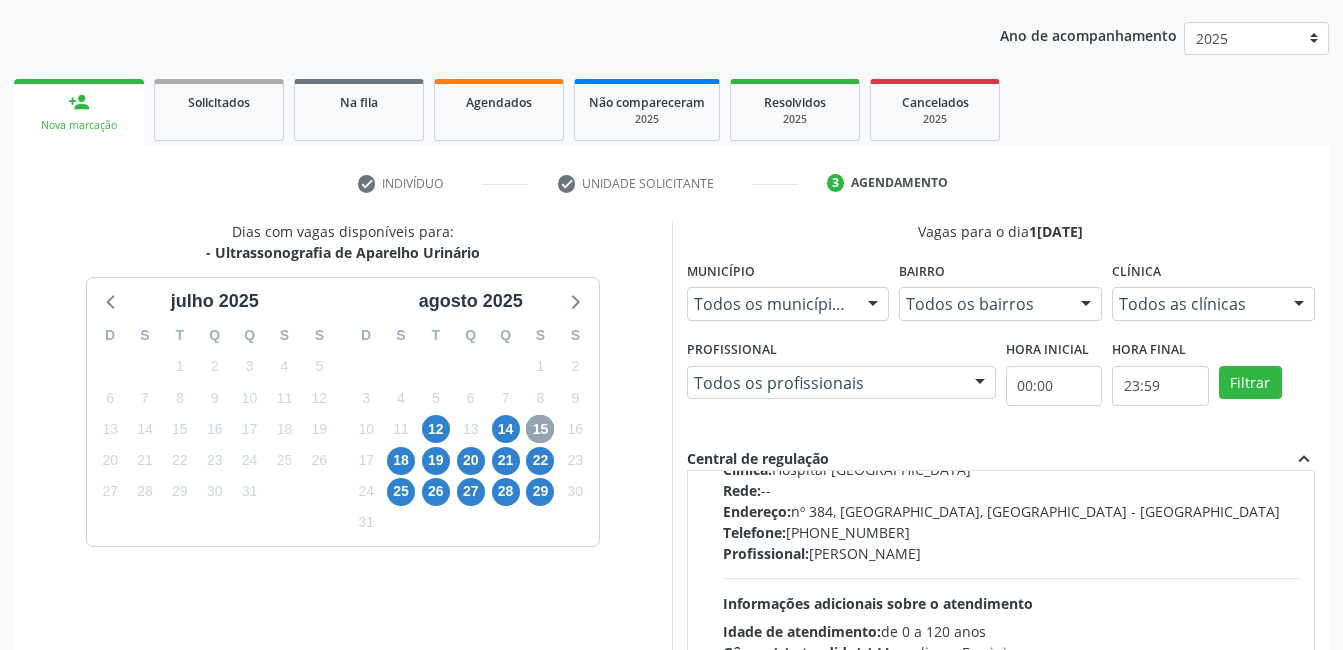 scroll, scrollTop: 600, scrollLeft: 0, axis: vertical 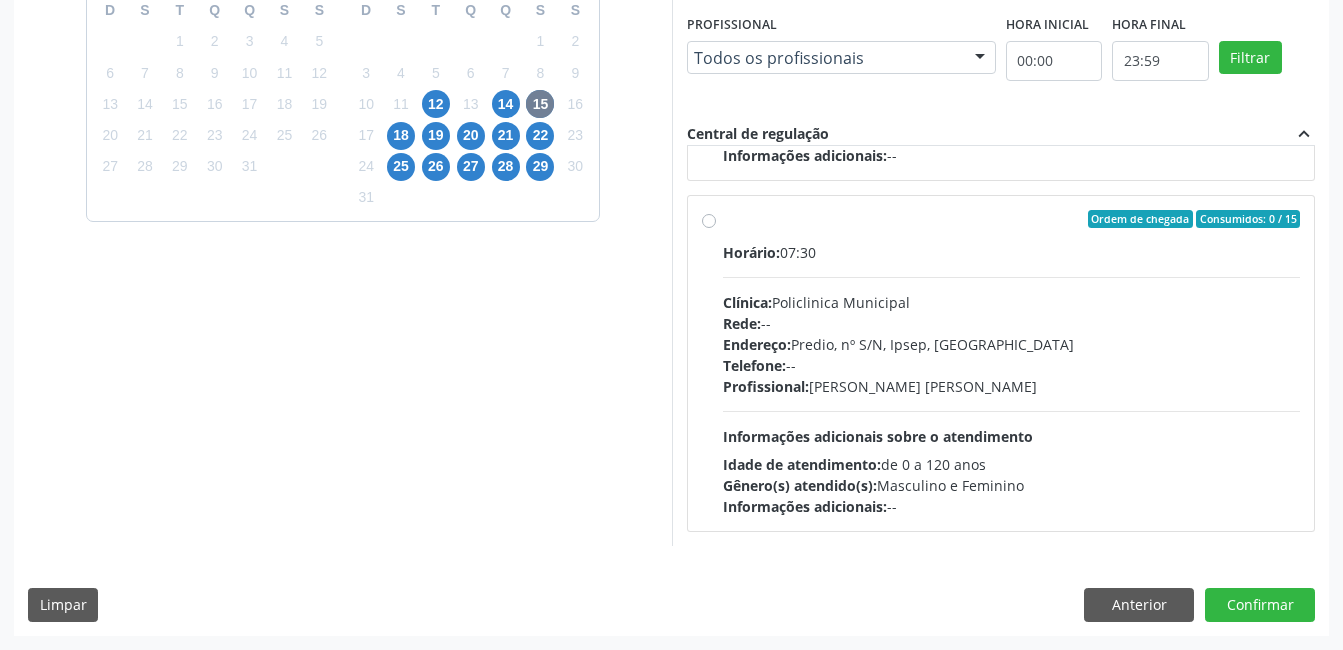 click on "Ordem de chegada
Consumidos: 0 / 15
Horário:   07:30
Clínica:  Policlinica Municipal
Rede:
--
Endereço:   Predio, nº S/N, Ipsep, Serra Talhada - PE
Telefone:   --
Profissional:
Maira Cavalcanti Lima Barros
Informações adicionais sobre o atendimento
Idade de atendimento:
de 0 a 120 anos
Gênero(s) atendido(s):
Masculino e Feminino
Informações adicionais:
--" at bounding box center [1001, 363] 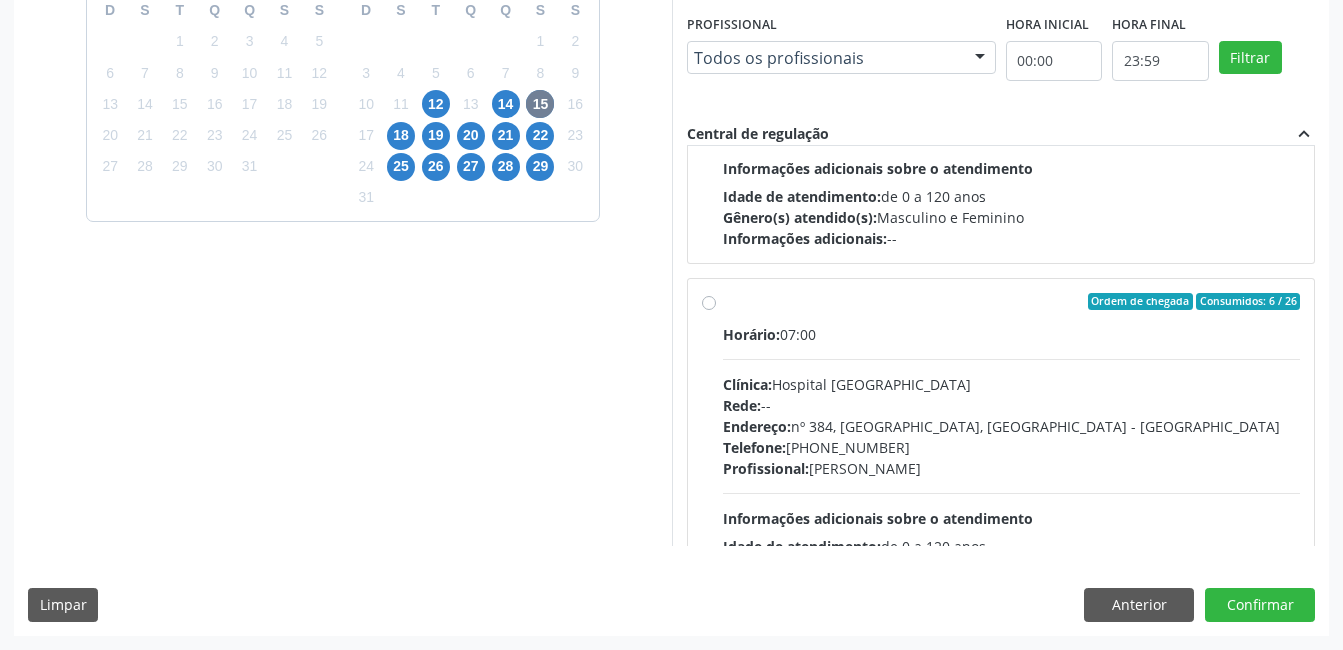 scroll, scrollTop: 201, scrollLeft: 0, axis: vertical 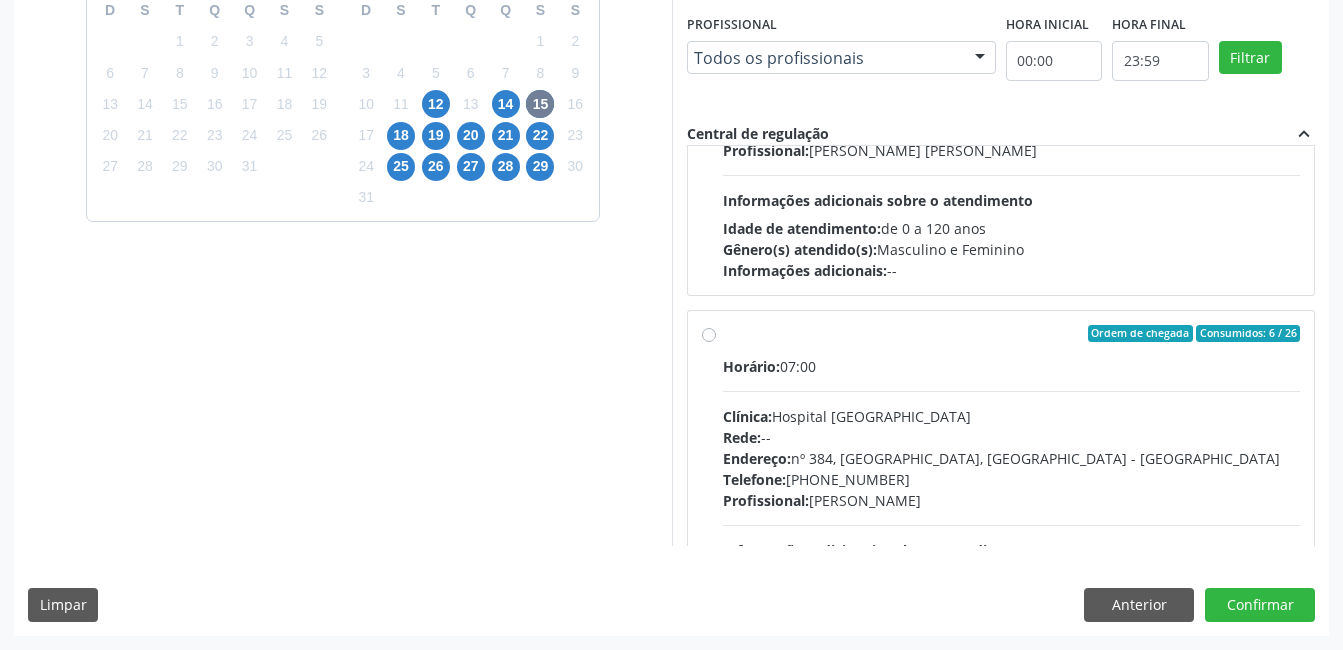click on "Clínica:  Hospital [GEOGRAPHIC_DATA]" at bounding box center (1012, 416) 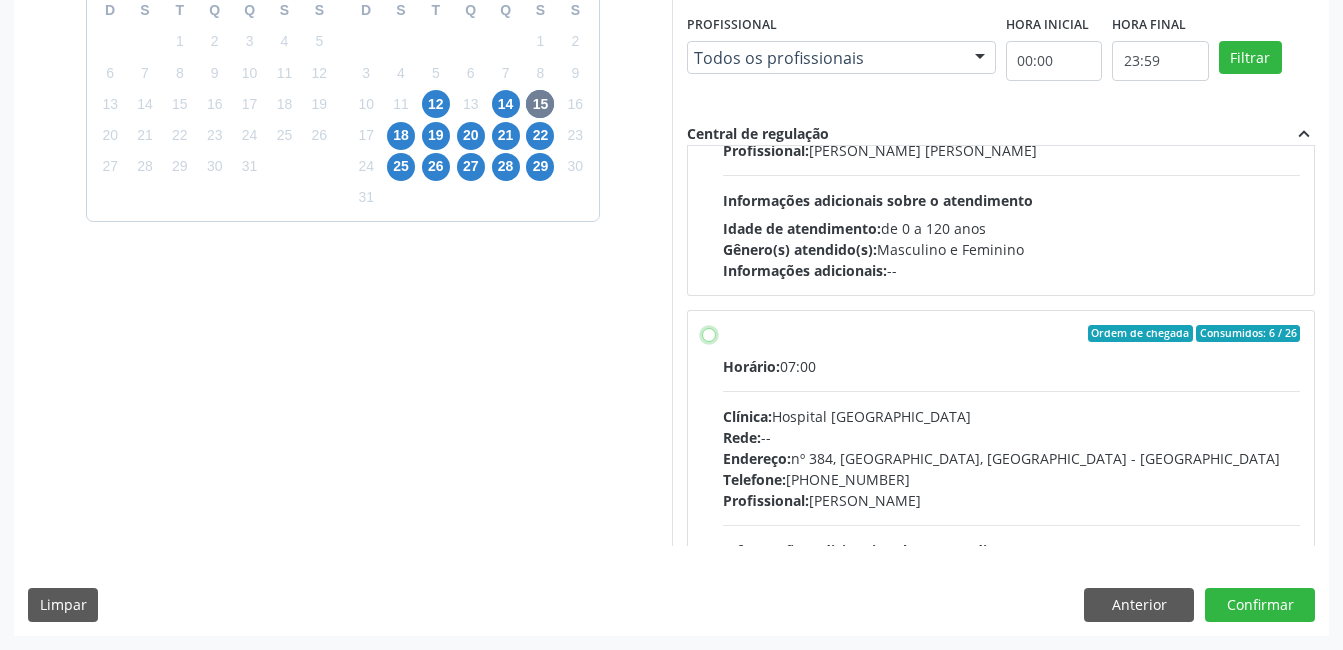 click on "Ordem de chegada
Consumidos: 6 / 26
Horário:   07:00
Clínica:  Hospital Sao Francisco
Rede:
--
Endereço:   nº 384, Varzea, Serra Talhada - PE
Telefone:   (81) 38312142
Profissional:
Yuri Araujo Magalhaes
Informações adicionais sobre o atendimento
Idade de atendimento:
de 0 a 120 anos
Gênero(s) atendido(s):
Masculino e Feminino
Informações adicionais:
--" at bounding box center [709, 334] 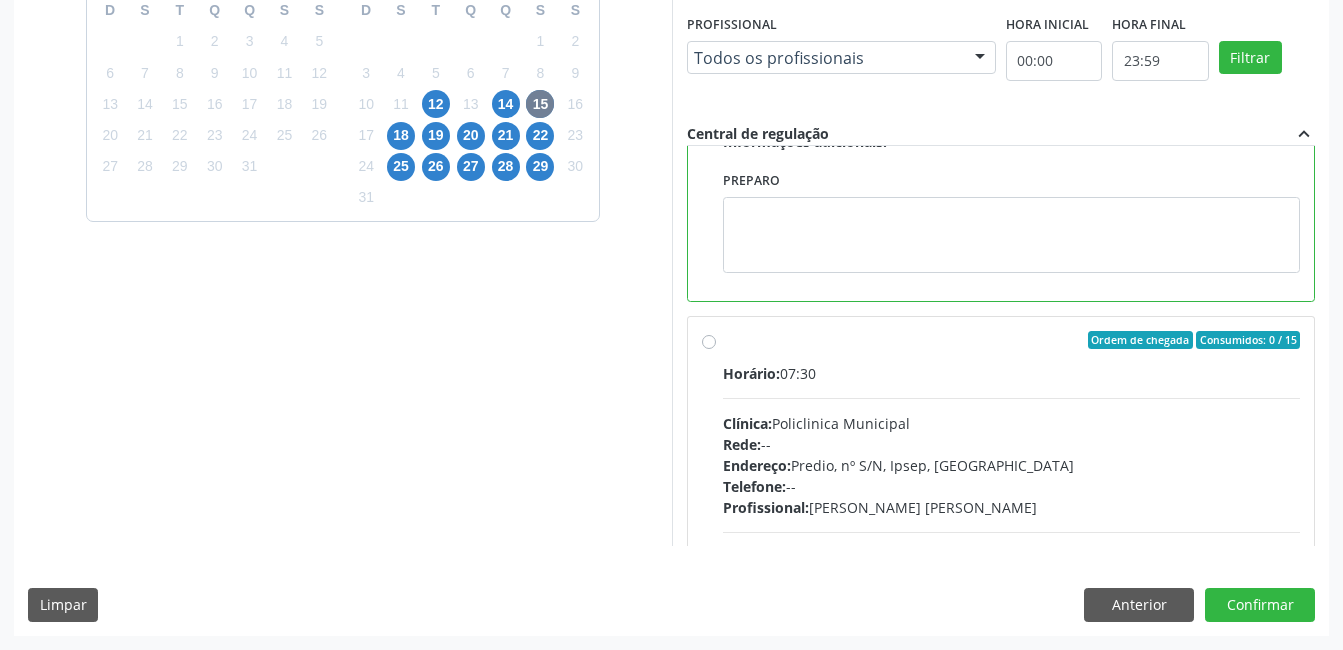 scroll, scrollTop: 800, scrollLeft: 0, axis: vertical 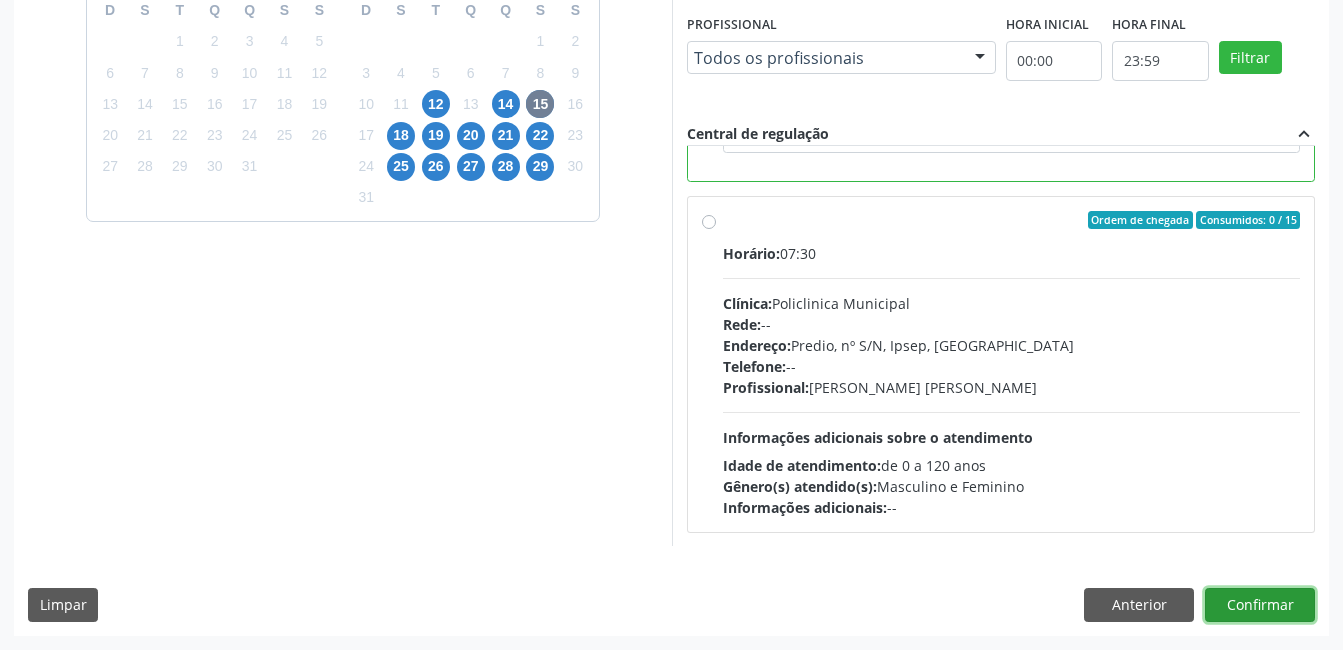 click on "Confirmar" at bounding box center [1260, 605] 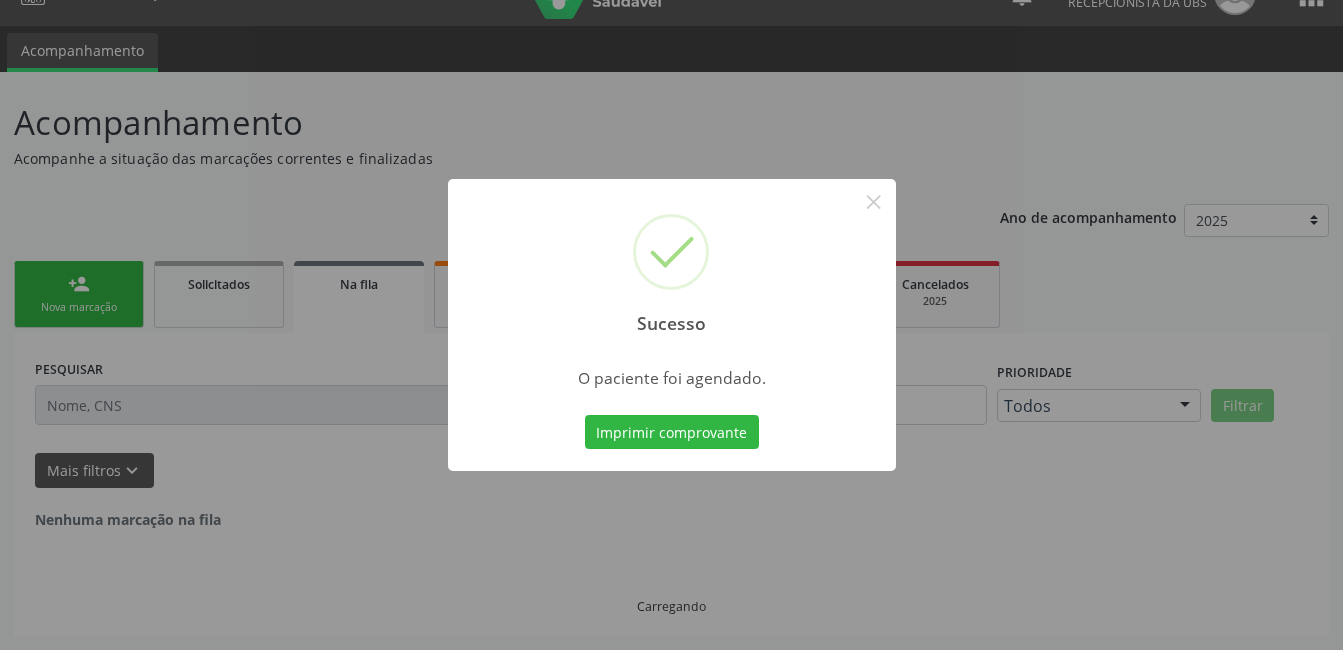 scroll, scrollTop: 0, scrollLeft: 0, axis: both 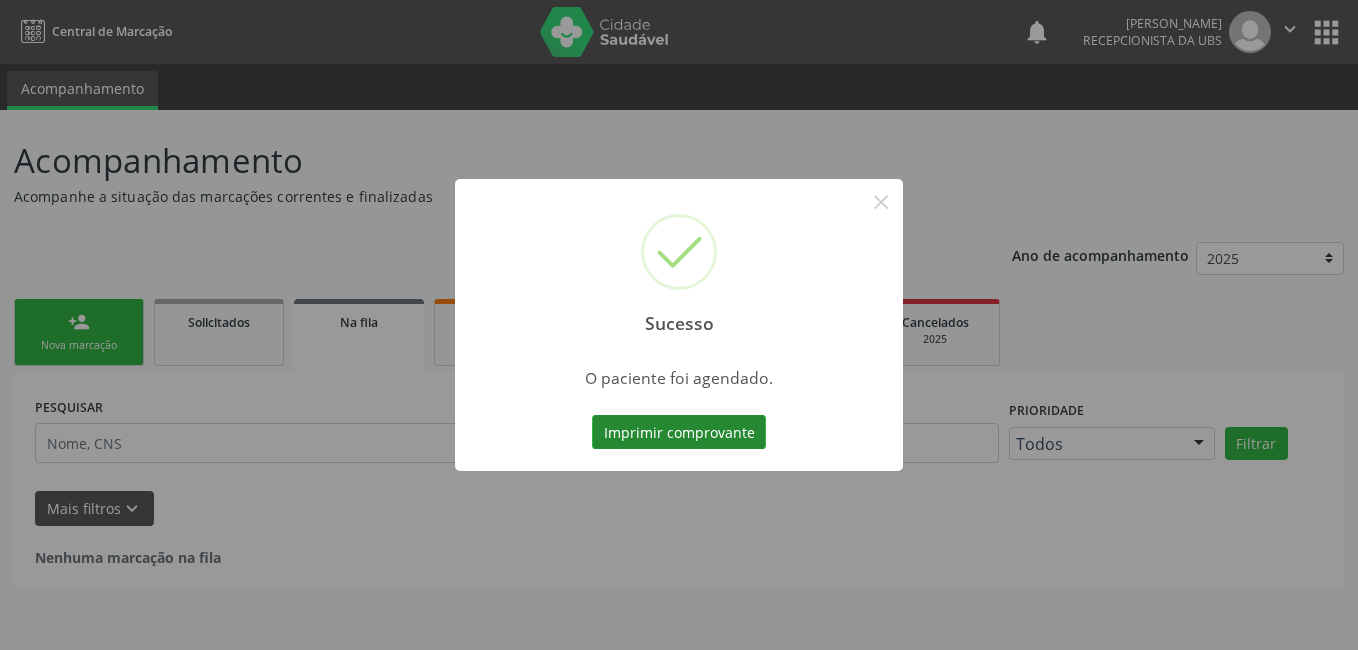 click on "Imprimir comprovante" at bounding box center (679, 432) 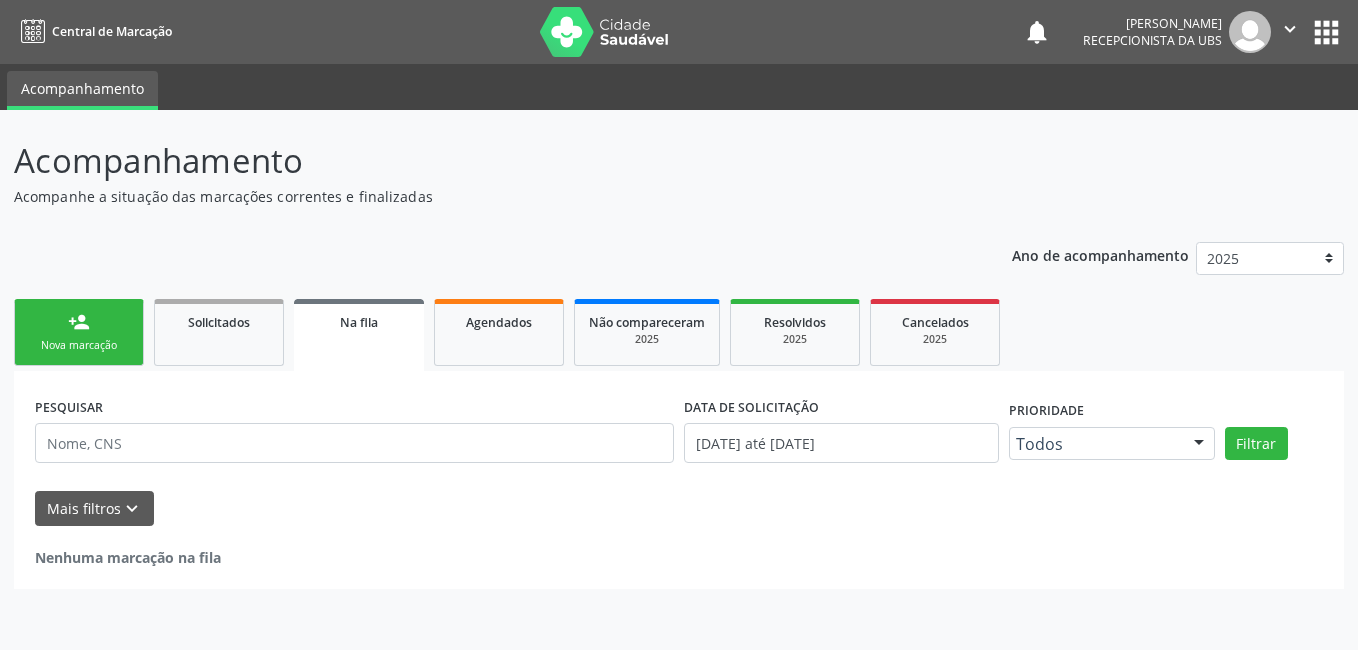 click on "Nova marcação" at bounding box center (79, 345) 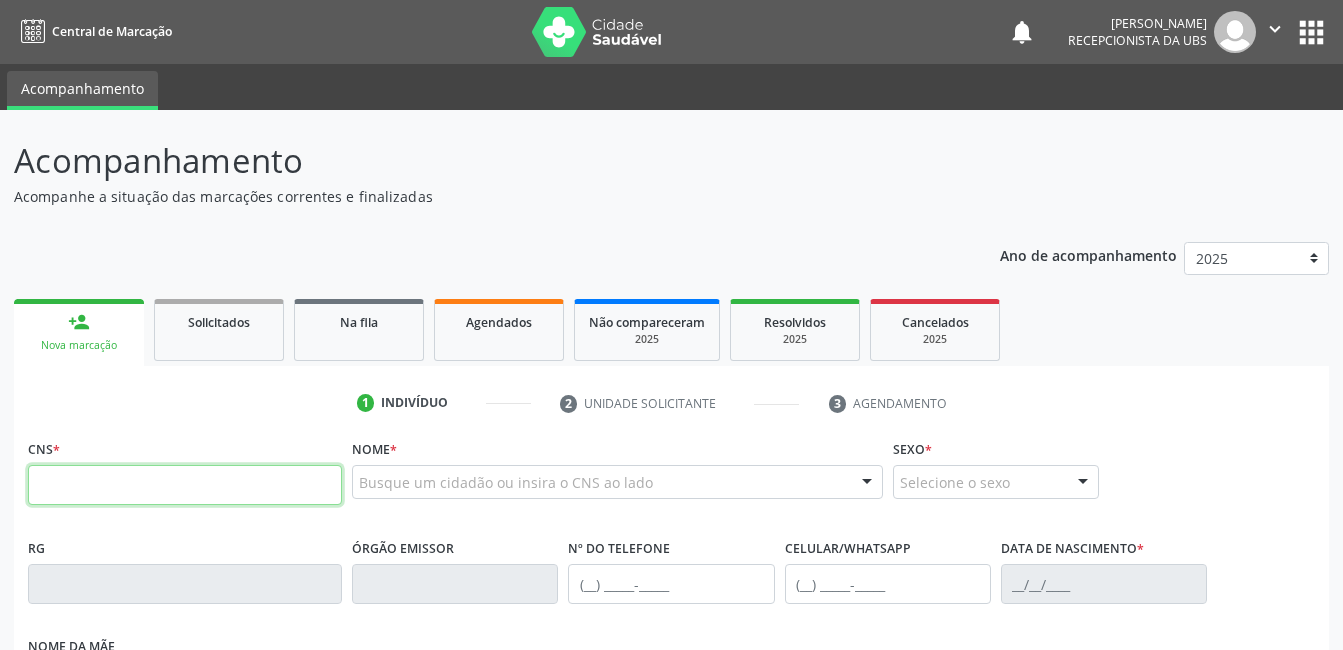 click at bounding box center (185, 485) 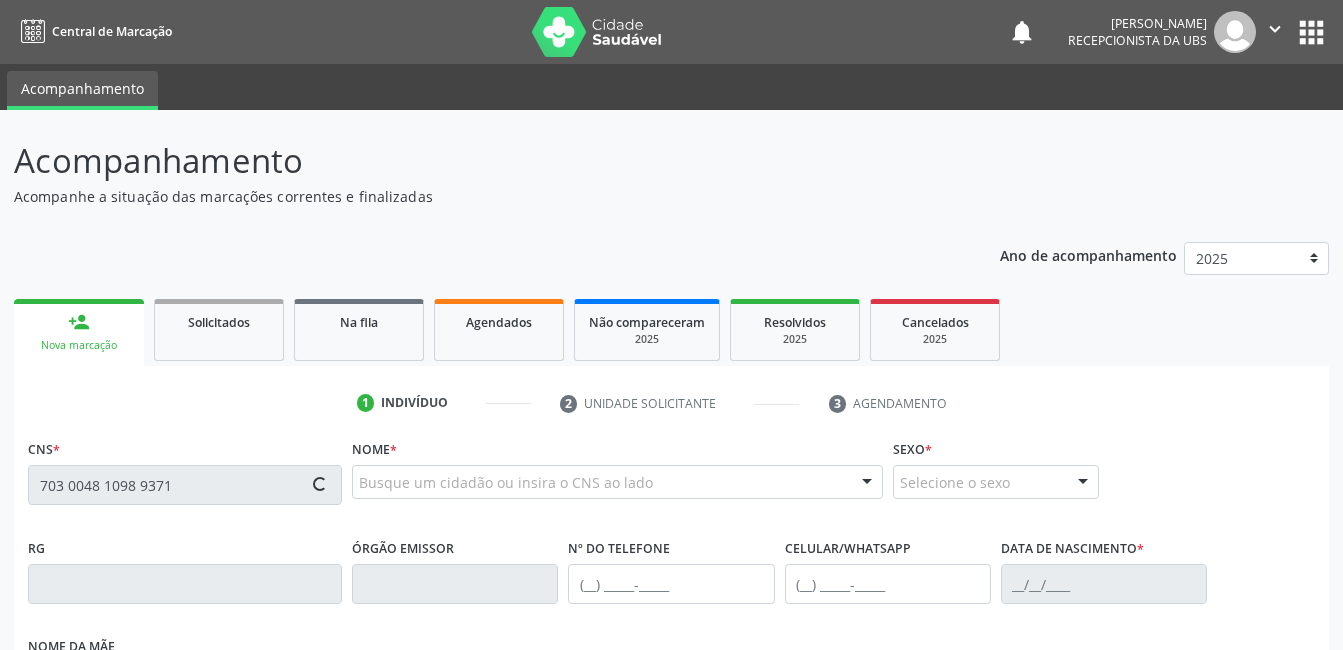 type on "703 0048 1098 9371" 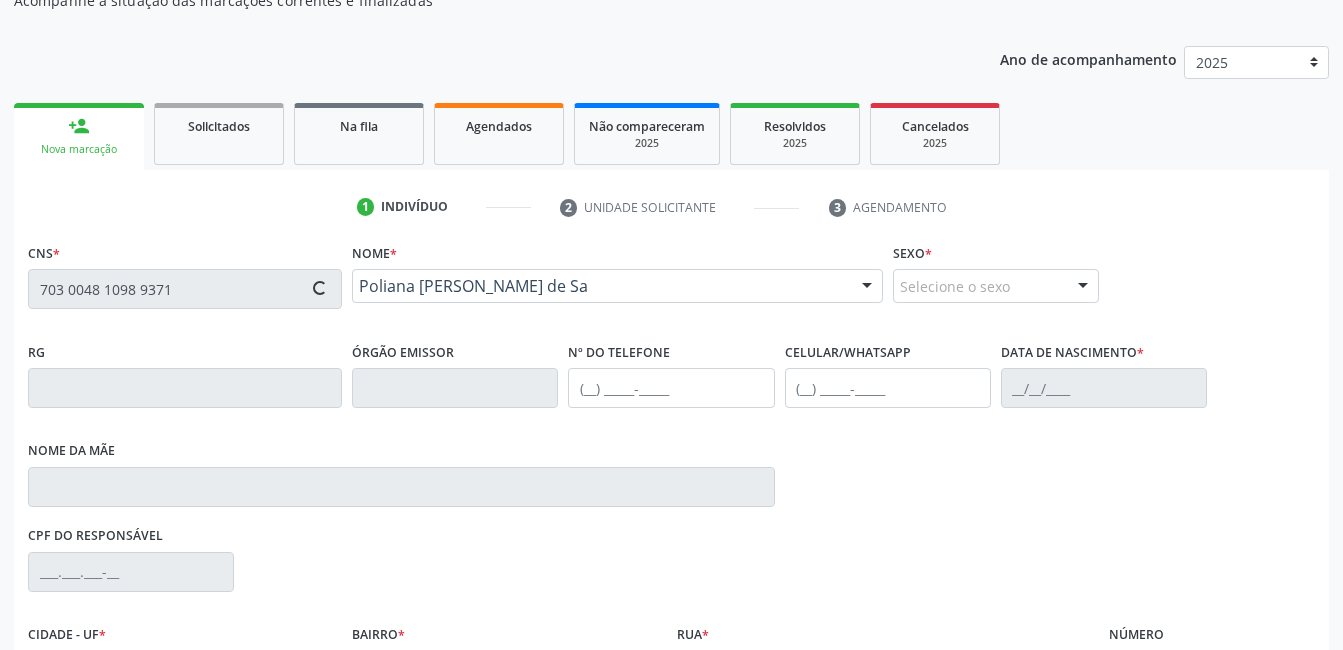 type on "(87) 99655-2648" 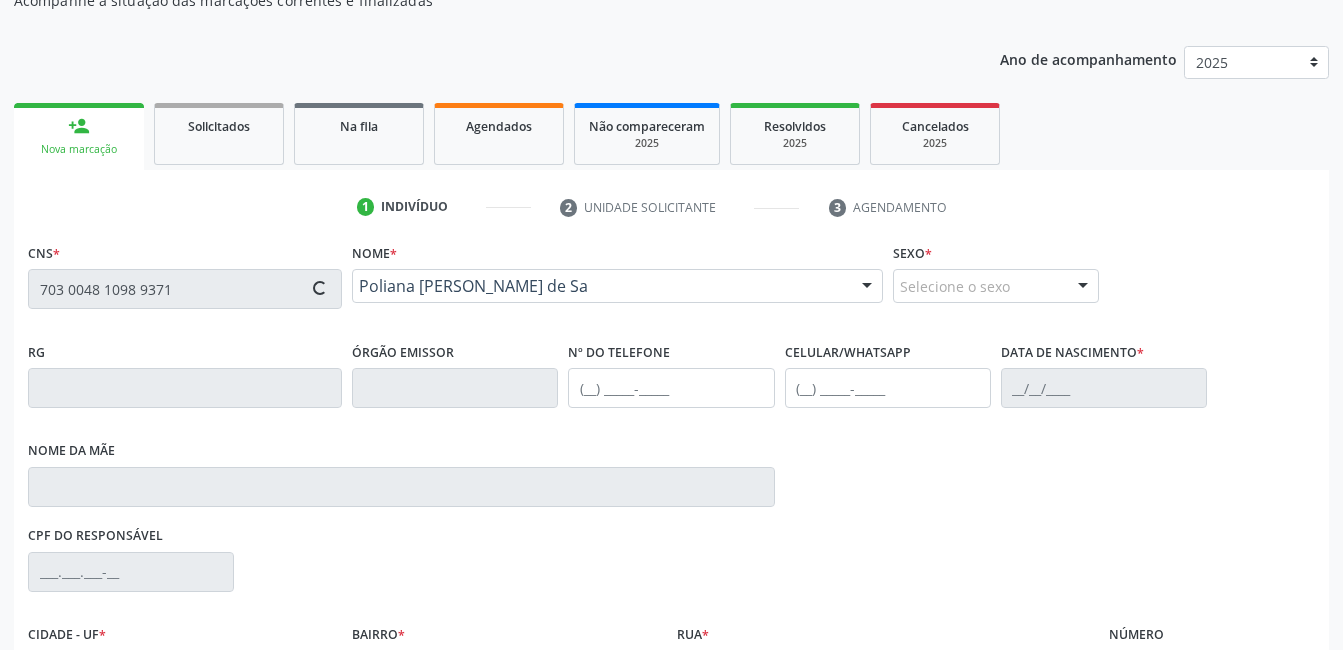 type on "(87) 99655-2648" 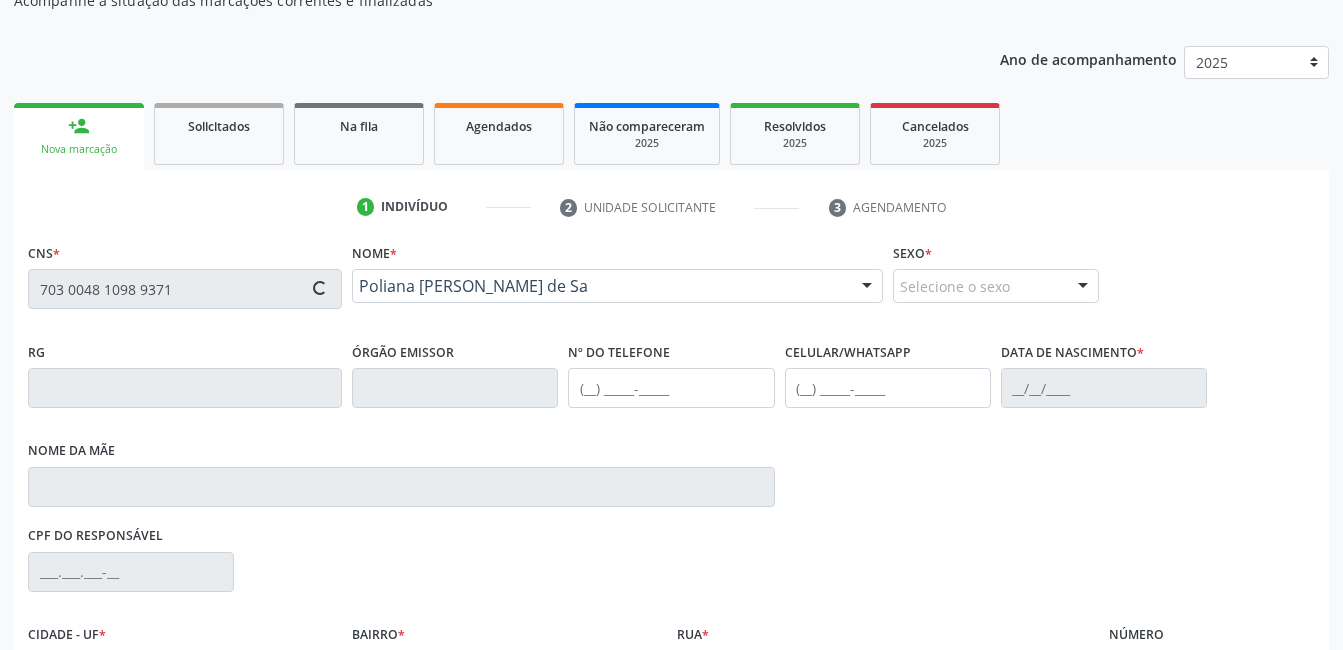 type on "10/04/1983" 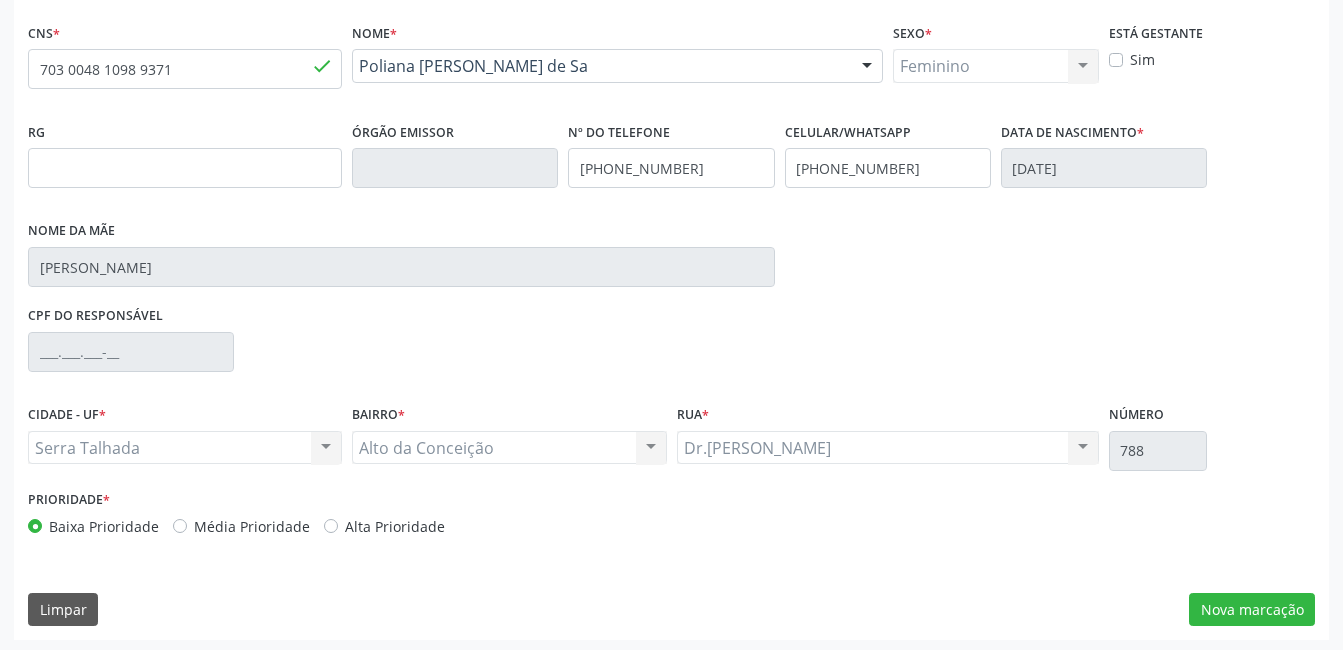 scroll, scrollTop: 420, scrollLeft: 0, axis: vertical 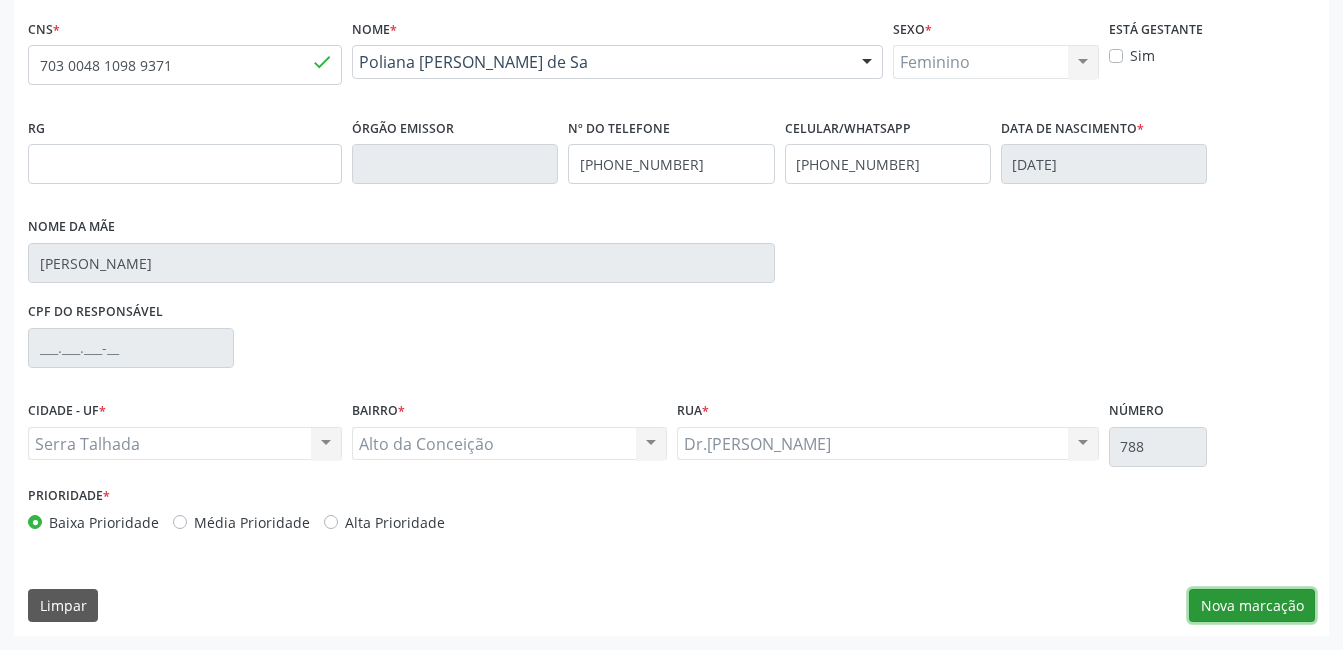 click on "Nova marcação" at bounding box center [1252, 606] 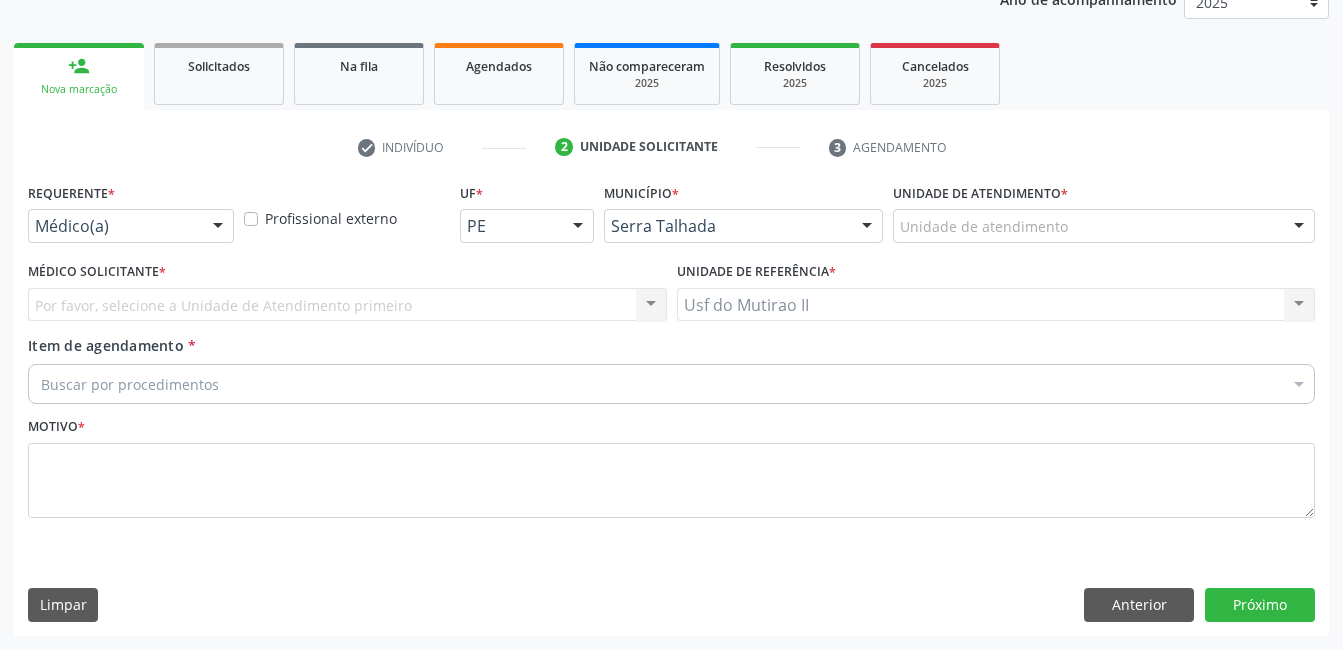 scroll, scrollTop: 256, scrollLeft: 0, axis: vertical 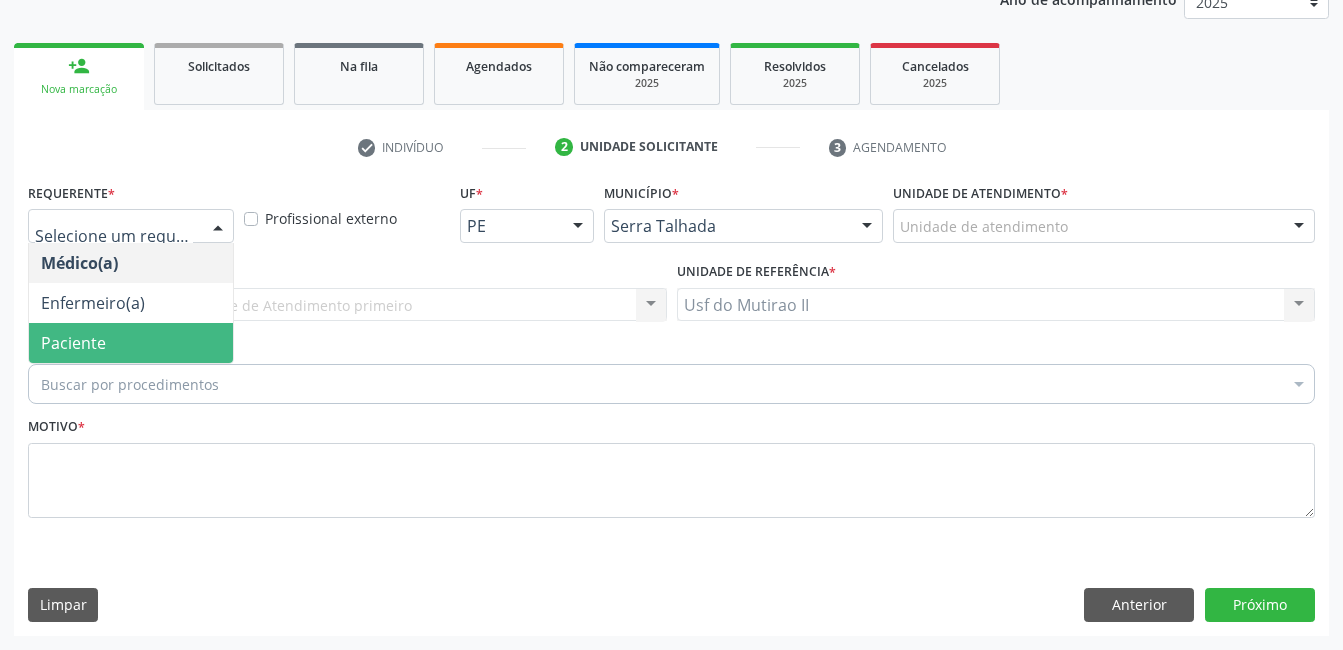 click on "Paciente" at bounding box center [131, 343] 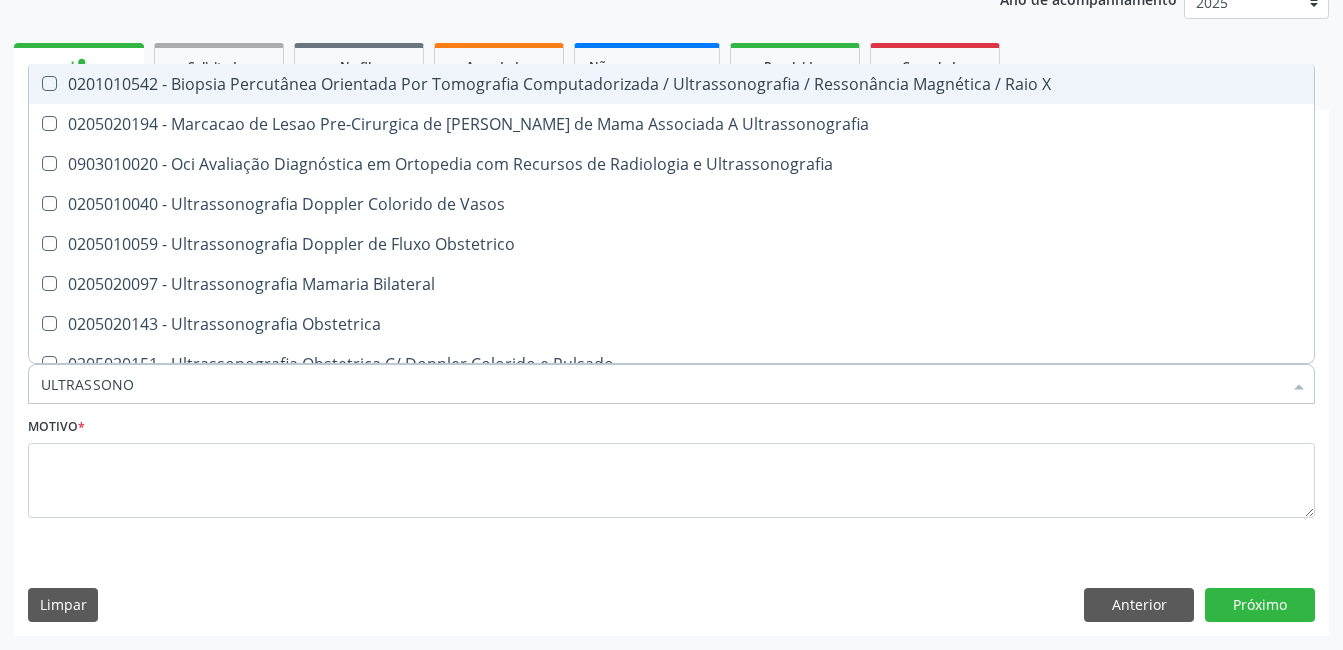 type on "ULTRASSONOG" 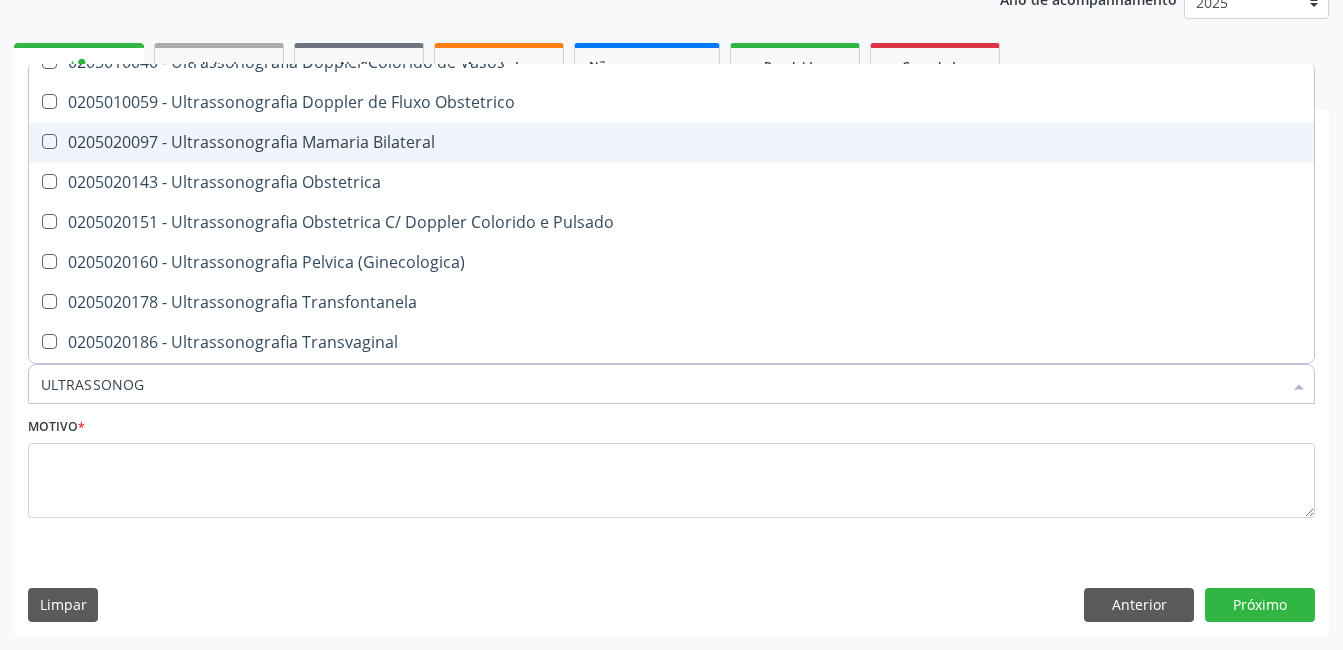 scroll, scrollTop: 200, scrollLeft: 0, axis: vertical 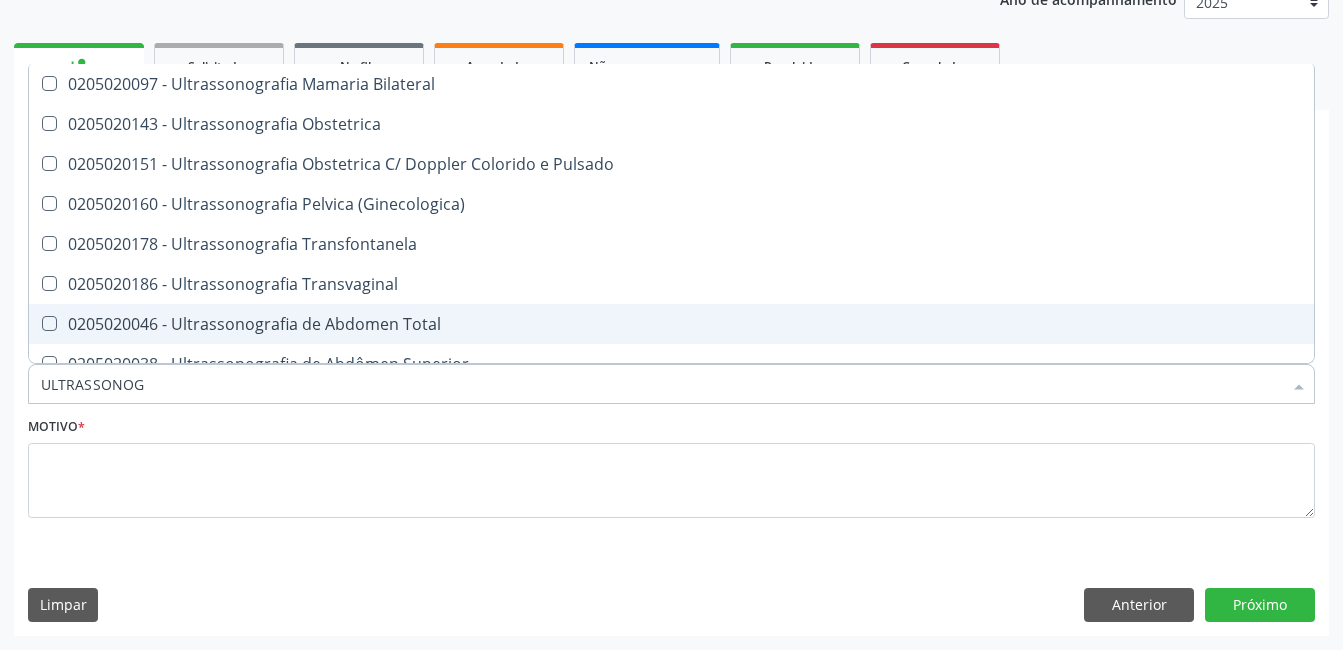 click on "0205020046 - Ultrassonografia de Abdomen Total" at bounding box center (671, 324) 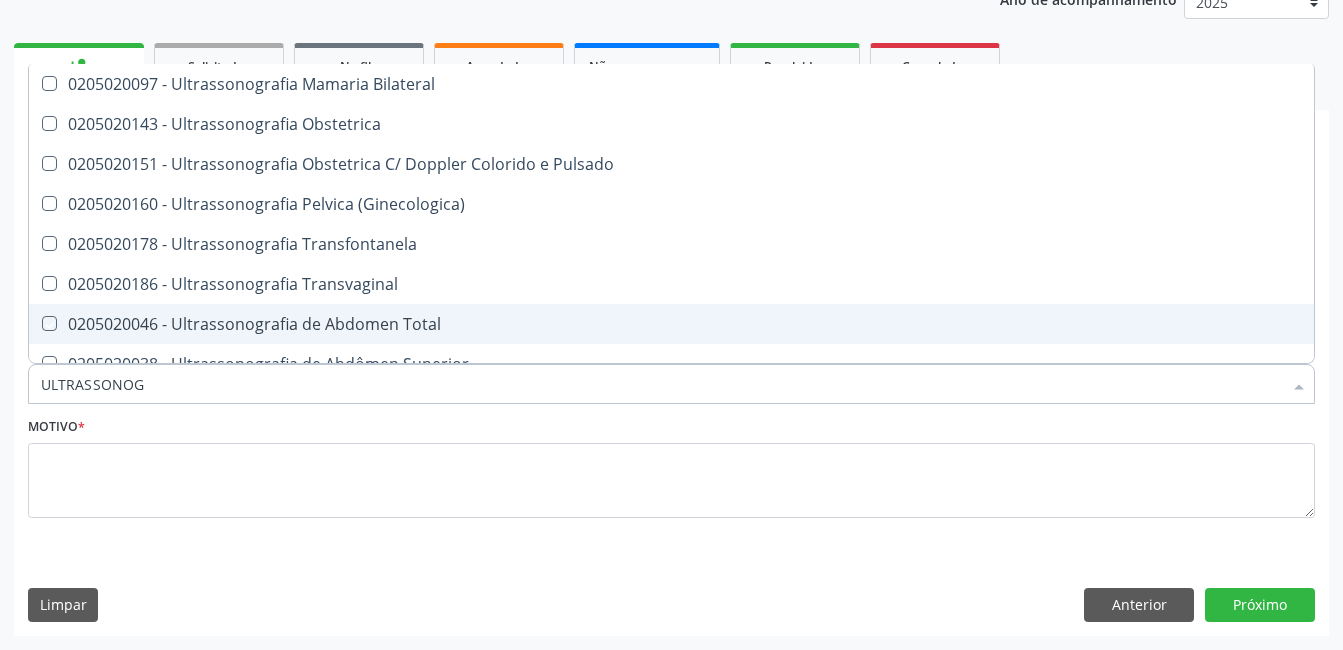 checkbox on "true" 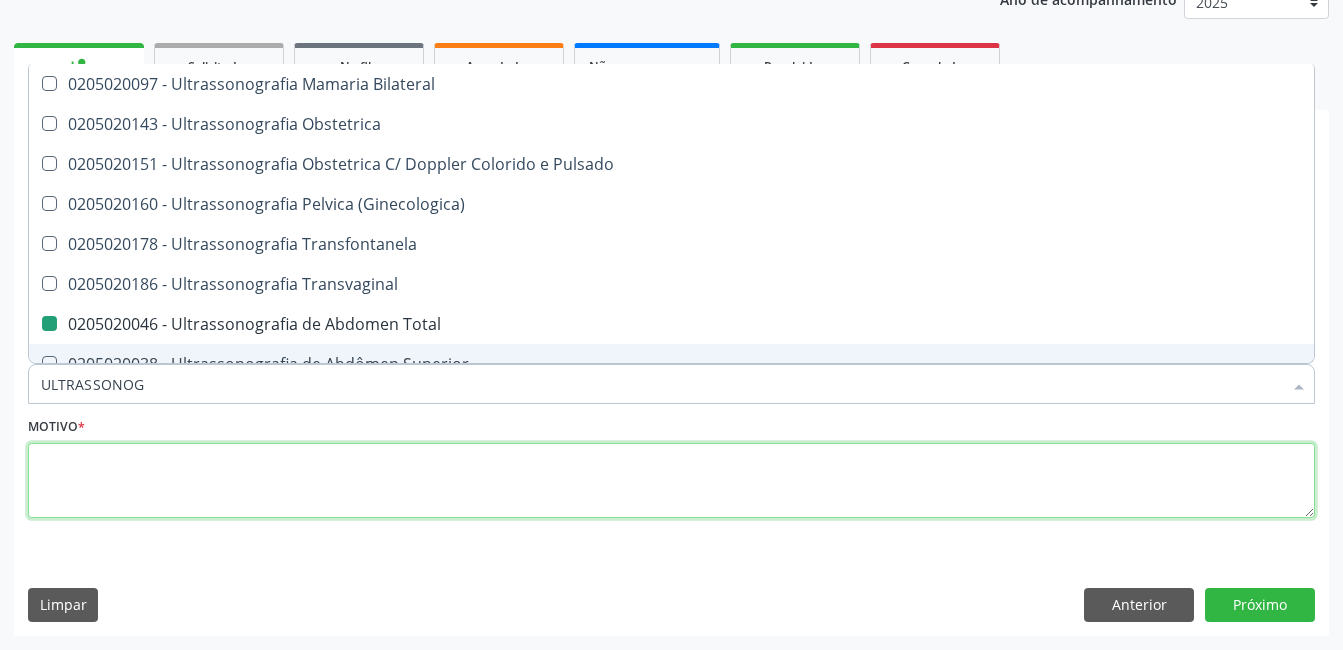 click at bounding box center (671, 481) 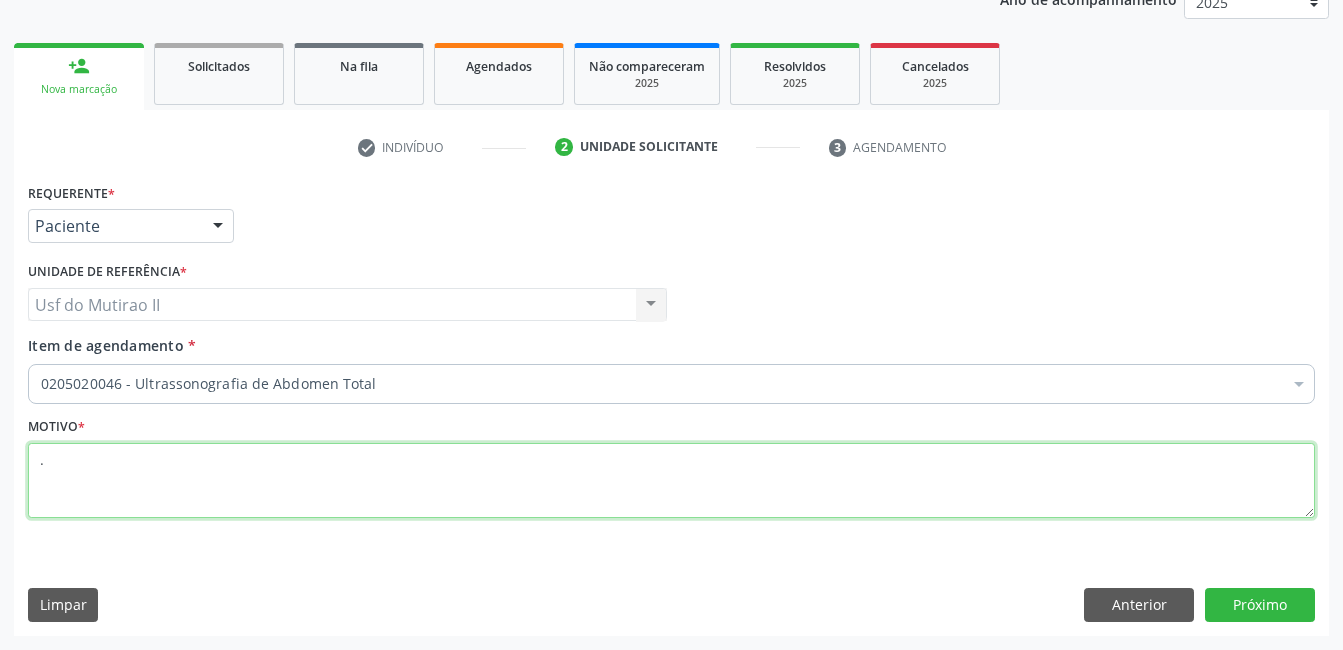 scroll, scrollTop: 0, scrollLeft: 0, axis: both 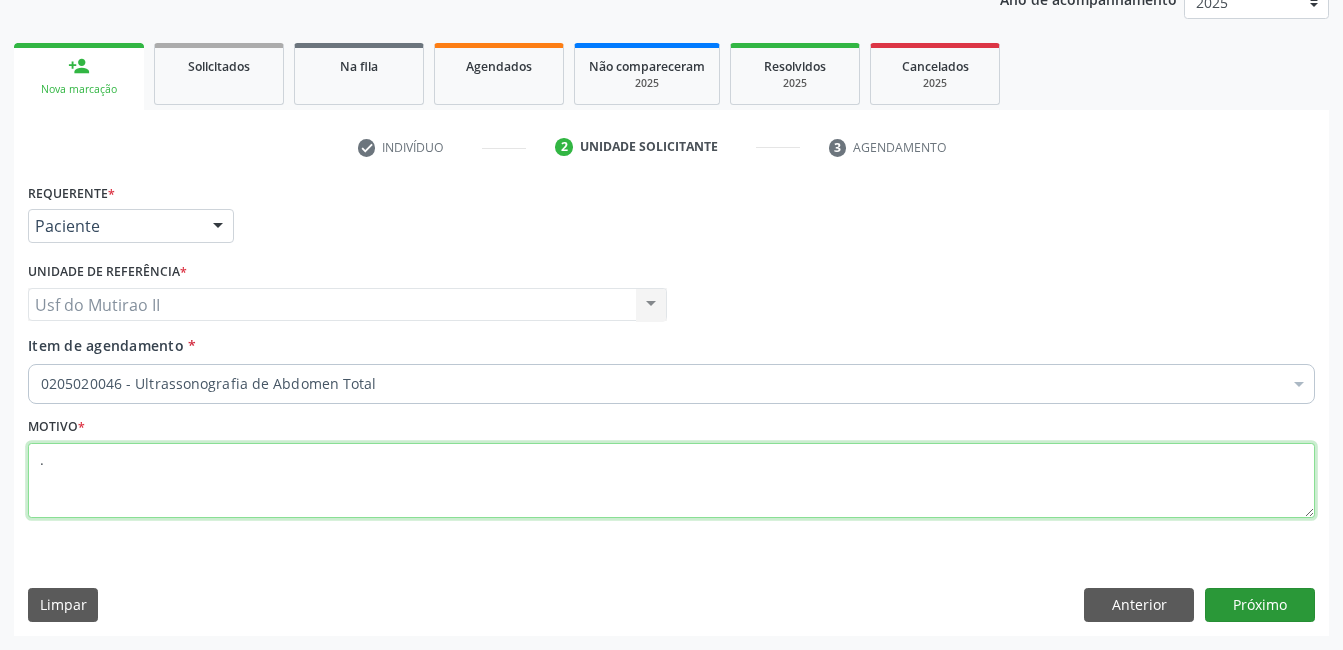 type on "." 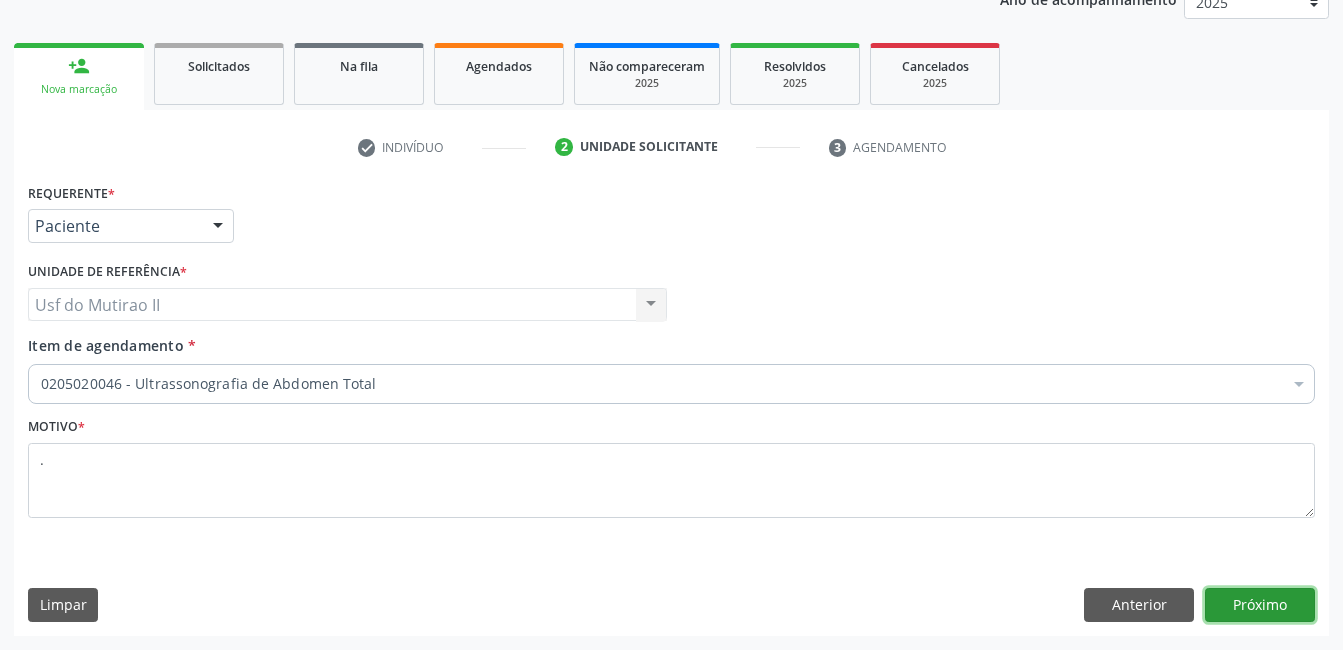 click on "Próximo" at bounding box center [1260, 605] 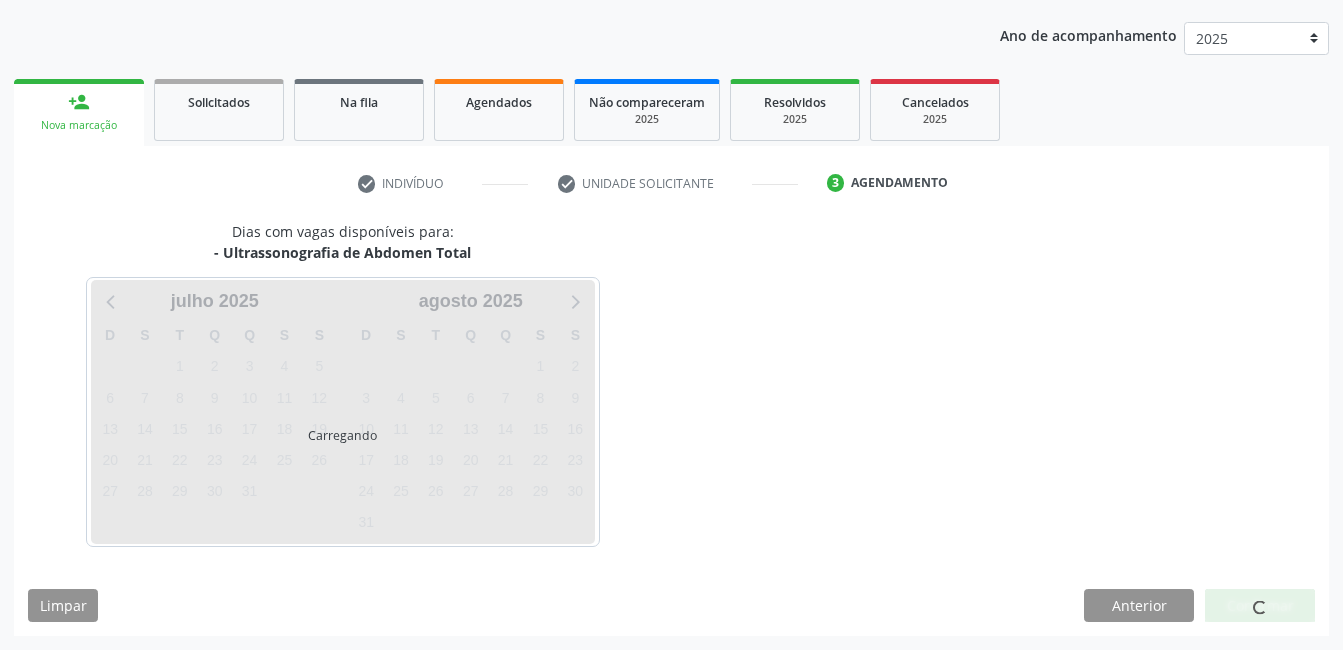 scroll, scrollTop: 220, scrollLeft: 0, axis: vertical 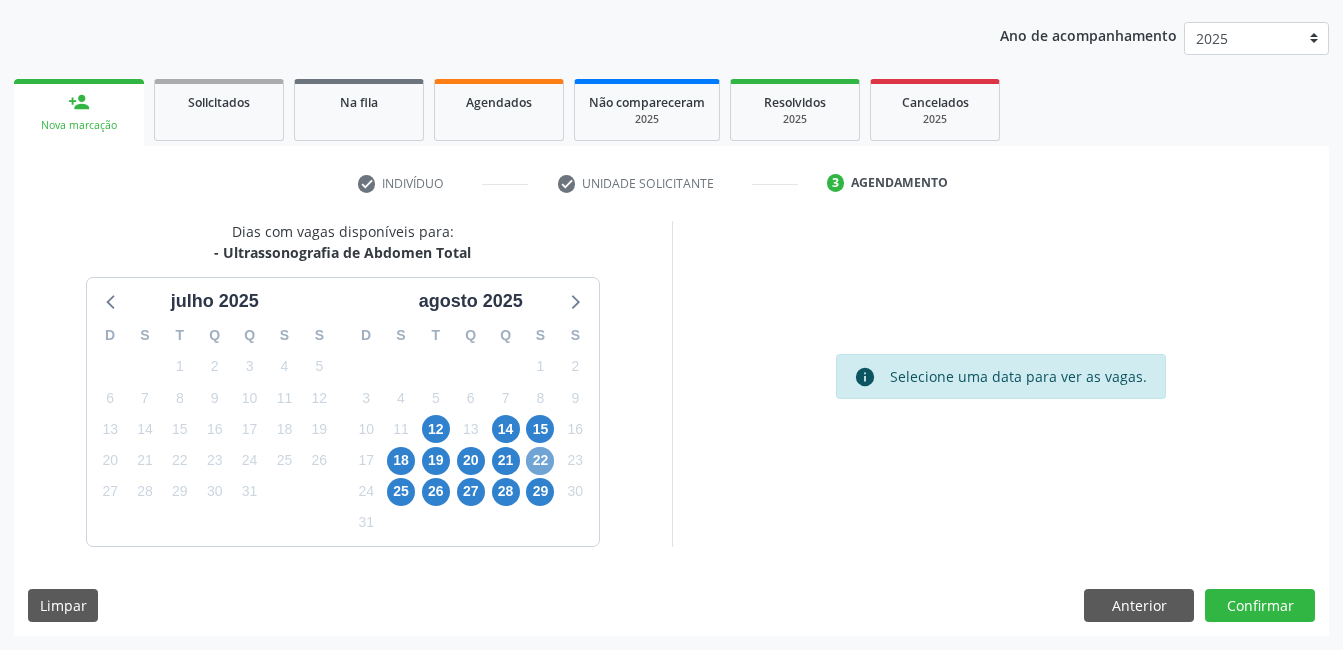 click on "22" at bounding box center (540, 461) 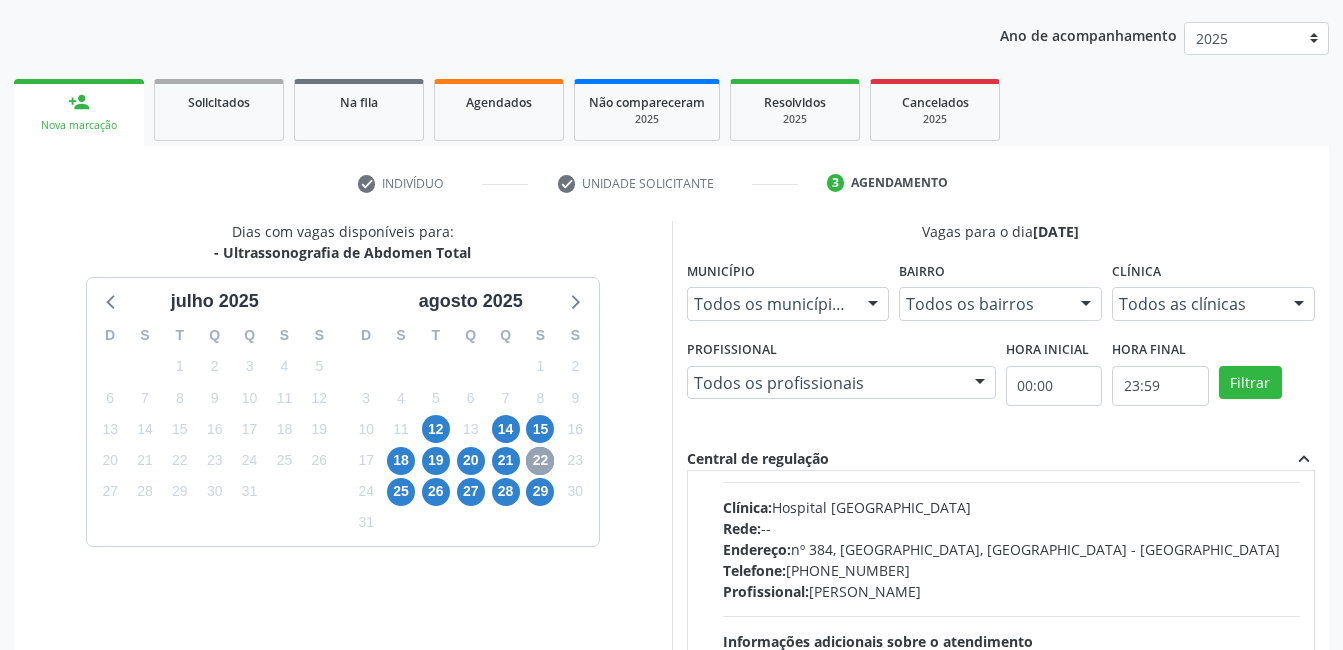 scroll, scrollTop: 400, scrollLeft: 0, axis: vertical 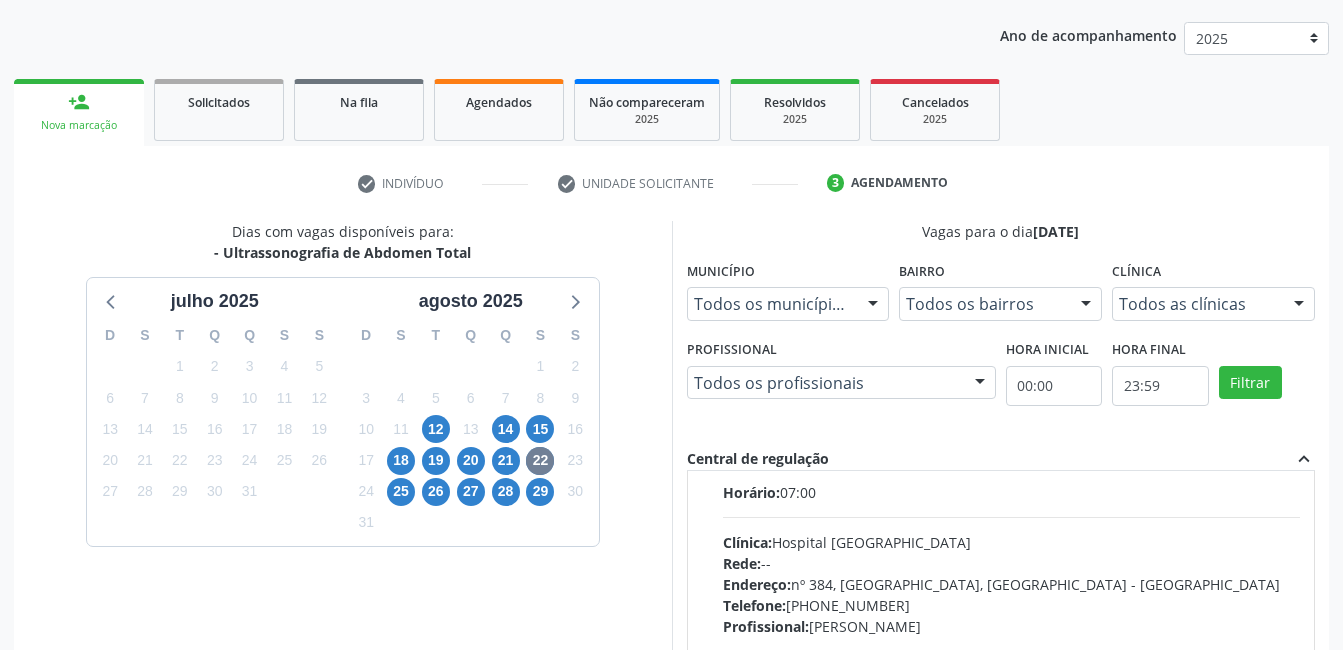 click on "Rede:
--" at bounding box center (1012, 563) 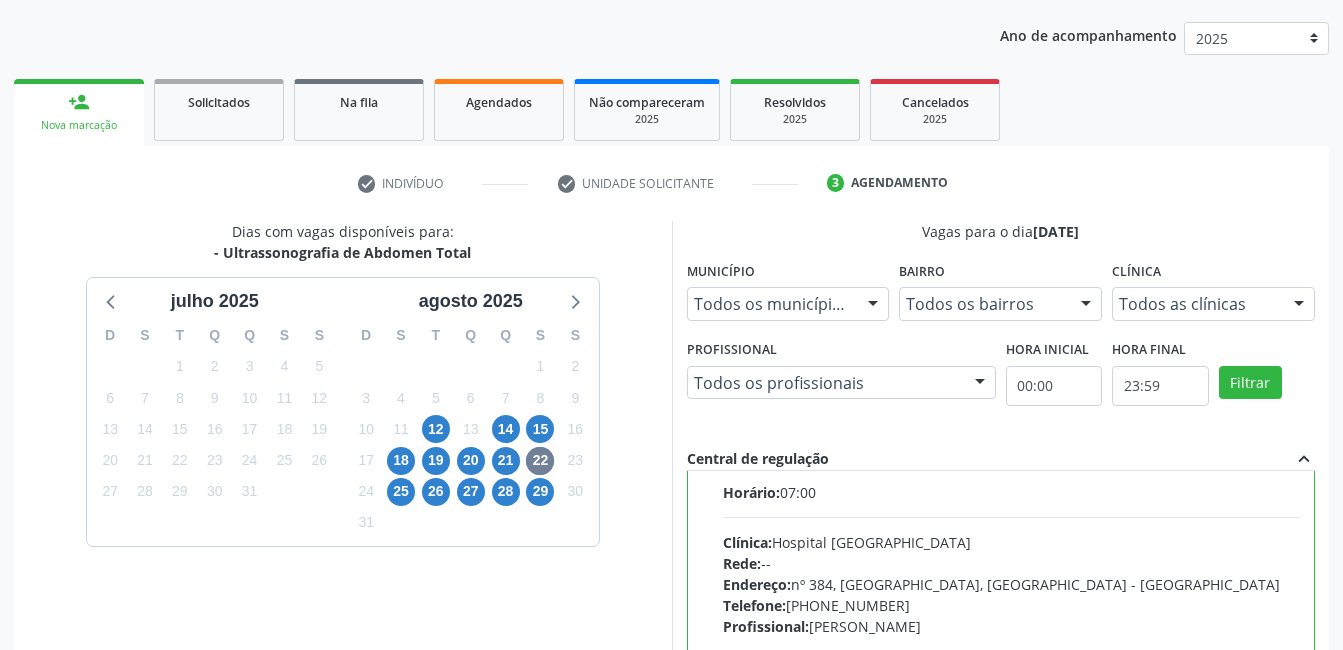 scroll, scrollTop: 545, scrollLeft: 0, axis: vertical 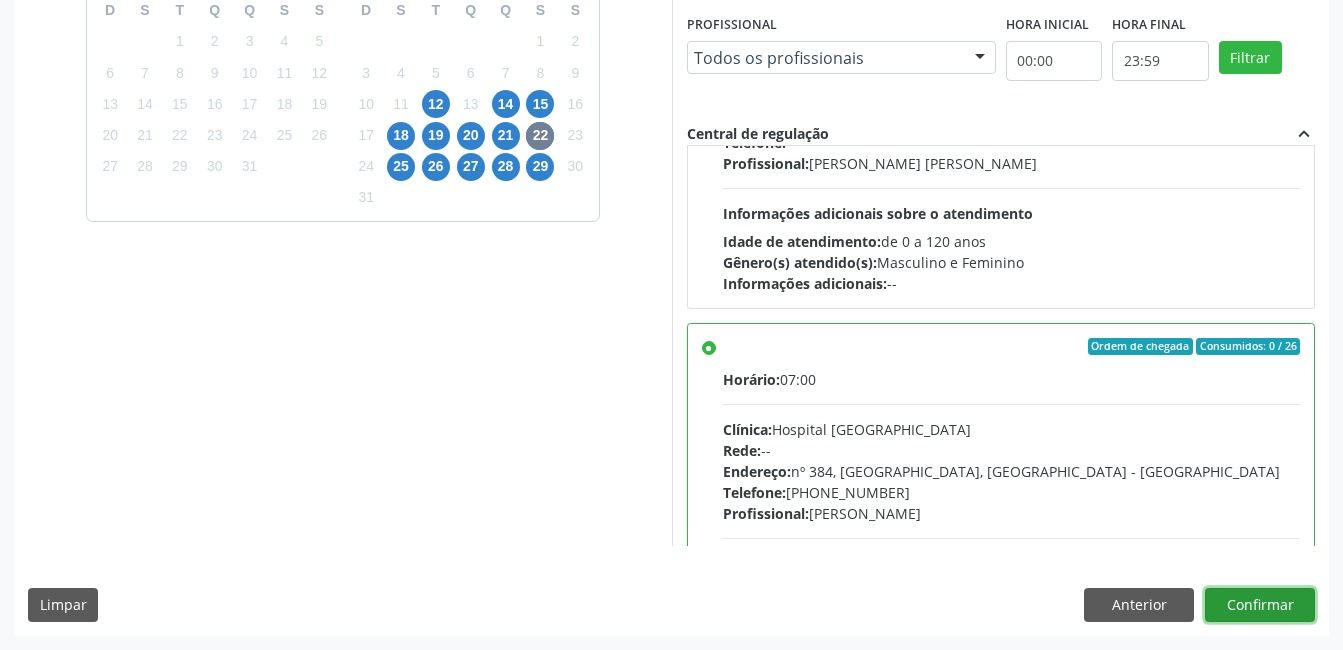 click on "Confirmar" at bounding box center (1260, 605) 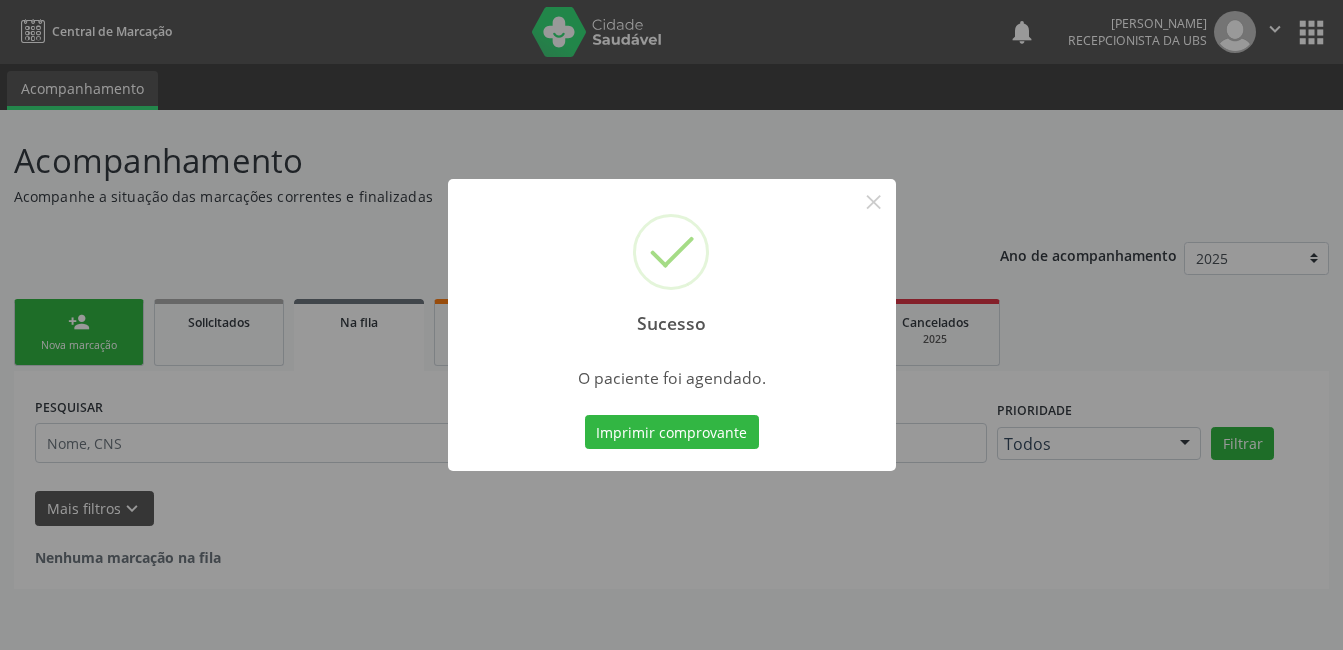 scroll, scrollTop: 0, scrollLeft: 0, axis: both 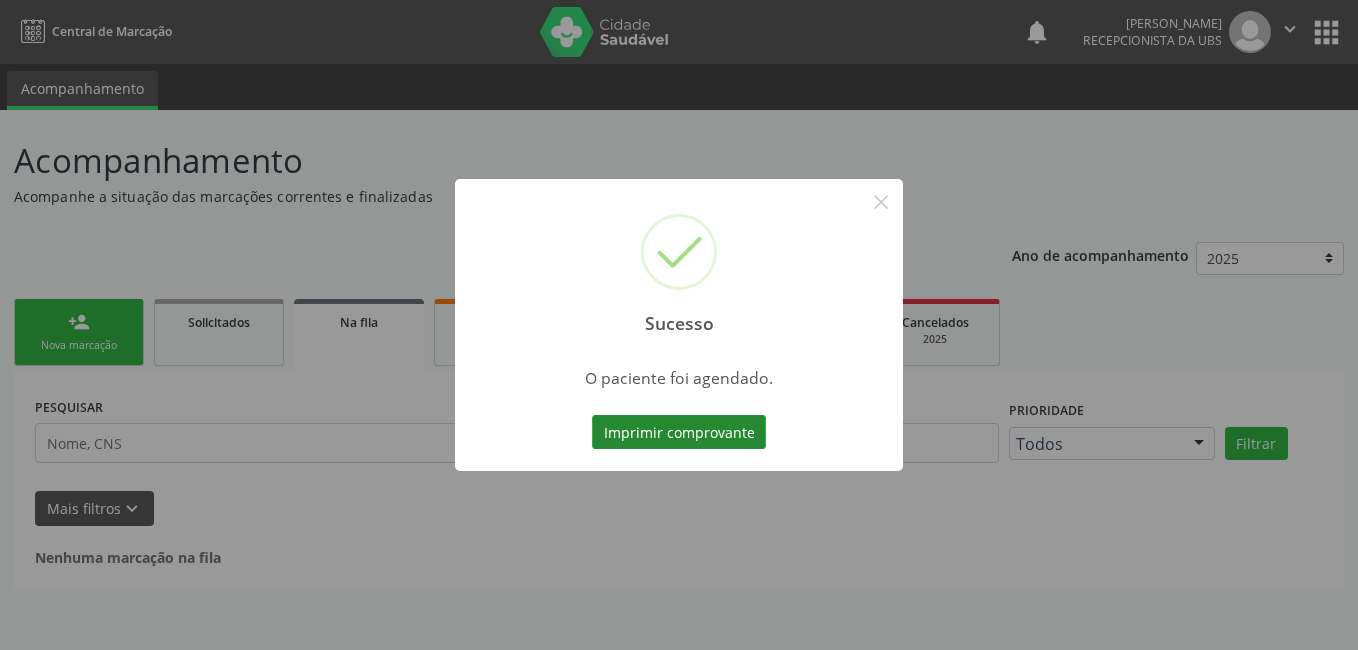 click on "Imprimir comprovante" at bounding box center (679, 432) 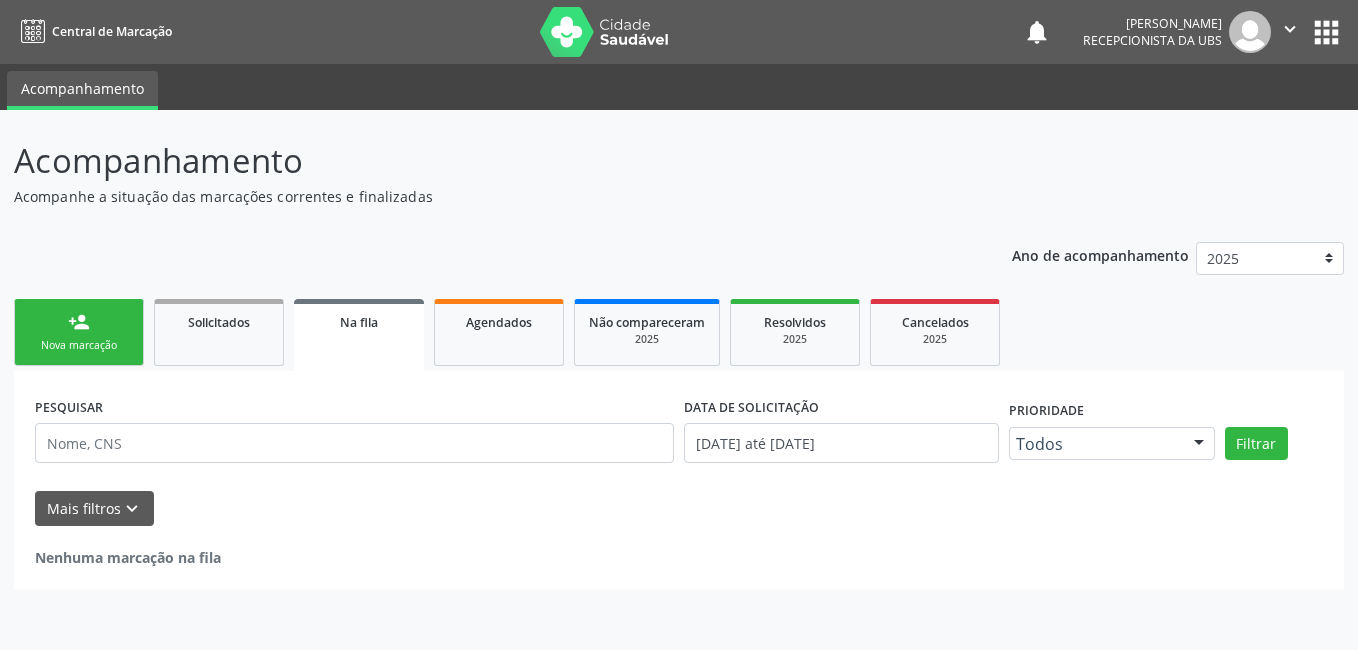 click on "person_add
Nova marcação" at bounding box center [79, 332] 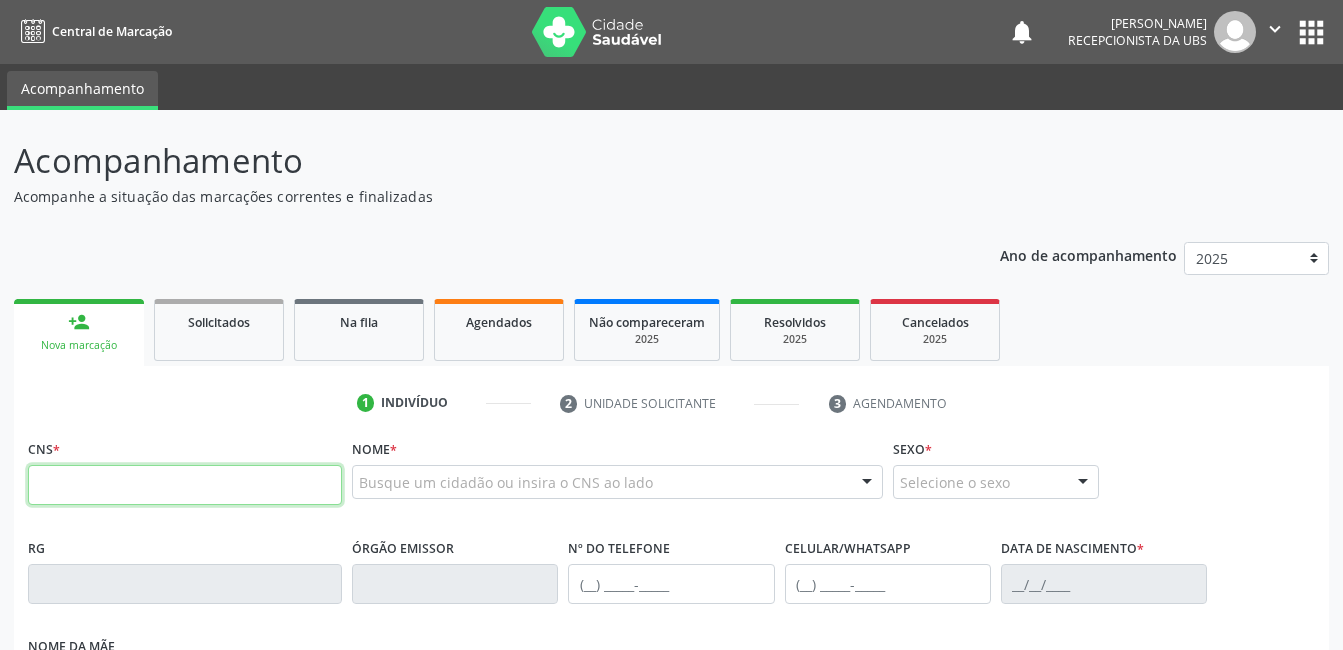 click at bounding box center [185, 485] 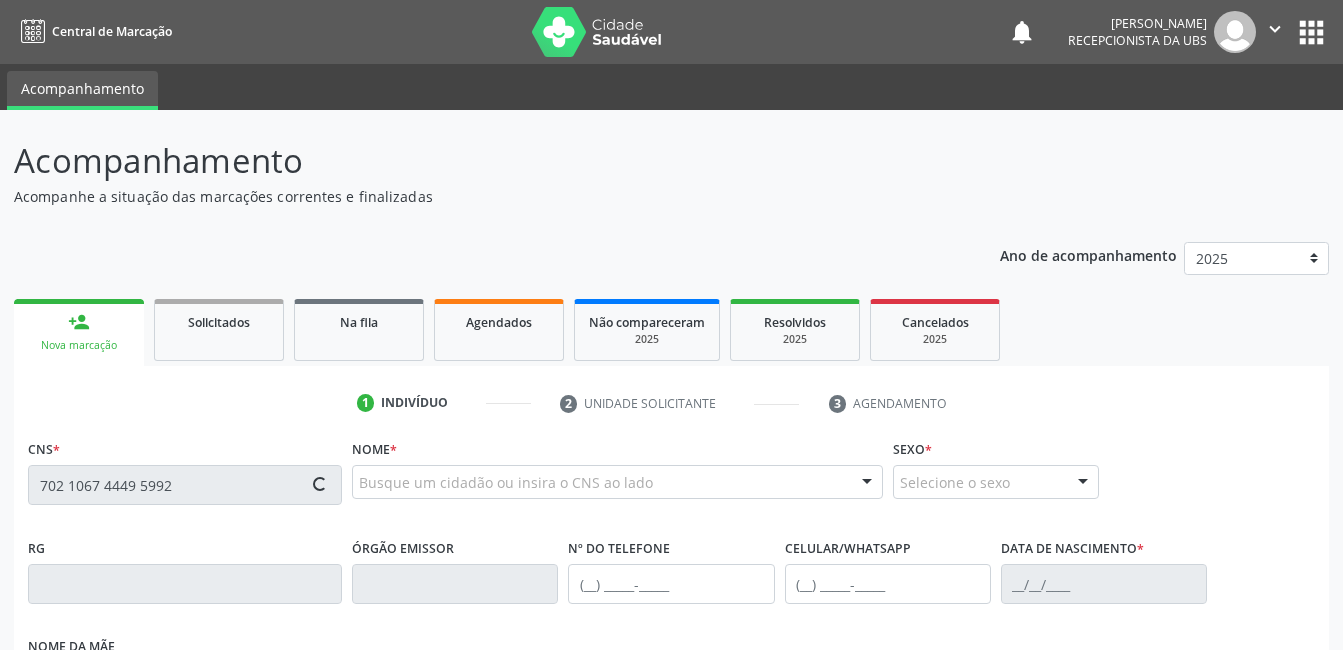 type on "702 1067 4449 5992" 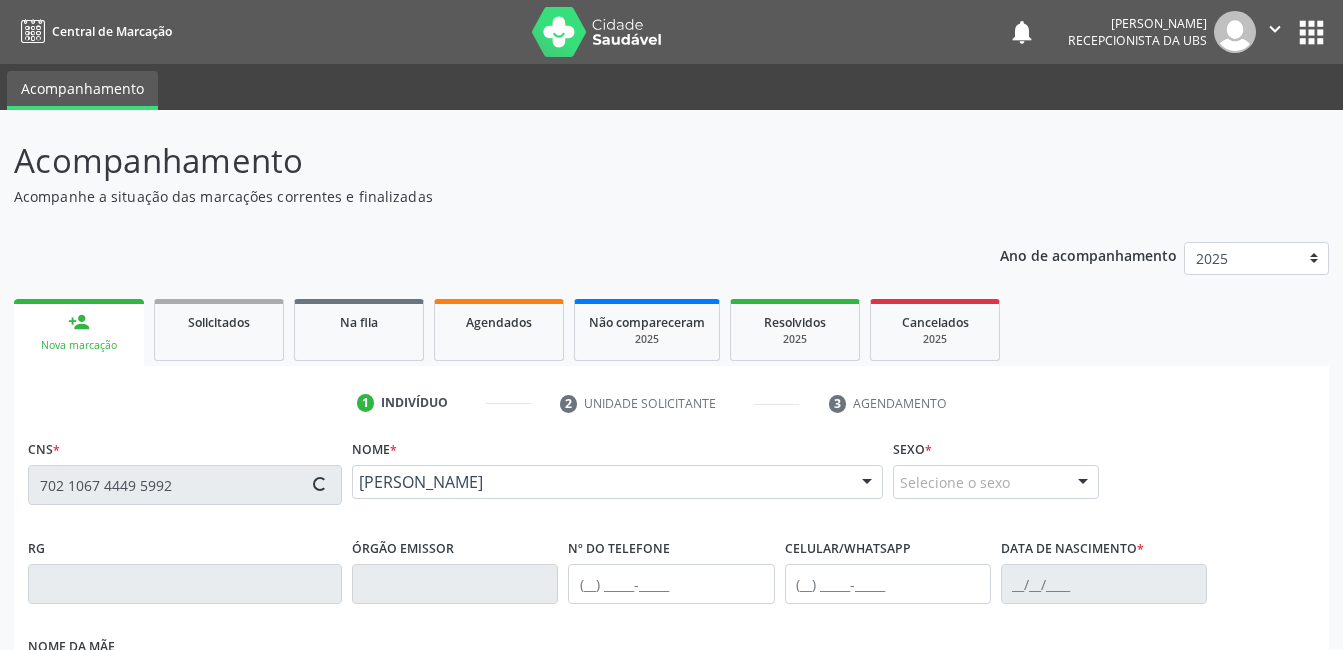 type on "(87) 99807-8156" 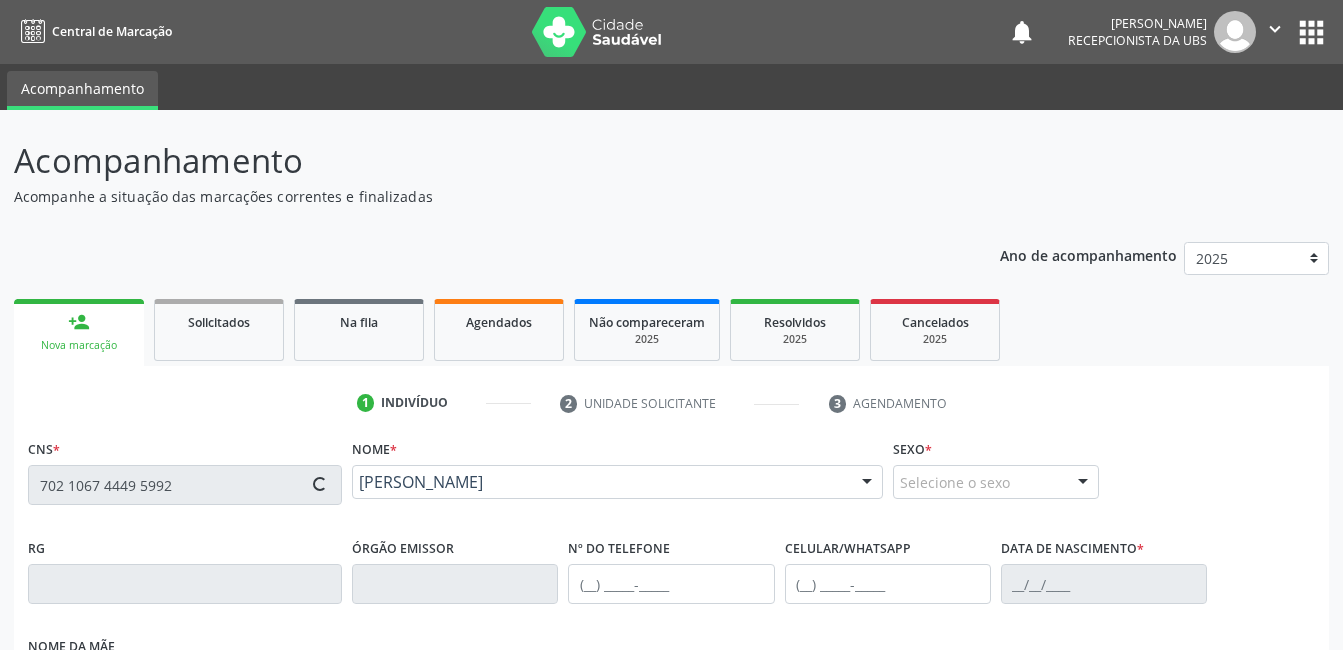type on "(87) 99807-8156" 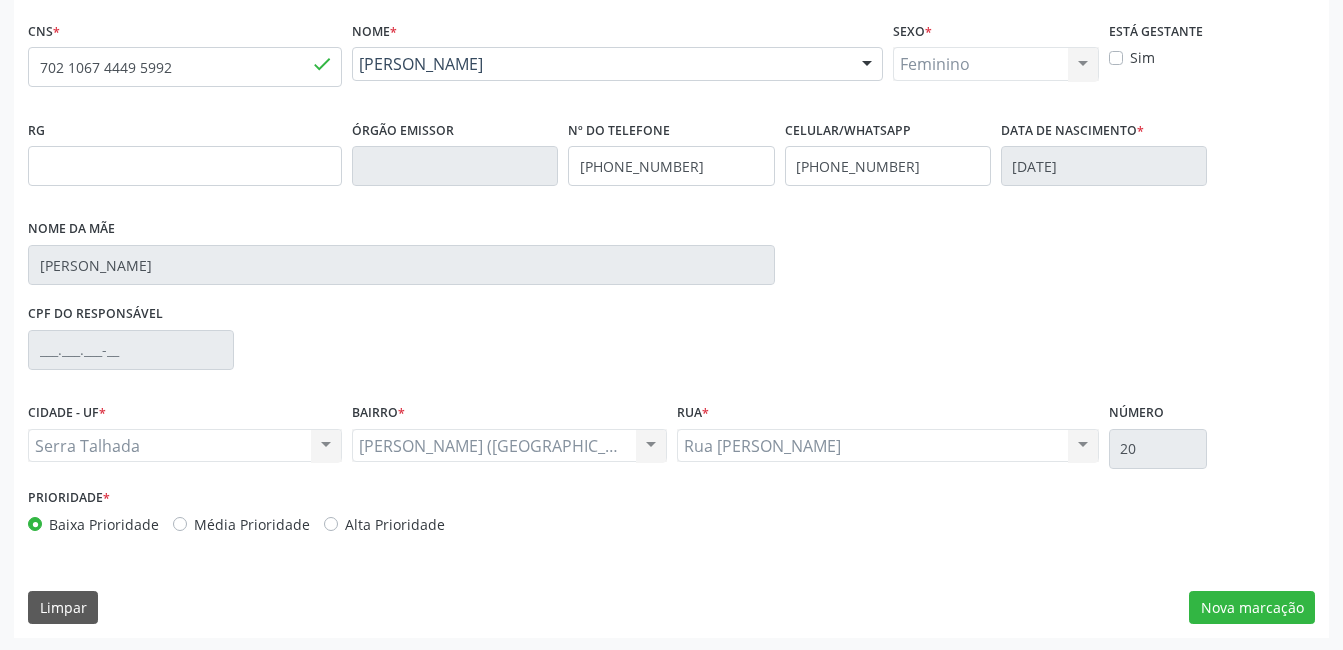 scroll, scrollTop: 420, scrollLeft: 0, axis: vertical 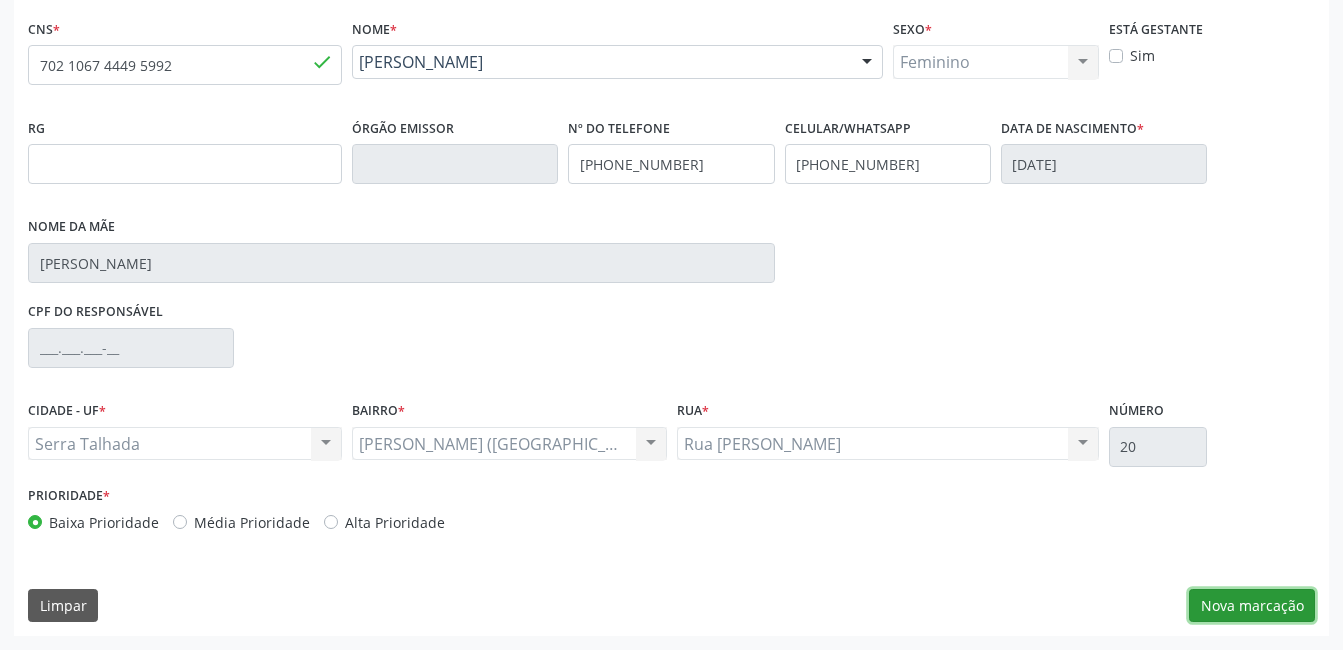 click on "Nova marcação" at bounding box center (1252, 606) 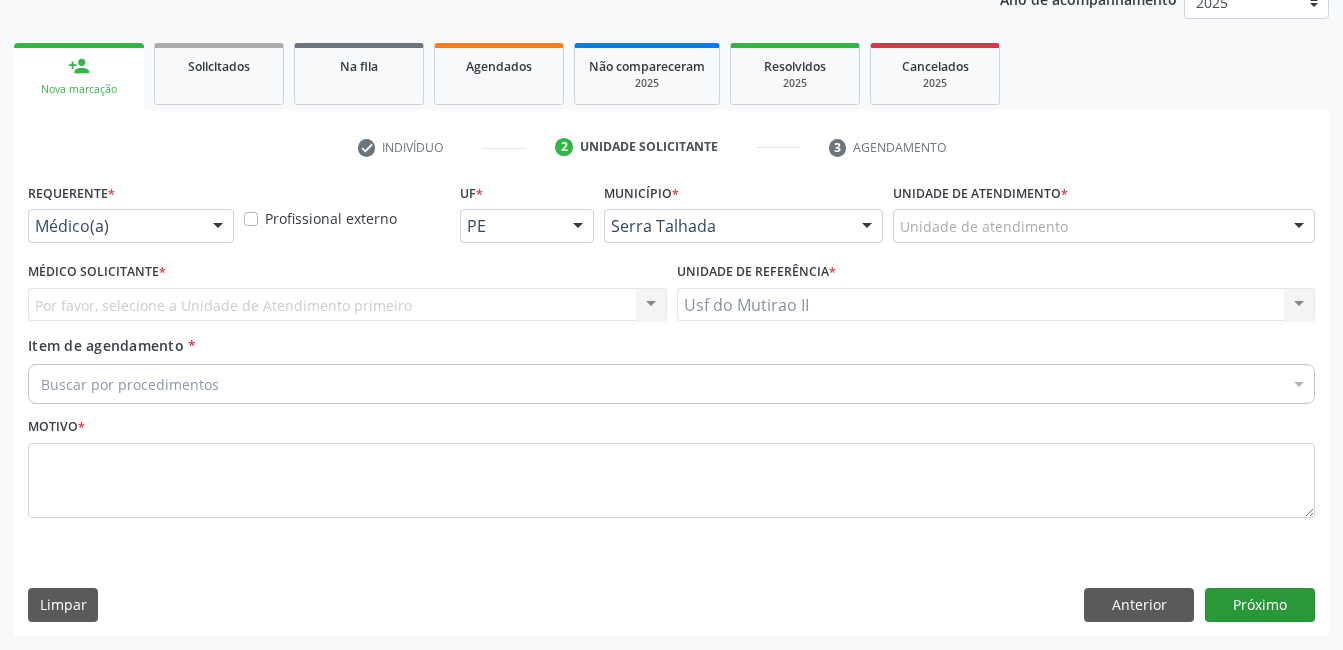 scroll, scrollTop: 256, scrollLeft: 0, axis: vertical 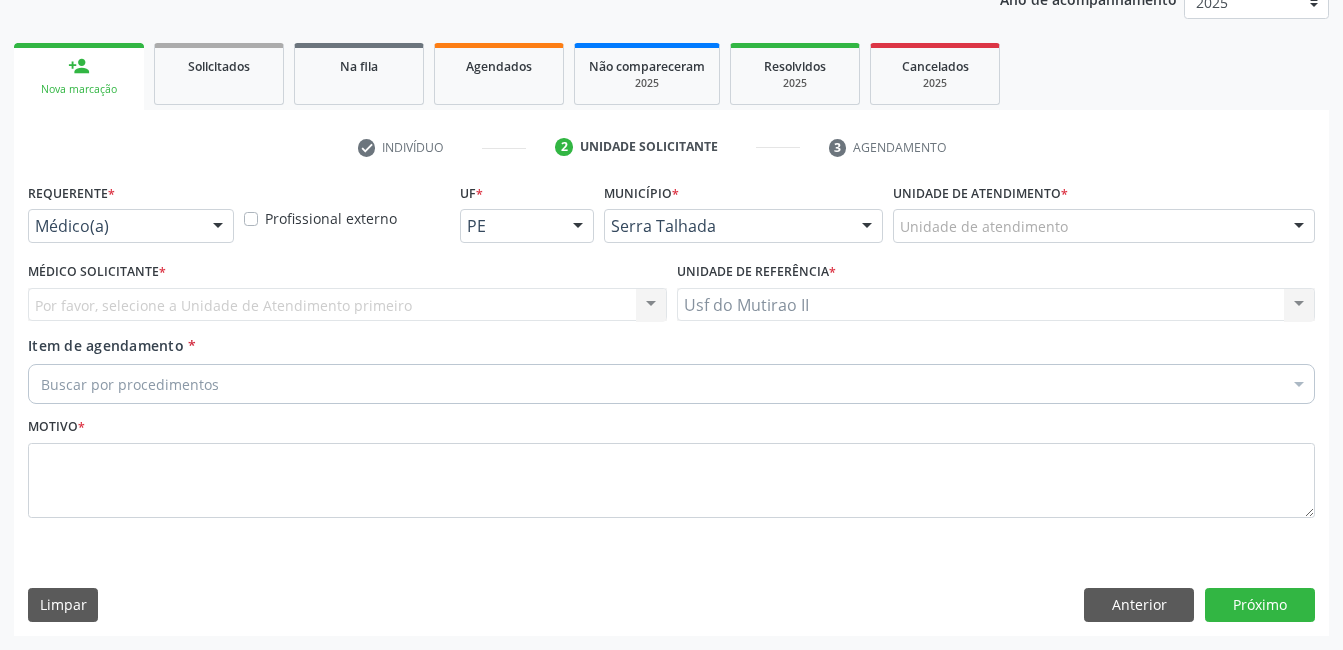 click at bounding box center (218, 227) 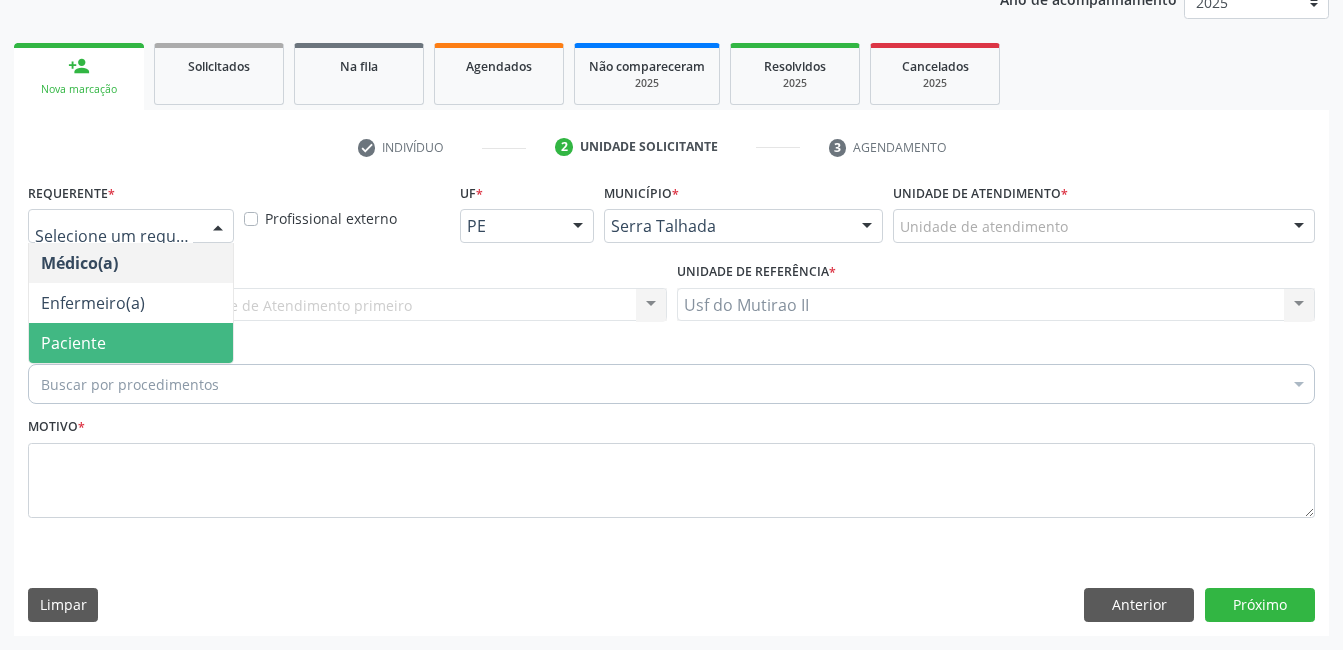 click on "Paciente" at bounding box center [131, 343] 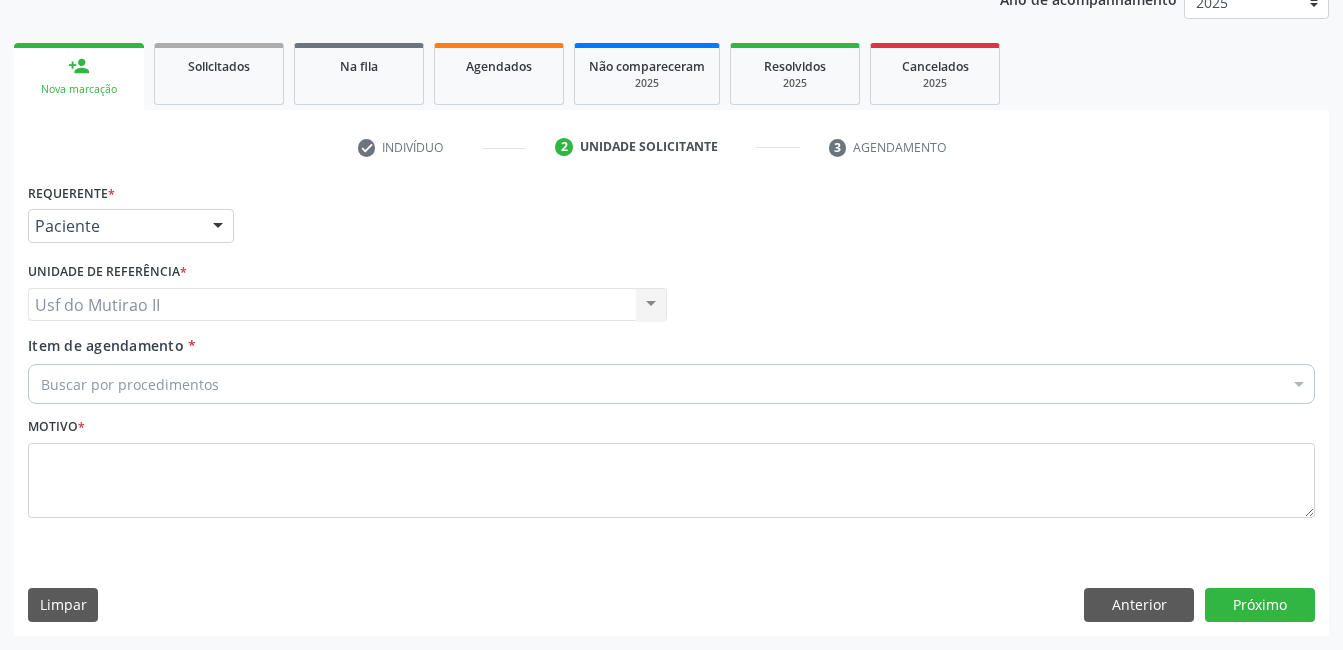click on "Buscar por procedimentos" at bounding box center [671, 384] 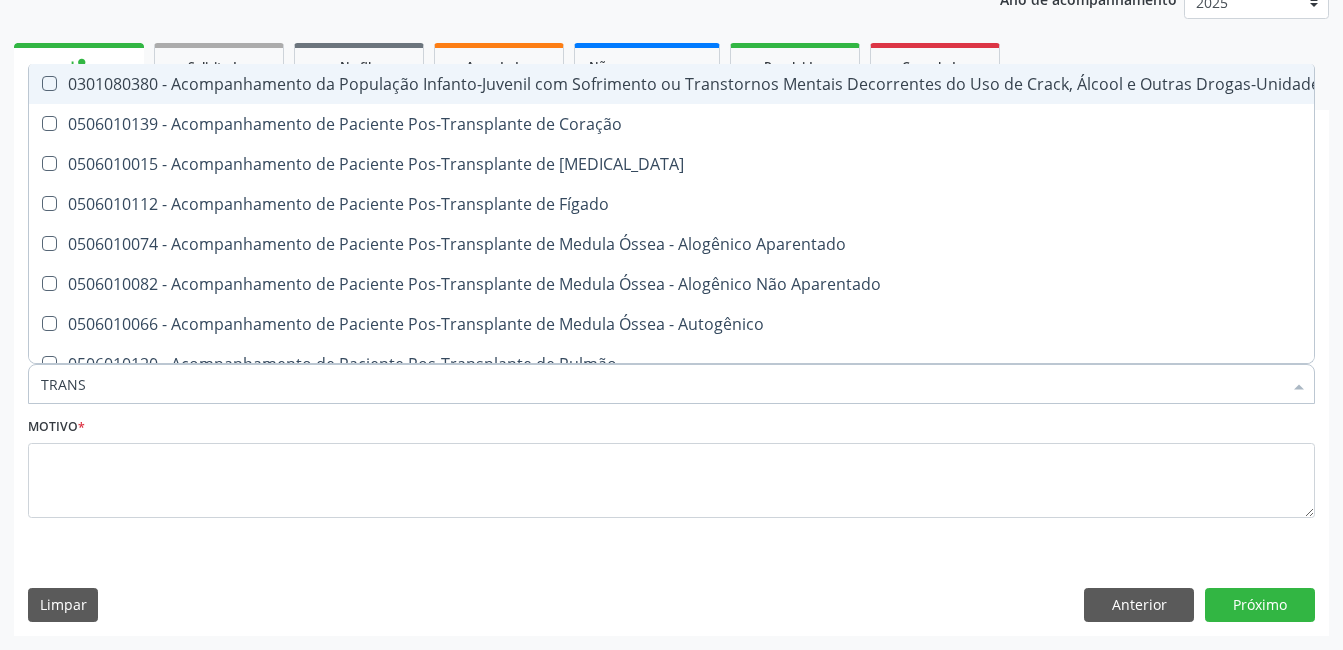 type on "TRANSV" 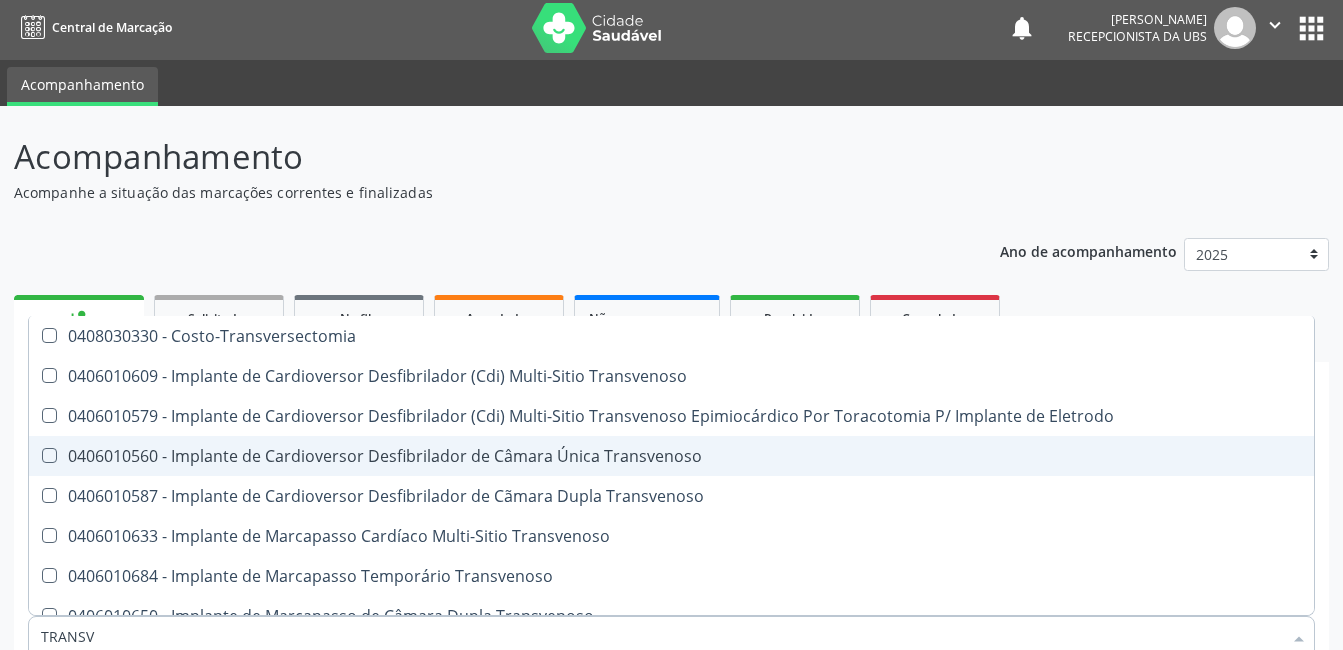 scroll, scrollTop: 0, scrollLeft: 0, axis: both 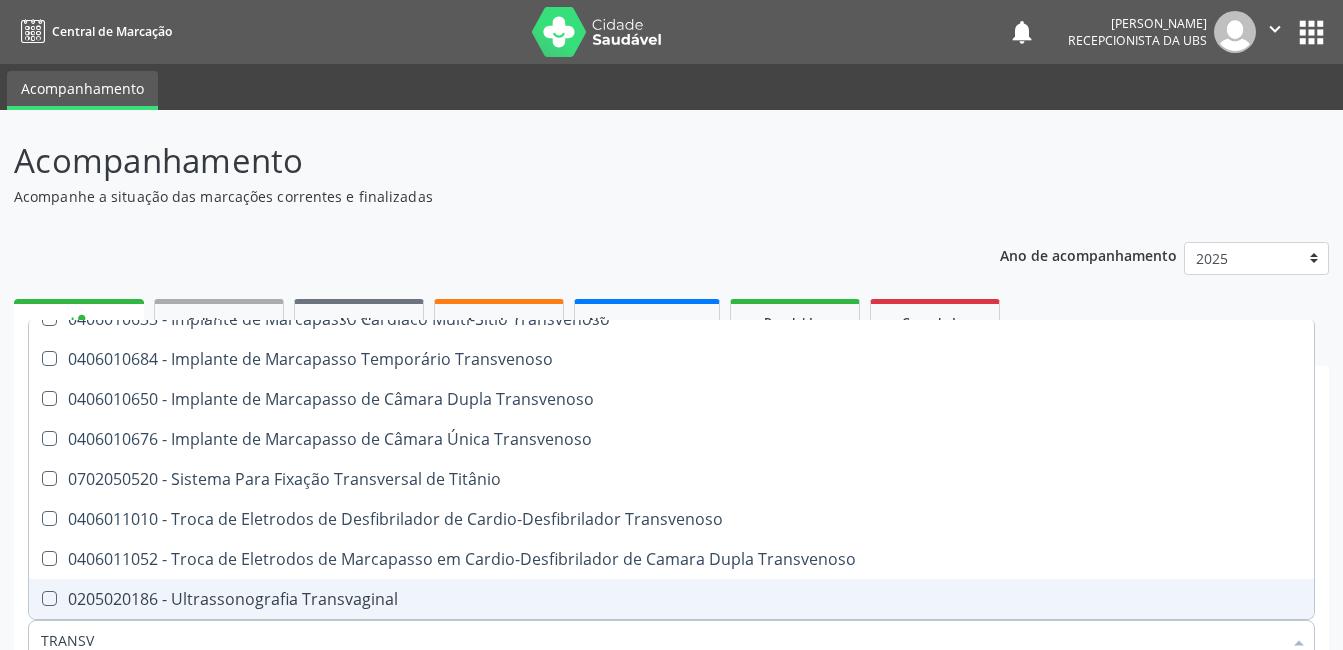 click on "0205020186 - Ultrassonografia Transvaginal" at bounding box center [671, 599] 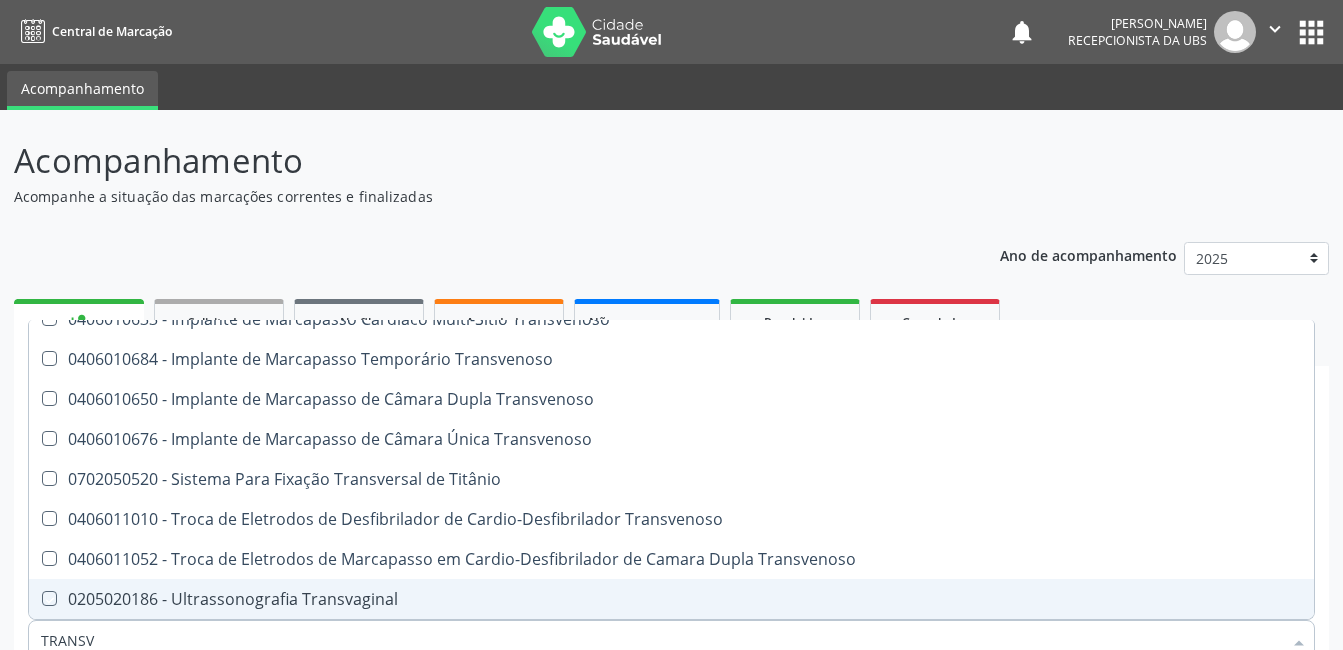 checkbox on "true" 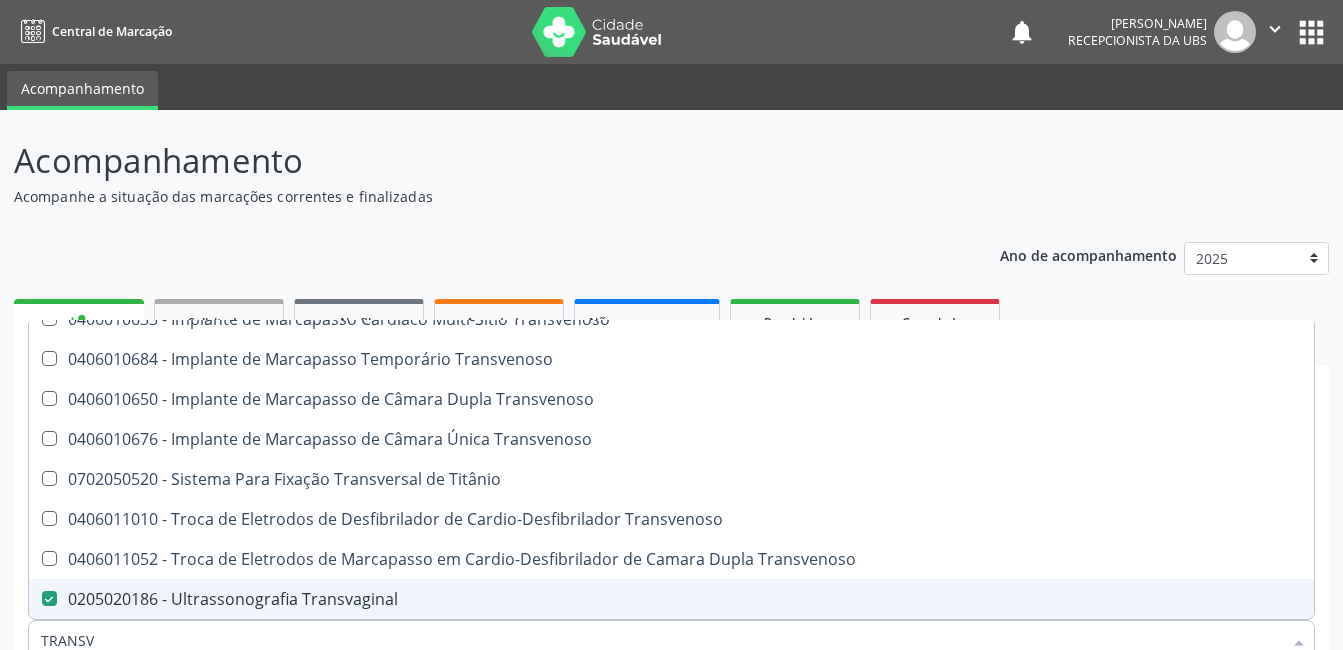 scroll, scrollTop: 256, scrollLeft: 0, axis: vertical 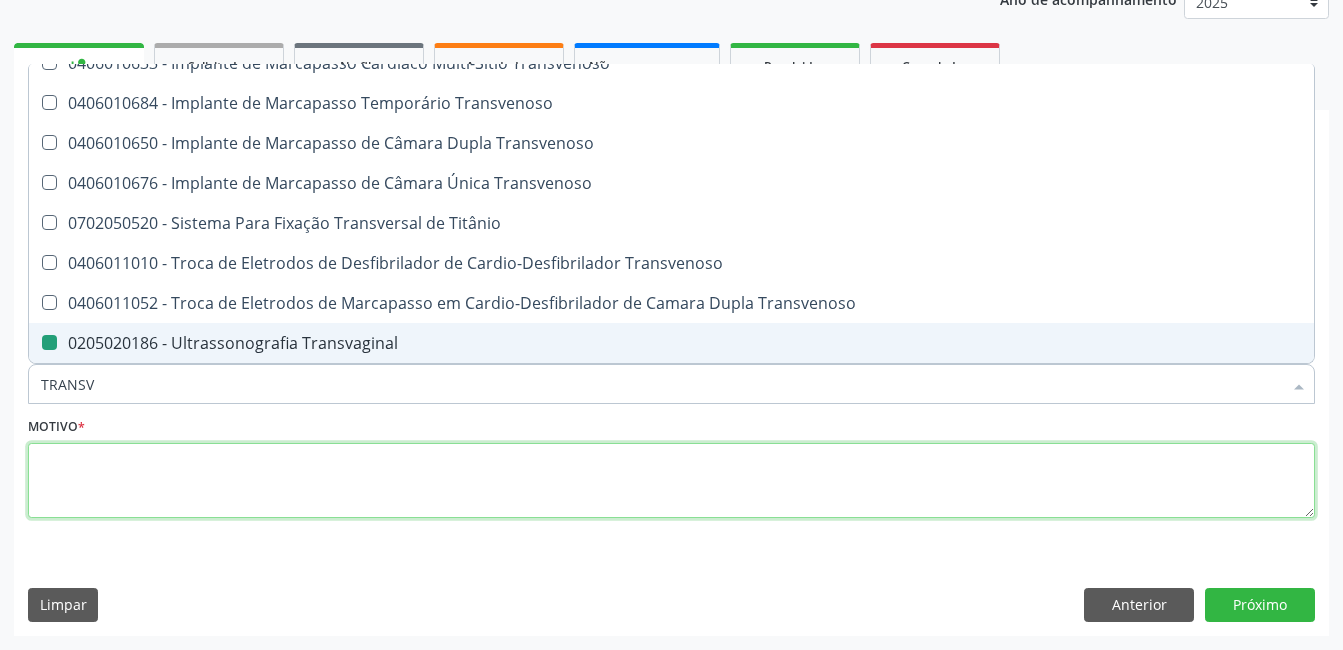 click at bounding box center [671, 481] 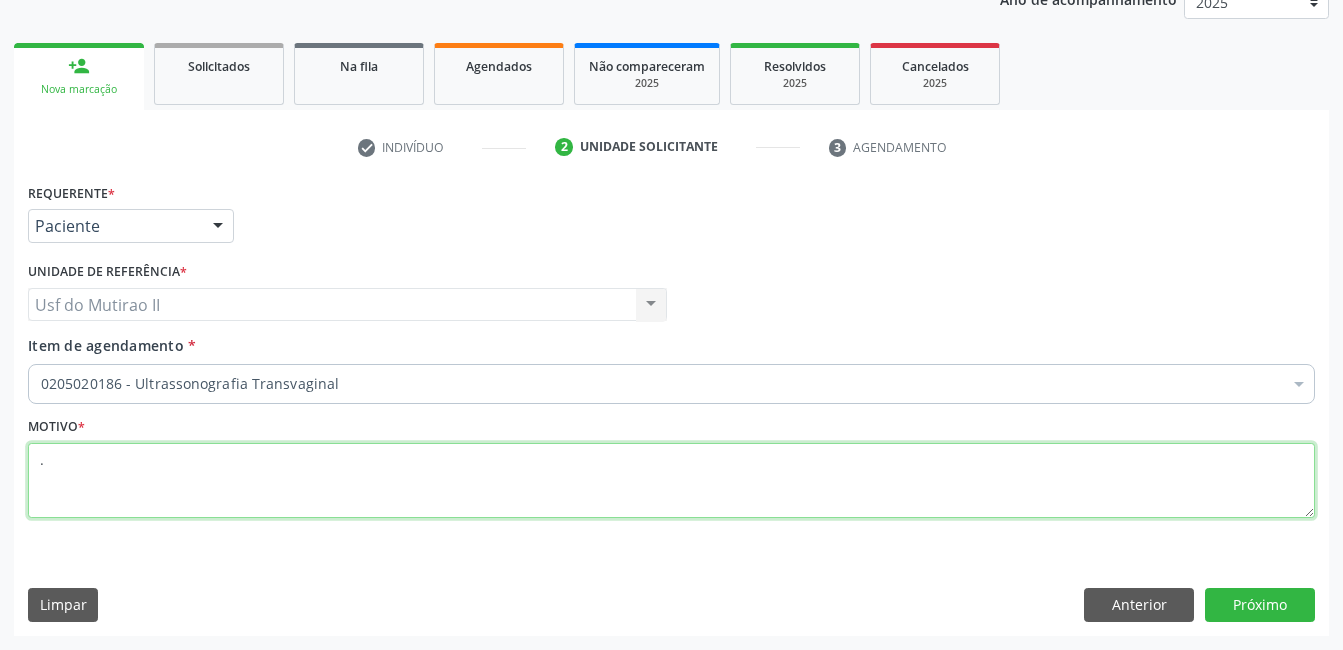 scroll, scrollTop: 0, scrollLeft: 0, axis: both 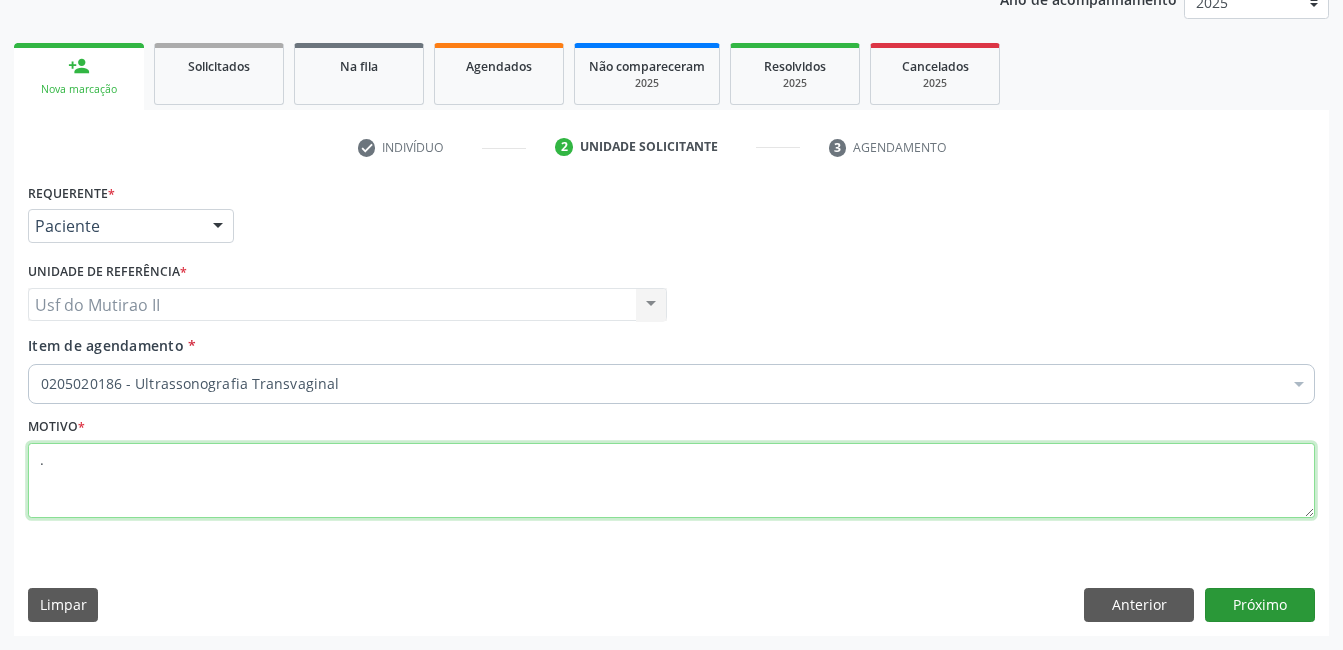 type on "." 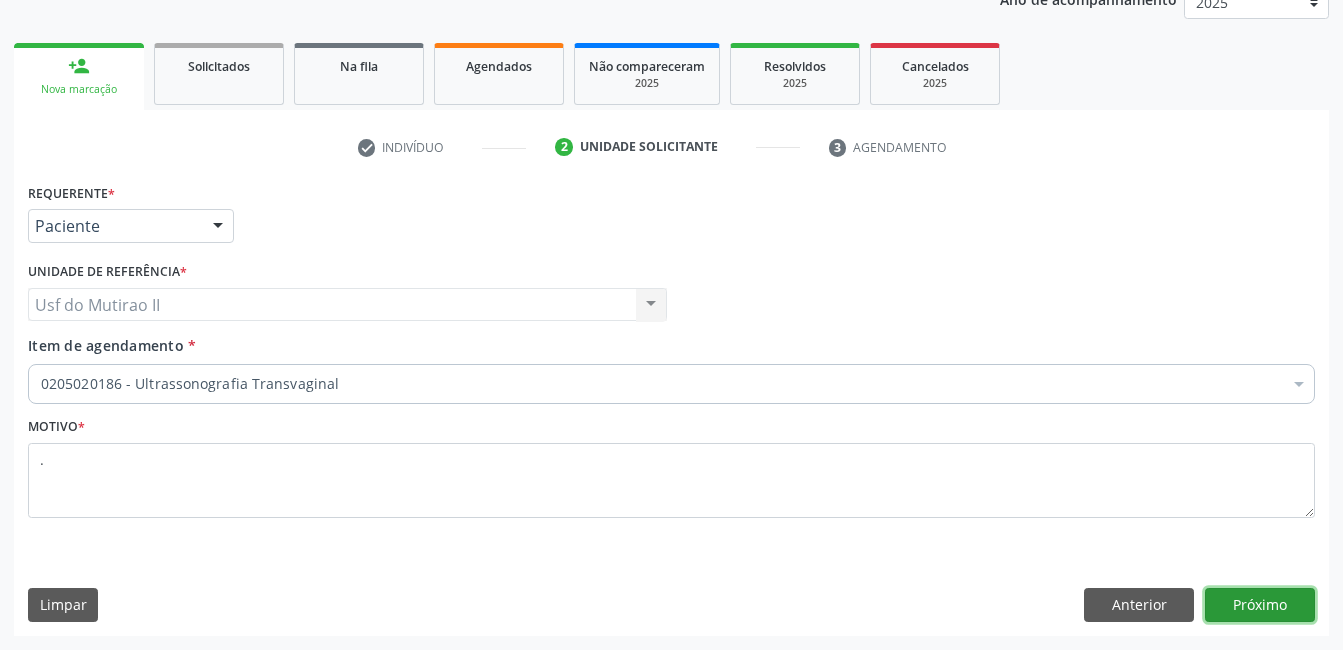 click on "Próximo" at bounding box center [1260, 605] 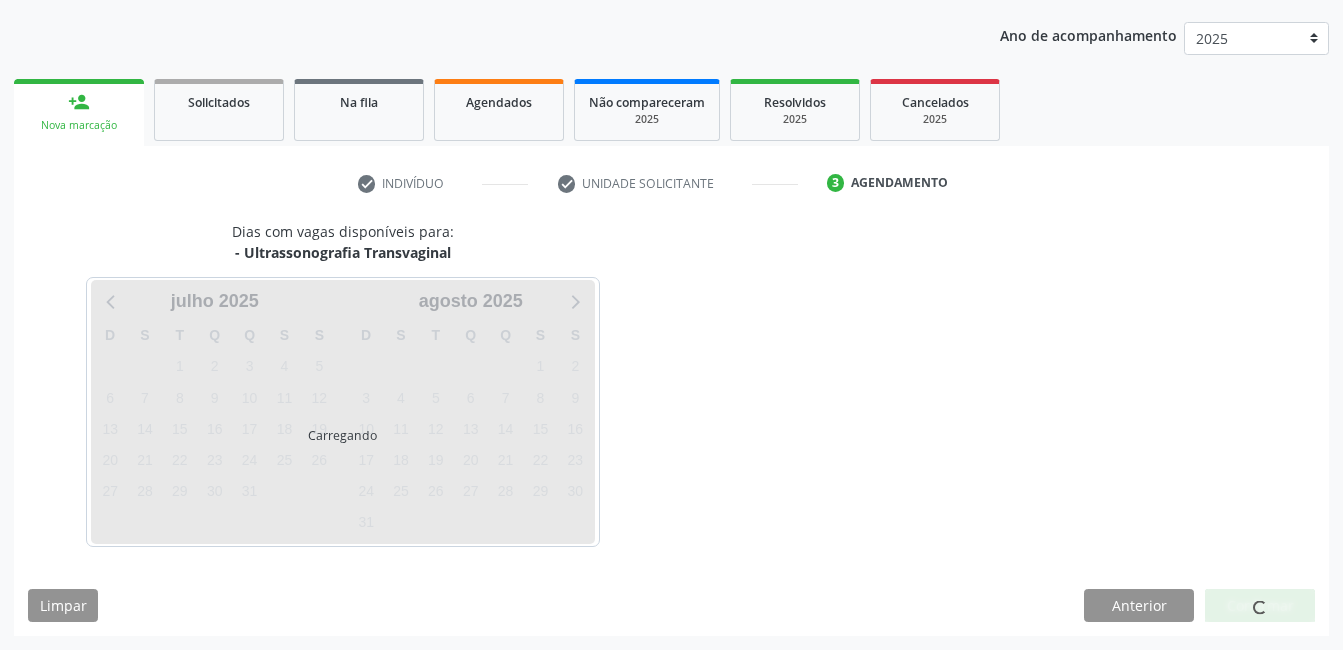 scroll, scrollTop: 220, scrollLeft: 0, axis: vertical 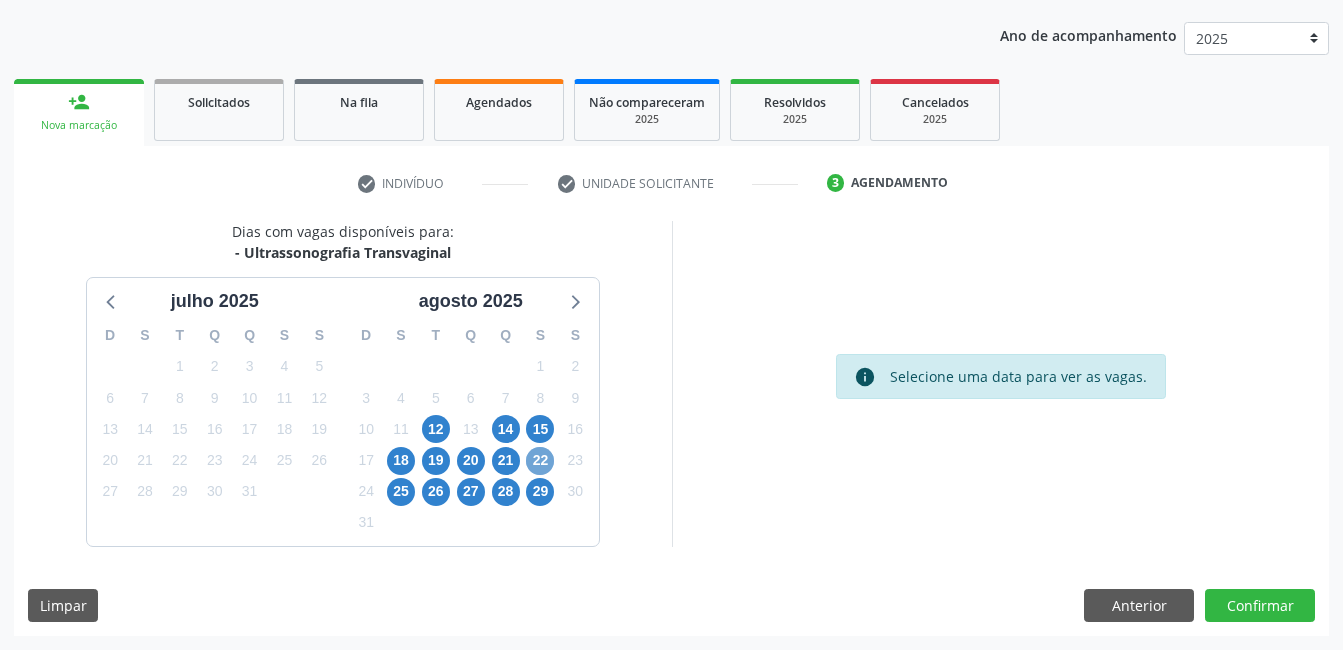 click on "22" at bounding box center [540, 461] 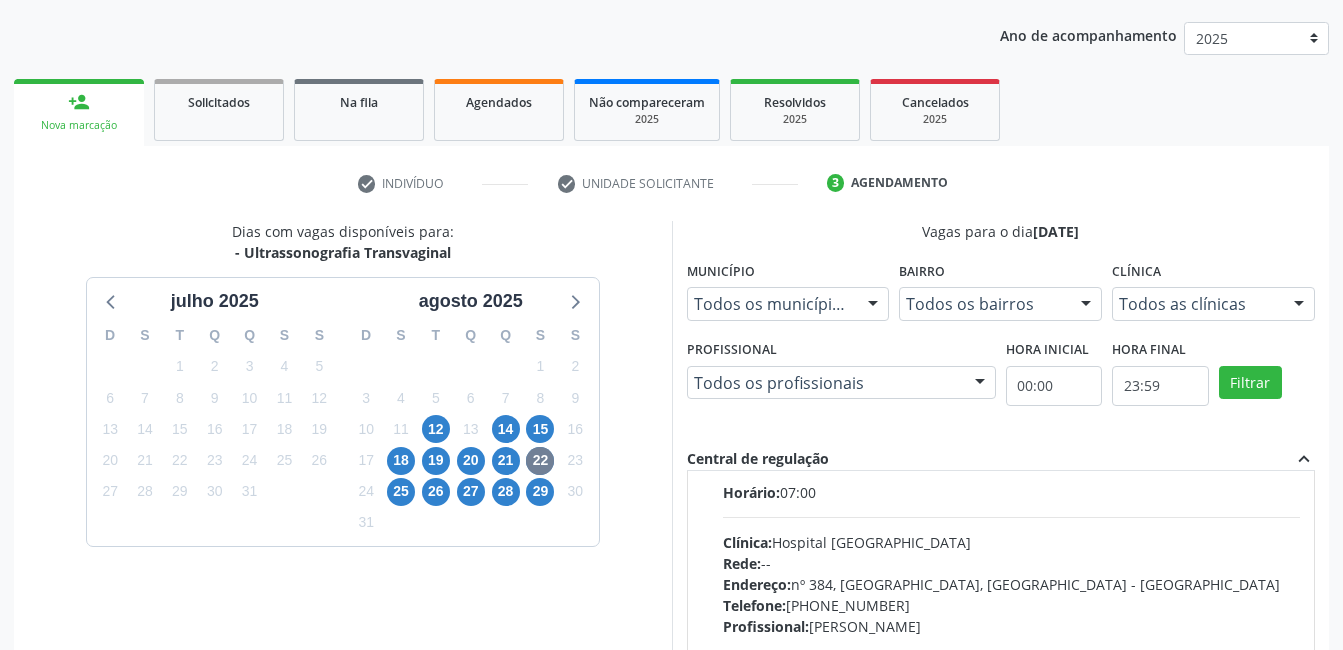 click on "Clínica:  Hospital [GEOGRAPHIC_DATA]" at bounding box center [1012, 542] 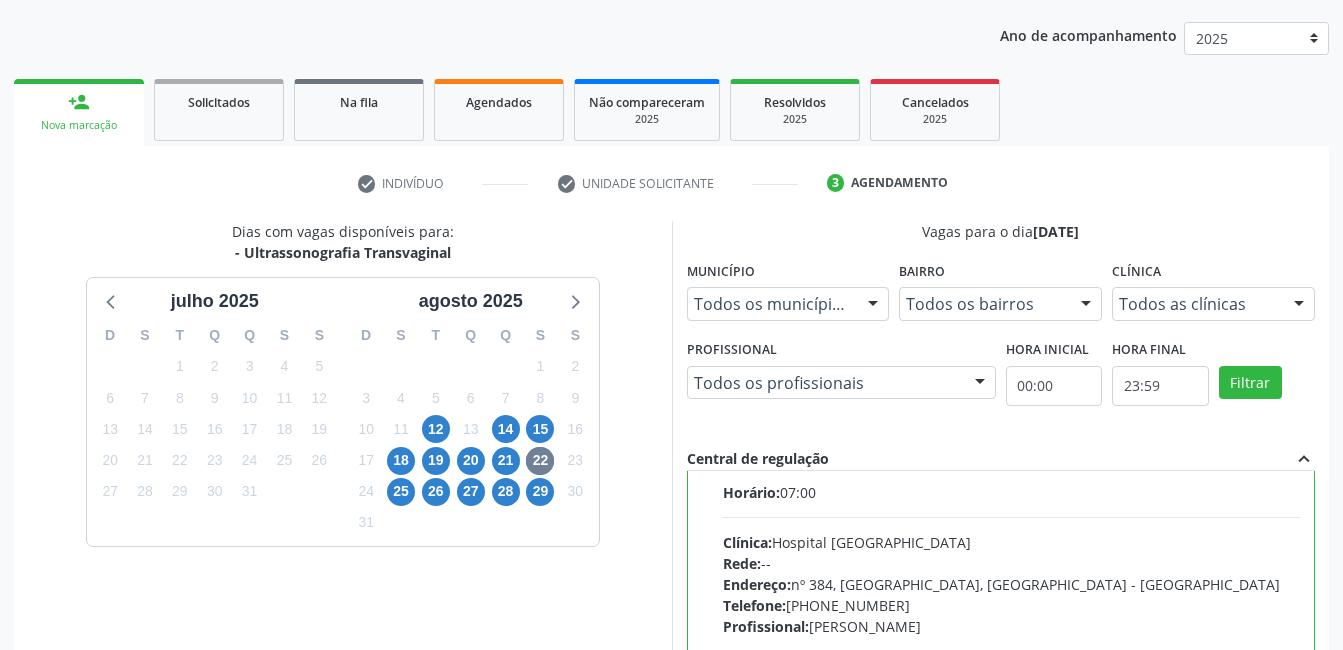 scroll, scrollTop: 188, scrollLeft: 0, axis: vertical 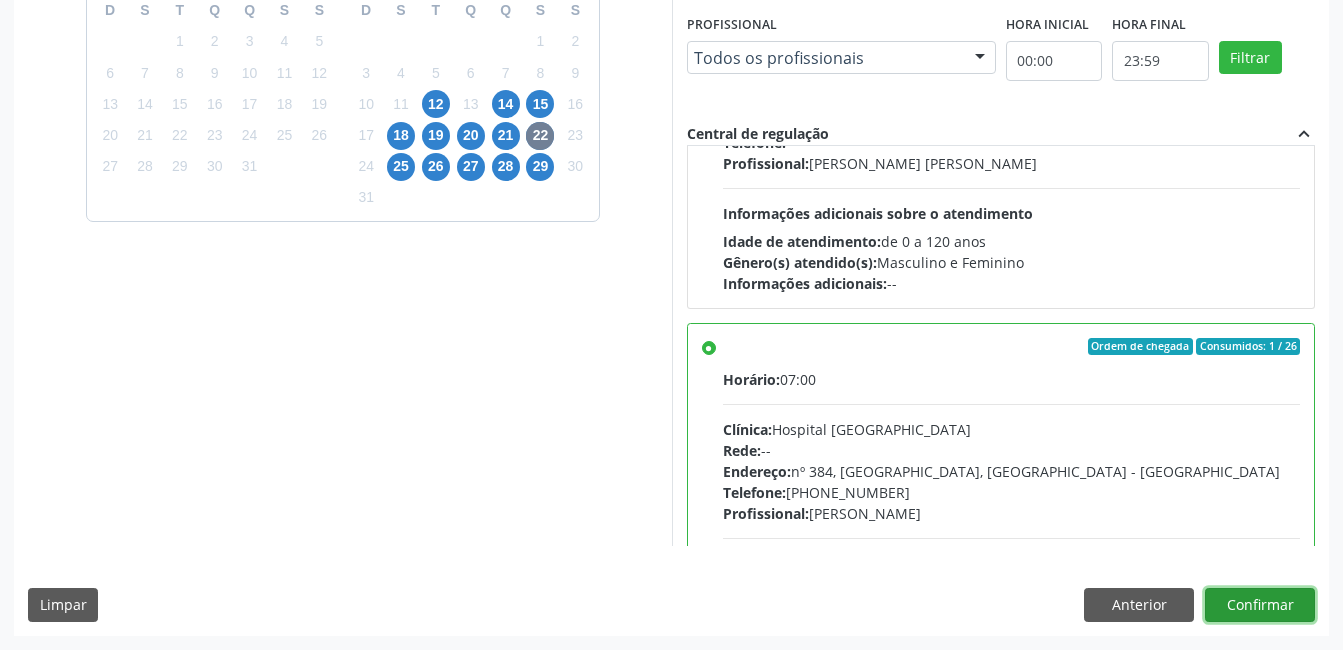 click on "Confirmar" at bounding box center [1260, 605] 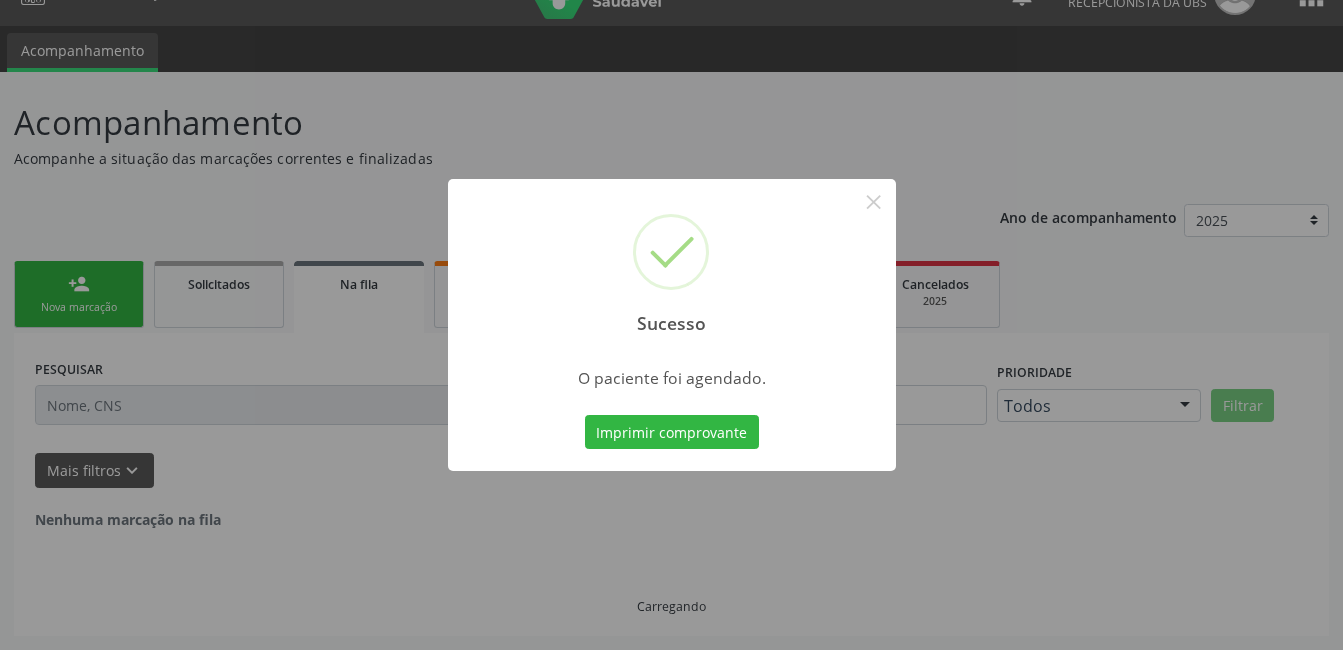 scroll, scrollTop: 0, scrollLeft: 0, axis: both 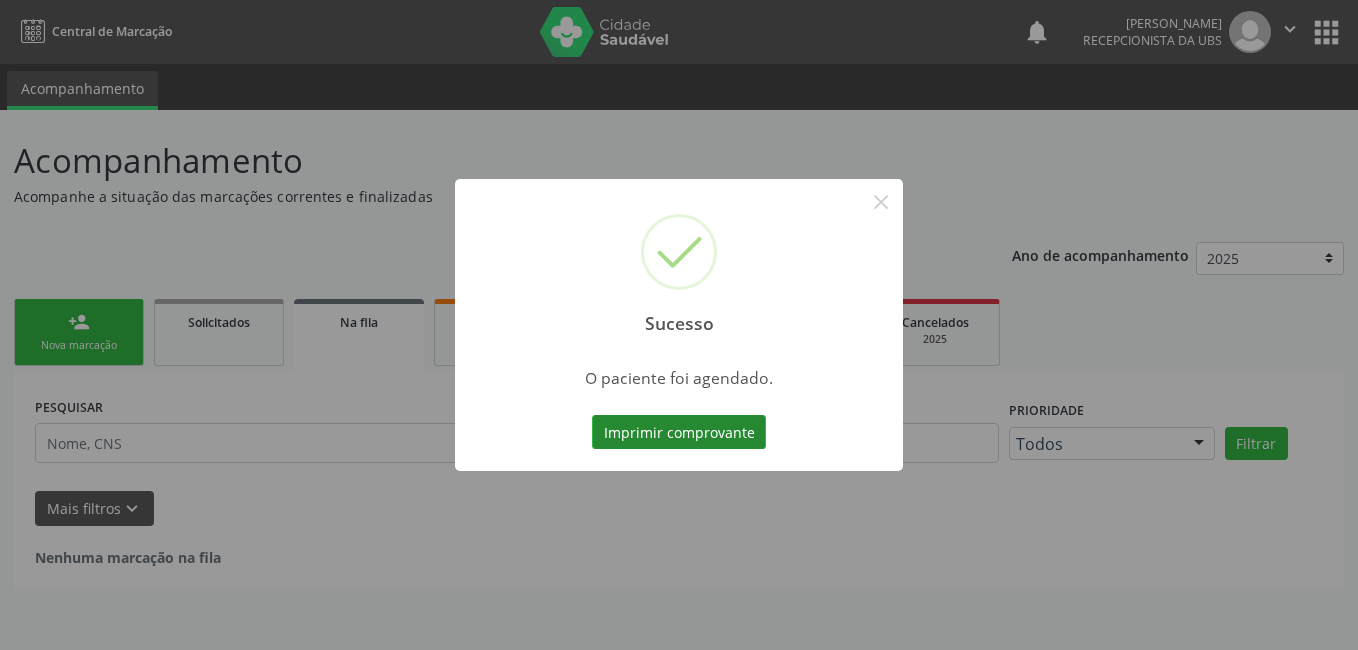 click on "Imprimir comprovante" at bounding box center [679, 432] 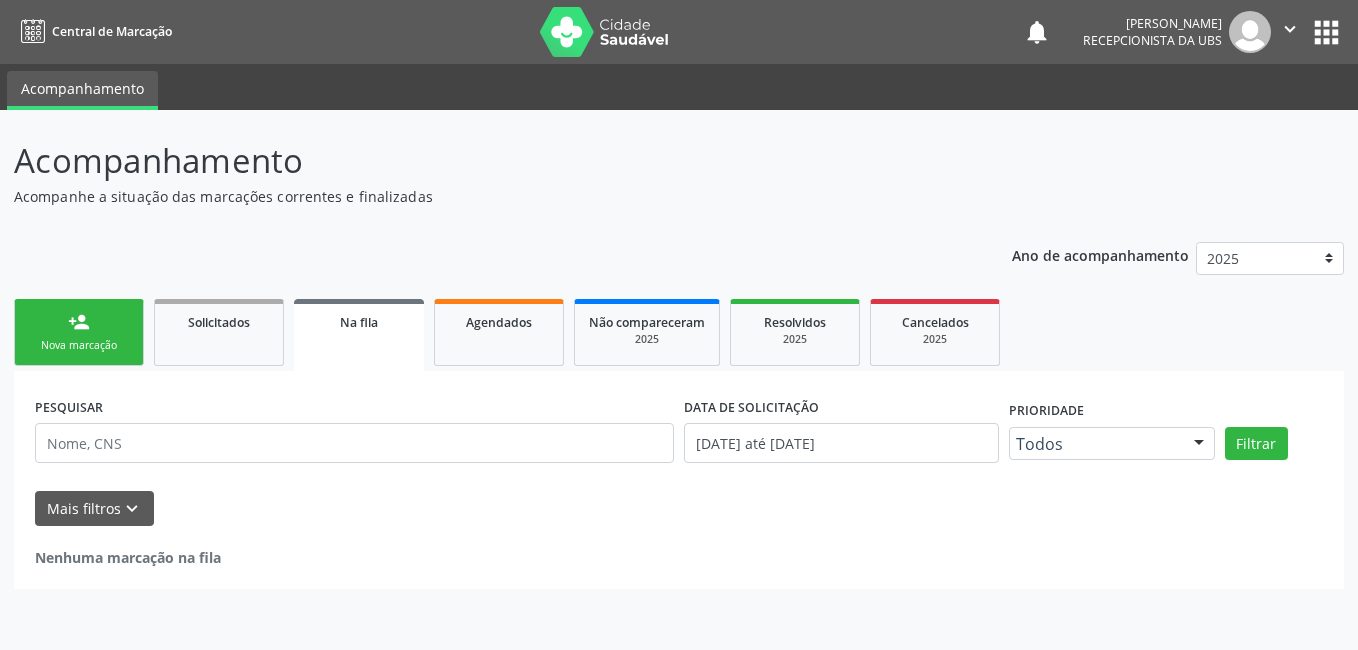click on "person_add" at bounding box center (79, 322) 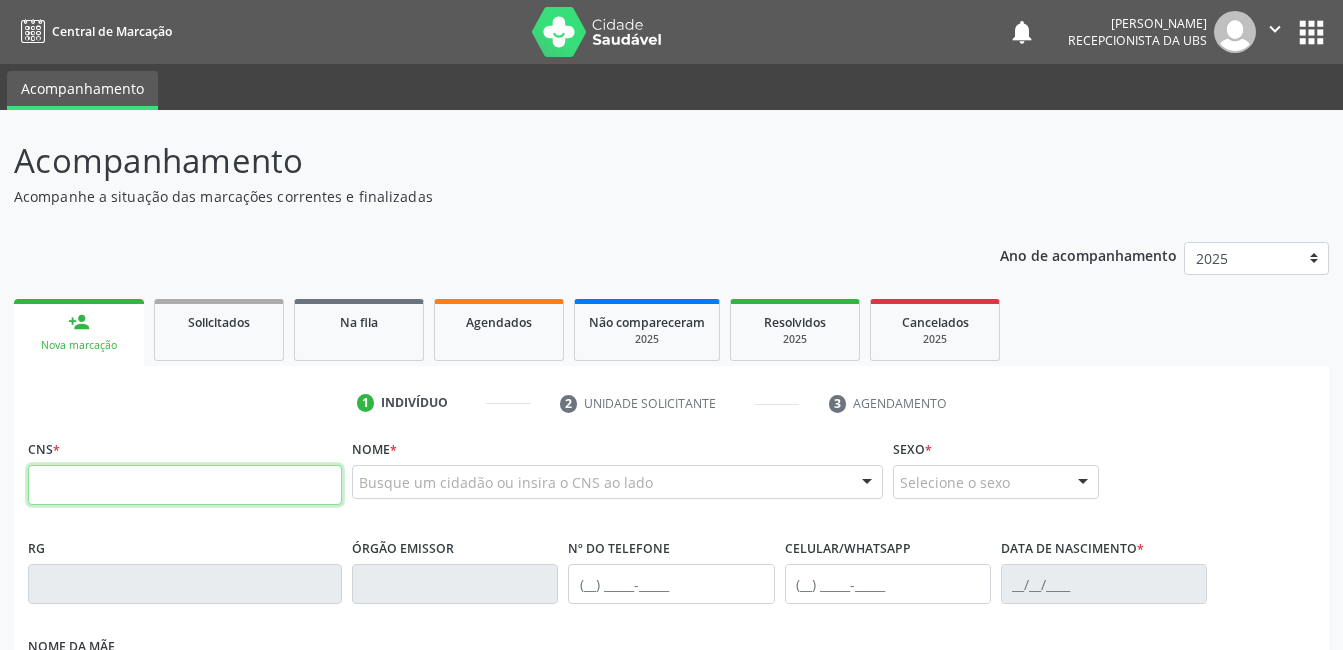 click at bounding box center [185, 485] 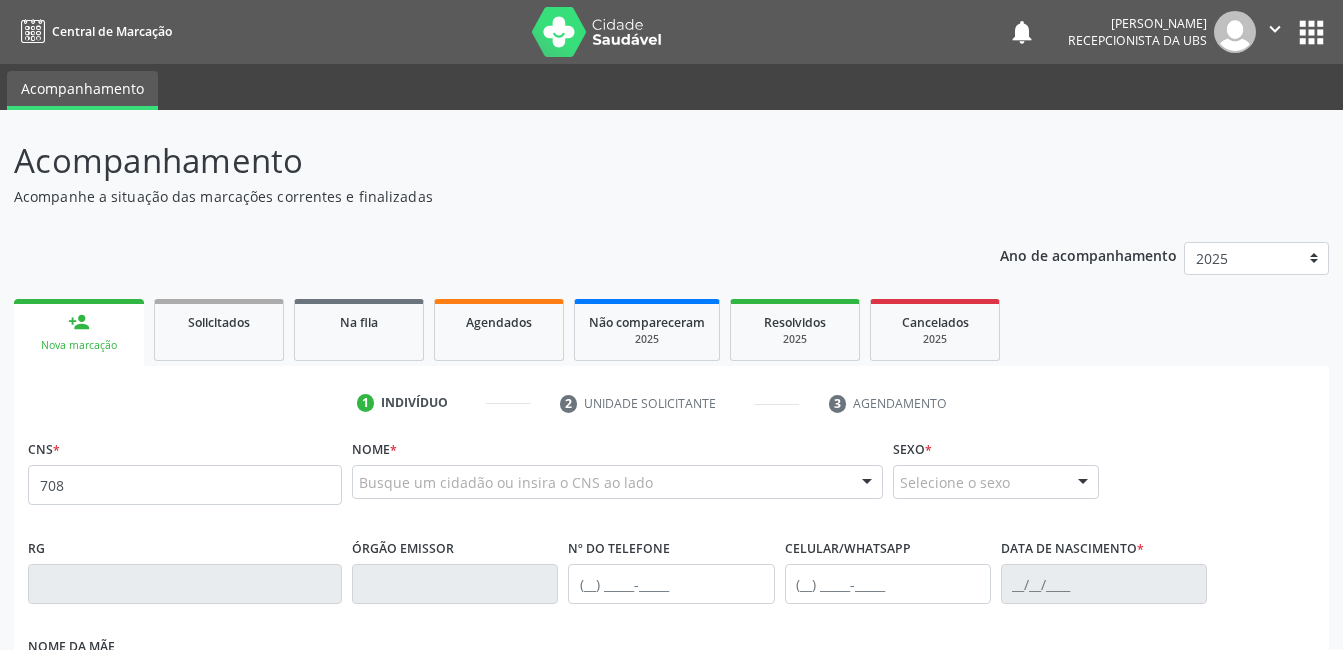 scroll, scrollTop: 0, scrollLeft: 0, axis: both 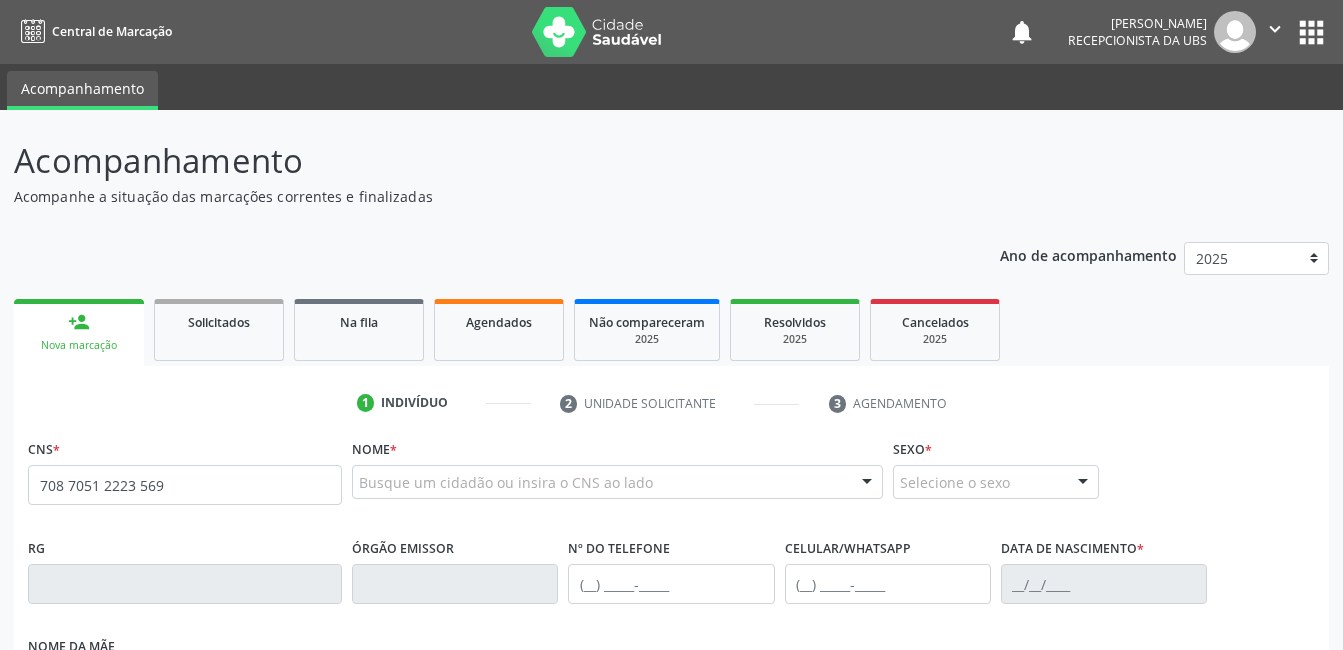 type on "708 7051 2223 5691" 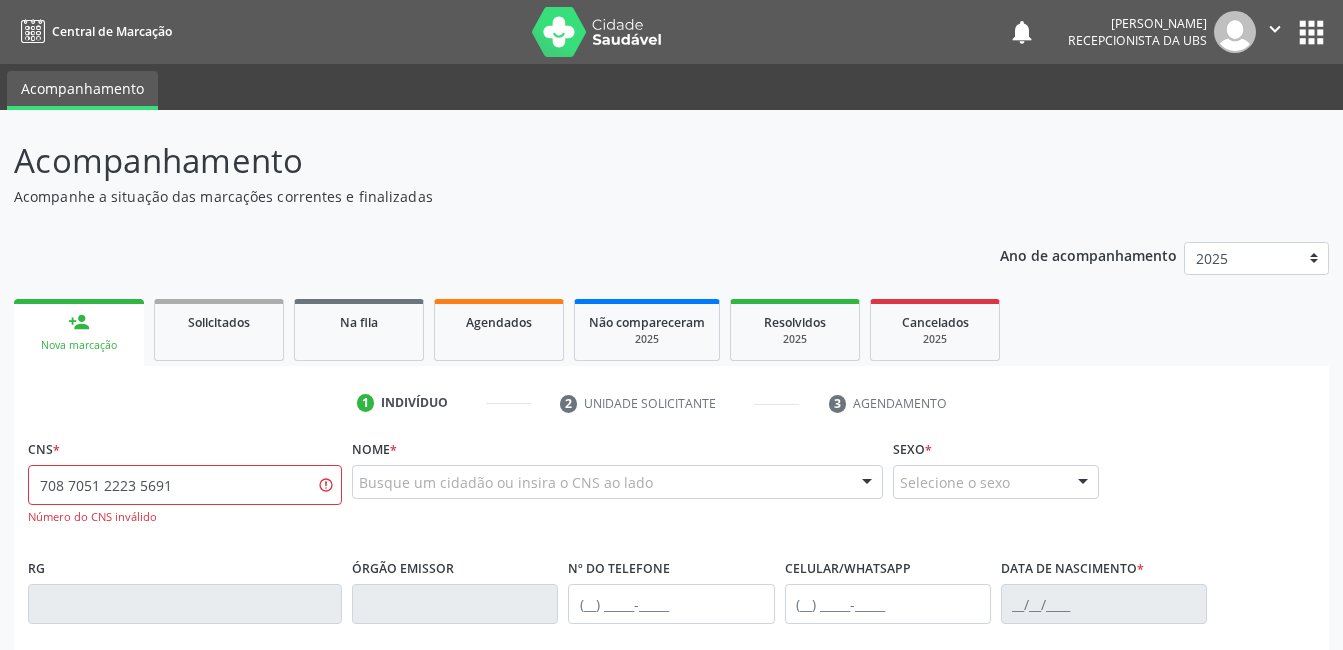 drag, startPoint x: 188, startPoint y: 483, endPoint x: -4, endPoint y: 482, distance: 192.00261 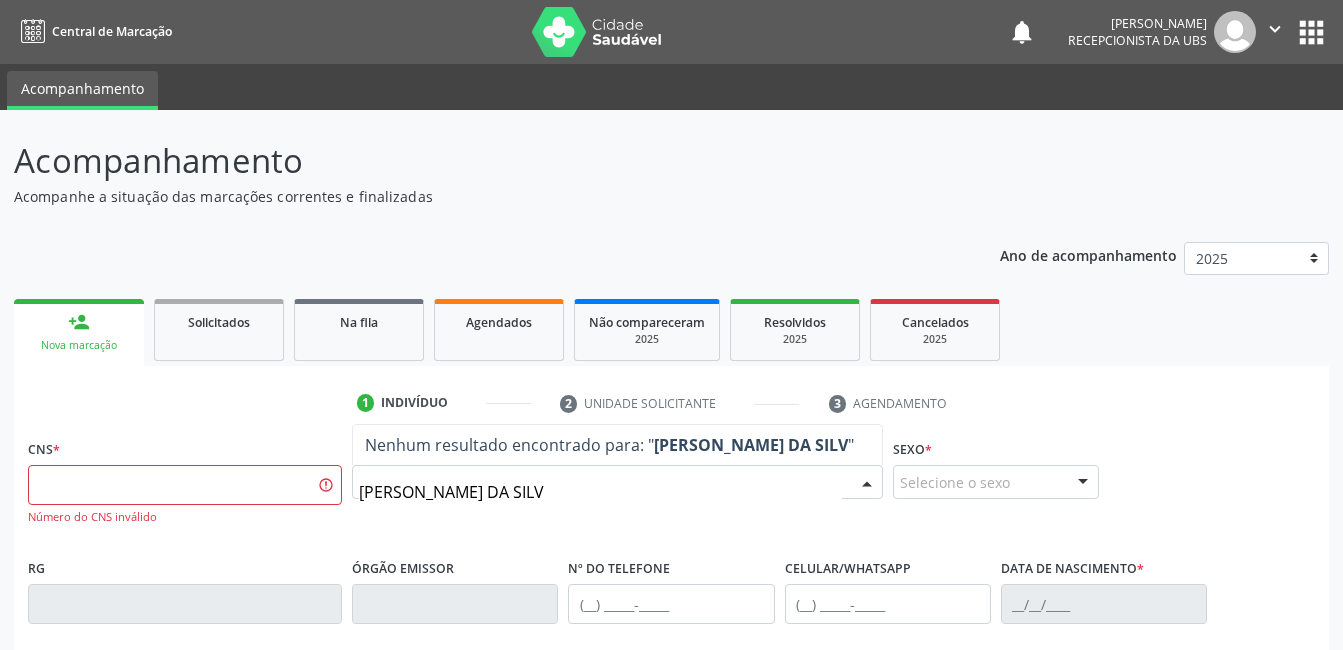type on "[PERSON_NAME]" 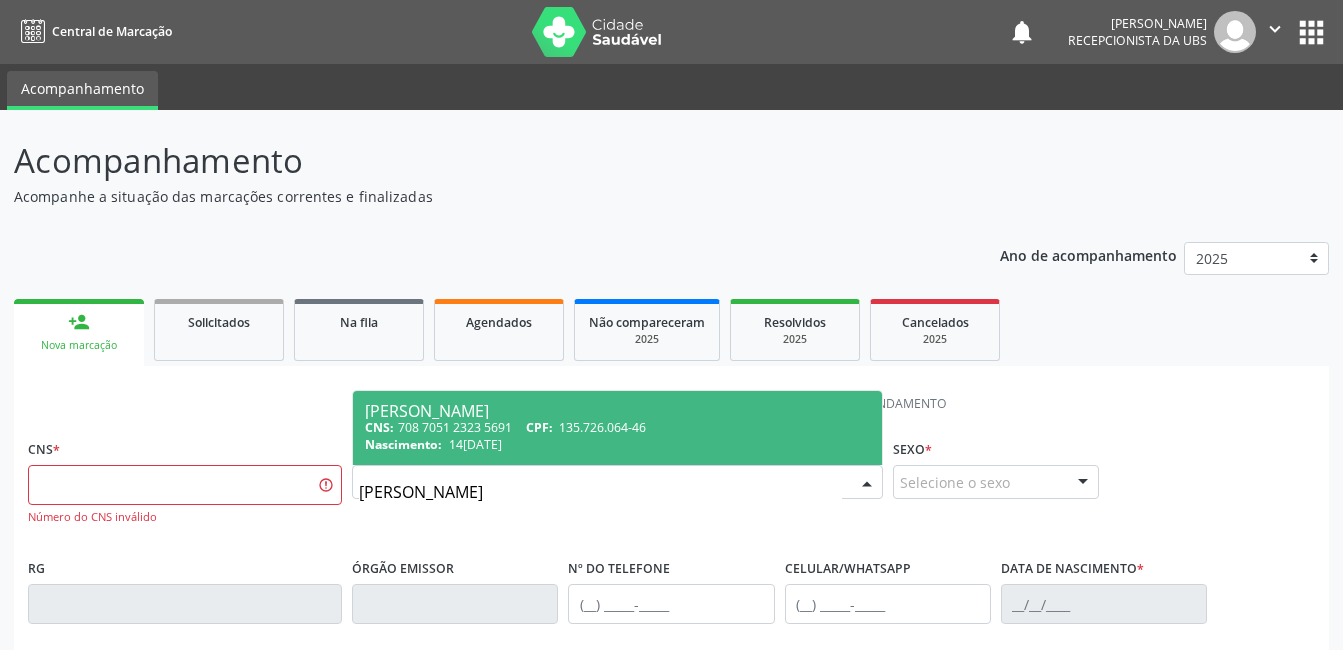click on "135.726.064-46" at bounding box center [602, 427] 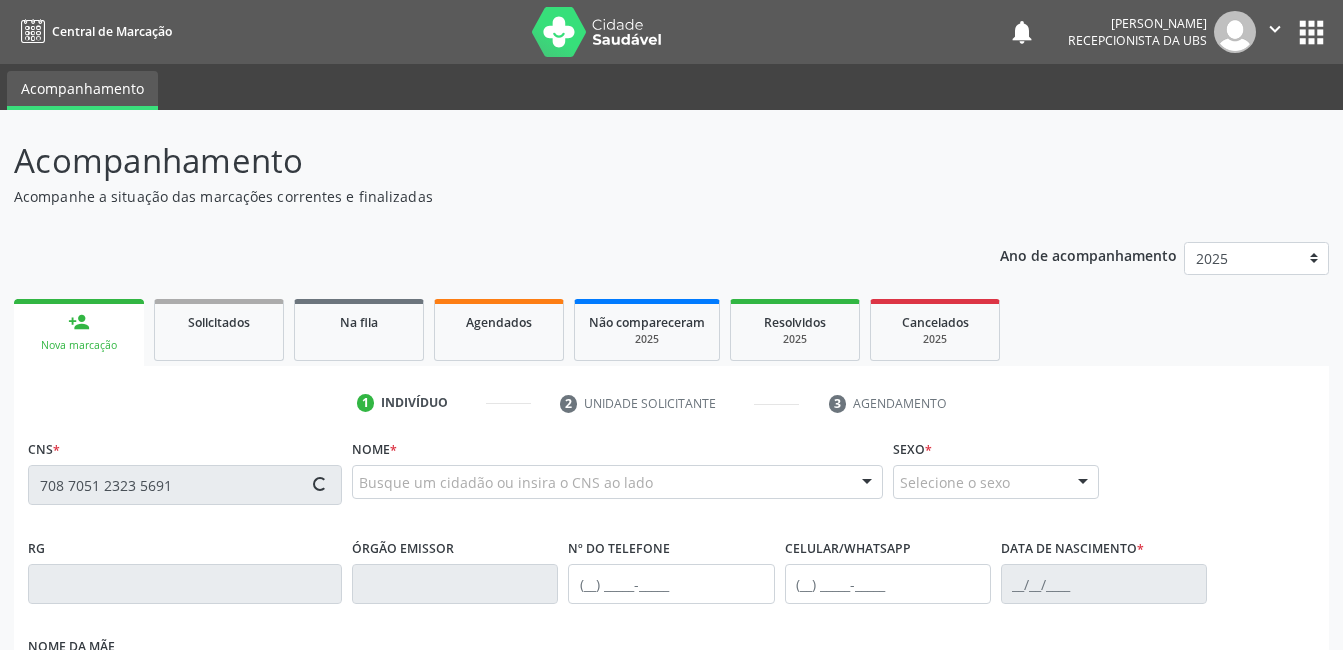 type on "708 7051 2323 5691" 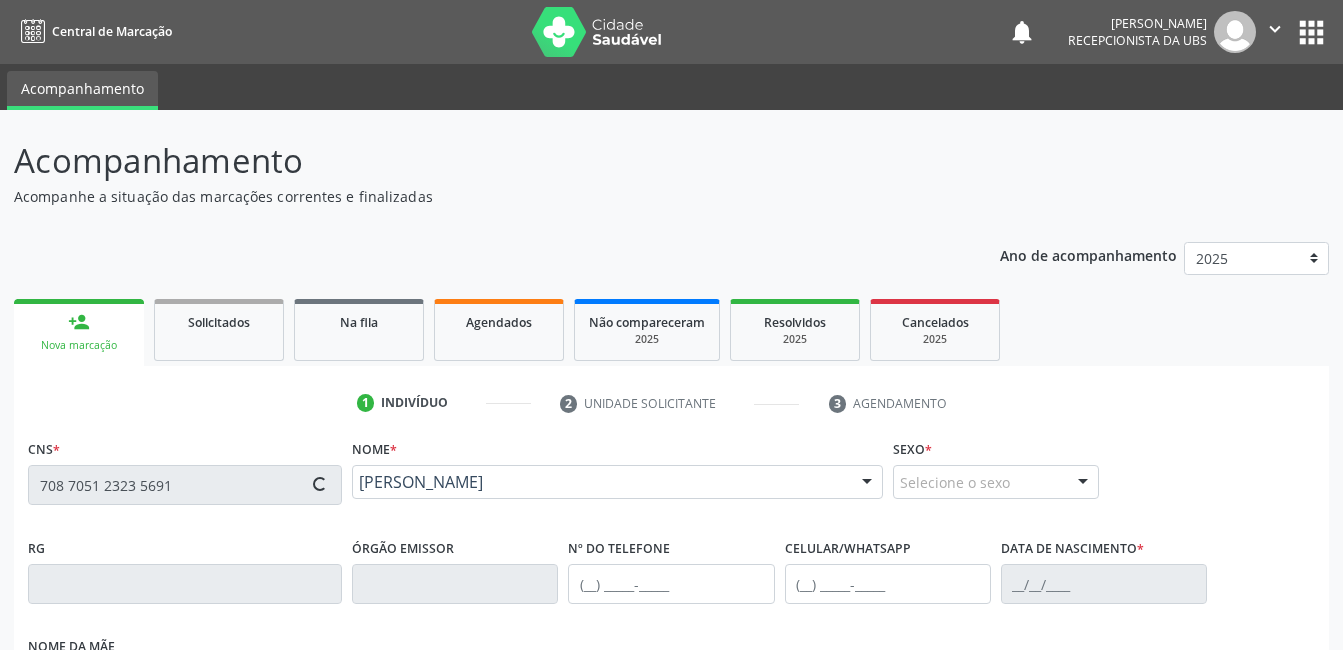 type on "[PHONE_NUMBER]" 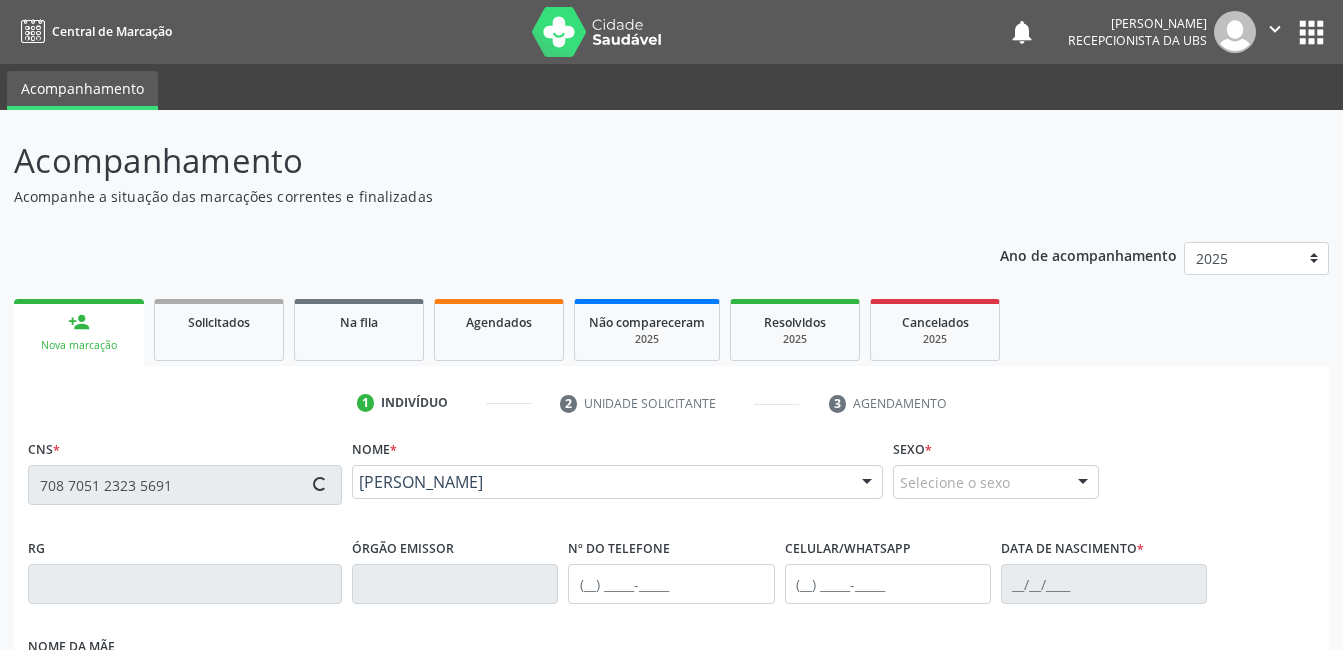 type on "14[DATE]" 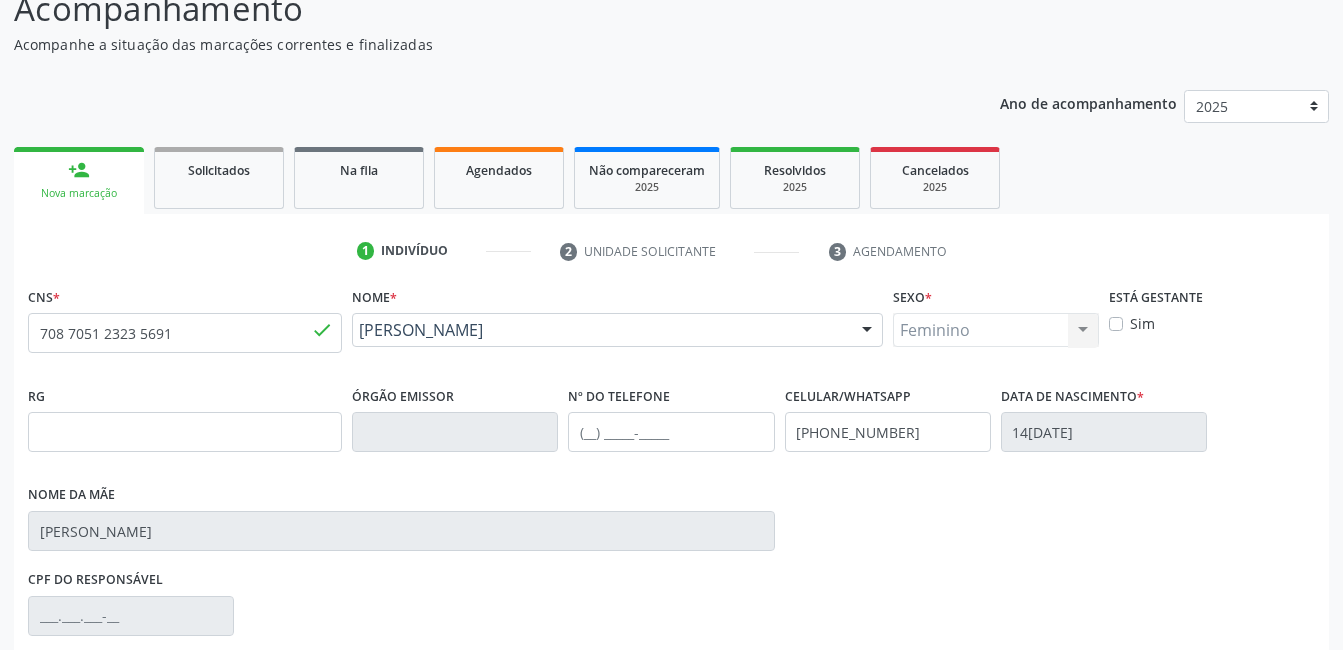 scroll, scrollTop: 200, scrollLeft: 0, axis: vertical 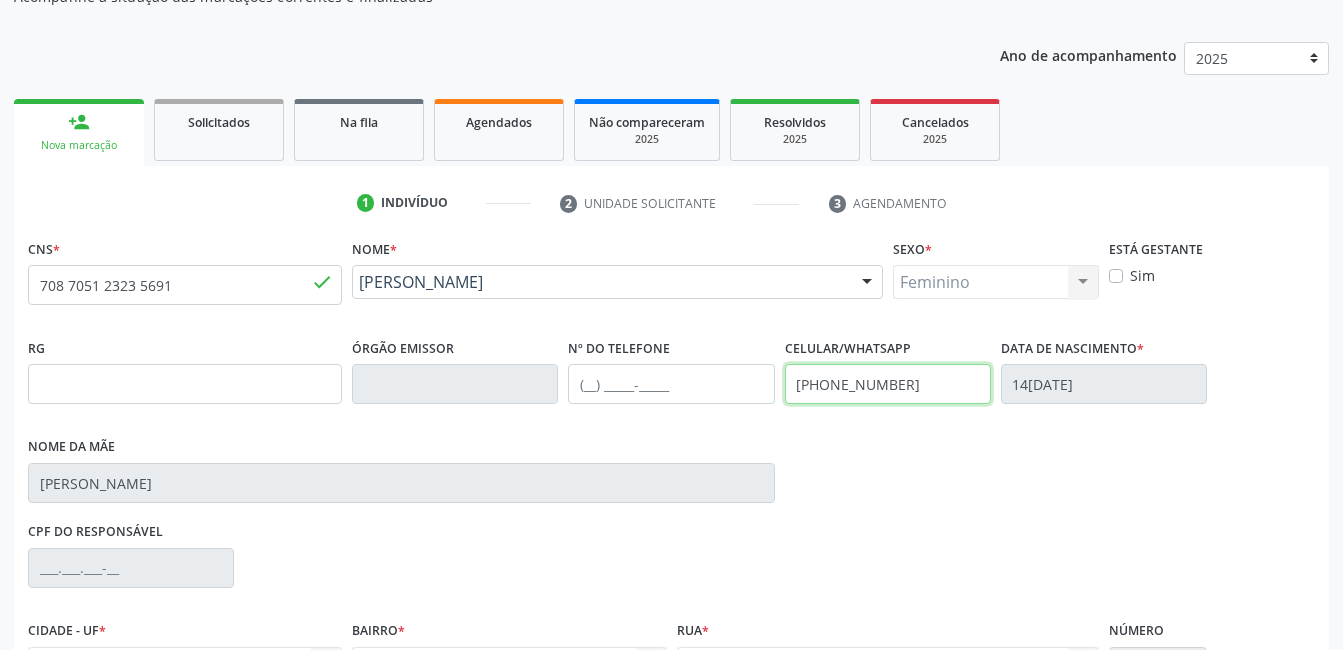 drag, startPoint x: 923, startPoint y: 392, endPoint x: 693, endPoint y: 387, distance: 230.05434 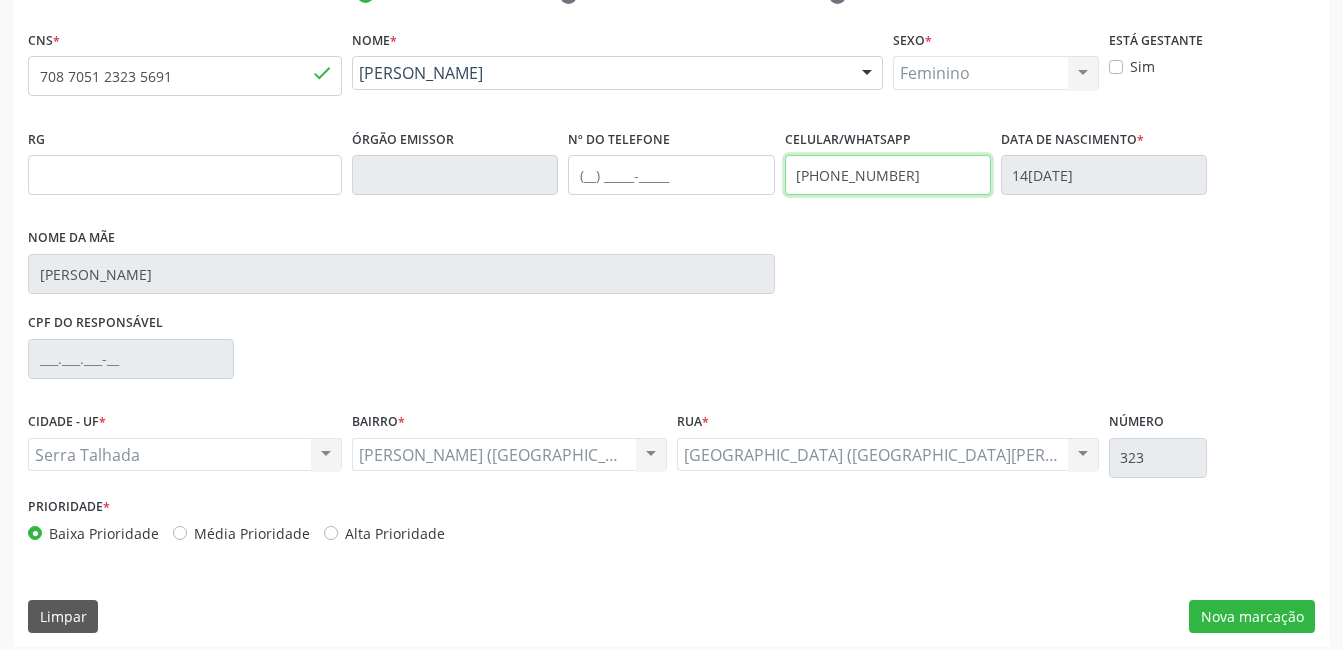 scroll, scrollTop: 420, scrollLeft: 0, axis: vertical 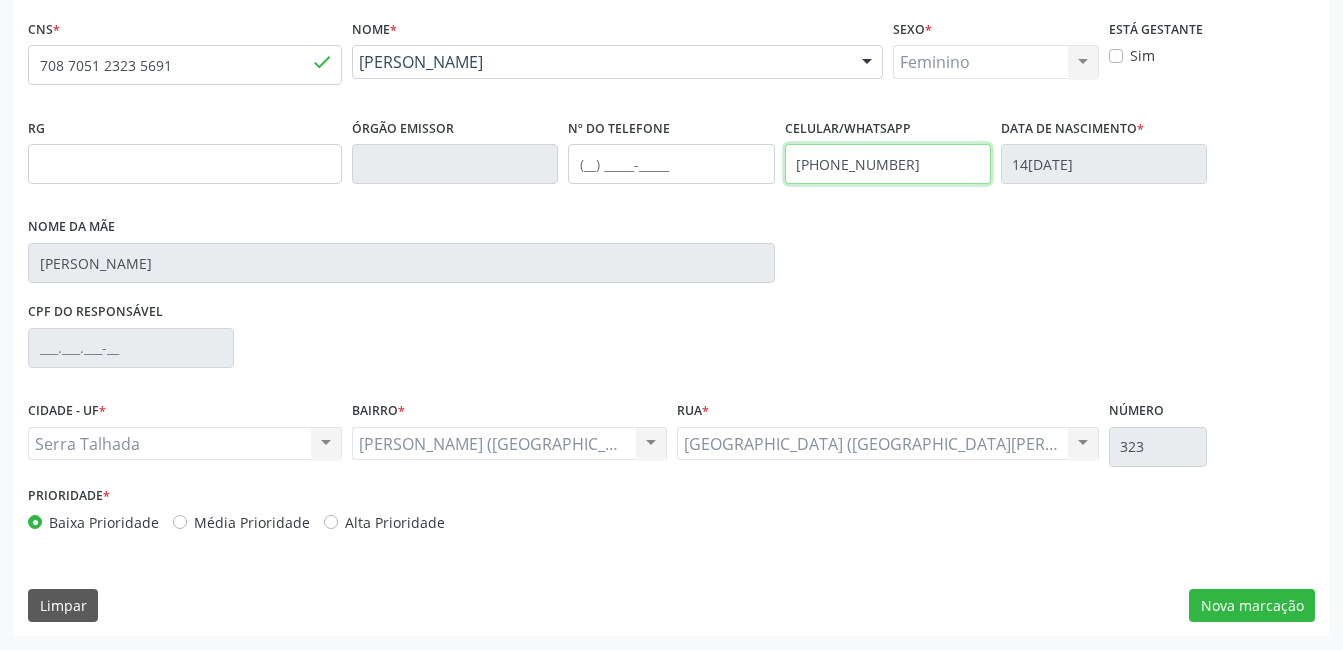 type on "[PHONE_NUMBER]" 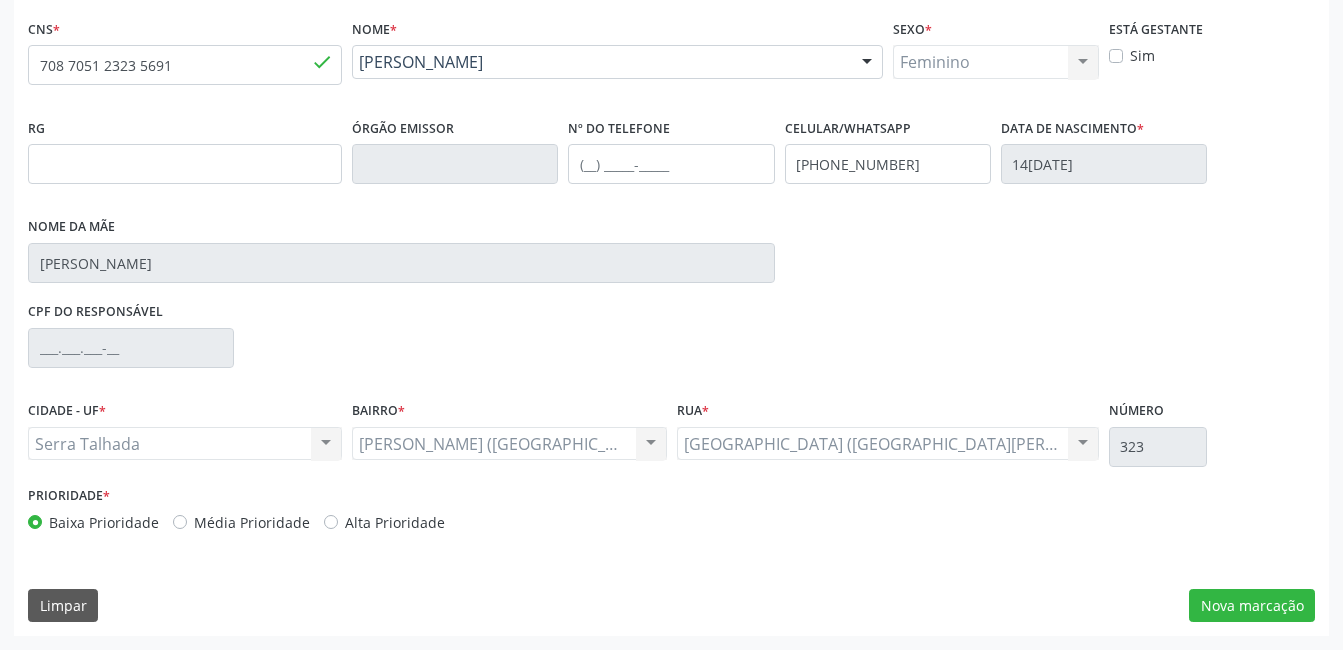 click on "CNS
*
708 7051 2323 5691       done
Nome
*
[PERSON_NAME]
[PERSON_NAME]
CNS:
708 7051 2323 5691
CPF:    --   Nascimento:
1[DATE]
Nenhum resultado encontrado para: "   "
Digite o nome ou CNS para buscar um indivíduo
Sexo
*
Feminino         Masculino   Feminino
Nenhum resultado encontrado para: "   "
Não há nenhuma opção para ser exibida.
Está gestante
Sim
RG
Órgão emissor
Nº do Telefone
Celular/WhatsApp
[PHONE_NUMBER]
Data de nascimento
*
1[DATE]
Nome da mãe
[PERSON_NAME]
CPF do responsável
[GEOGRAPHIC_DATA]
*
Serra Talhada         [GEOGRAPHIC_DATA]" at bounding box center (671, 325) 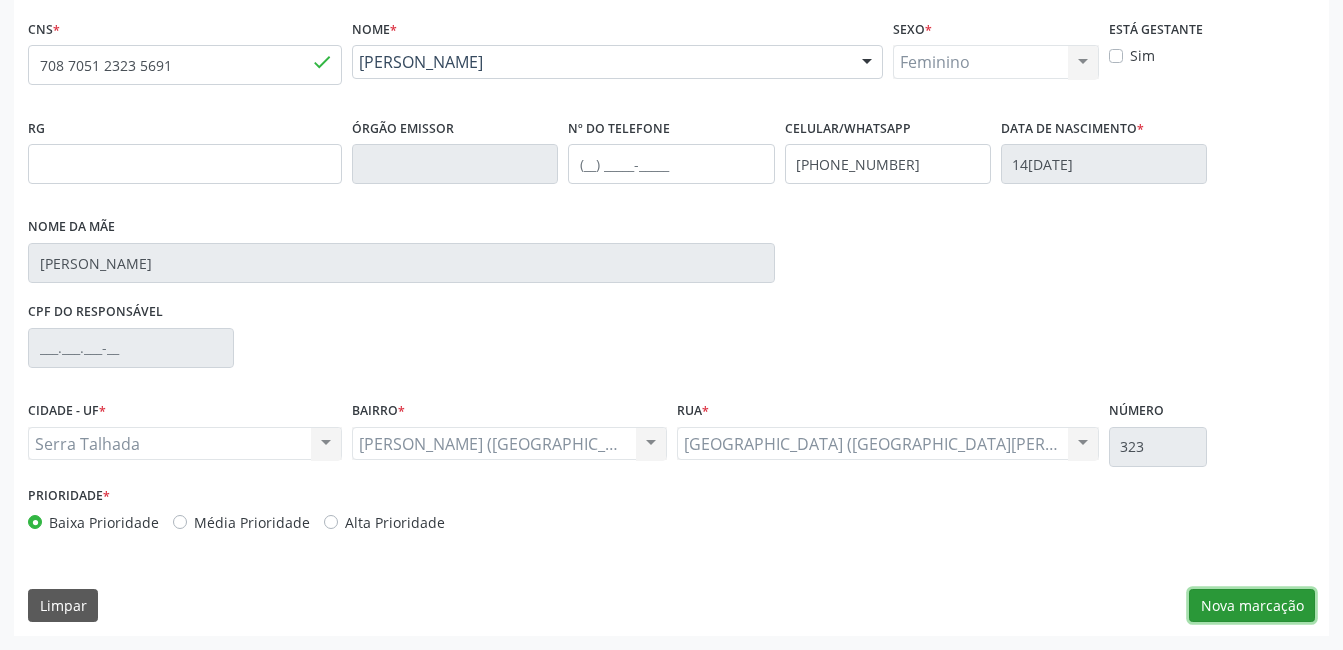 click on "Nova marcação" at bounding box center (1252, 606) 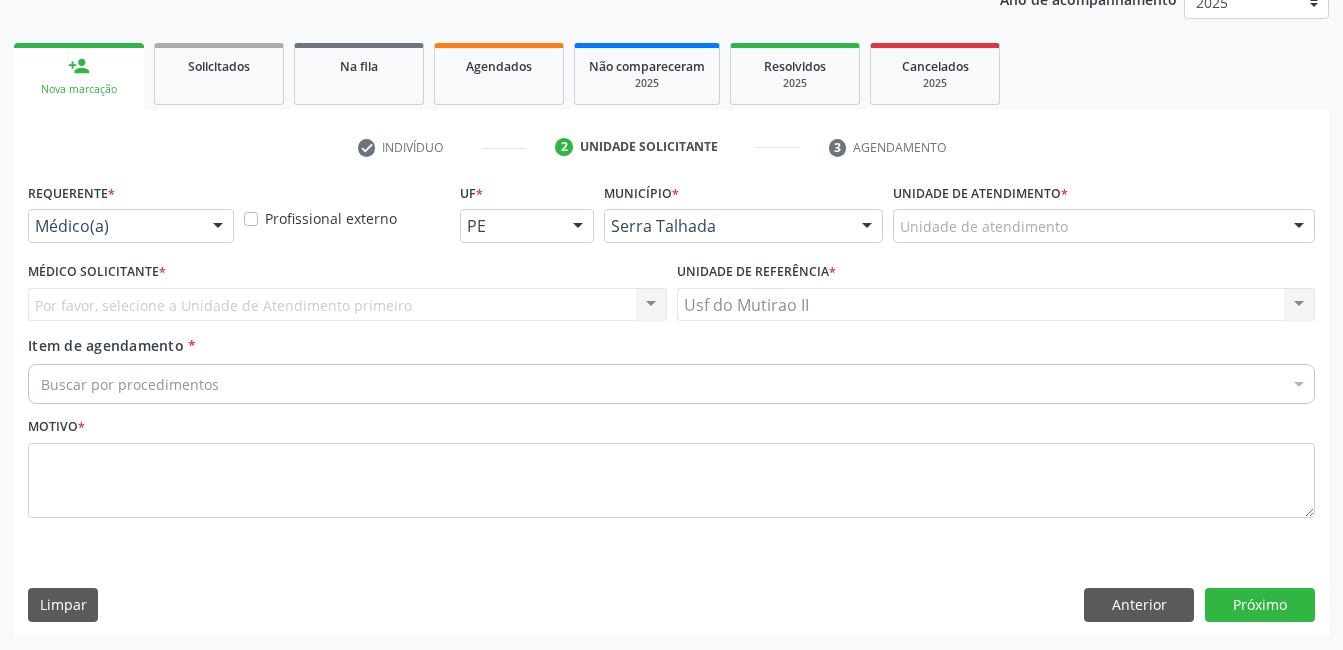 scroll, scrollTop: 256, scrollLeft: 0, axis: vertical 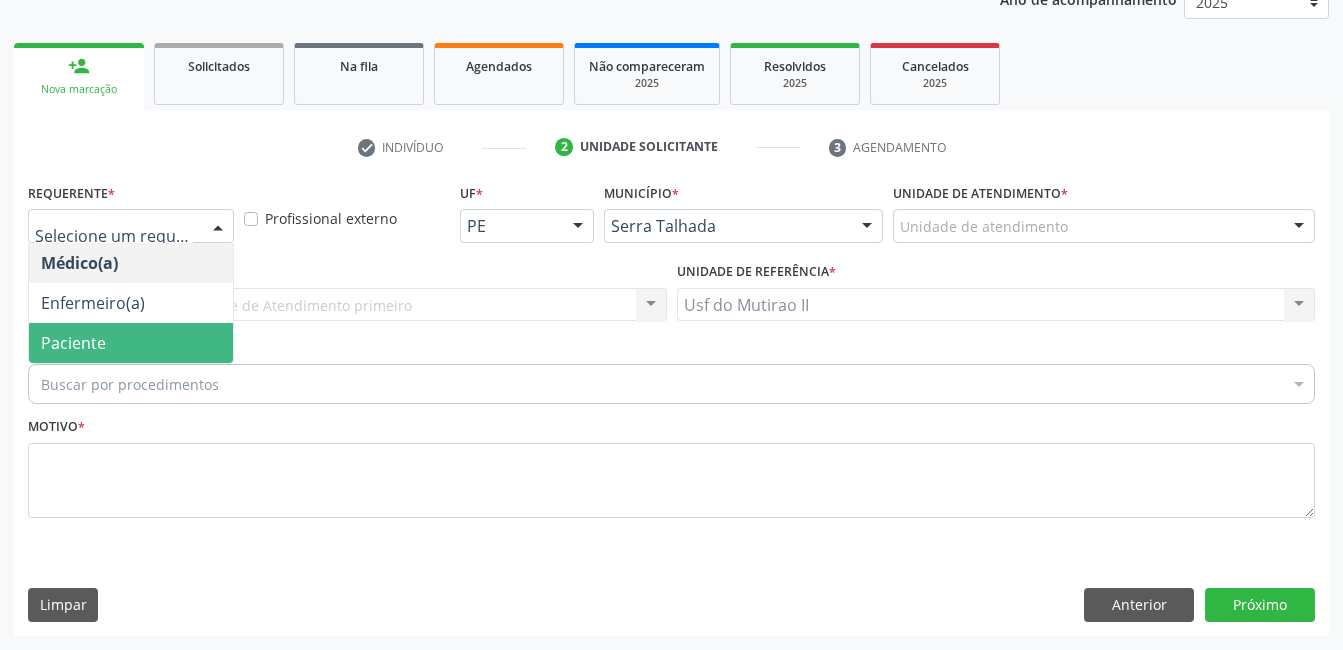 click on "Paciente" at bounding box center [131, 343] 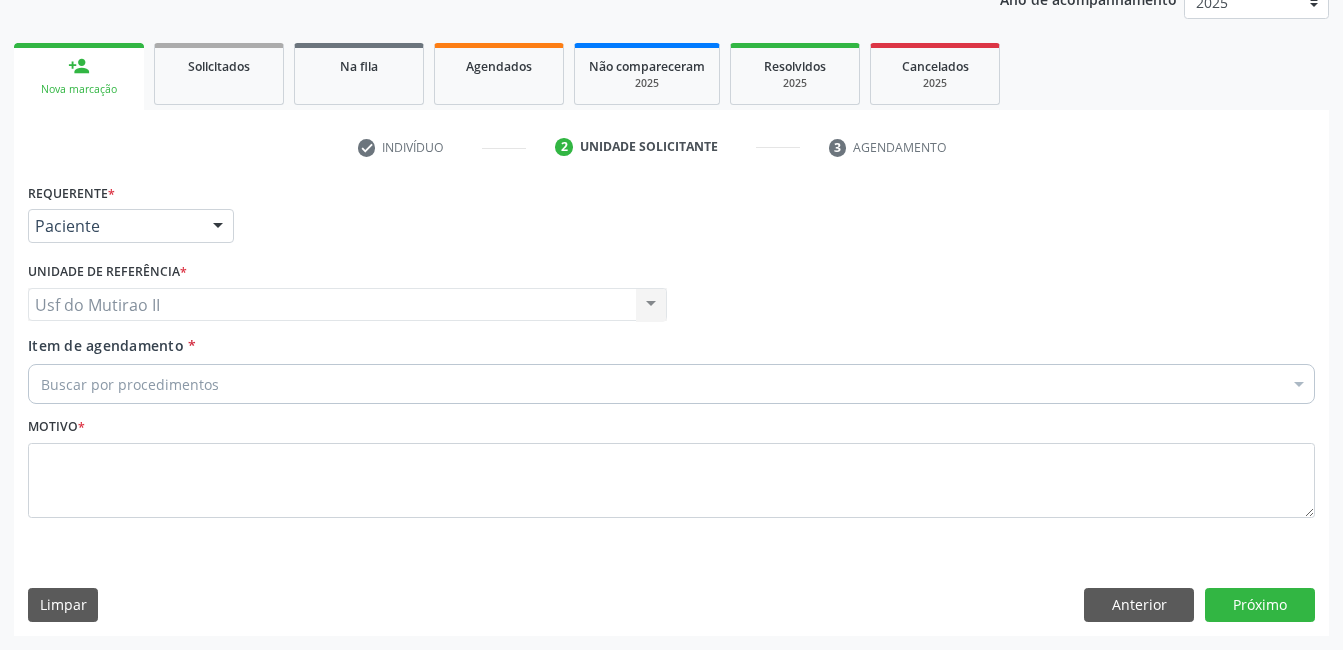 click on "Buscar por procedimentos" at bounding box center [671, 384] 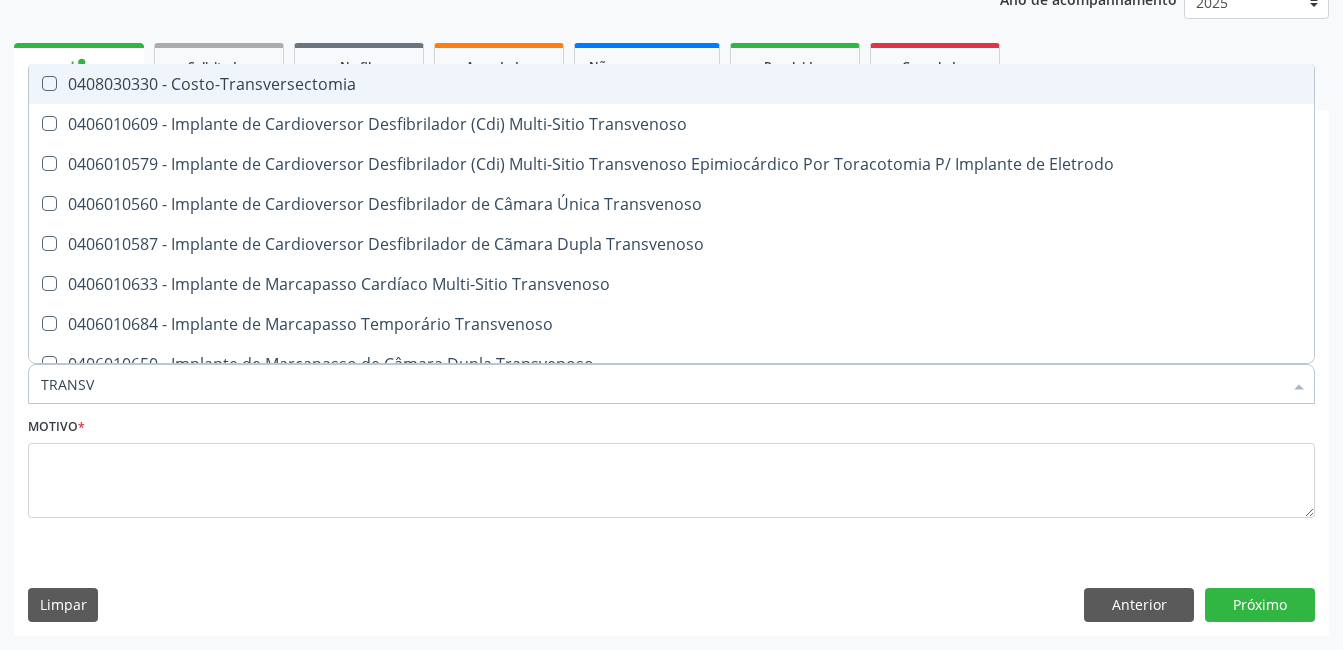 type on "TRANSVA" 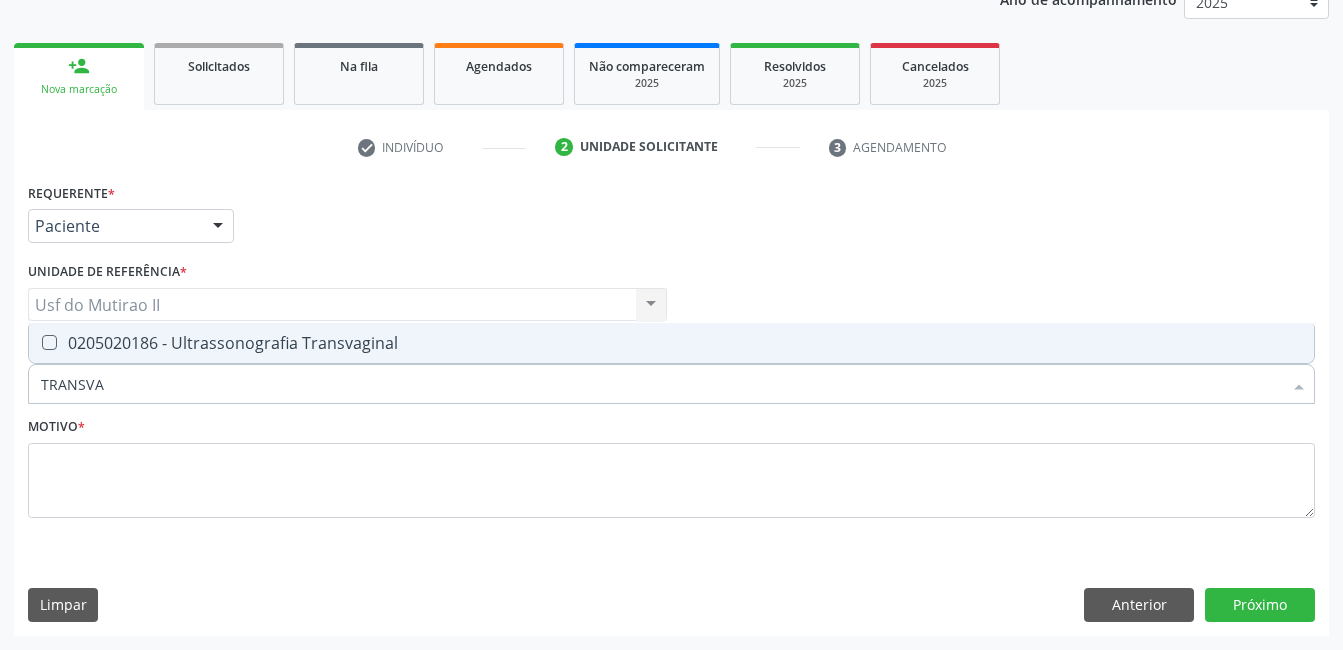 click on "0205020186 - Ultrassonografia Transvaginal" at bounding box center (671, 343) 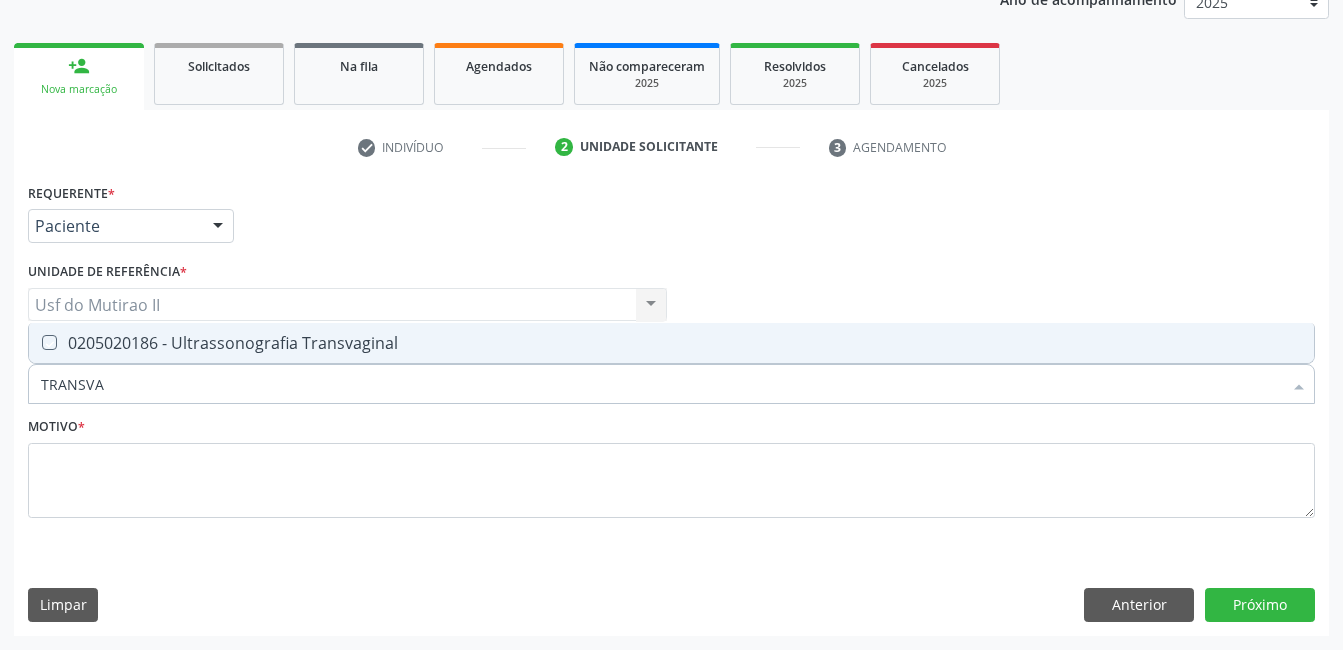 checkbox on "true" 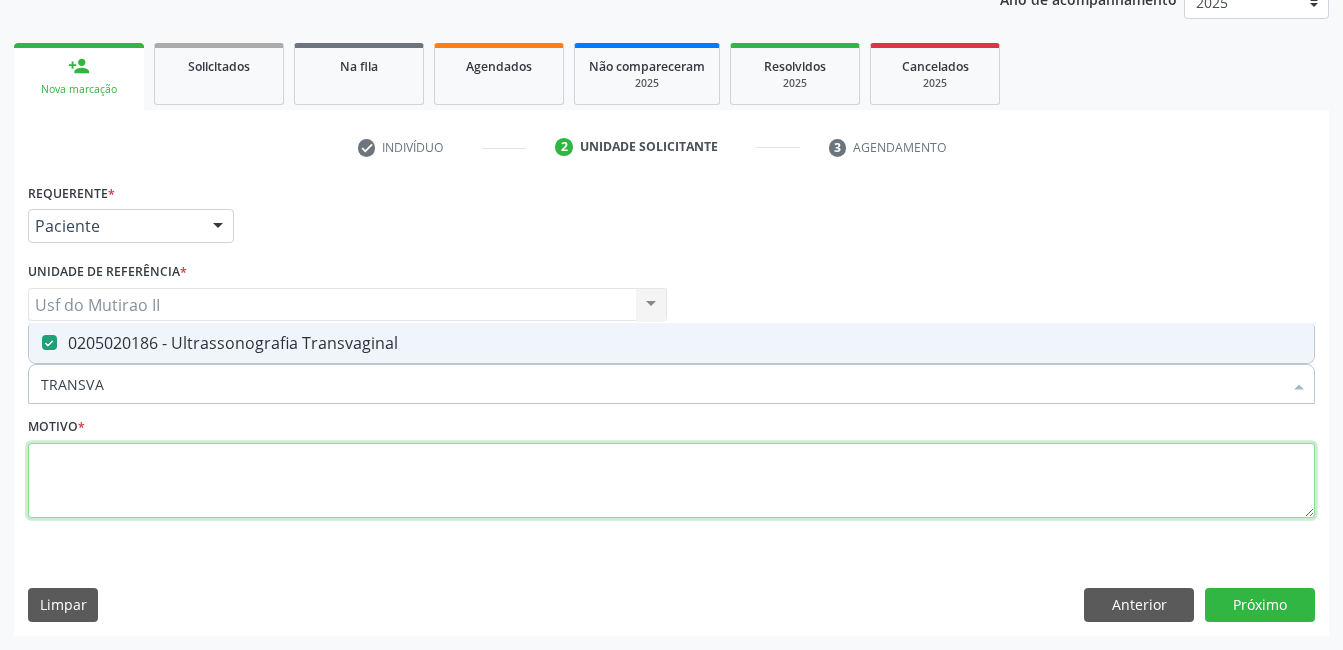 click at bounding box center (671, 481) 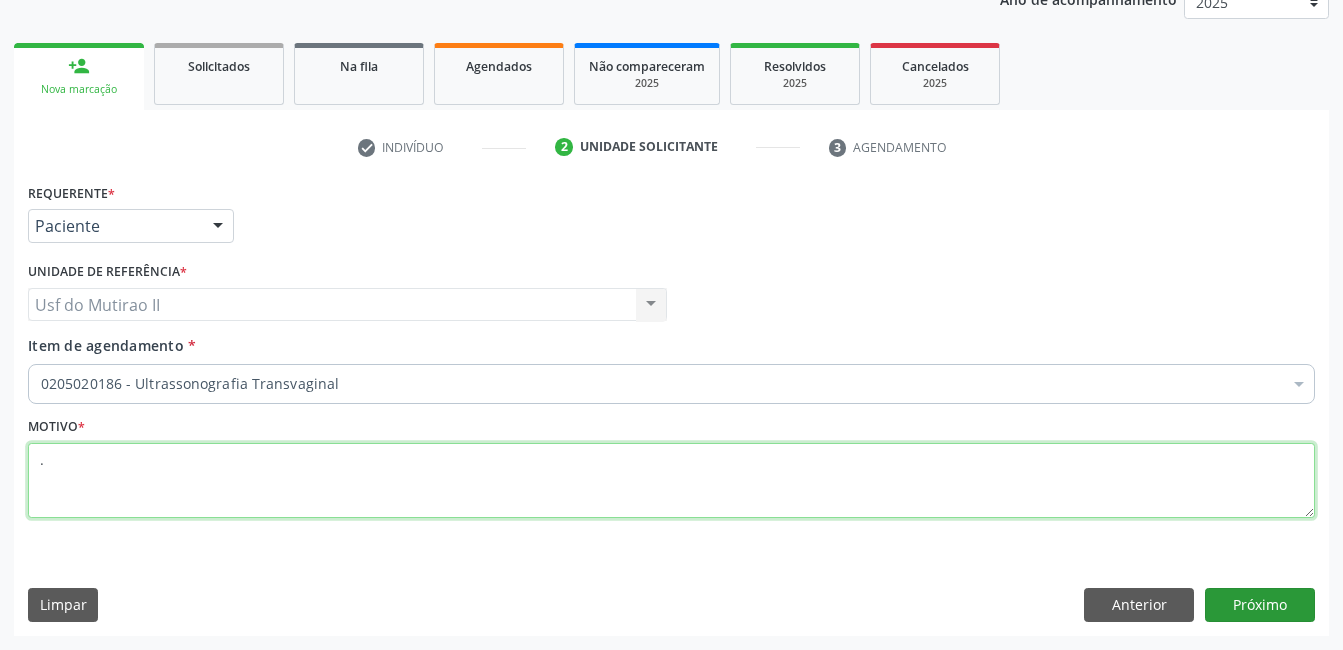 type on "." 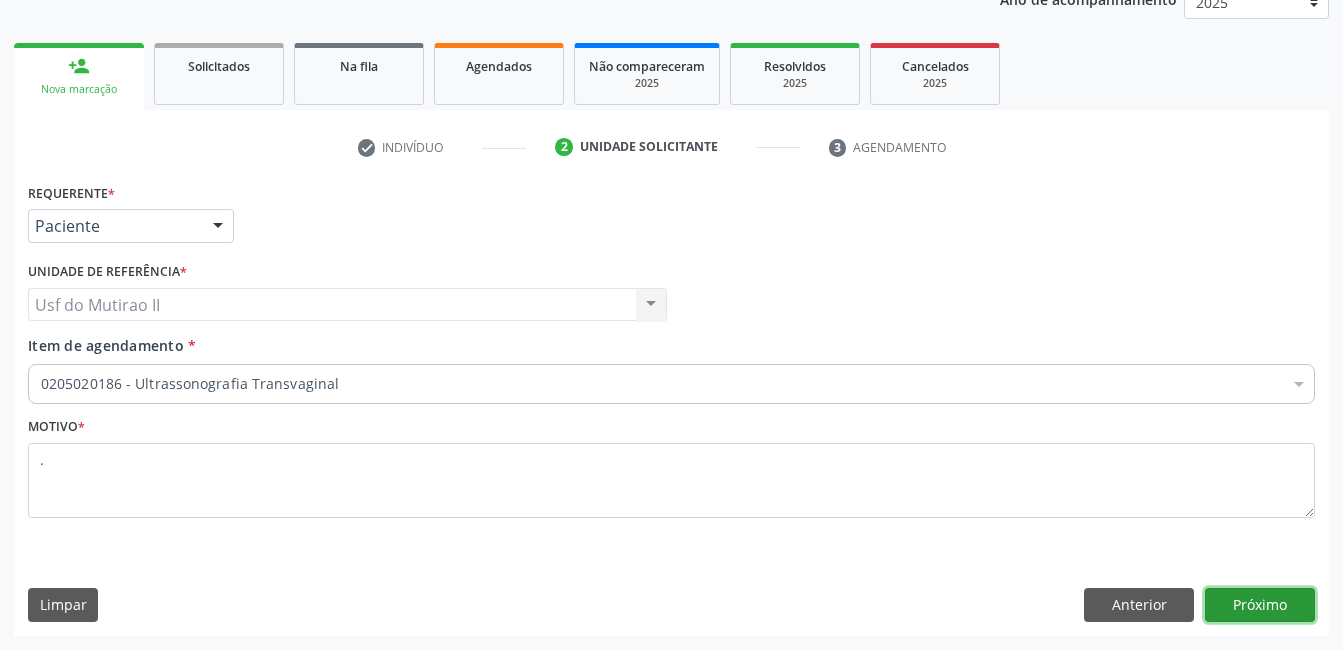 click on "Próximo" at bounding box center (1260, 605) 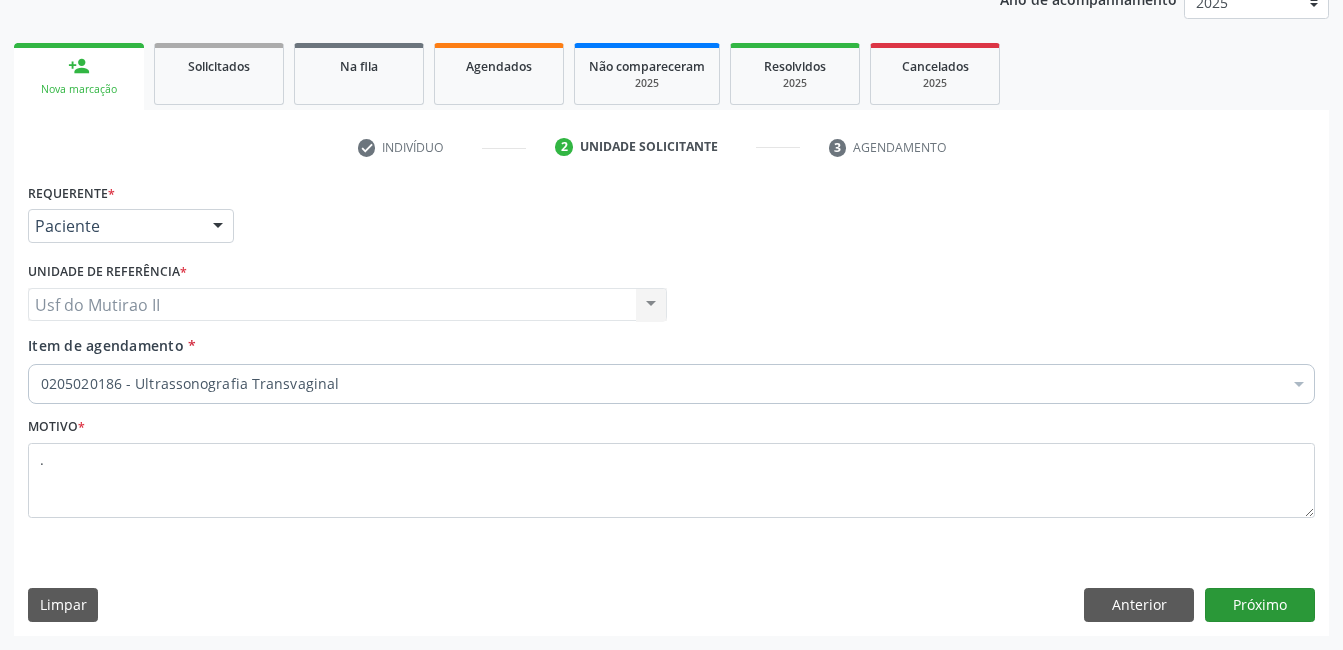 scroll, scrollTop: 220, scrollLeft: 0, axis: vertical 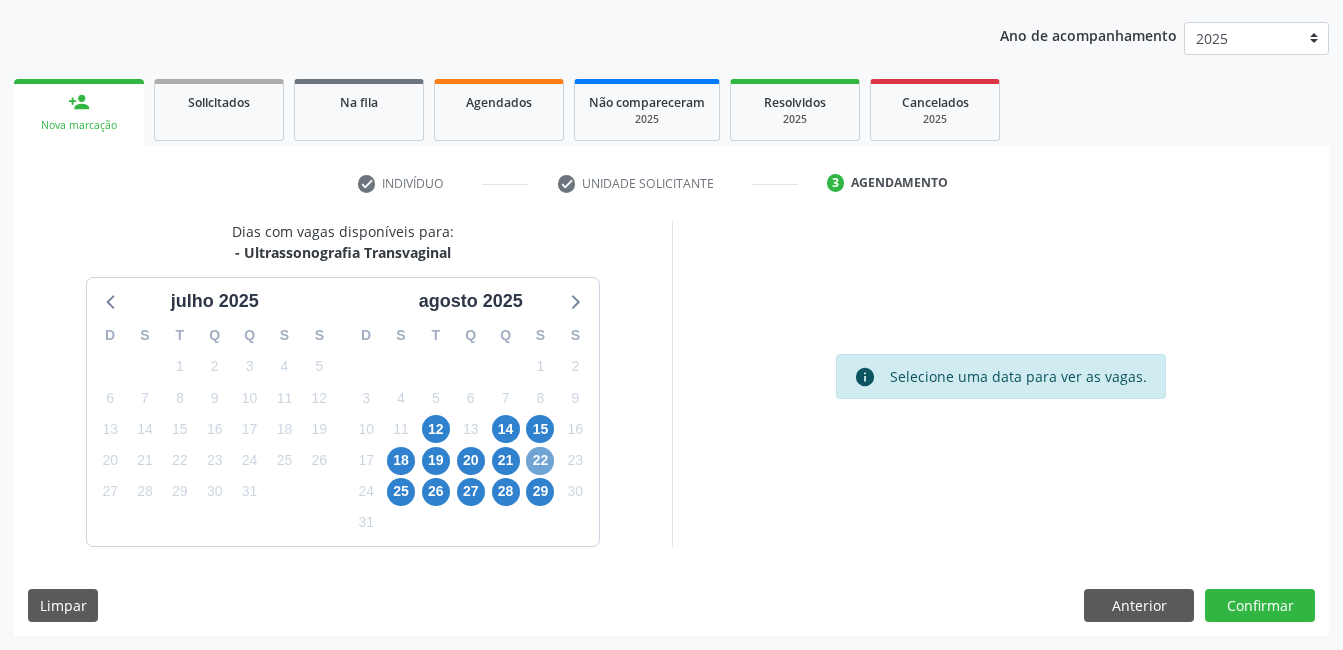 click on "22" at bounding box center [540, 461] 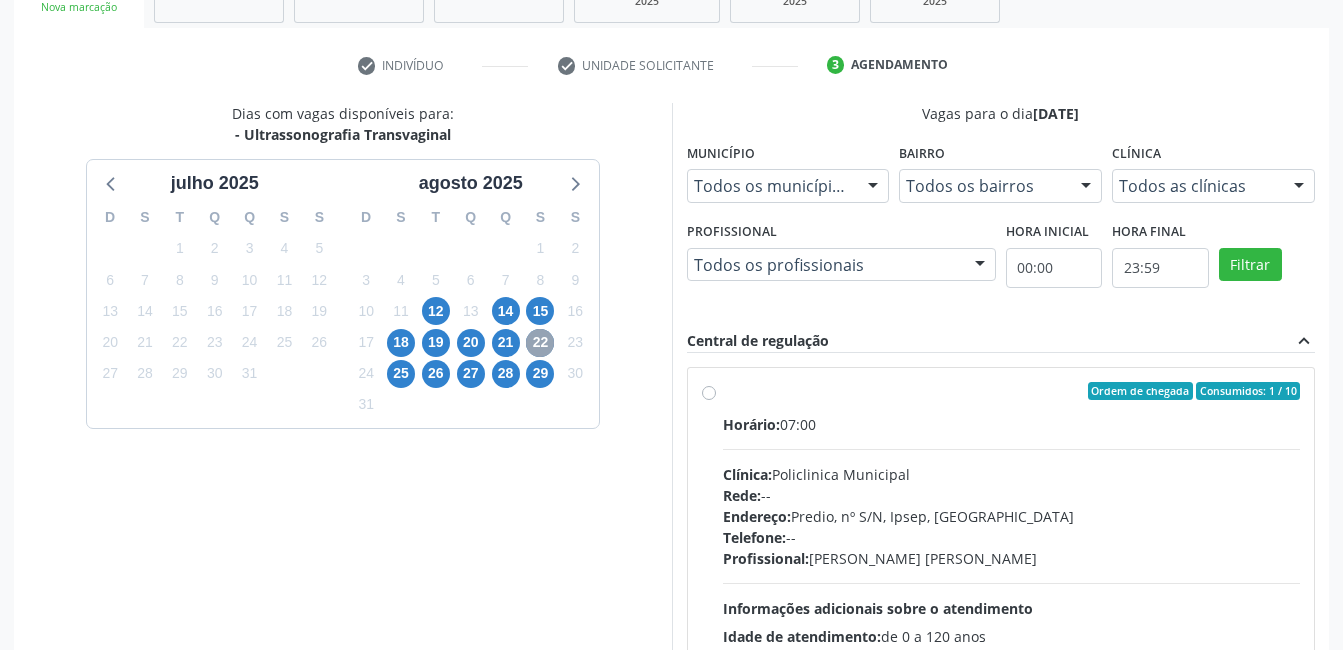scroll, scrollTop: 545, scrollLeft: 0, axis: vertical 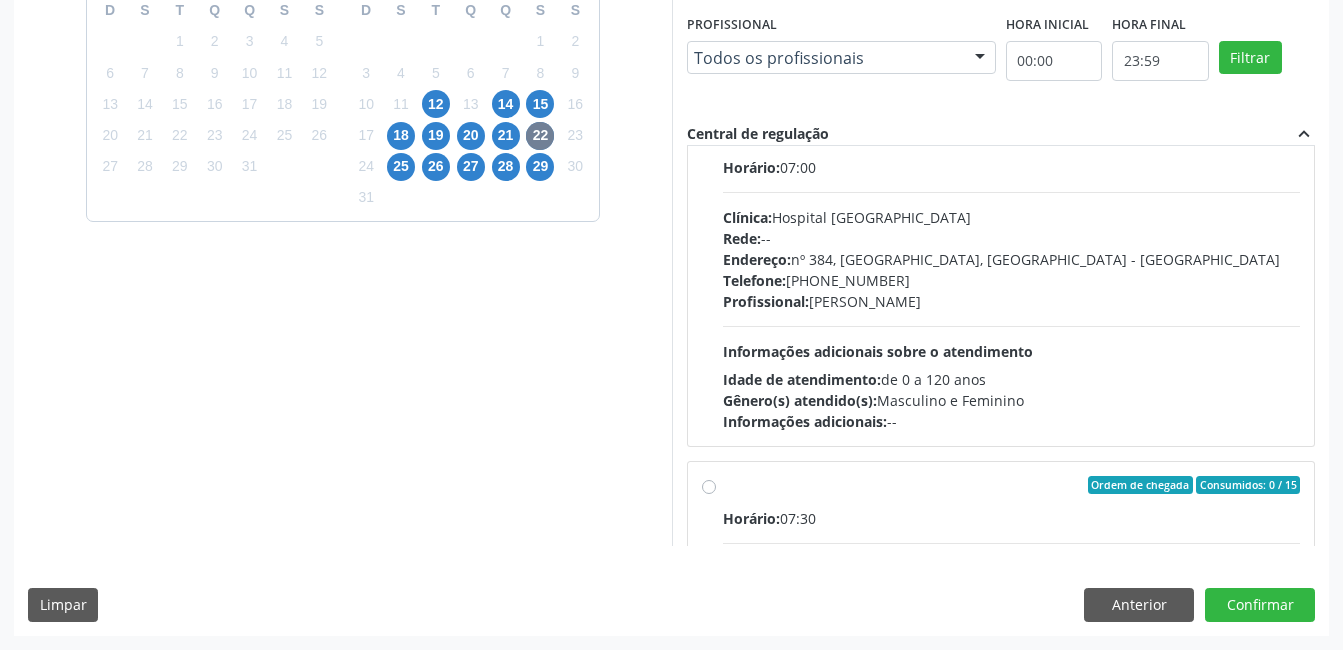 click on "Telefone:   [PHONE_NUMBER]" at bounding box center [1012, 280] 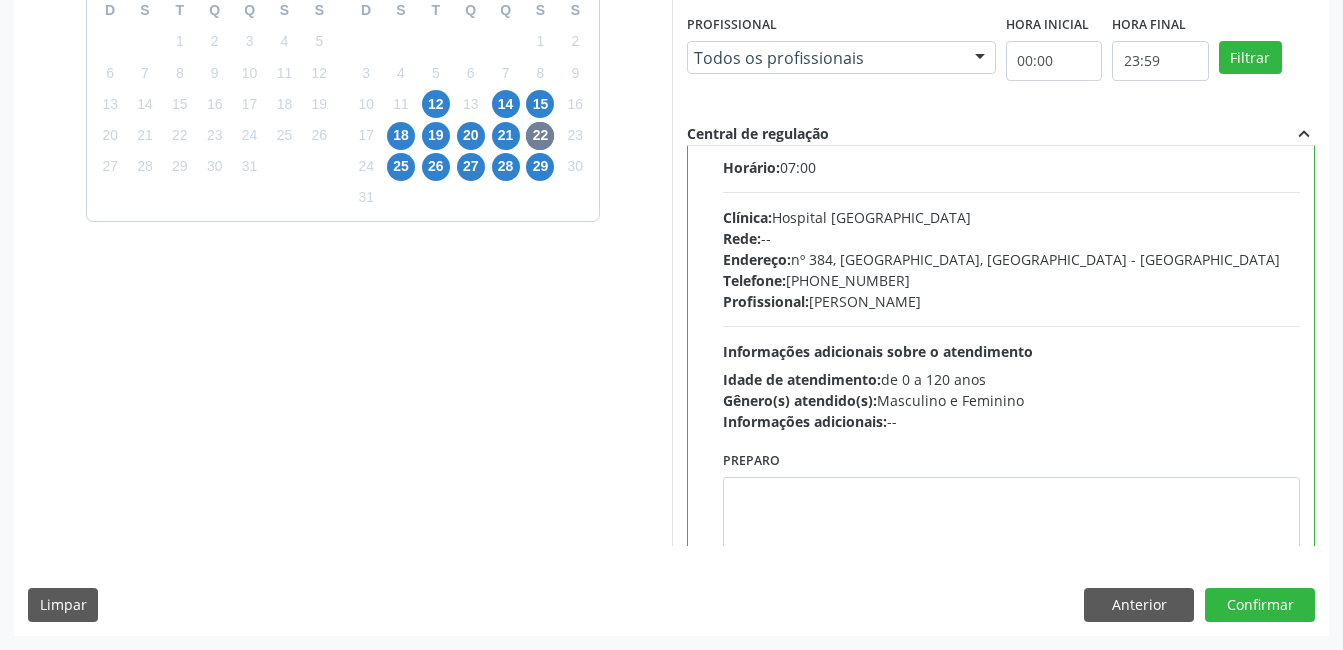 scroll, scrollTop: 188, scrollLeft: 0, axis: vertical 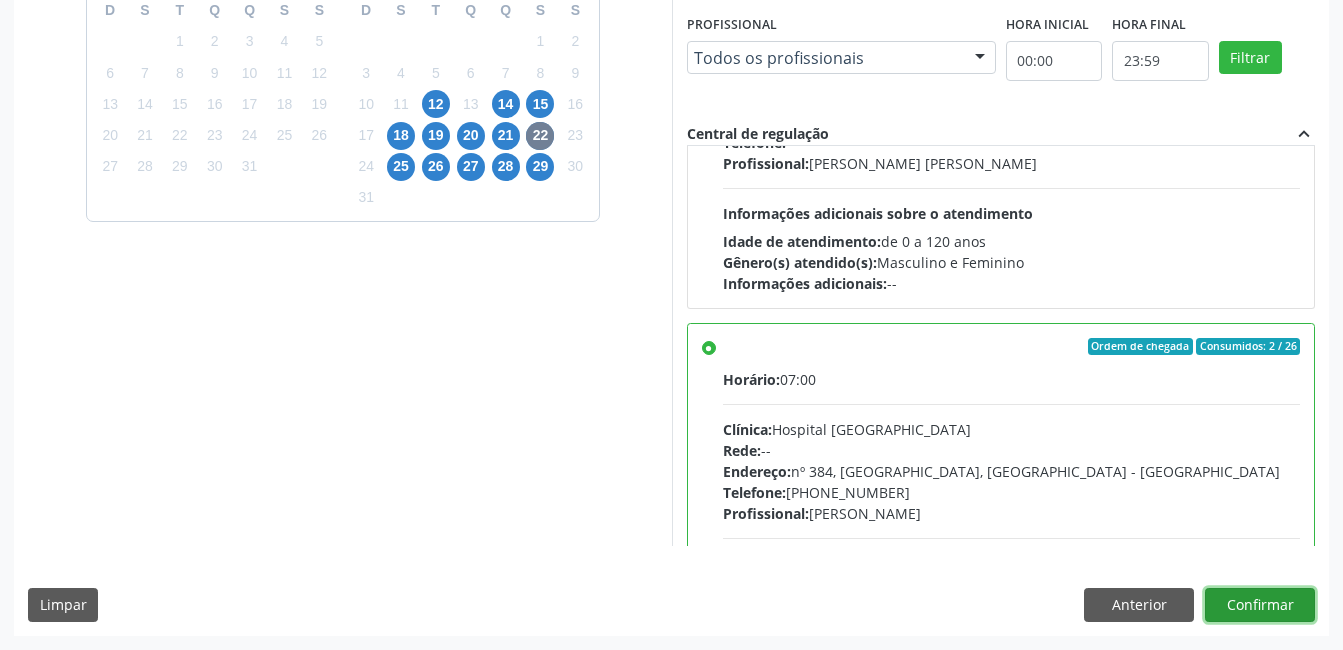 click on "Confirmar" at bounding box center (1260, 605) 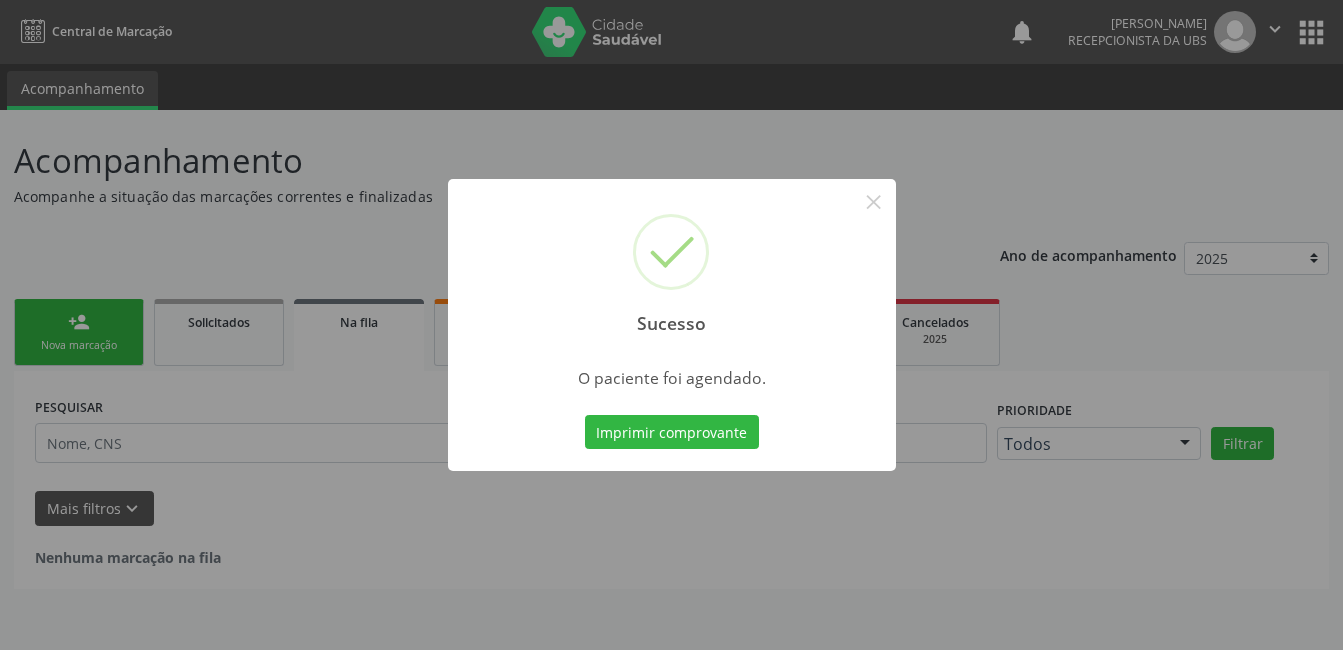 scroll, scrollTop: 0, scrollLeft: 0, axis: both 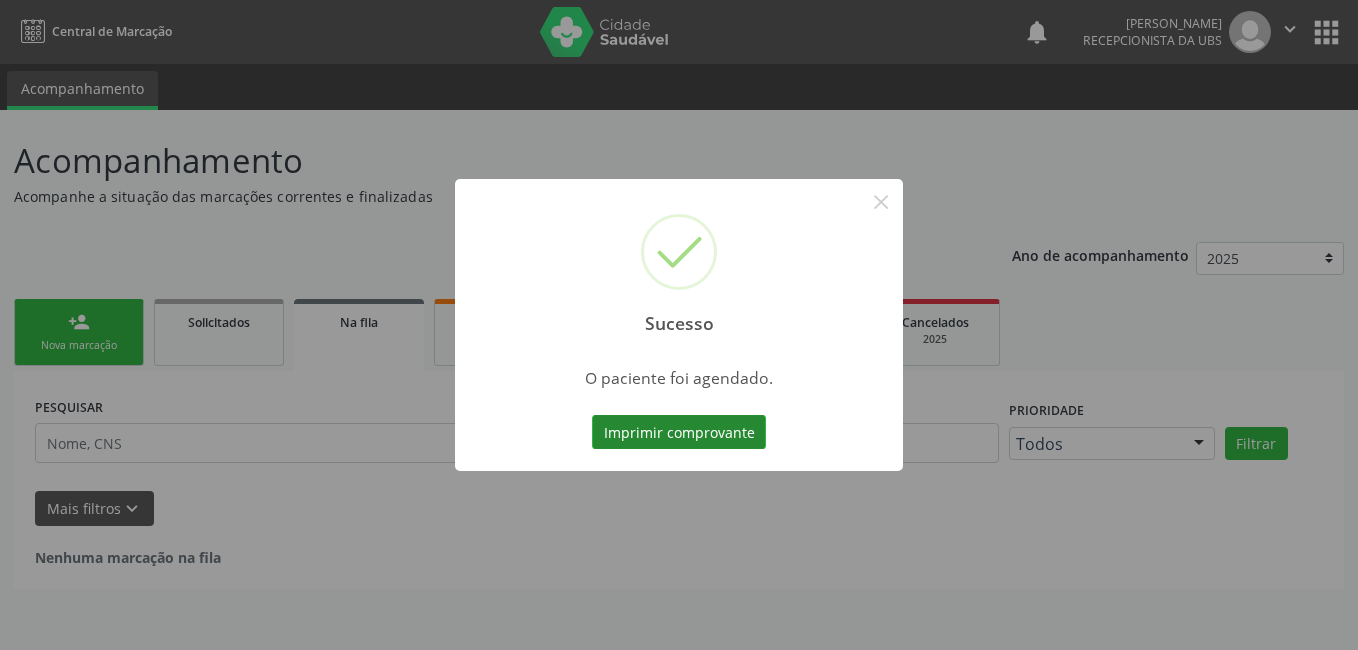 click on "Imprimir comprovante" at bounding box center [679, 432] 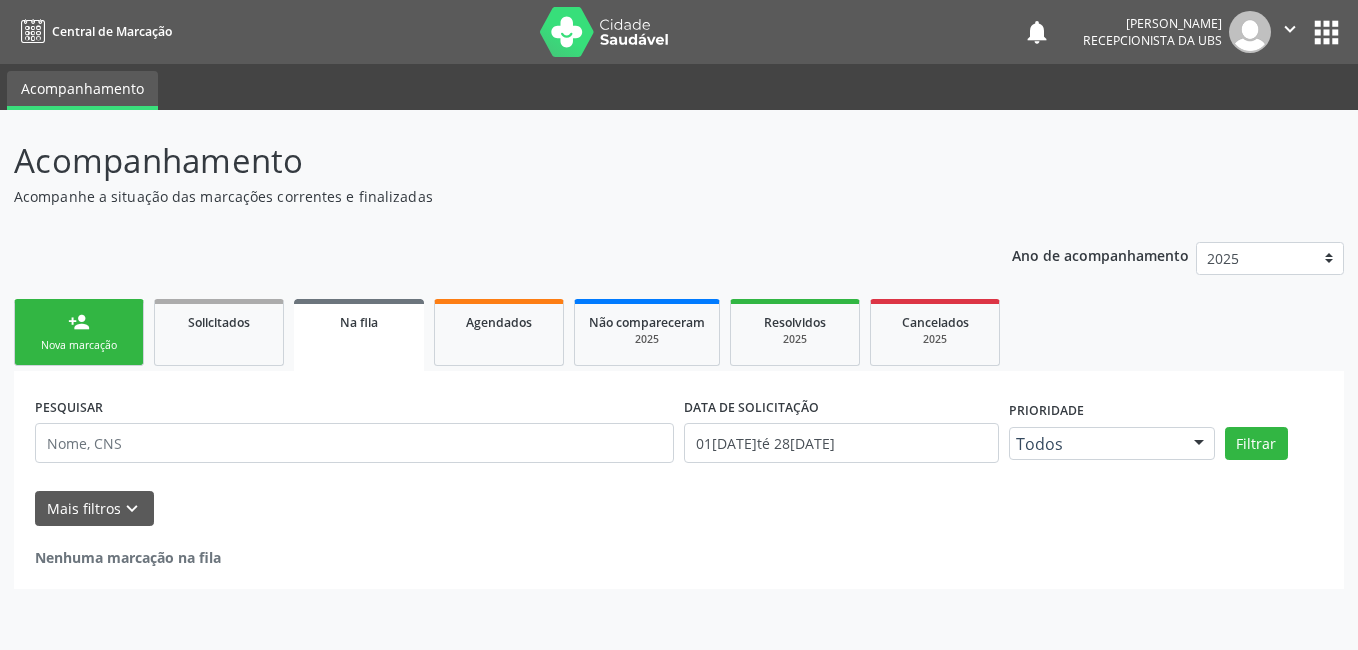 click on "person_add
Nova marcação" at bounding box center (79, 332) 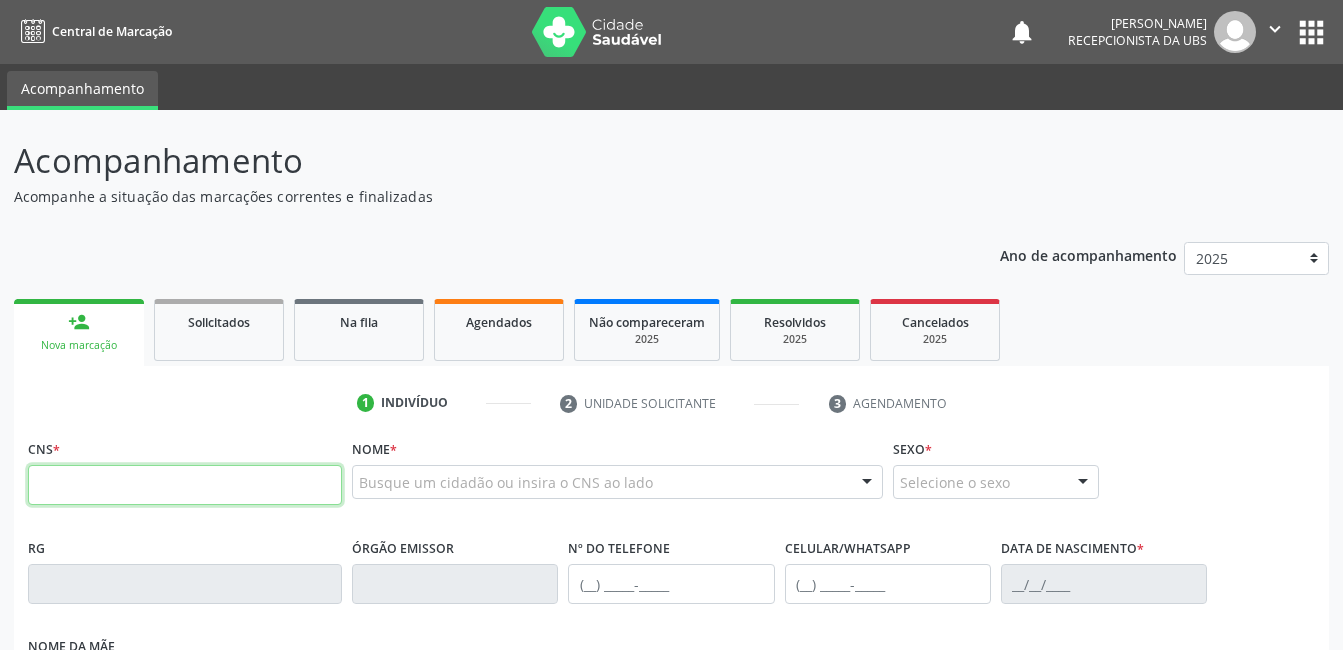 click at bounding box center [185, 485] 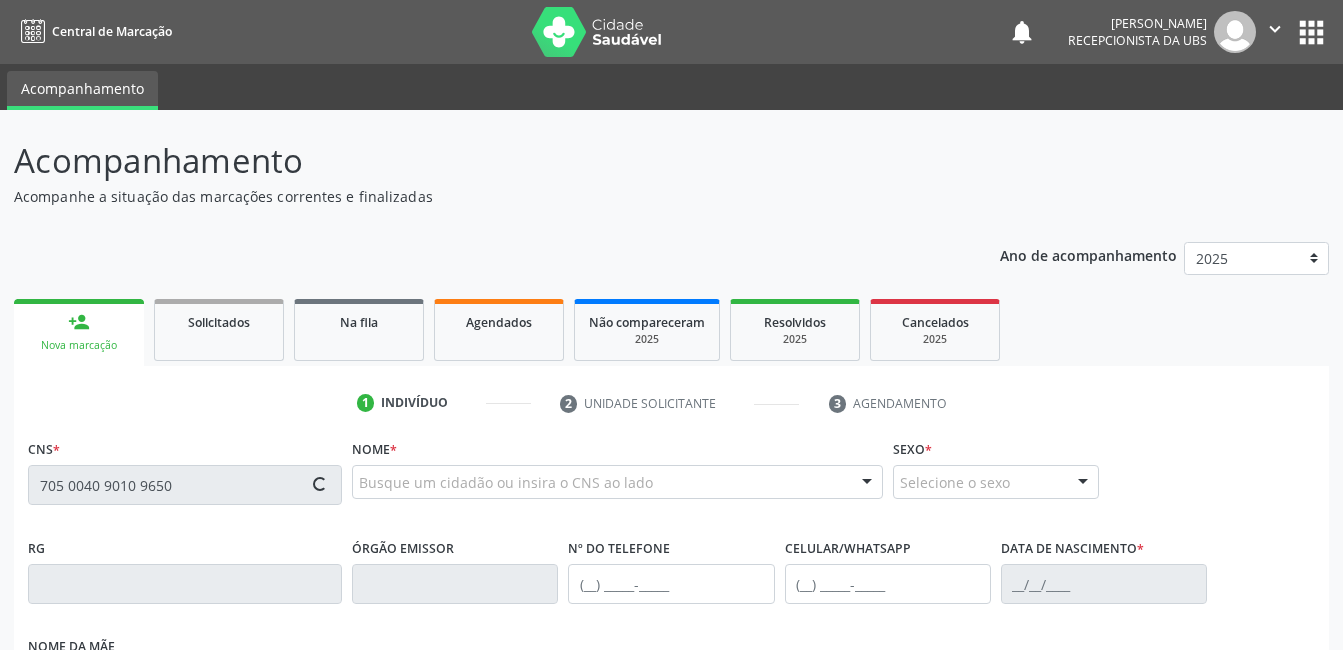 type on "705 0040 9010 9650" 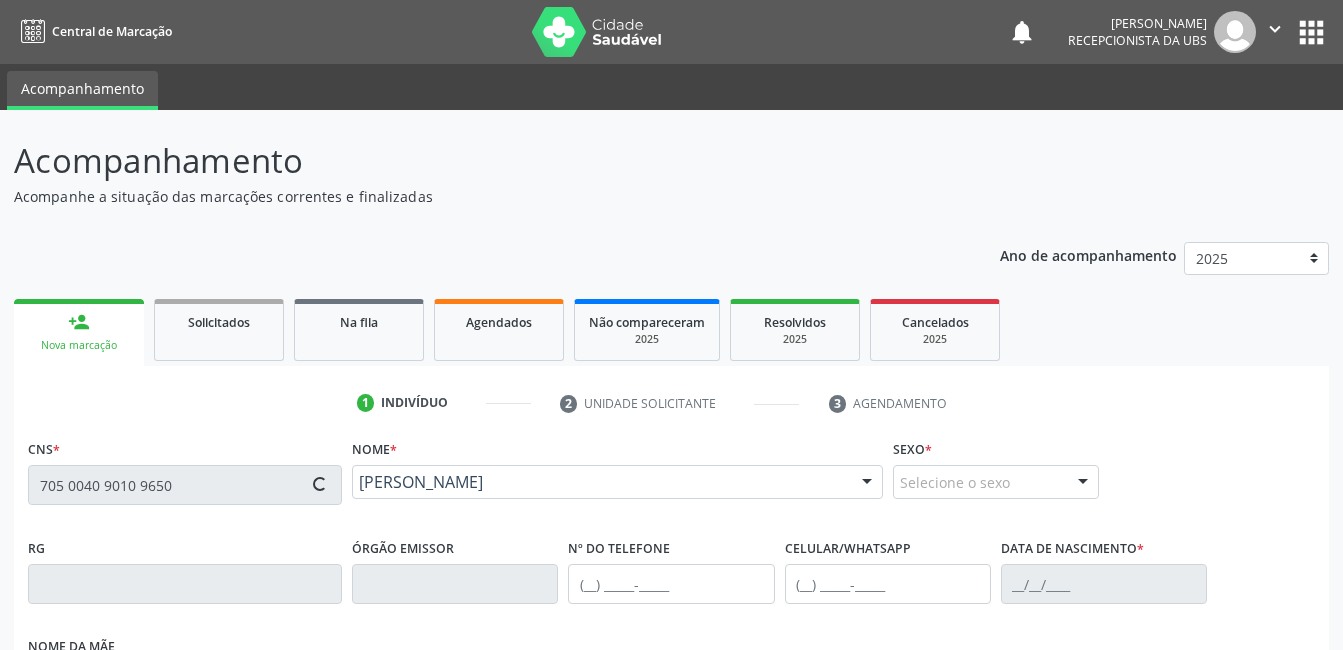 type on "[PHONE_NUMBER]" 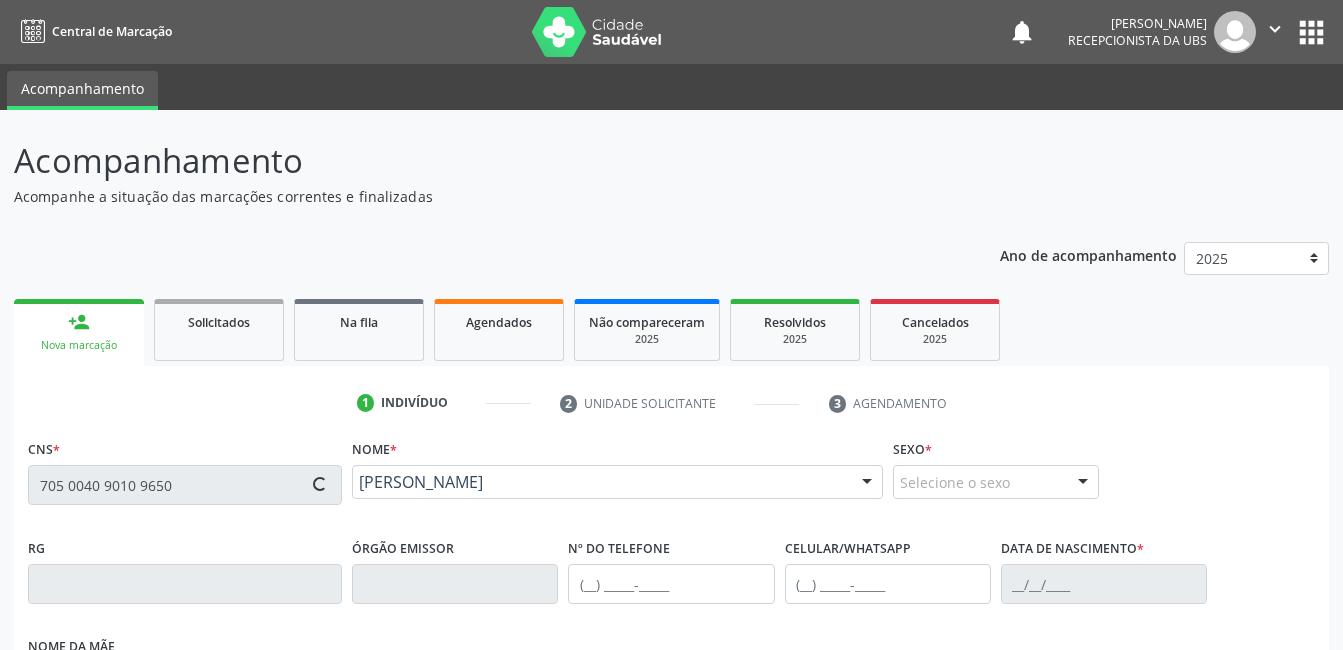 type on "[PHONE_NUMBER]" 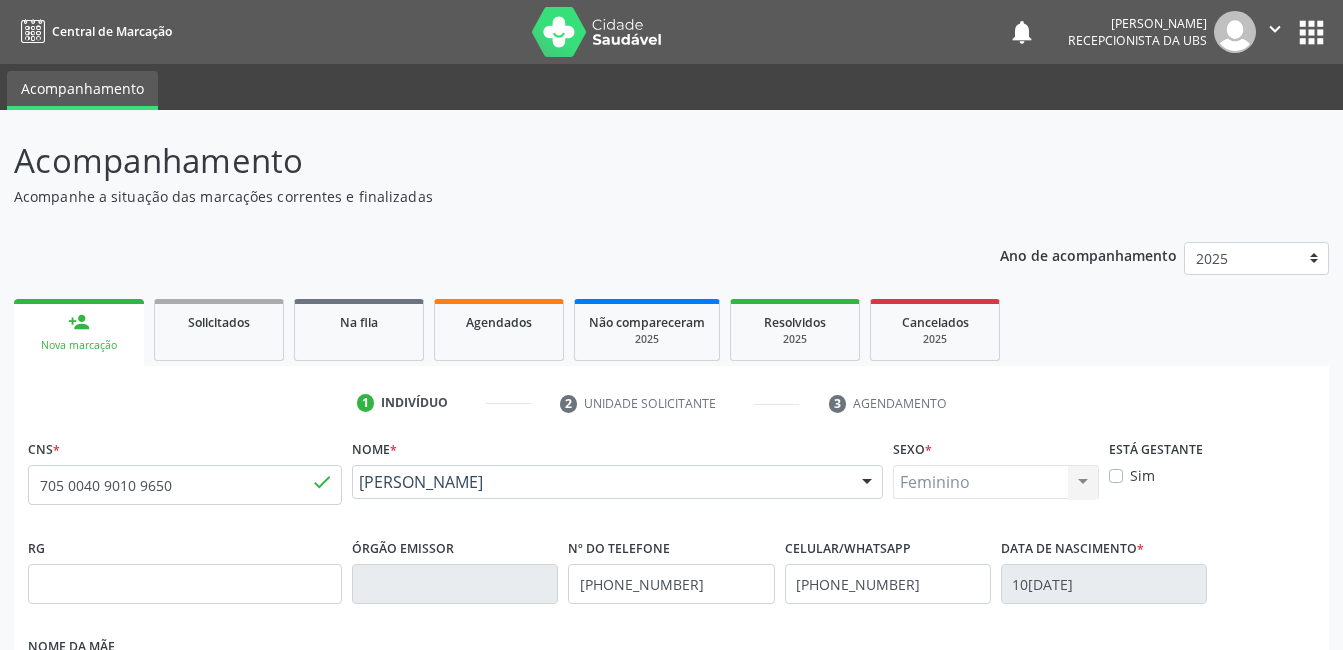 scroll, scrollTop: 100, scrollLeft: 0, axis: vertical 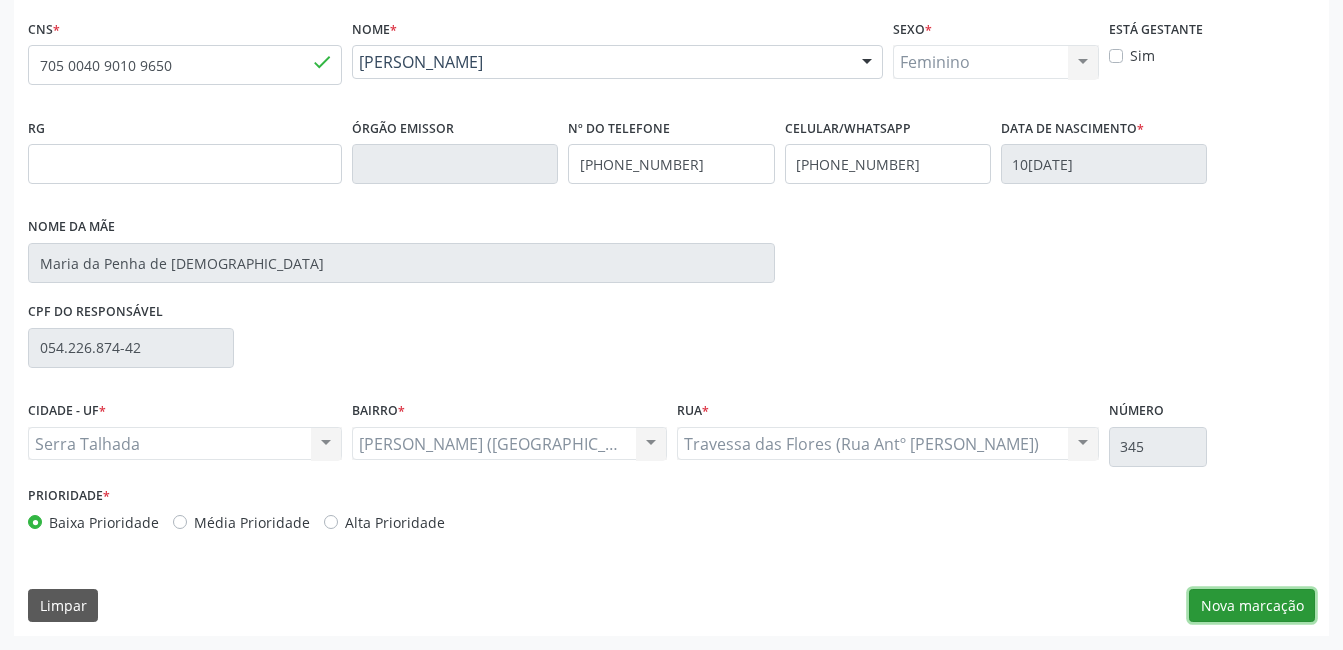 click on "Nova marcação" at bounding box center (1252, 606) 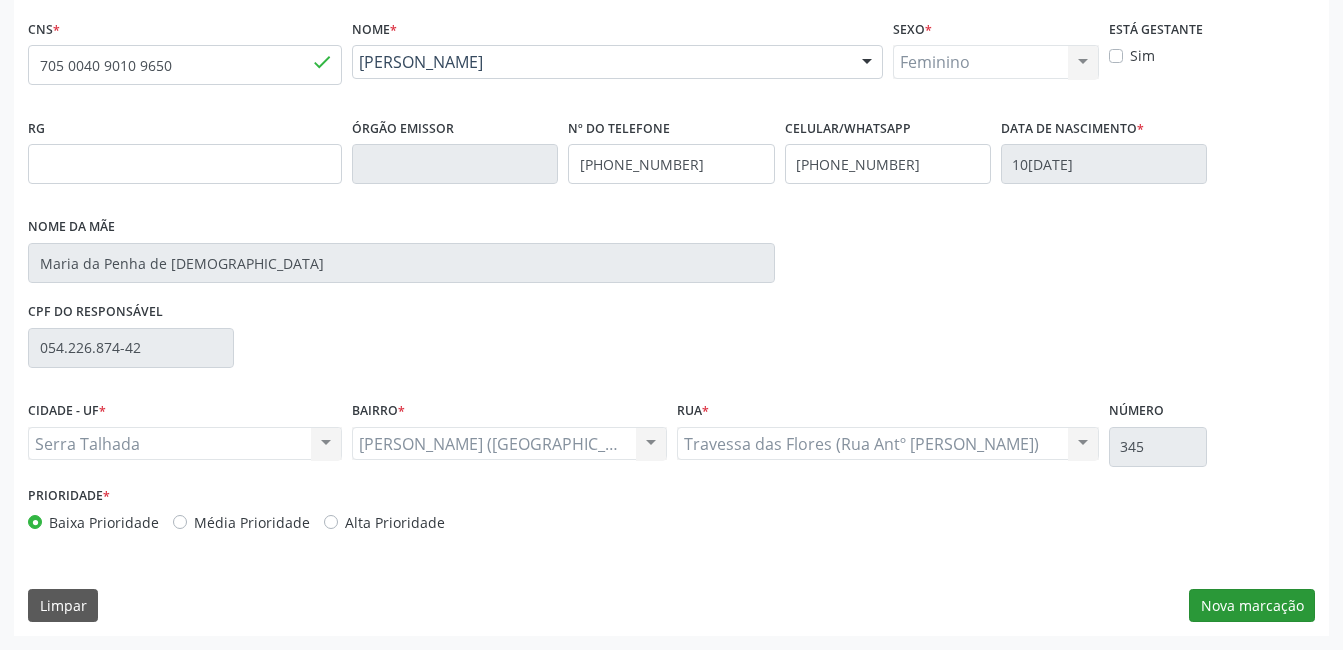 scroll, scrollTop: 256, scrollLeft: 0, axis: vertical 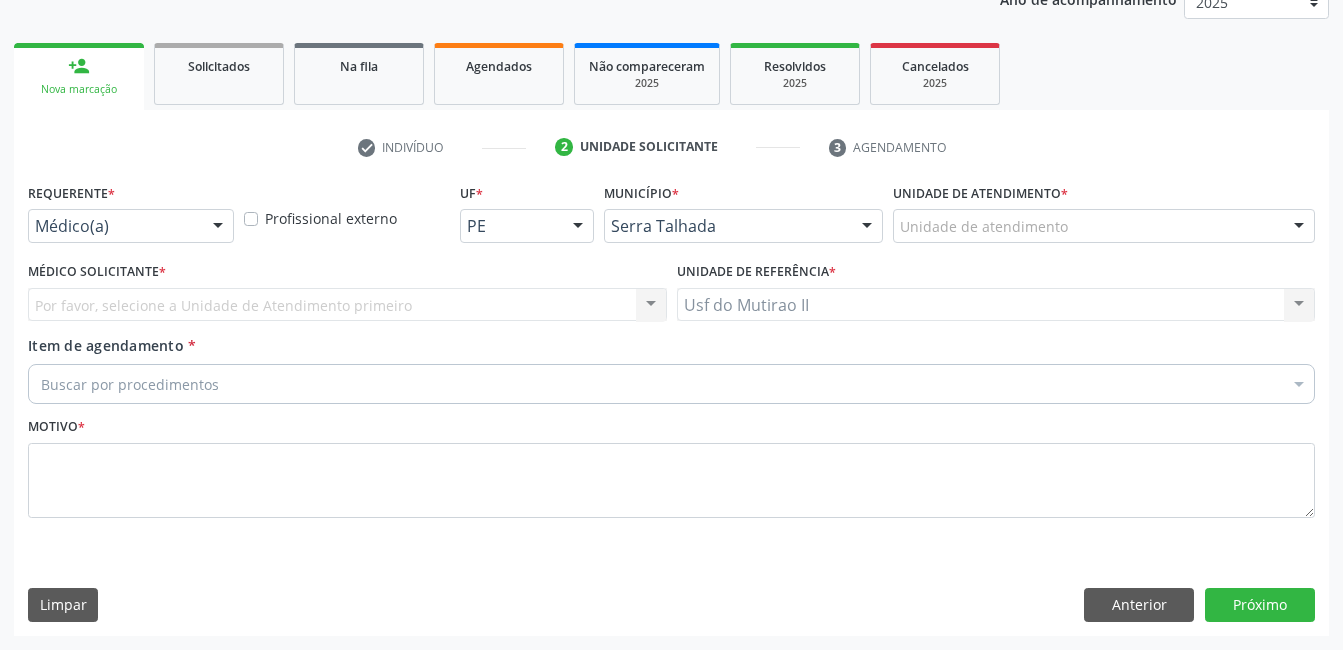 click on "Médico(a)" at bounding box center (131, 226) 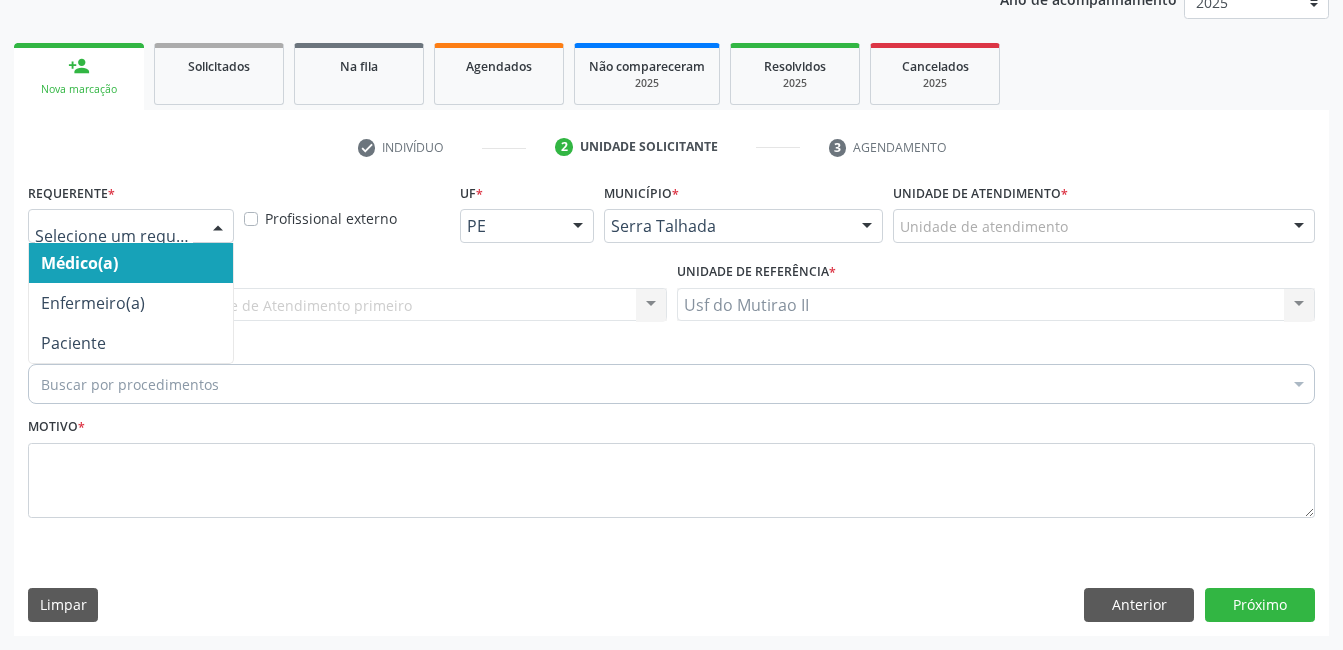 click at bounding box center (218, 227) 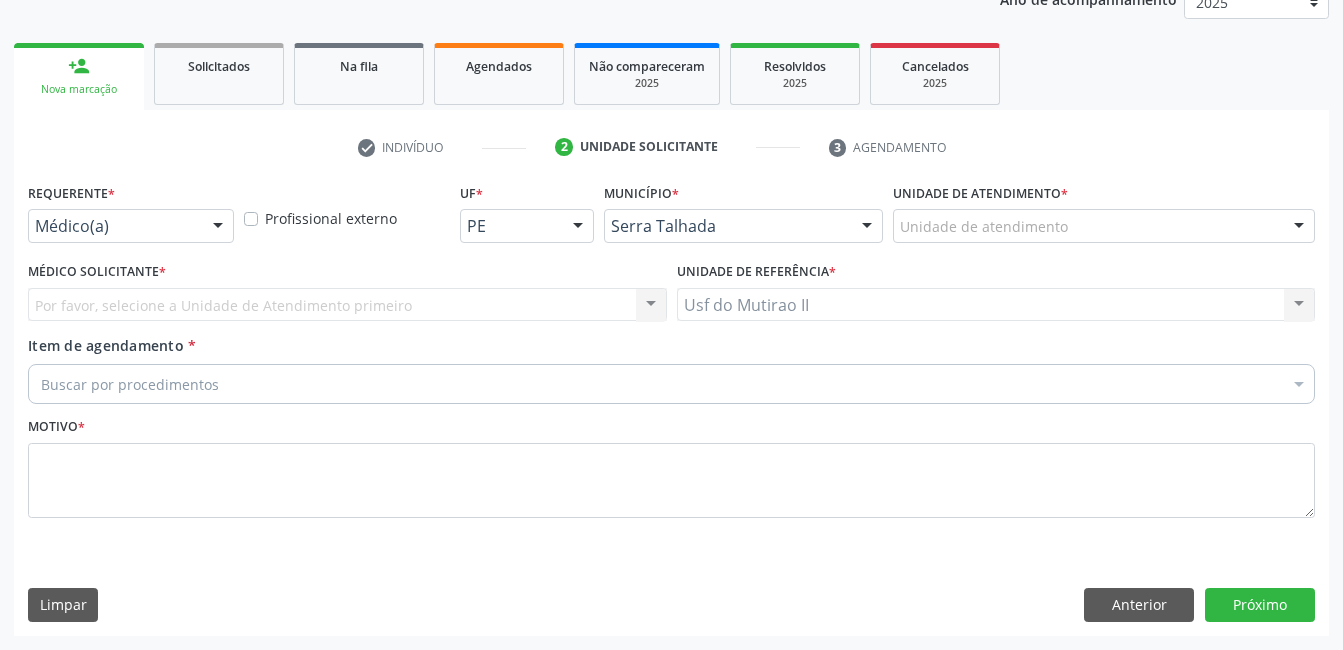 click at bounding box center (218, 227) 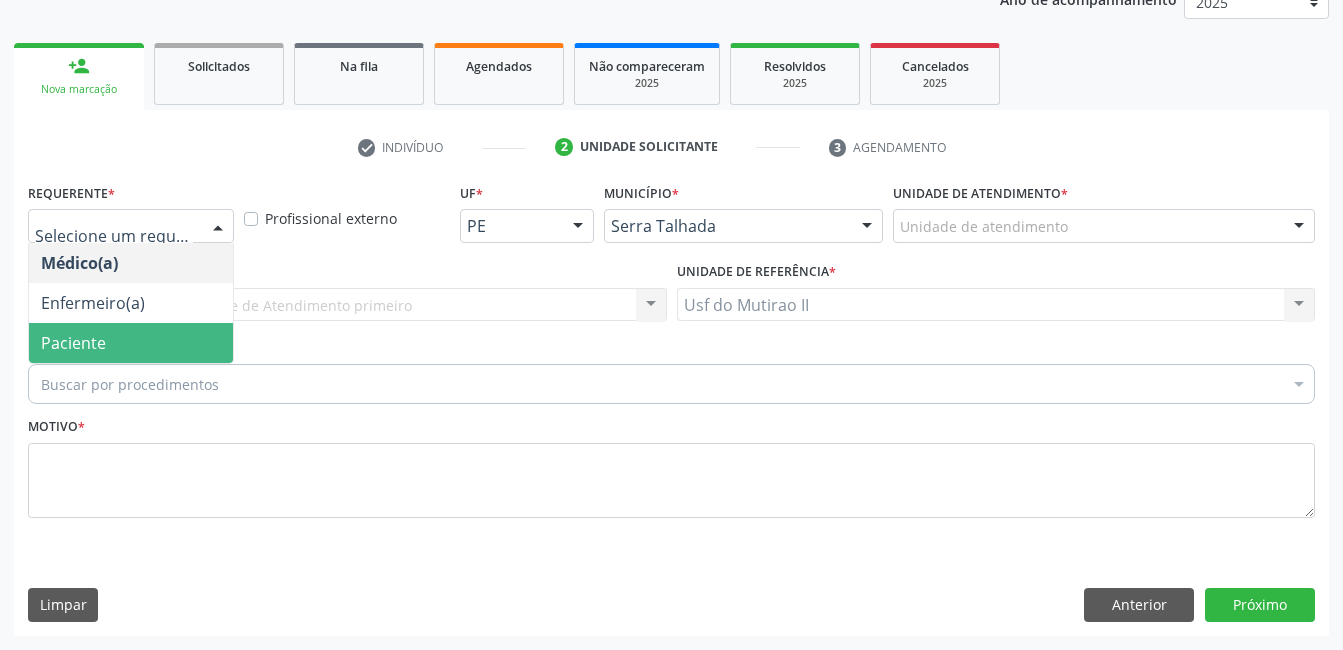 click on "Paciente" at bounding box center (131, 343) 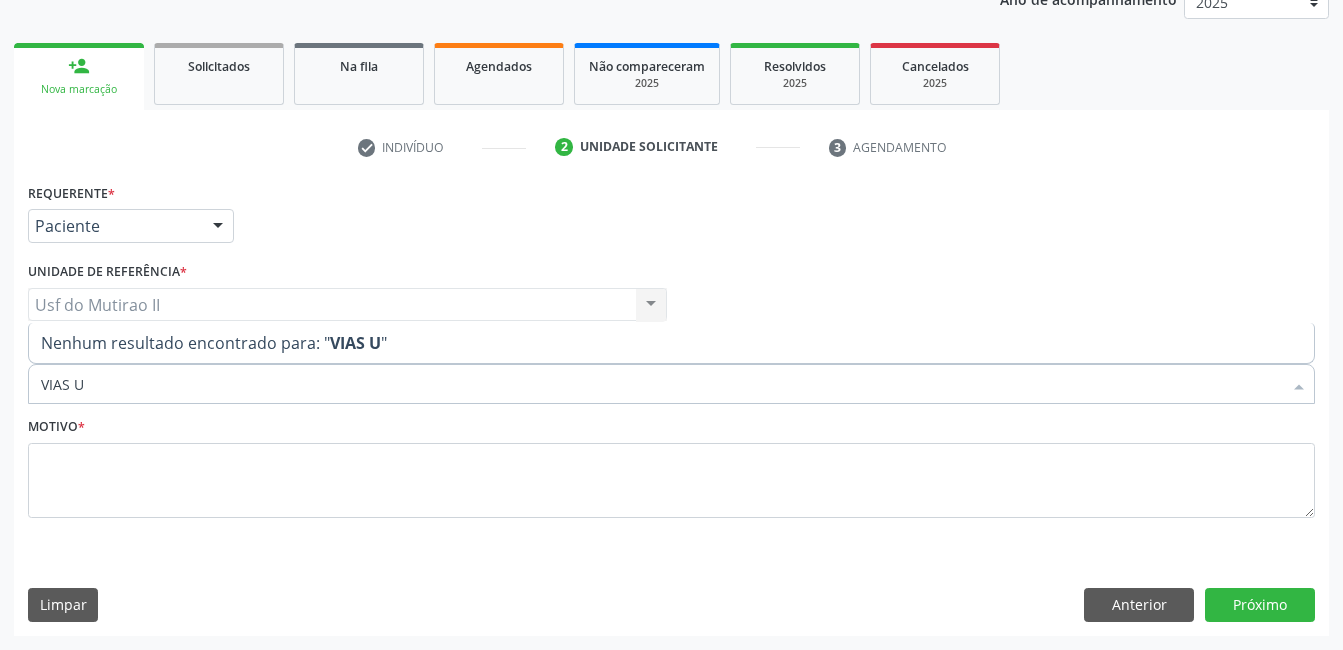 drag, startPoint x: 68, startPoint y: 383, endPoint x: 0, endPoint y: 377, distance: 68.26419 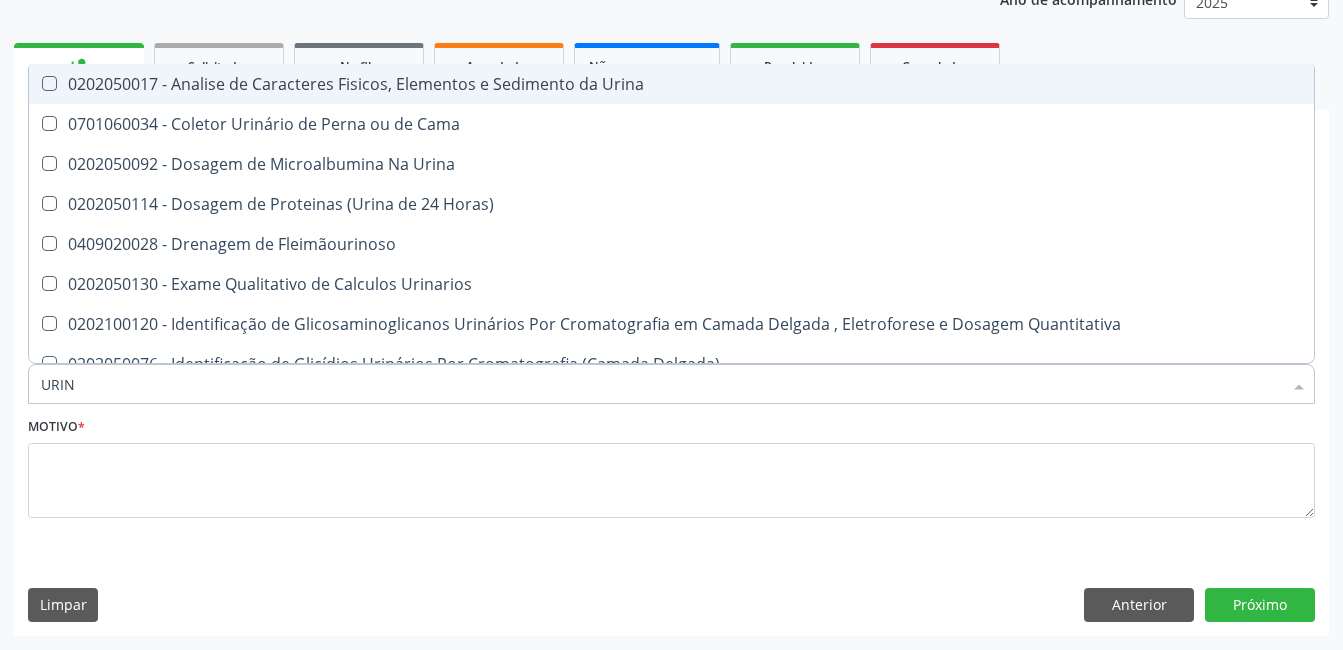 type on "URINA" 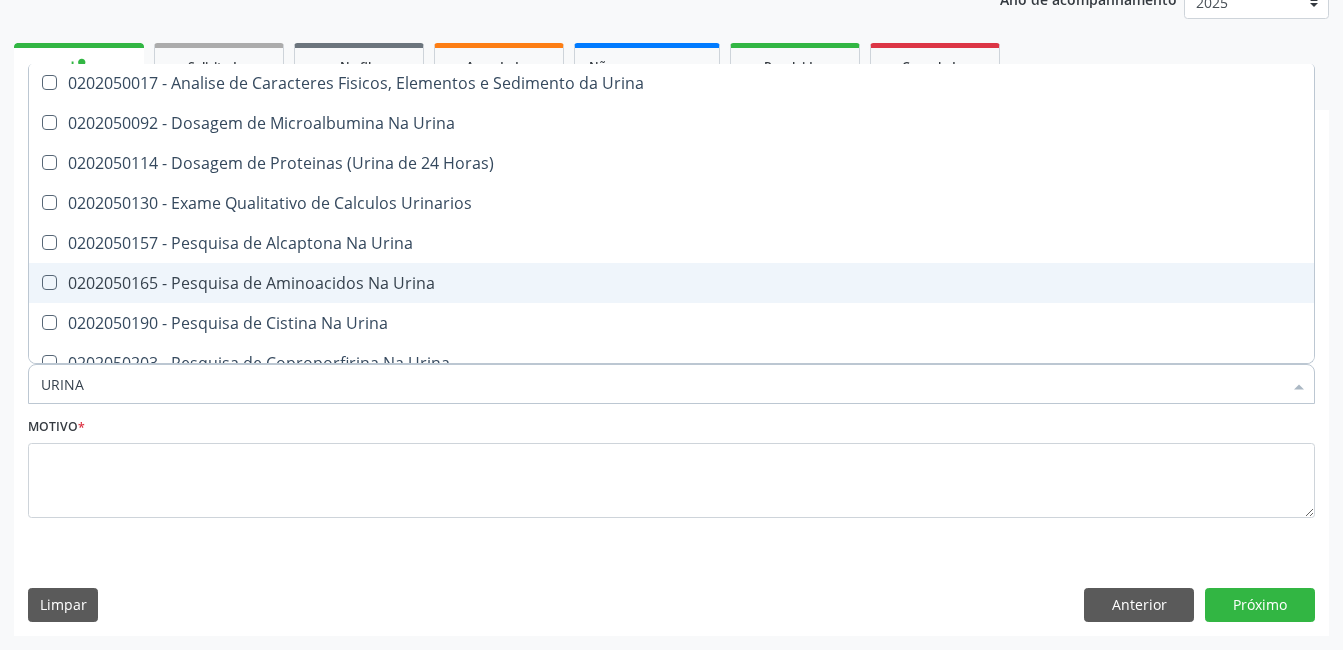scroll, scrollTop: 0, scrollLeft: 0, axis: both 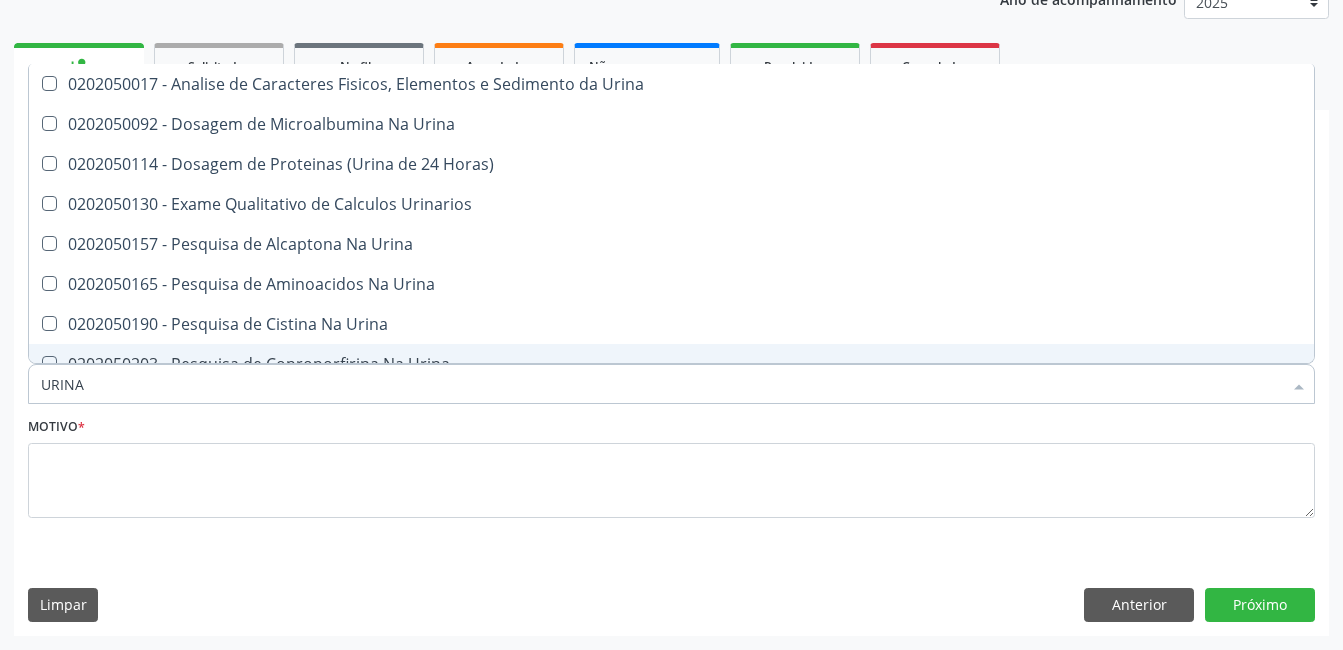 drag, startPoint x: 158, startPoint y: 384, endPoint x: -4, endPoint y: 377, distance: 162.15117 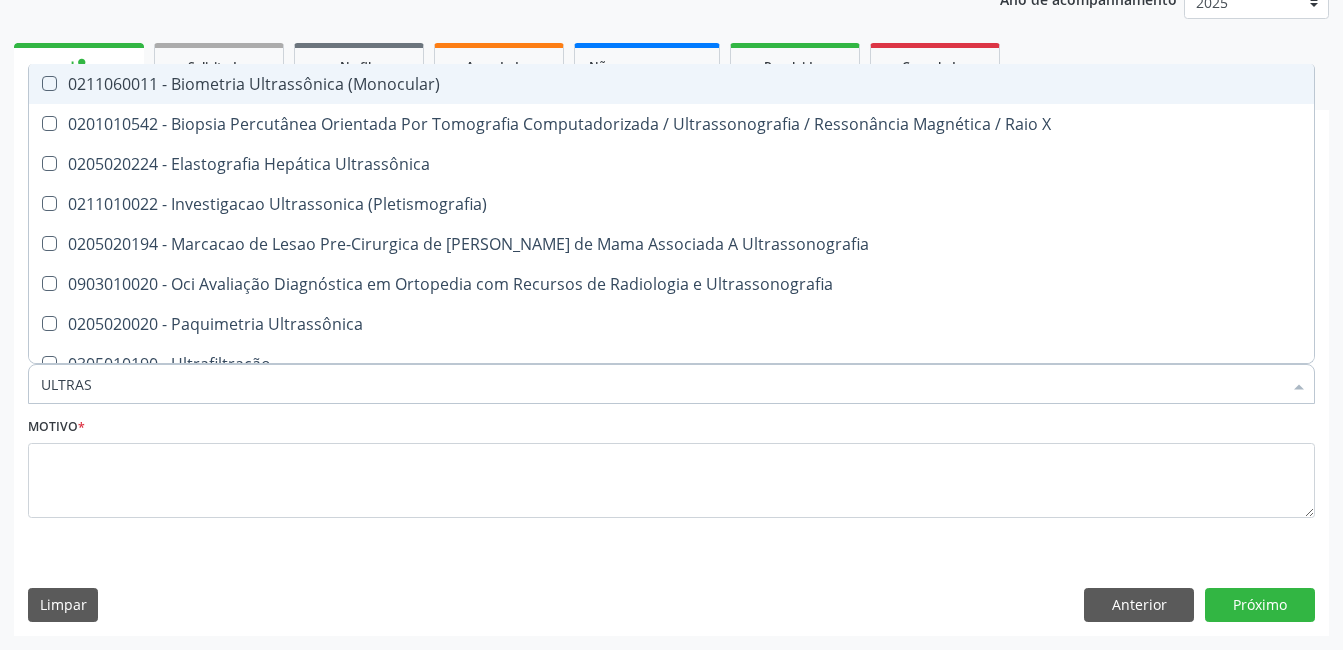 type on "ULTRASS" 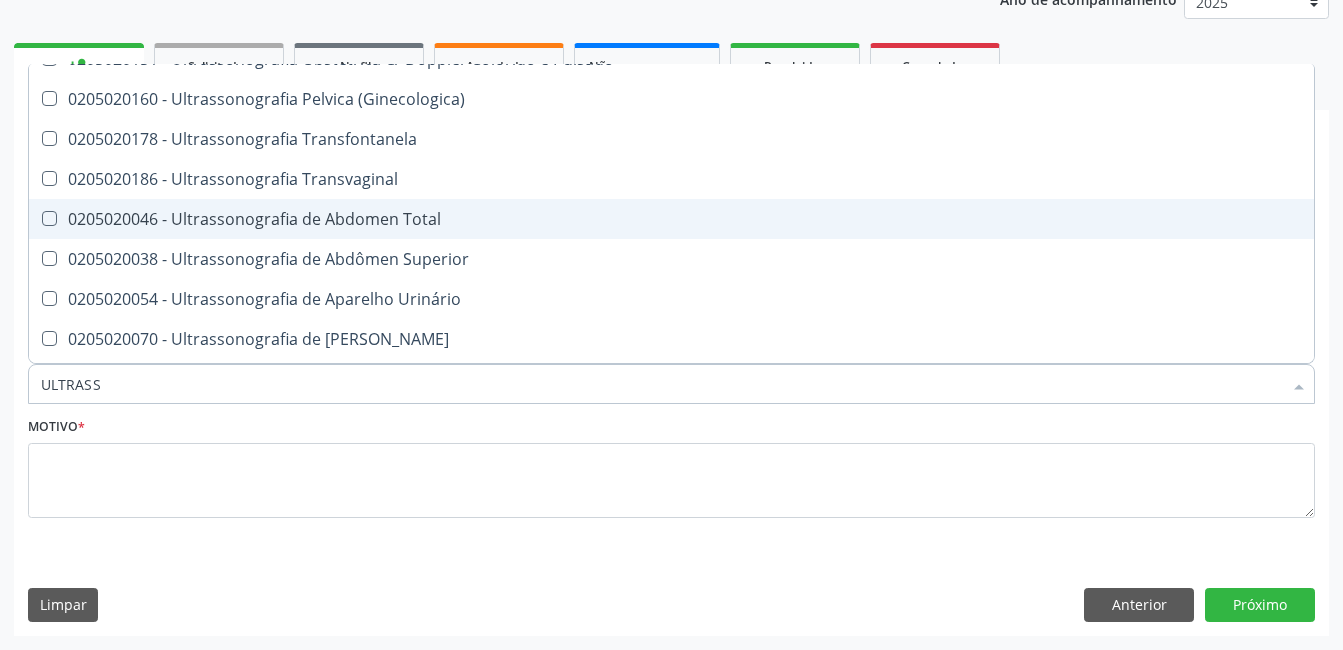 scroll, scrollTop: 500, scrollLeft: 0, axis: vertical 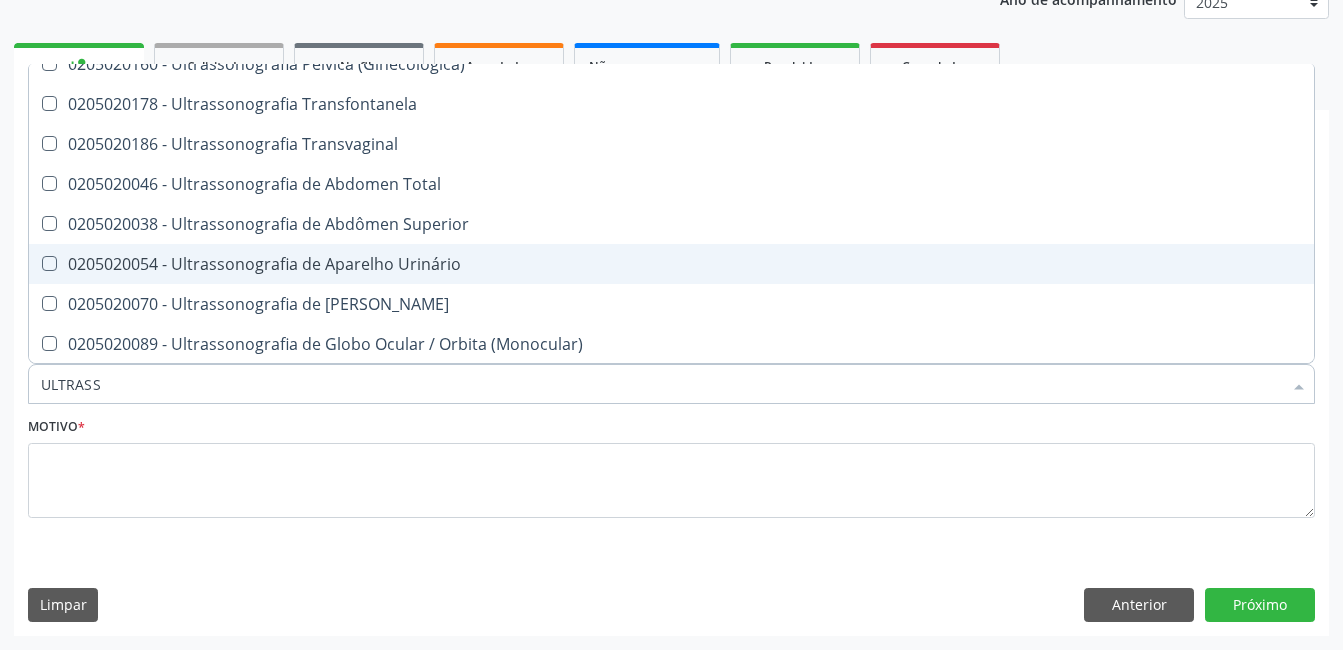 click on "0205020054 - Ultrassonografia de Aparelho Urinário" at bounding box center [671, 264] 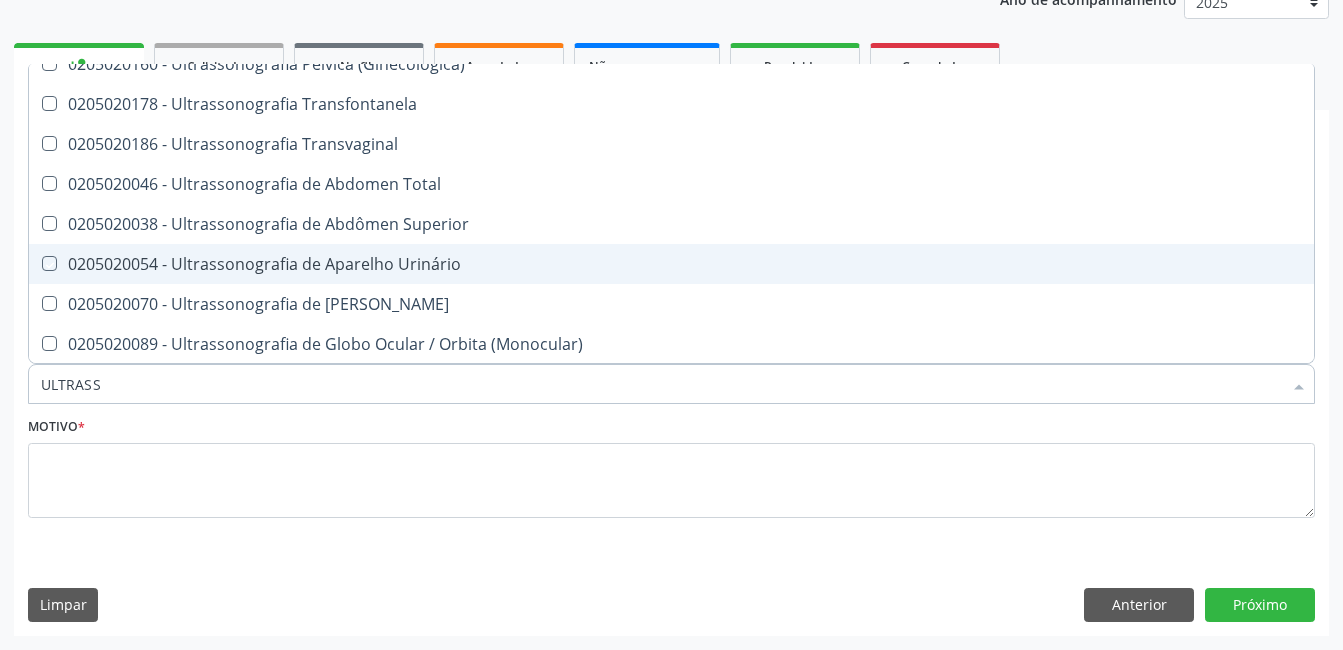checkbox on "true" 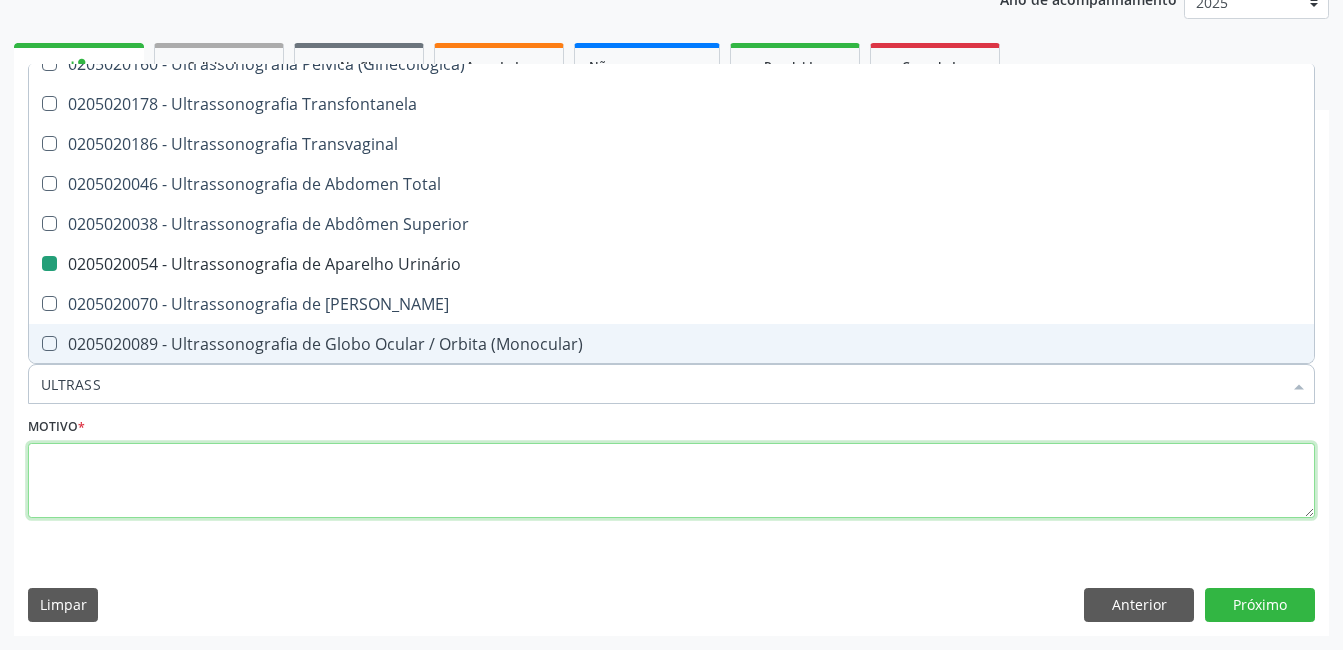 click at bounding box center (671, 481) 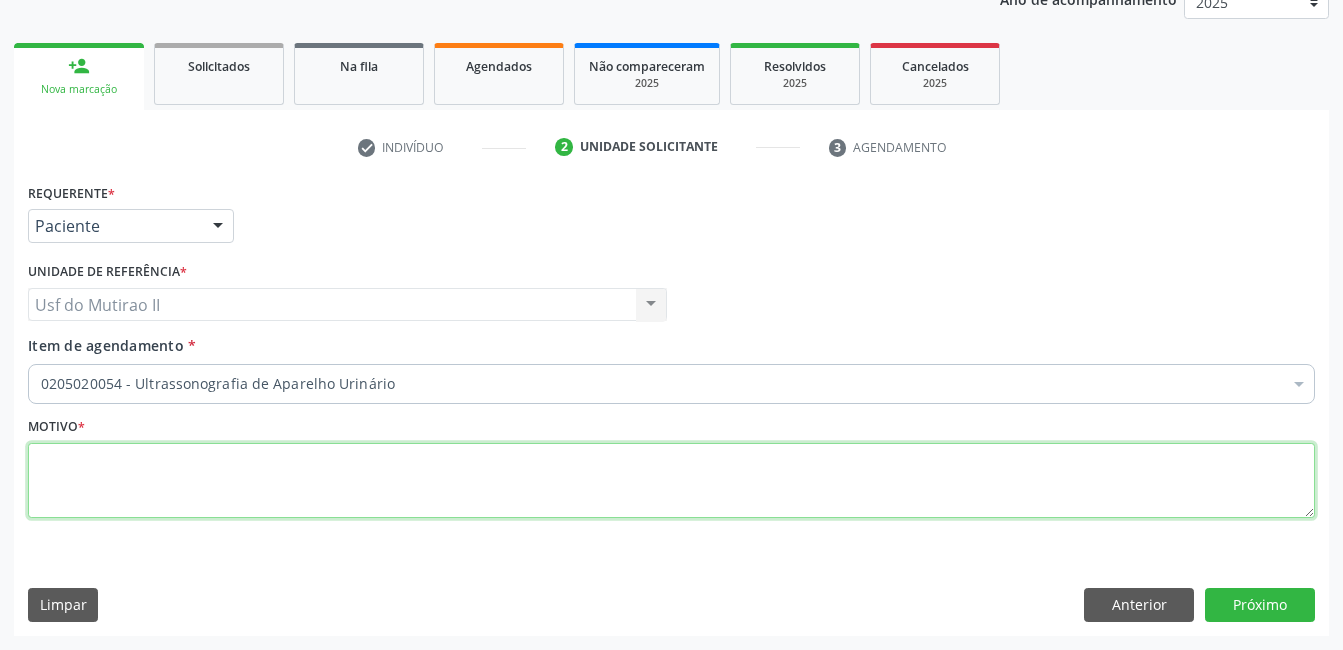 scroll, scrollTop: 0, scrollLeft: 0, axis: both 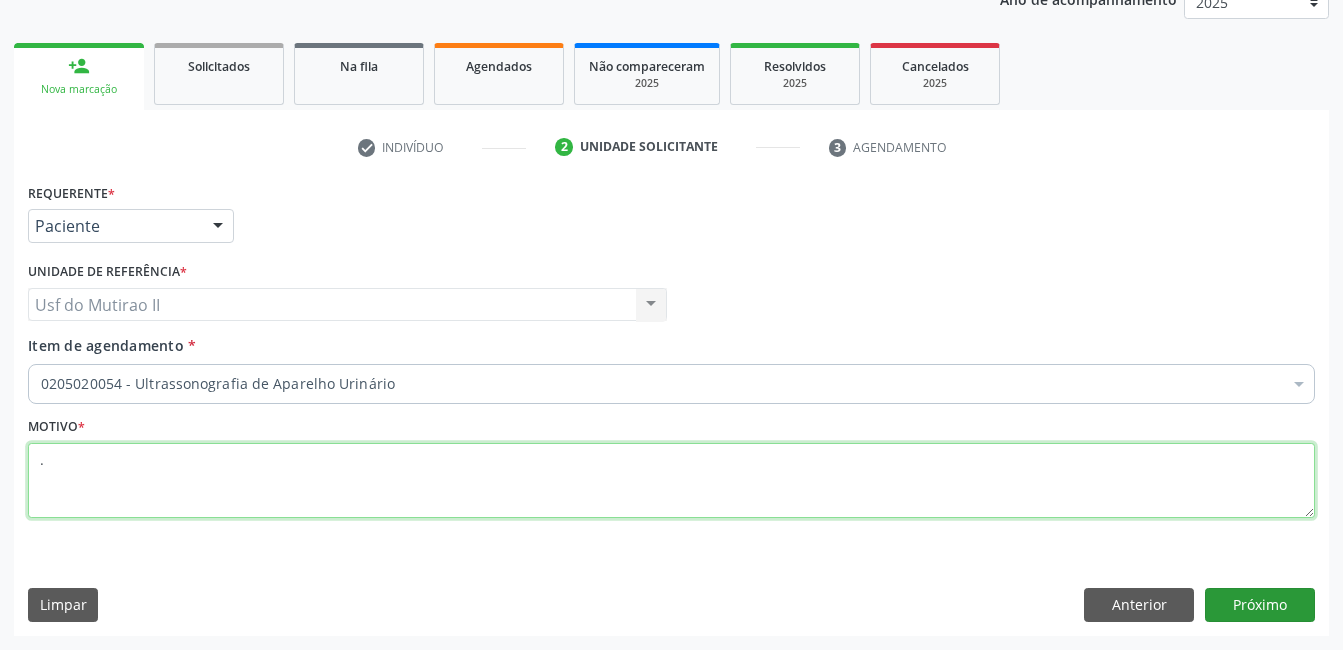 type on "." 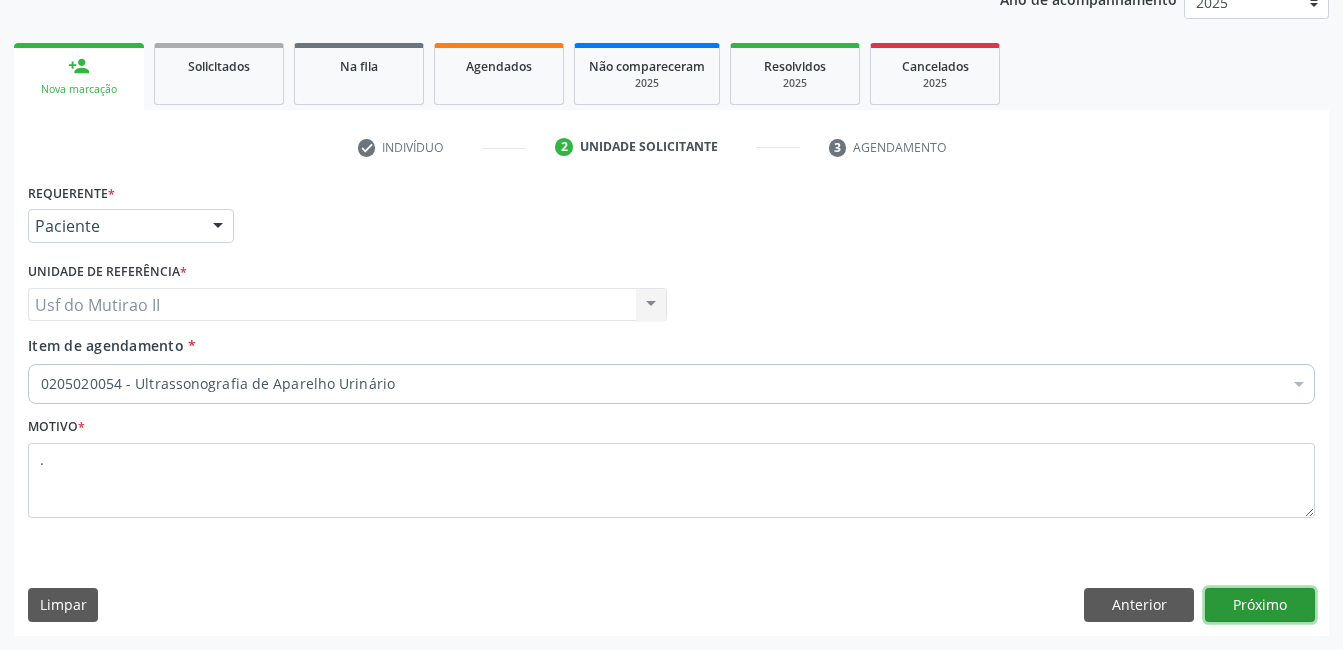 click on "Próximo" at bounding box center (1260, 605) 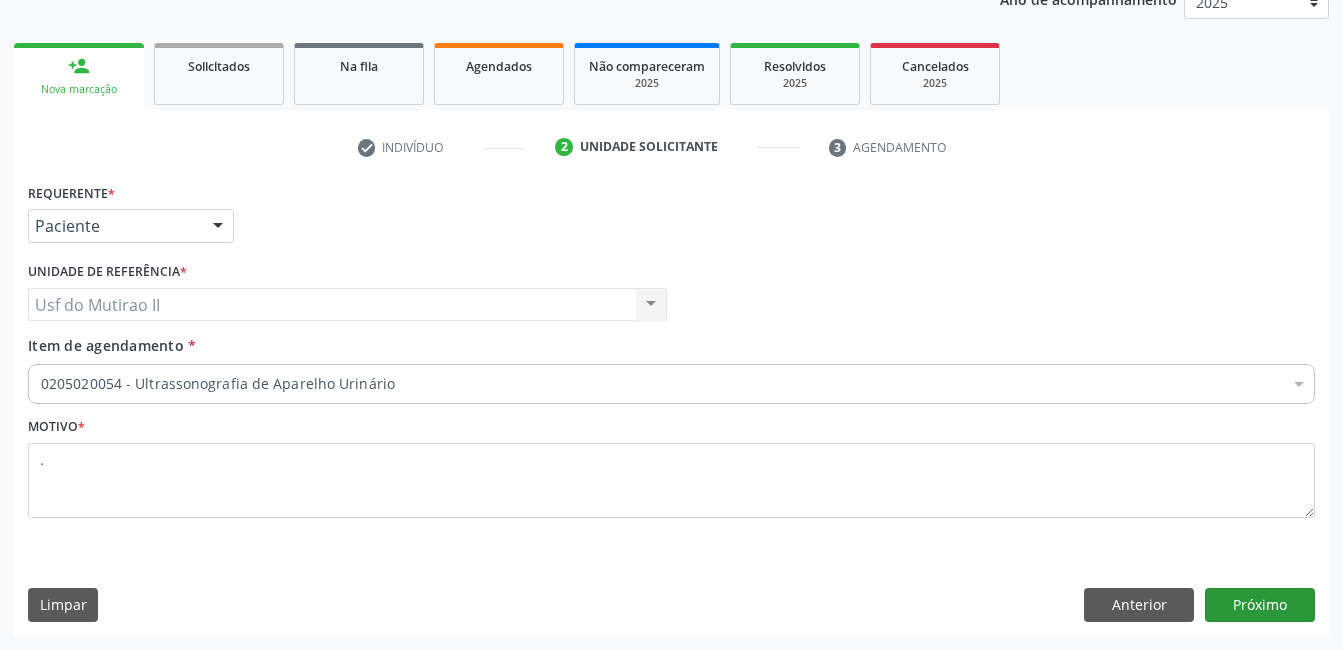 scroll, scrollTop: 220, scrollLeft: 0, axis: vertical 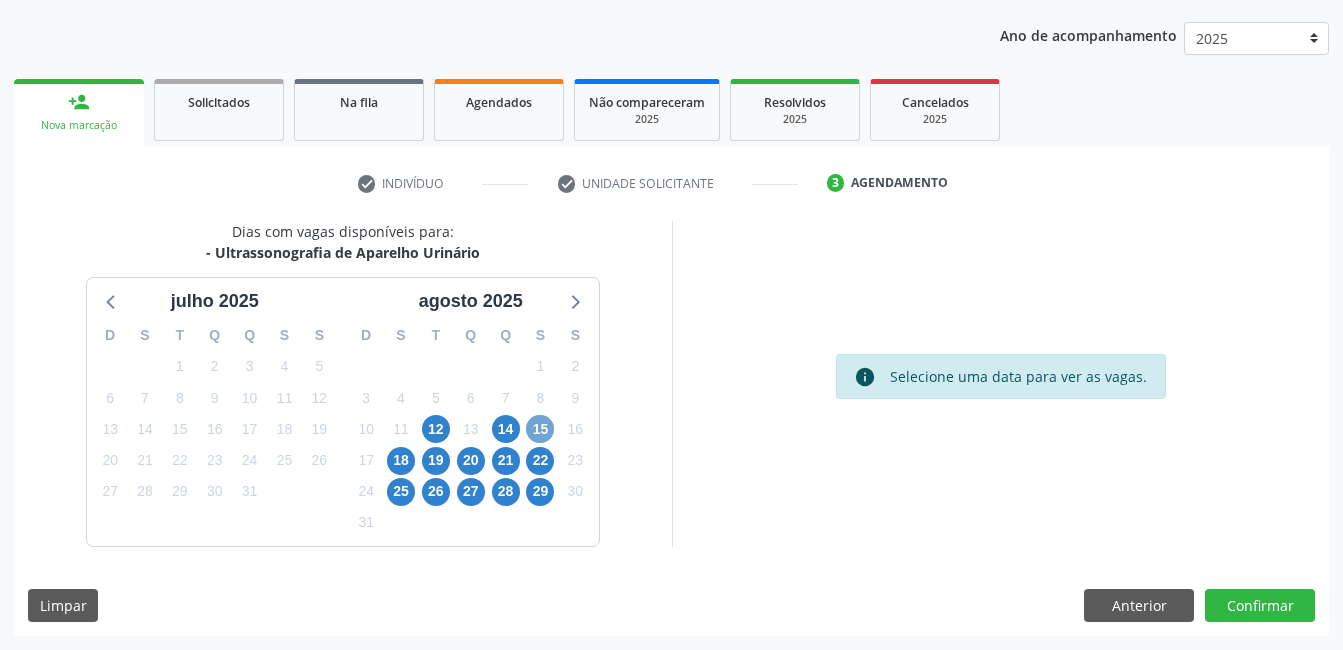click on "15" at bounding box center (540, 429) 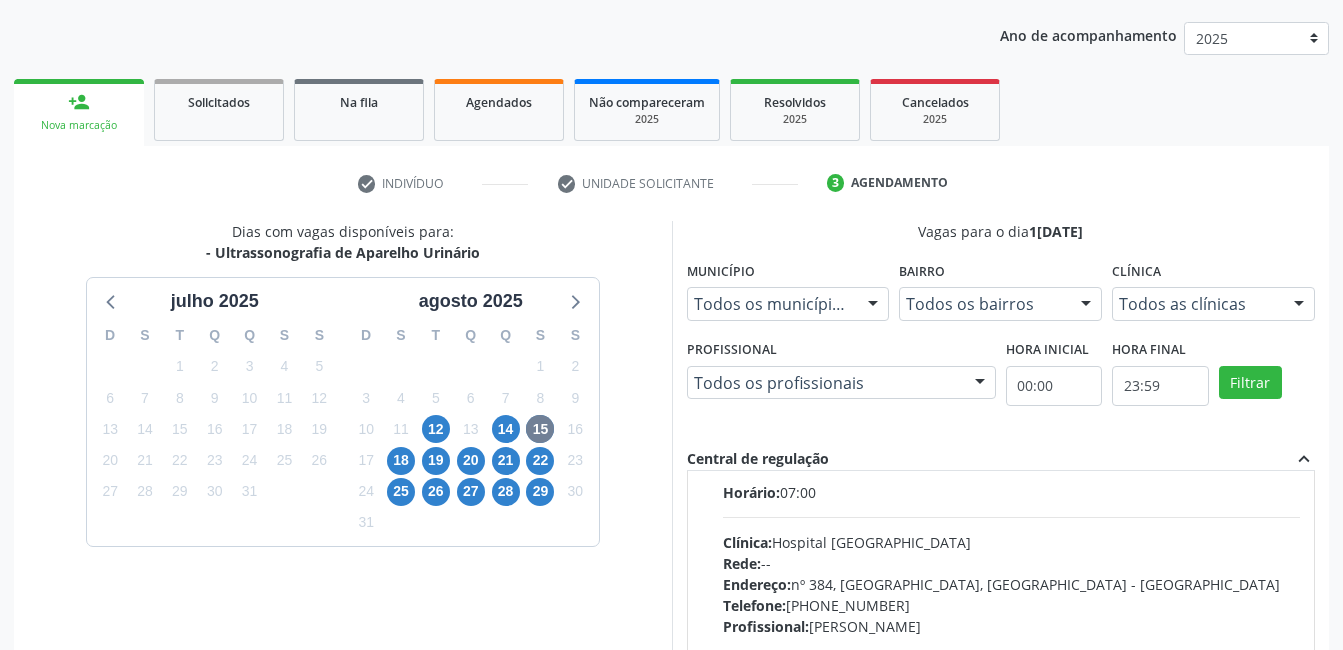 click on "Clínica:  Hospital [GEOGRAPHIC_DATA]" at bounding box center [1012, 542] 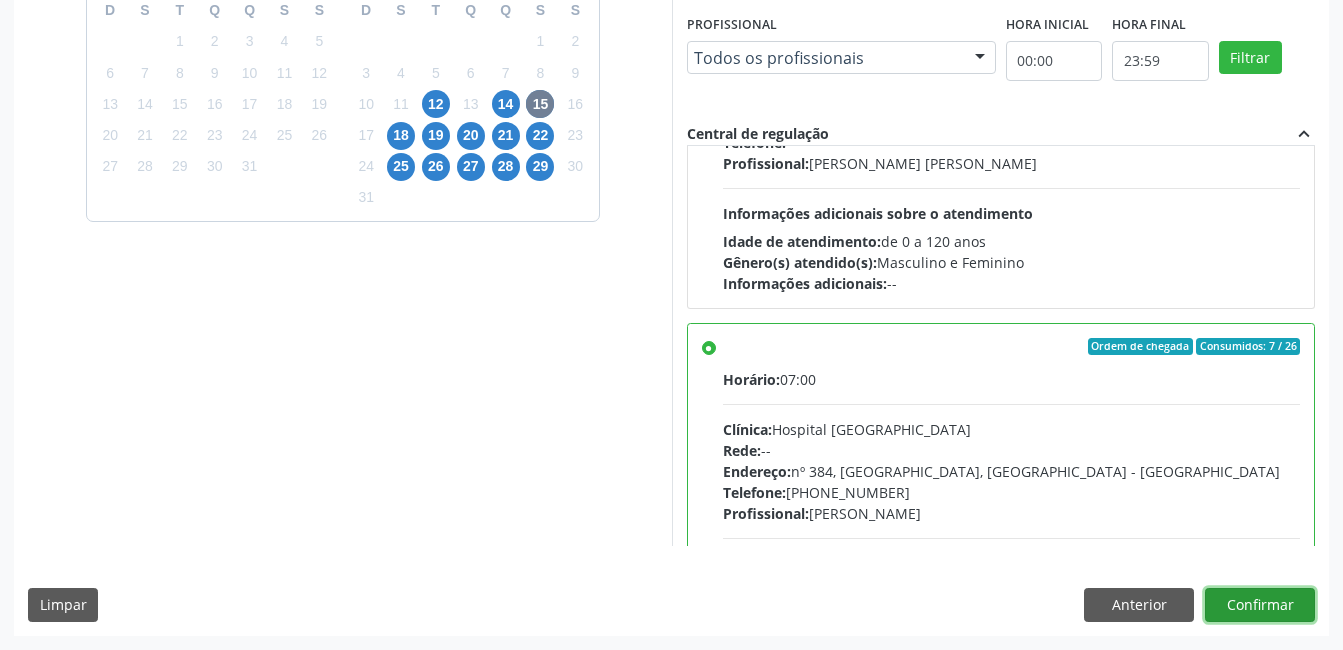 click on "Confirmar" at bounding box center (1260, 605) 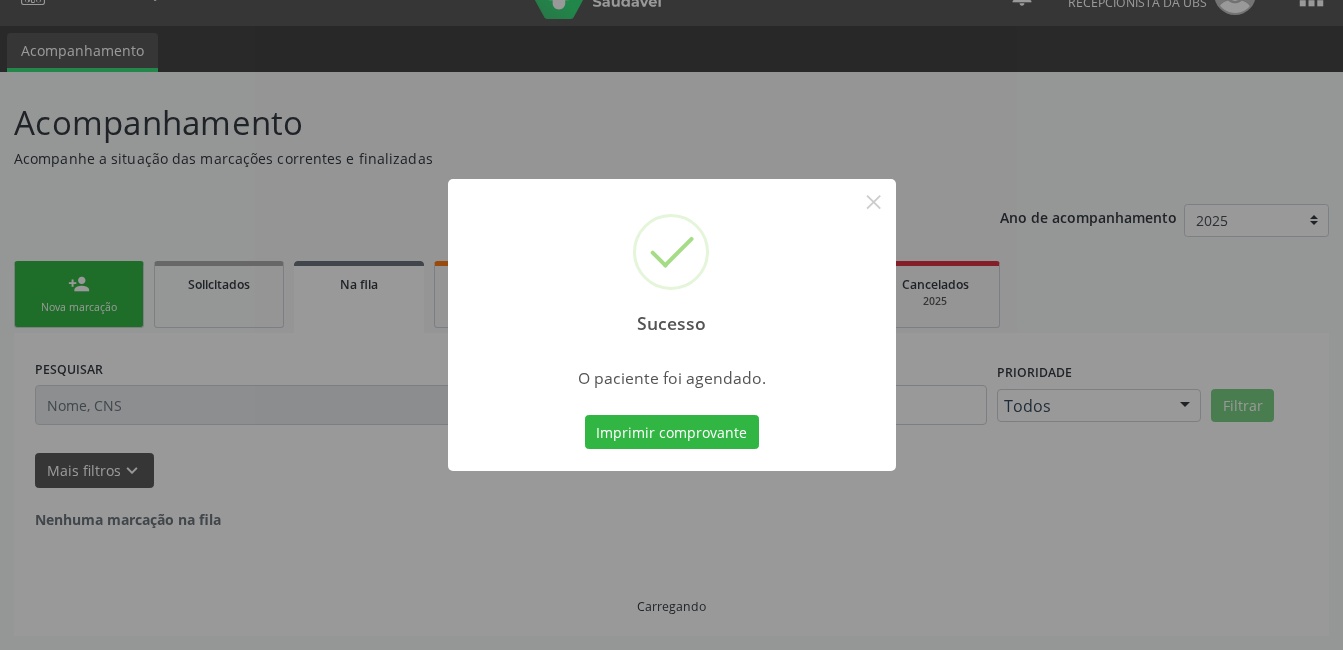 scroll, scrollTop: 0, scrollLeft: 0, axis: both 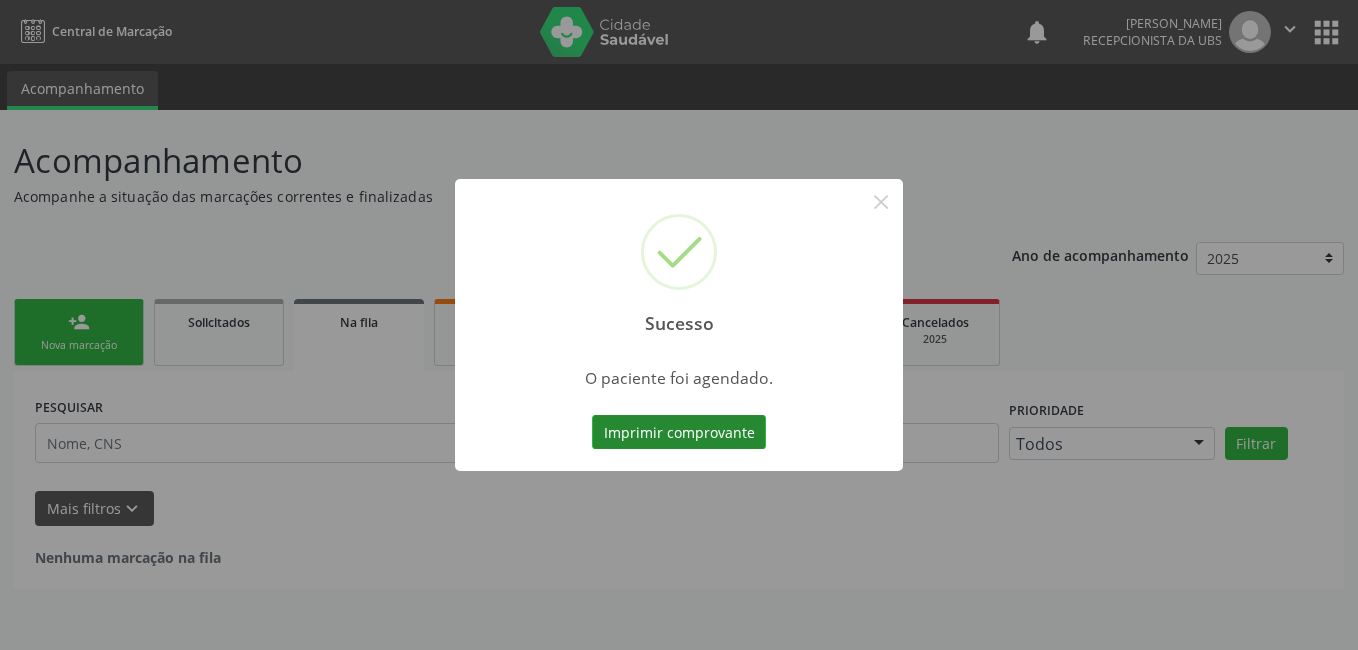 click on "Imprimir comprovante" at bounding box center (679, 432) 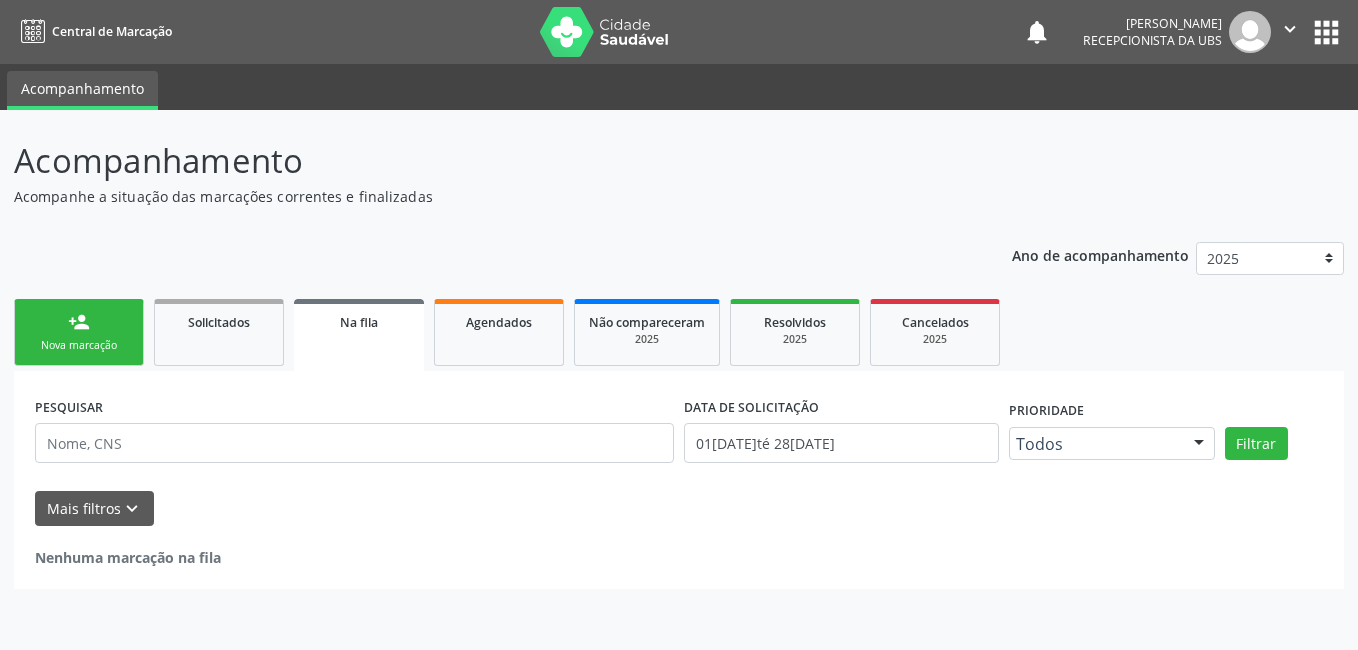 click on "Nova marcação" at bounding box center [79, 345] 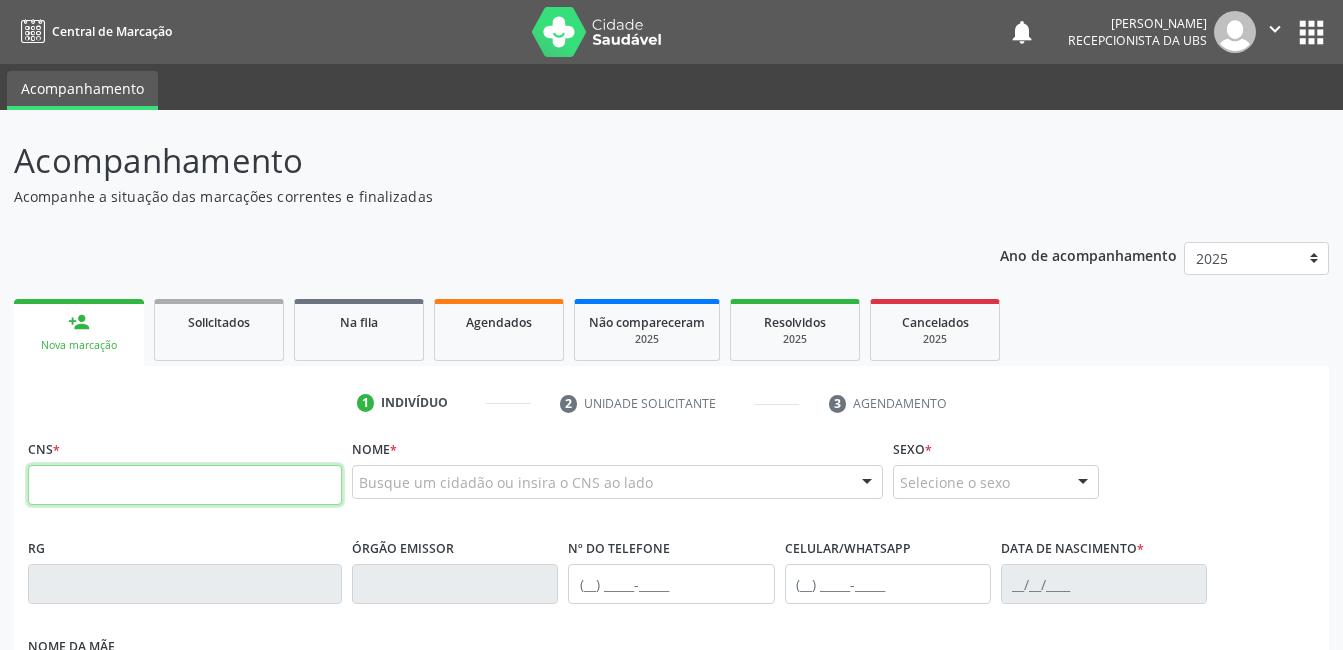 click at bounding box center [185, 485] 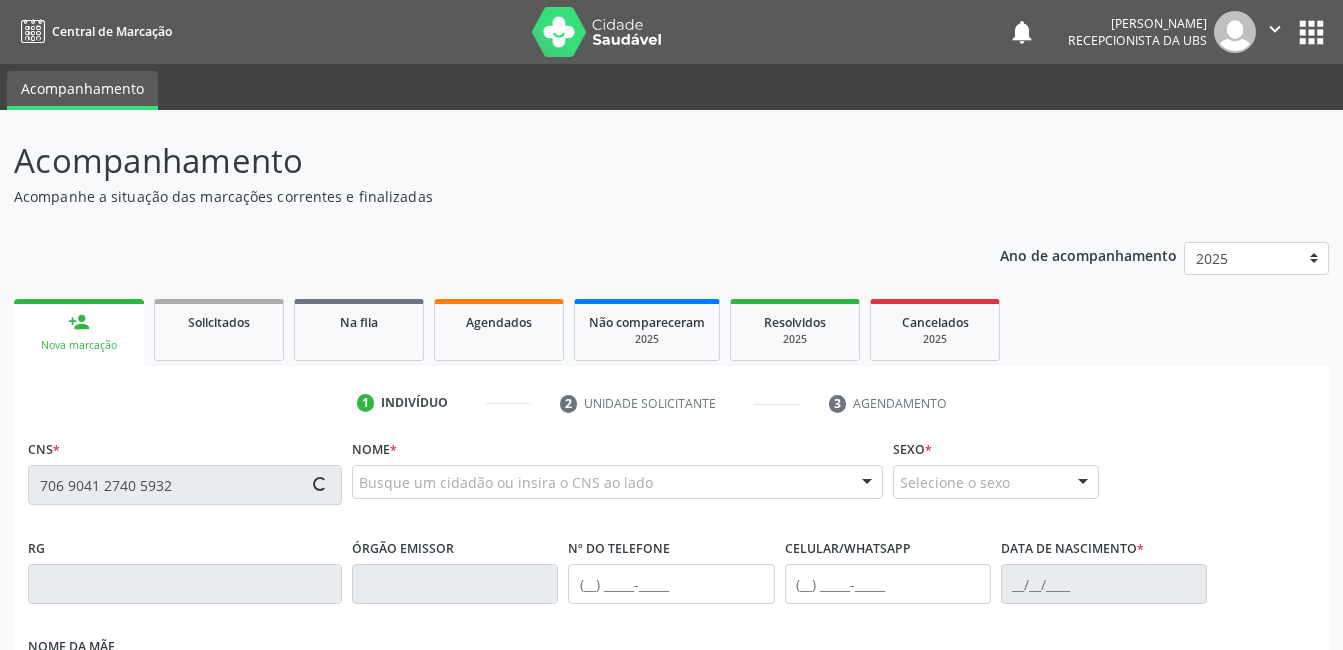 type on "706 9041 2740 5932" 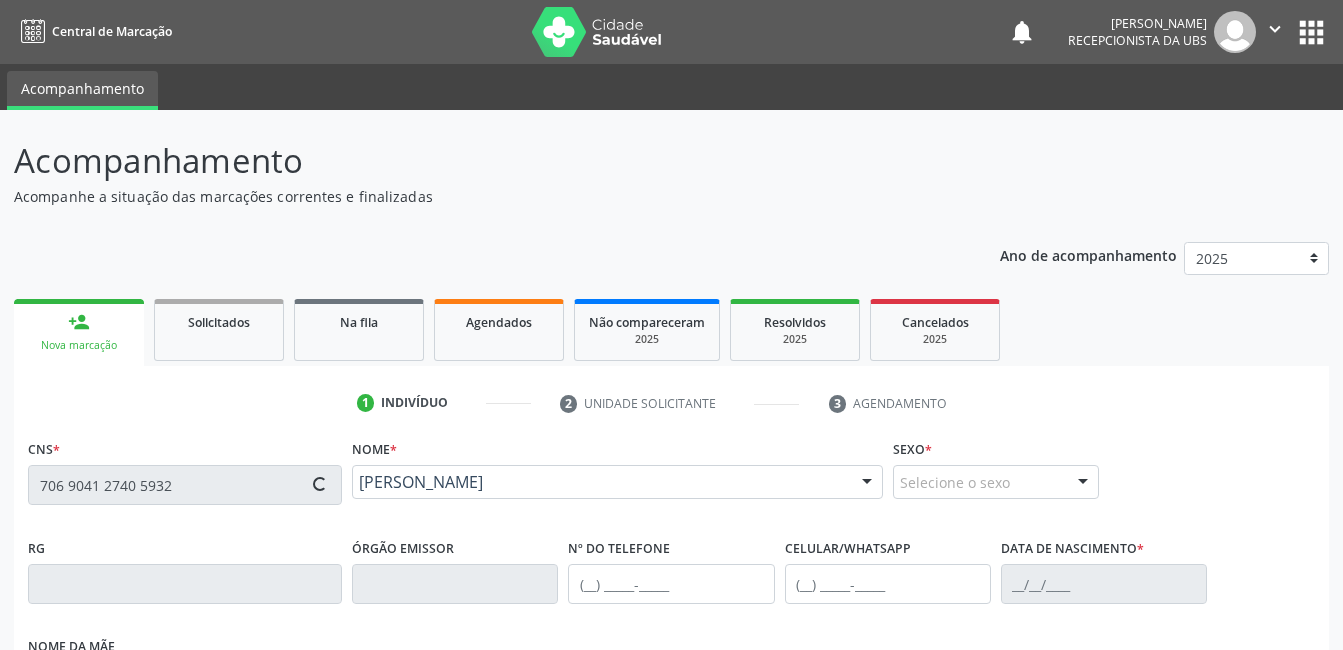 type on "[PHONE_NUMBER]" 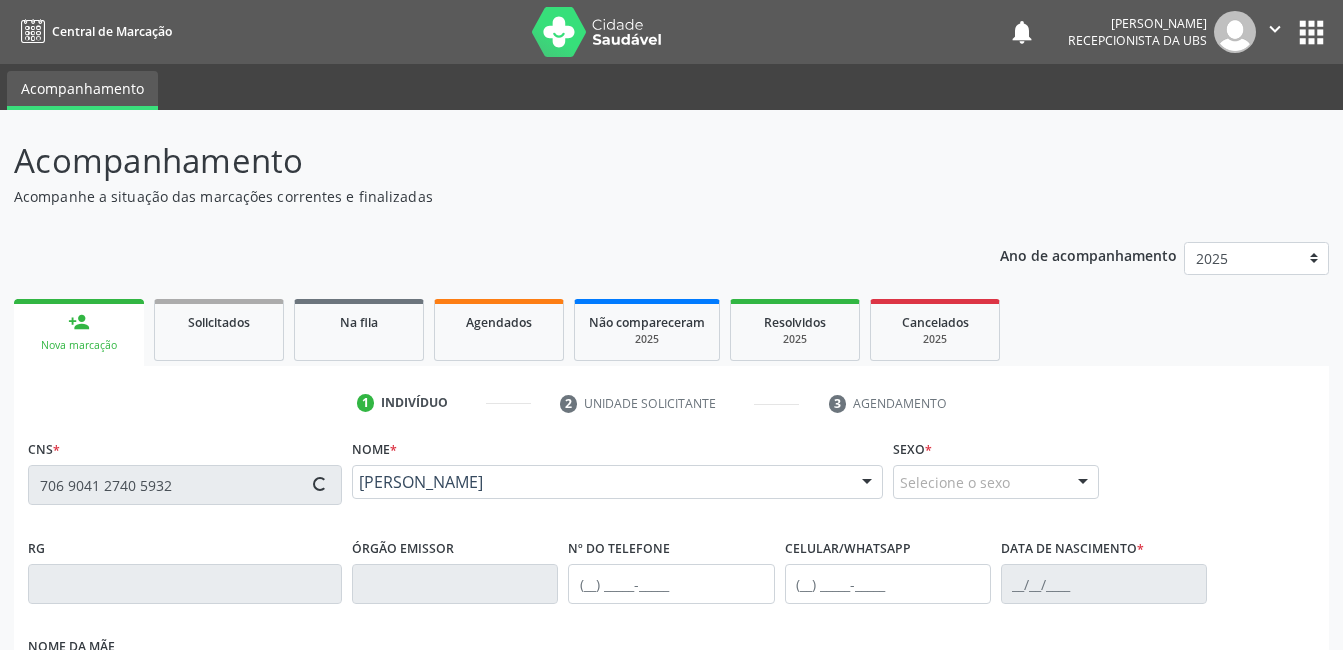 type on "[PHONE_NUMBER]" 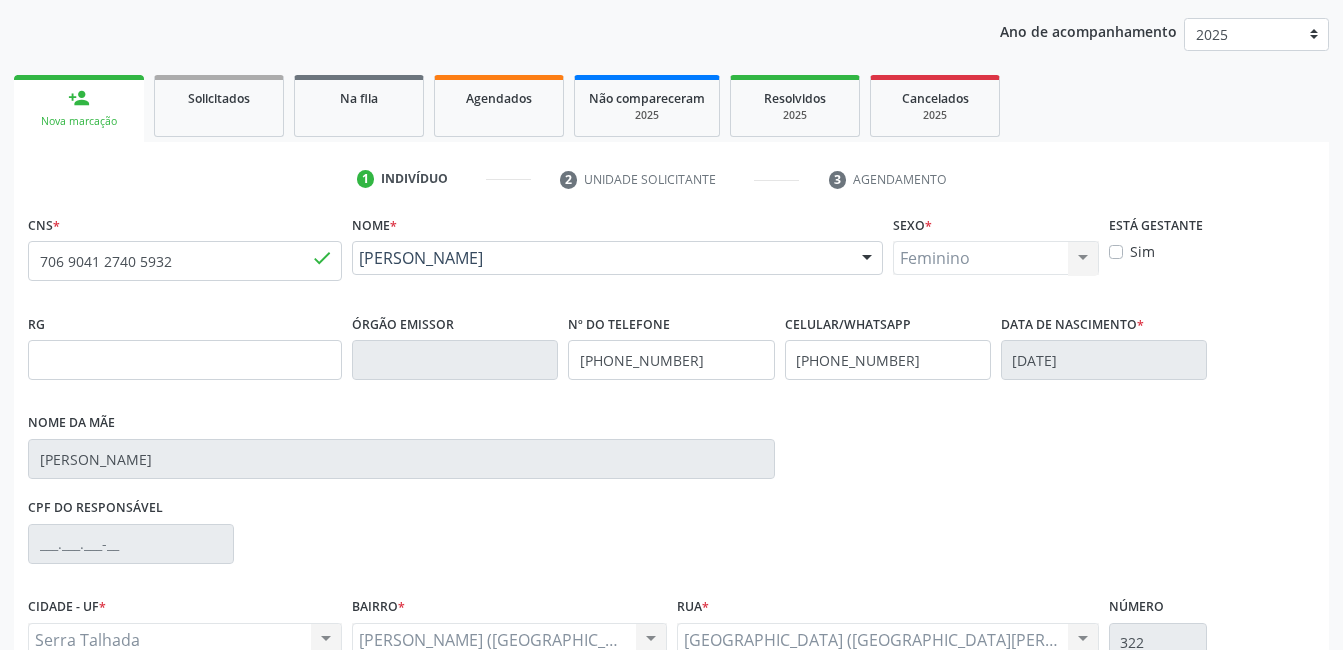 scroll, scrollTop: 420, scrollLeft: 0, axis: vertical 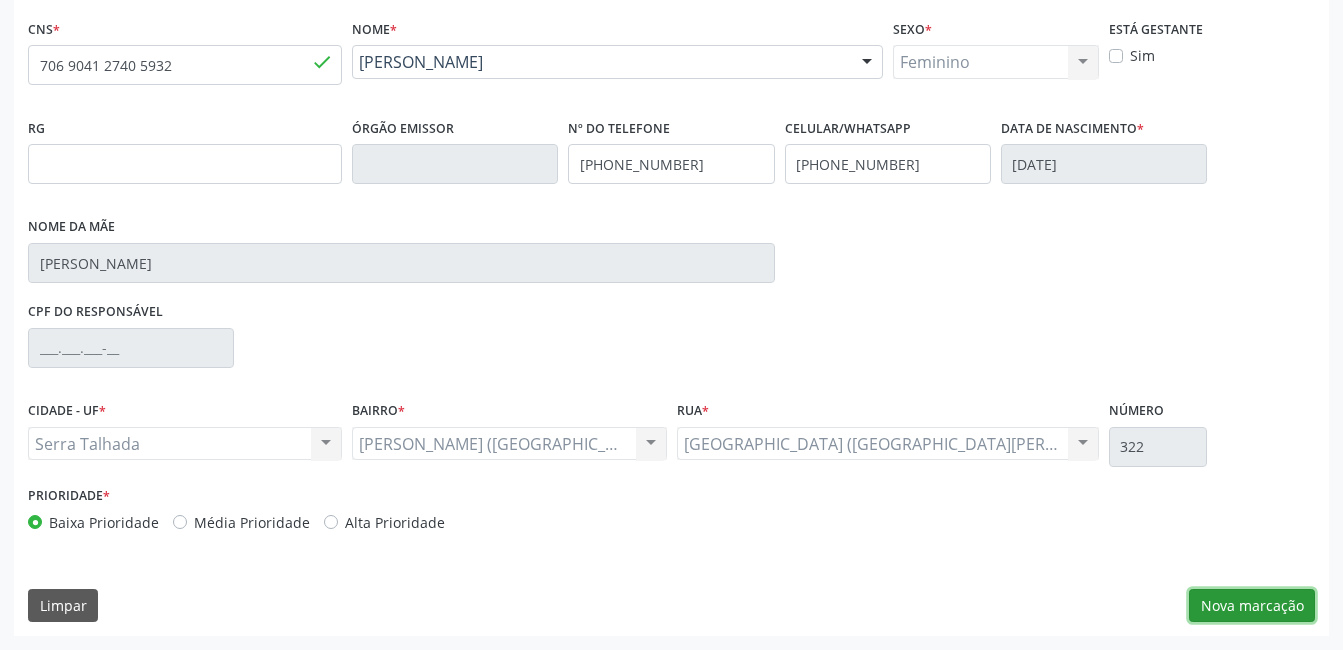 click on "Nova marcação" at bounding box center (1252, 606) 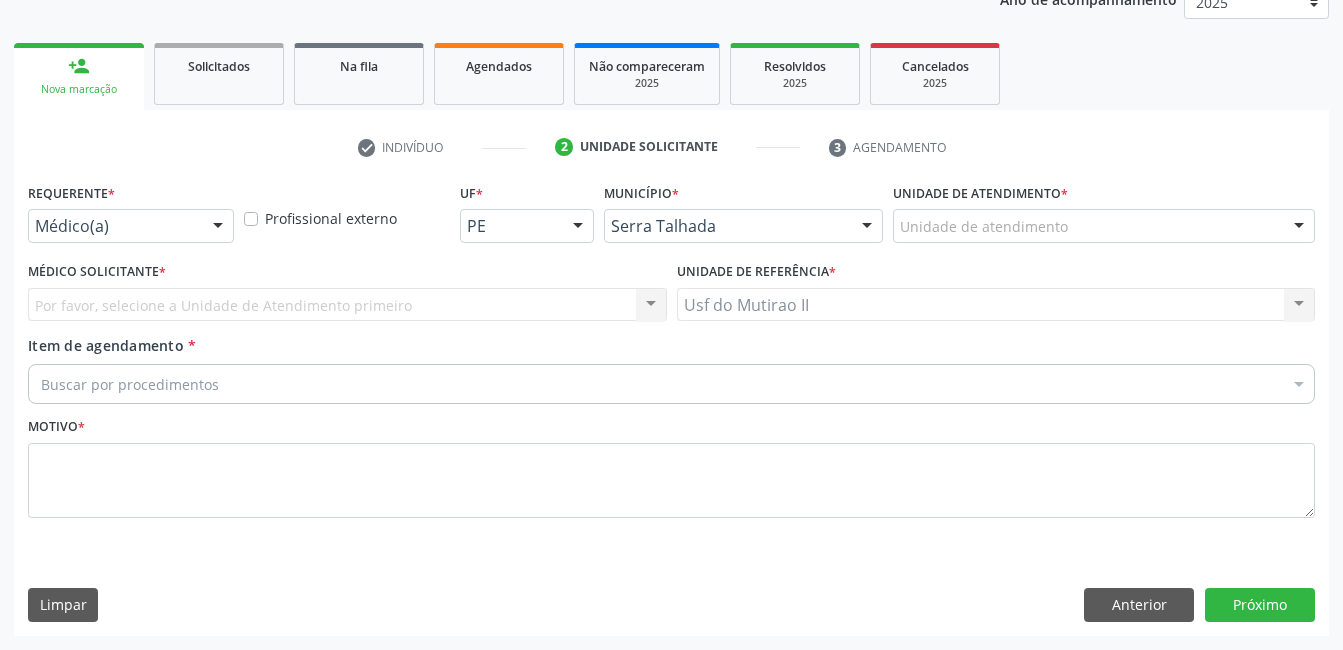 scroll, scrollTop: 256, scrollLeft: 0, axis: vertical 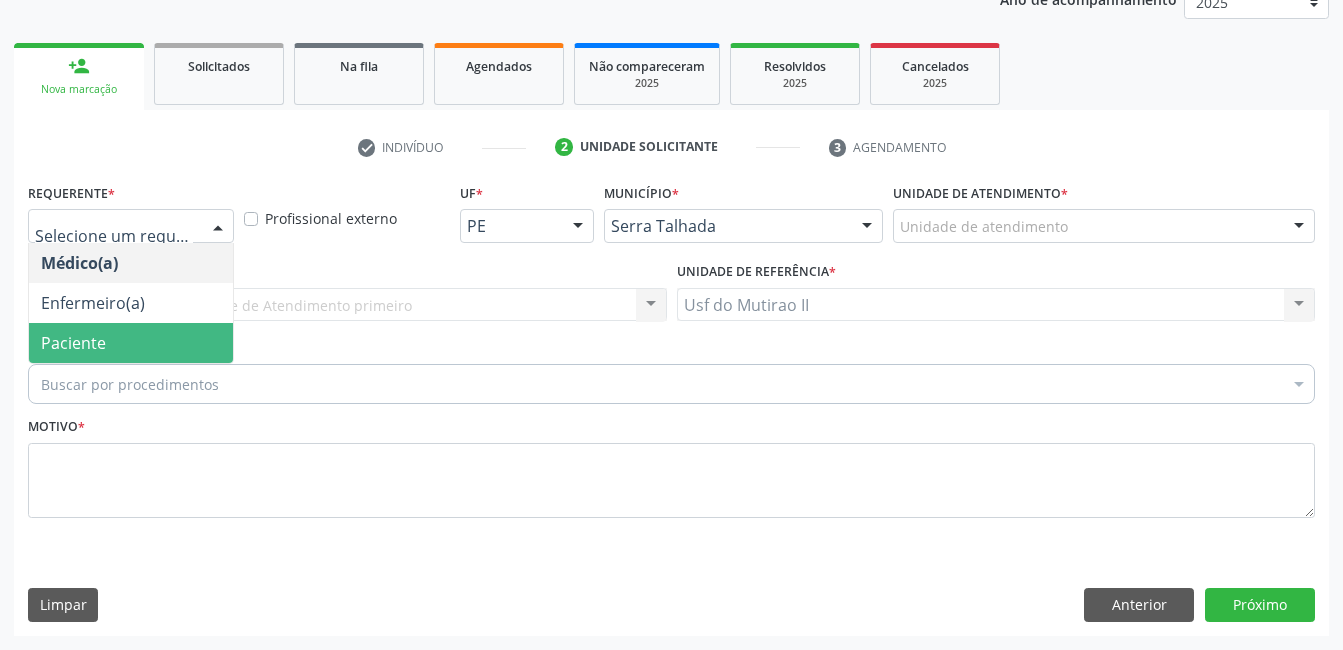 click on "Paciente" at bounding box center (131, 343) 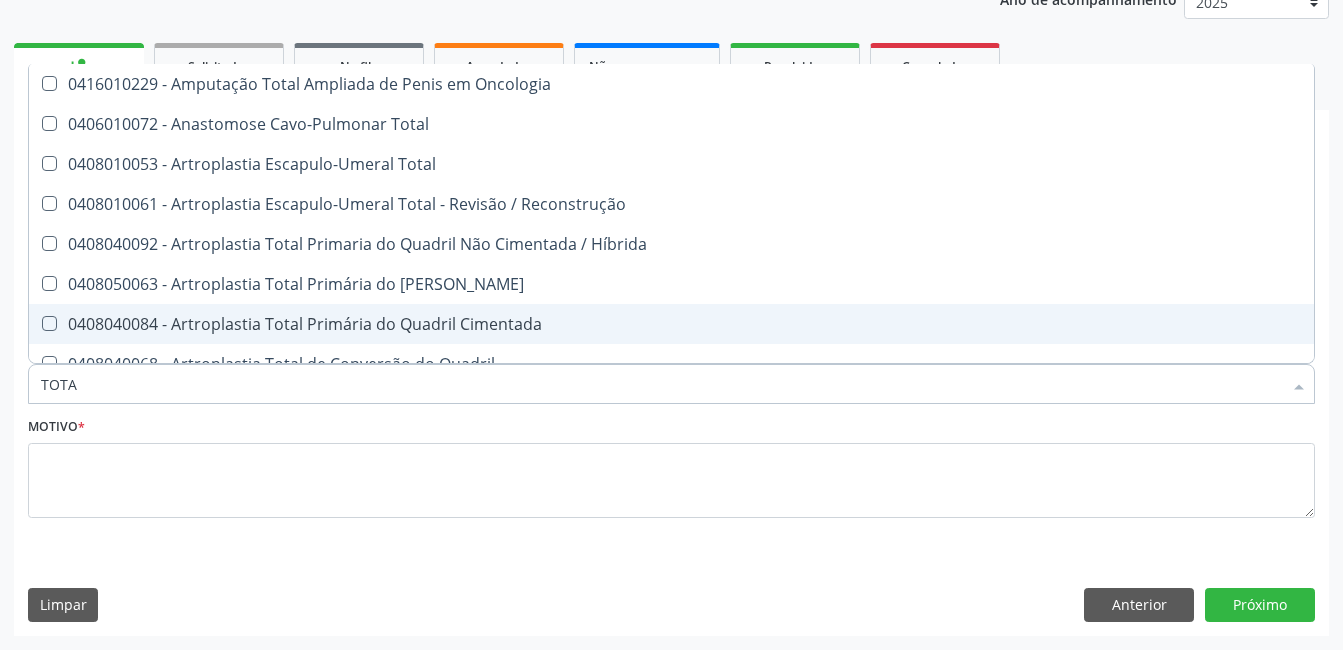 type on "TOTAL" 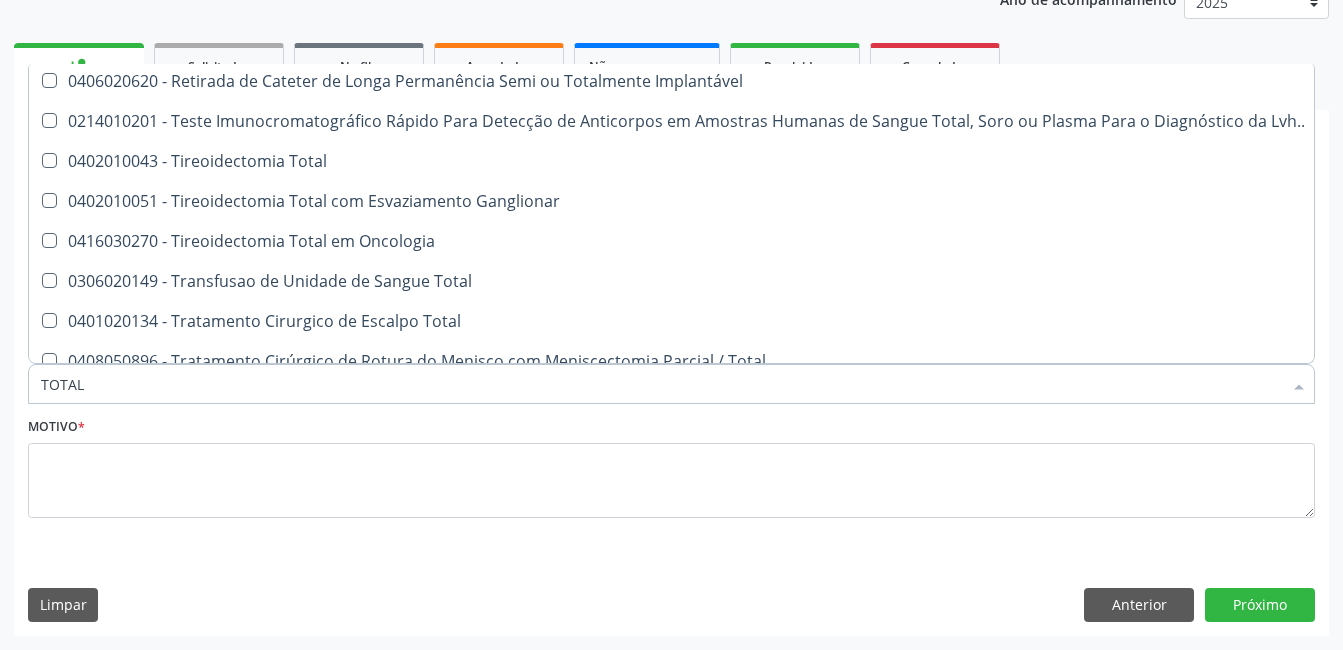 scroll, scrollTop: 3181, scrollLeft: 0, axis: vertical 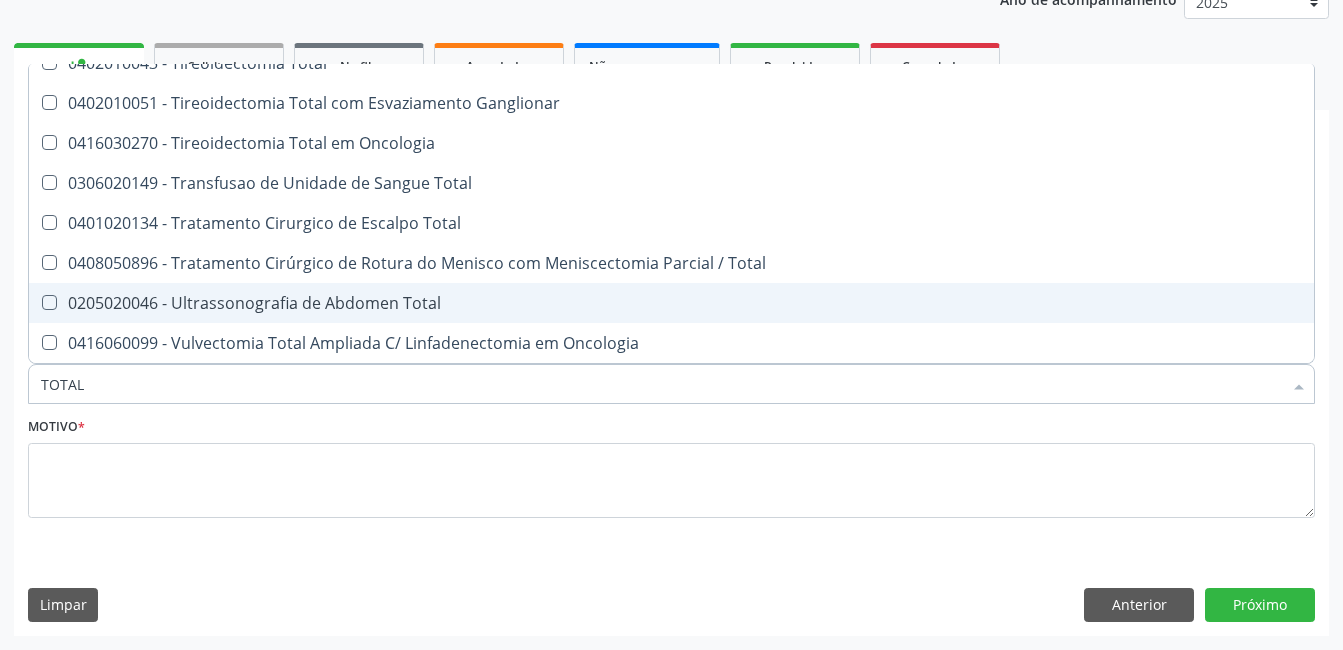 click on "0205020046 - Ultrassonografia de Abdomen Total" at bounding box center [673, 303] 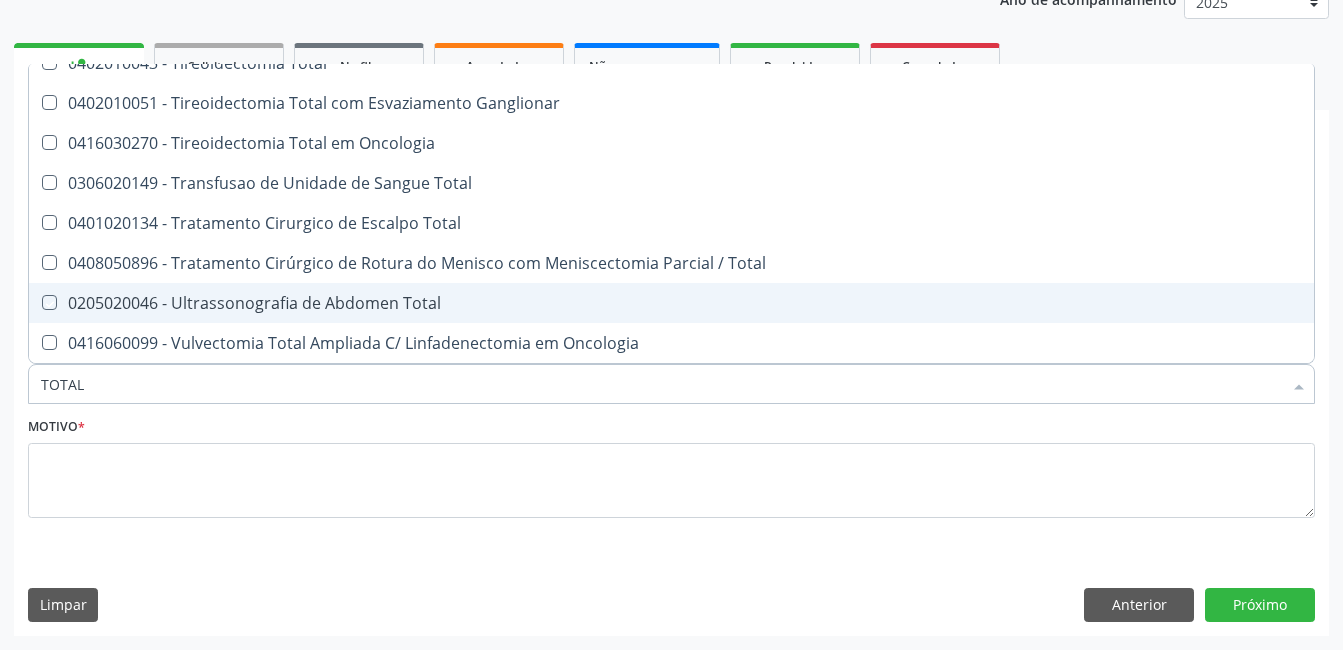 checkbox on "true" 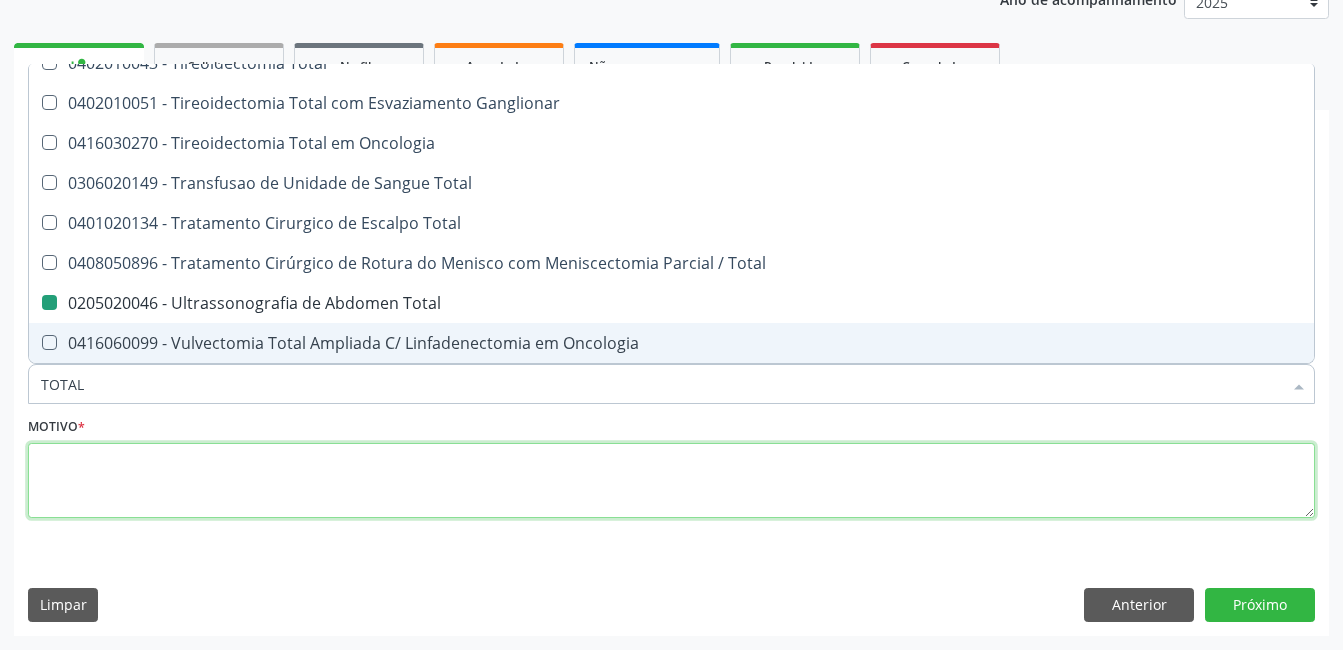 click at bounding box center (671, 481) 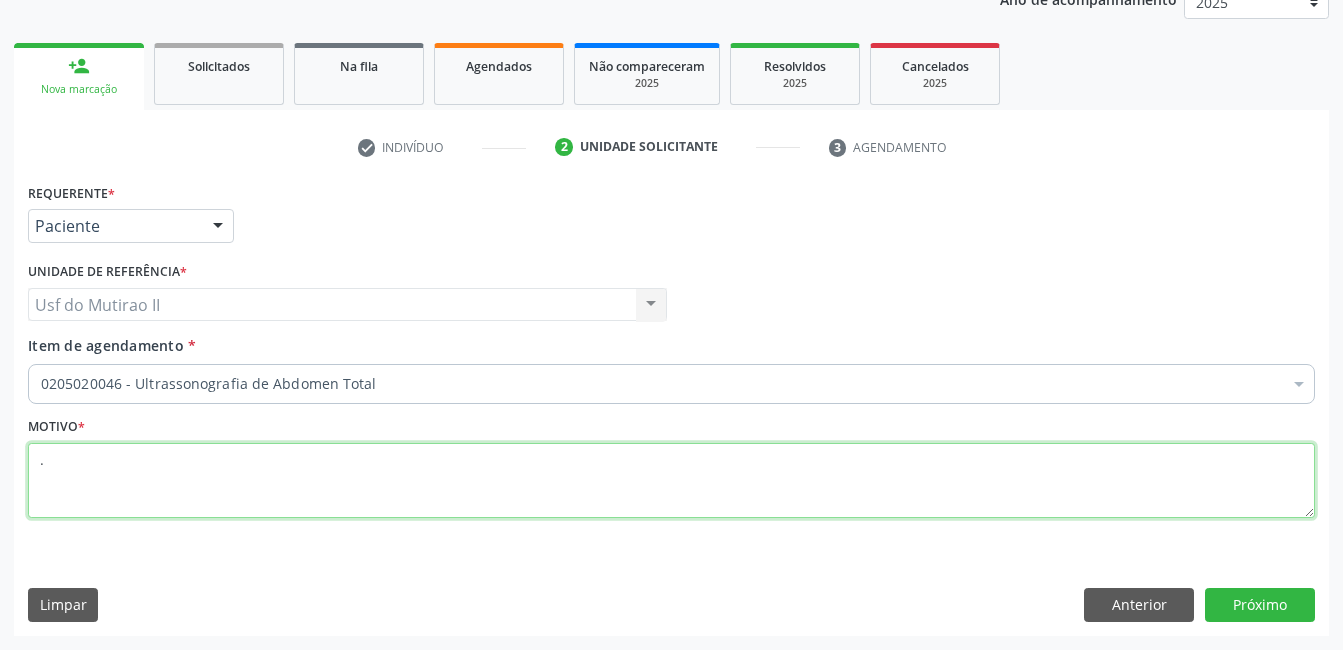 scroll, scrollTop: 0, scrollLeft: 0, axis: both 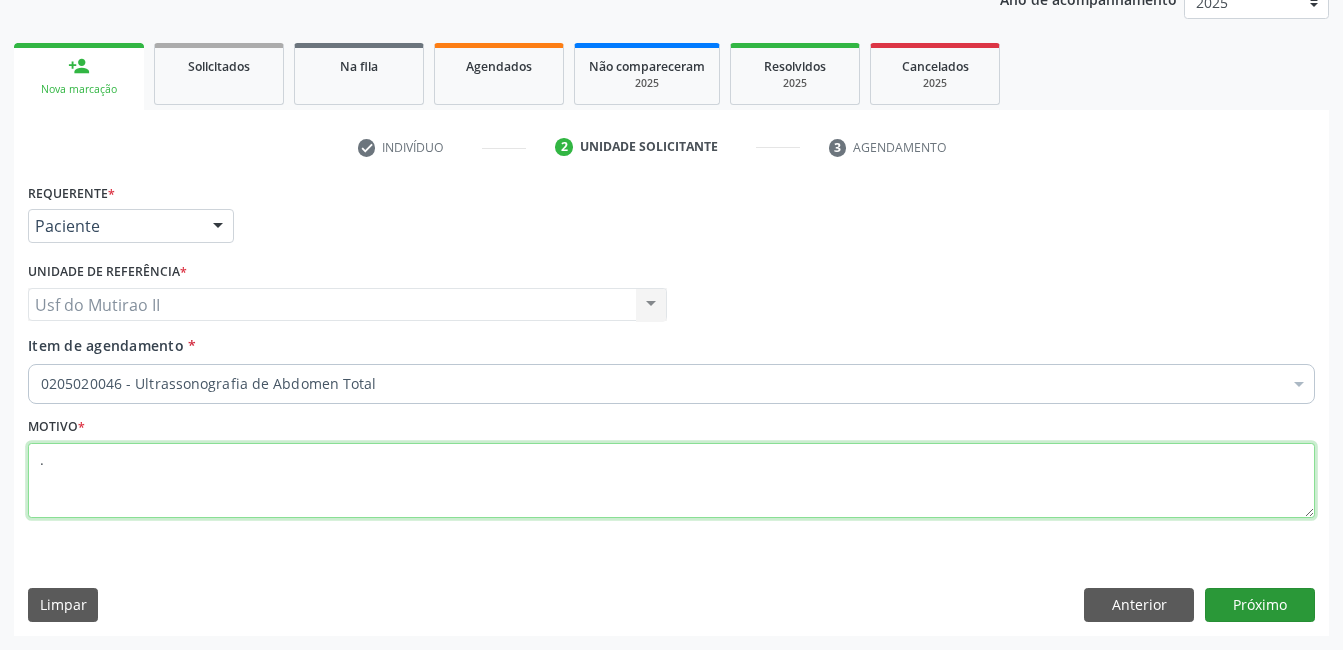 type on "." 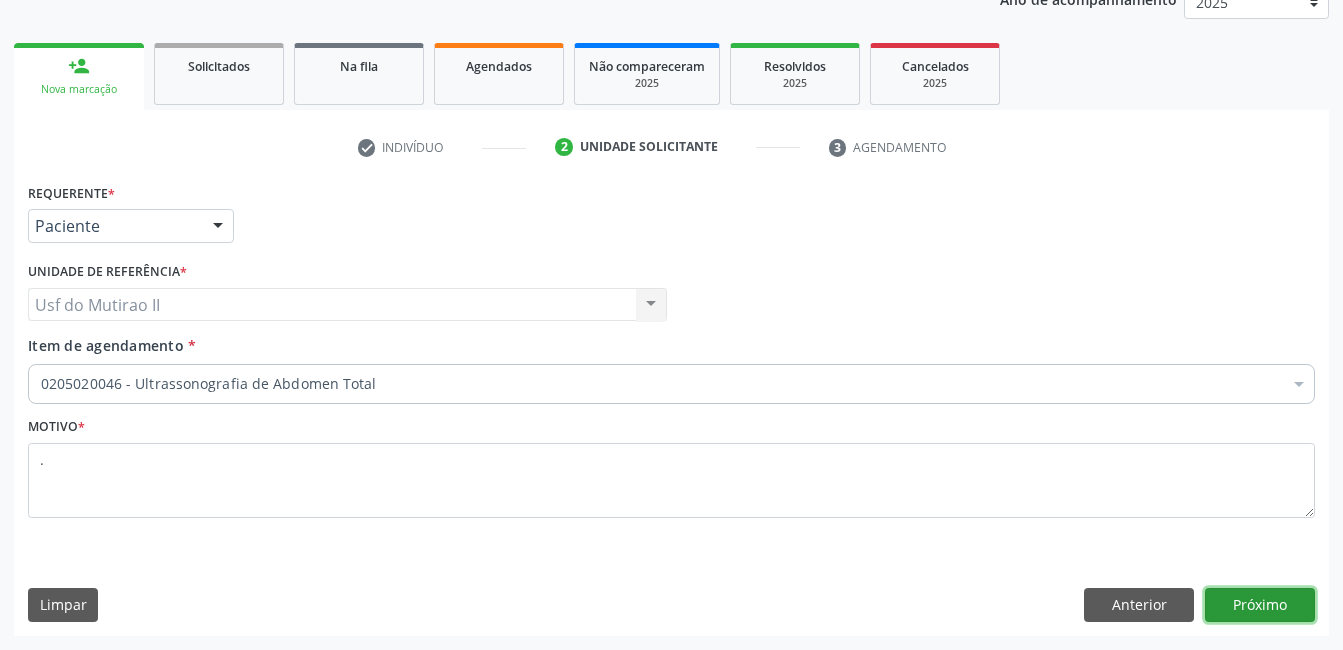 click on "Próximo" at bounding box center [1260, 605] 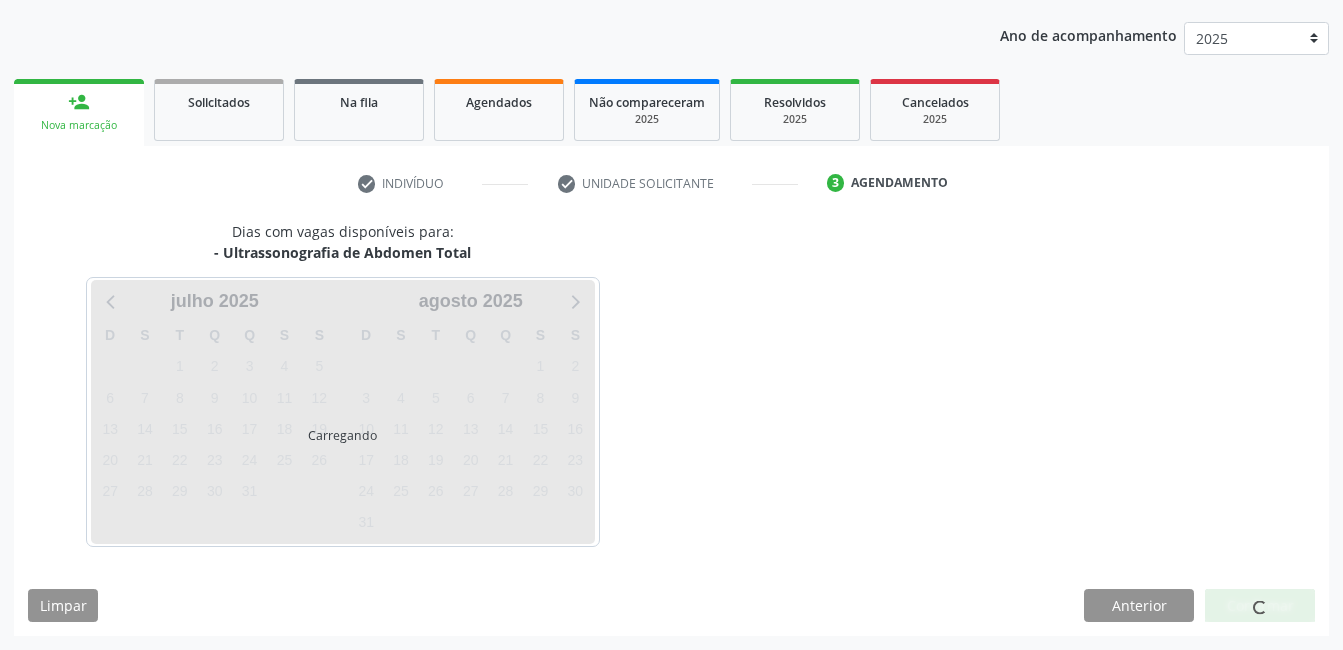 scroll, scrollTop: 220, scrollLeft: 0, axis: vertical 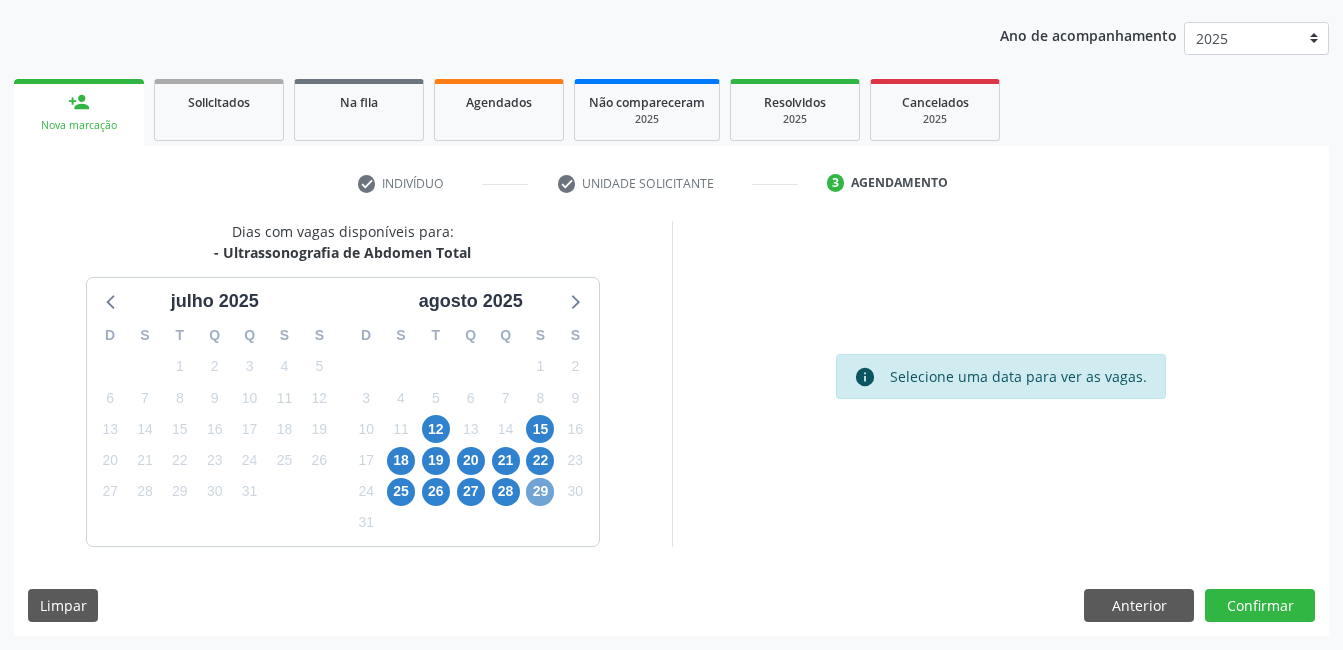click on "29" at bounding box center (540, 492) 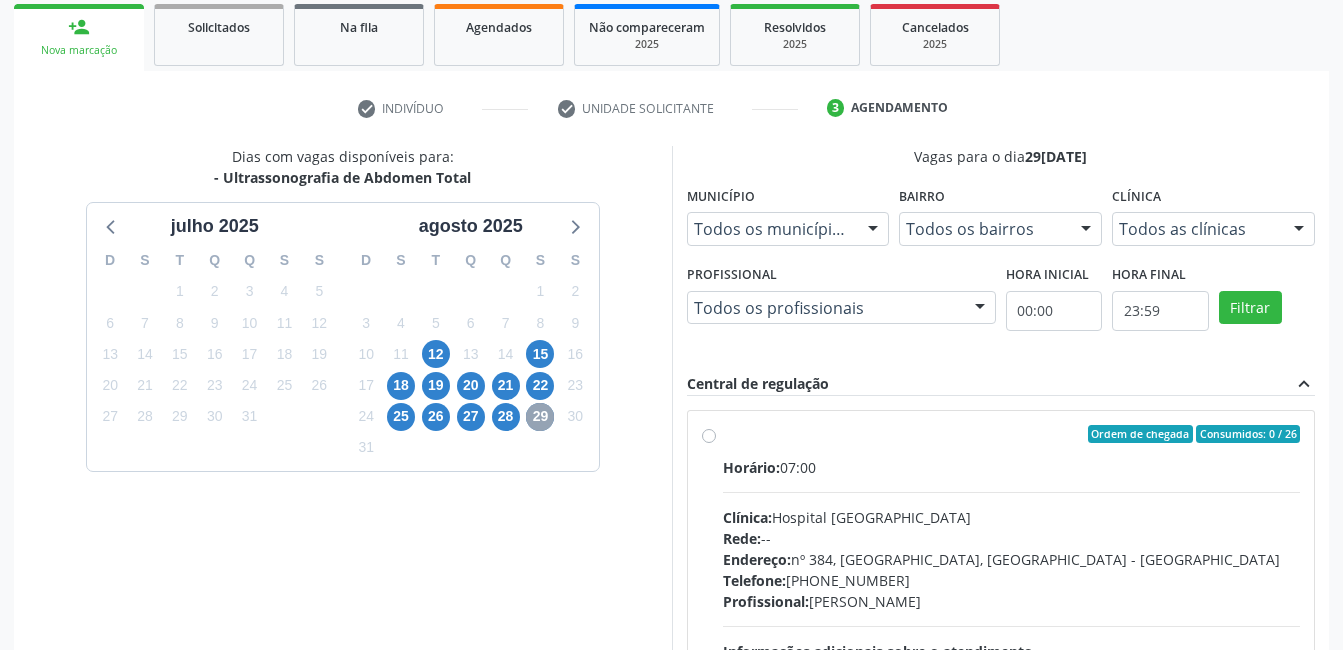 scroll, scrollTop: 509, scrollLeft: 0, axis: vertical 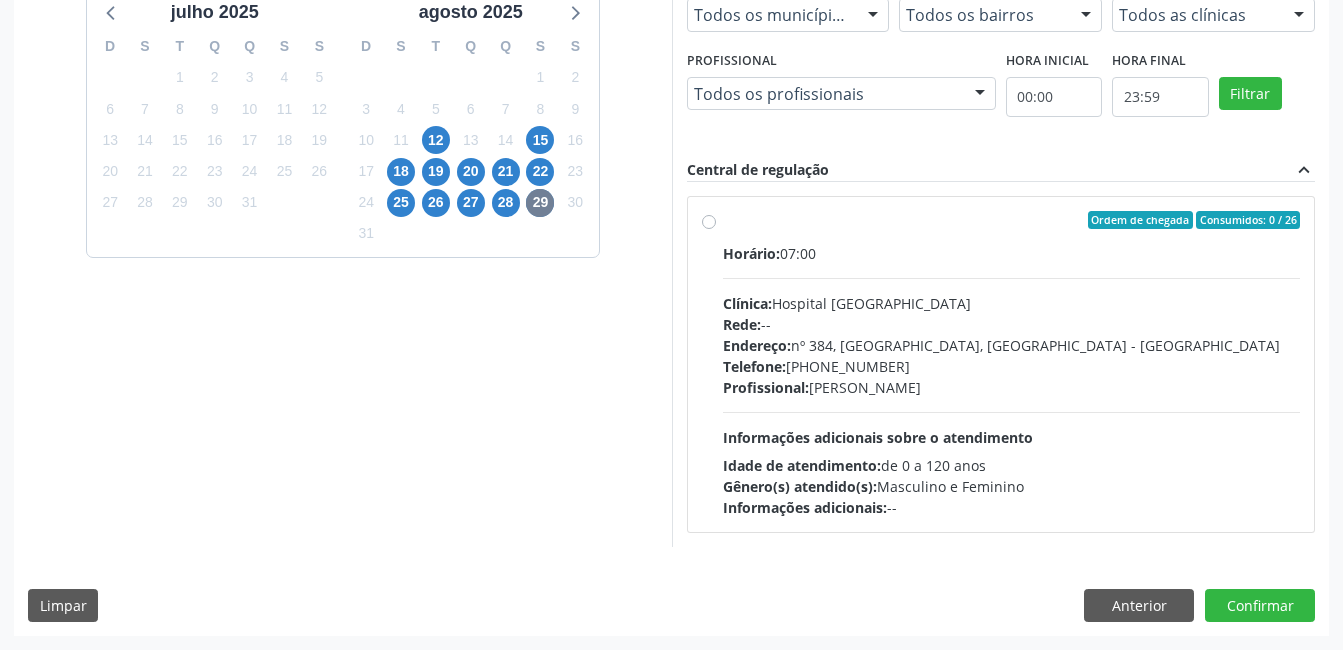 click on "Clínica:  Hospital [GEOGRAPHIC_DATA]" at bounding box center (1012, 303) 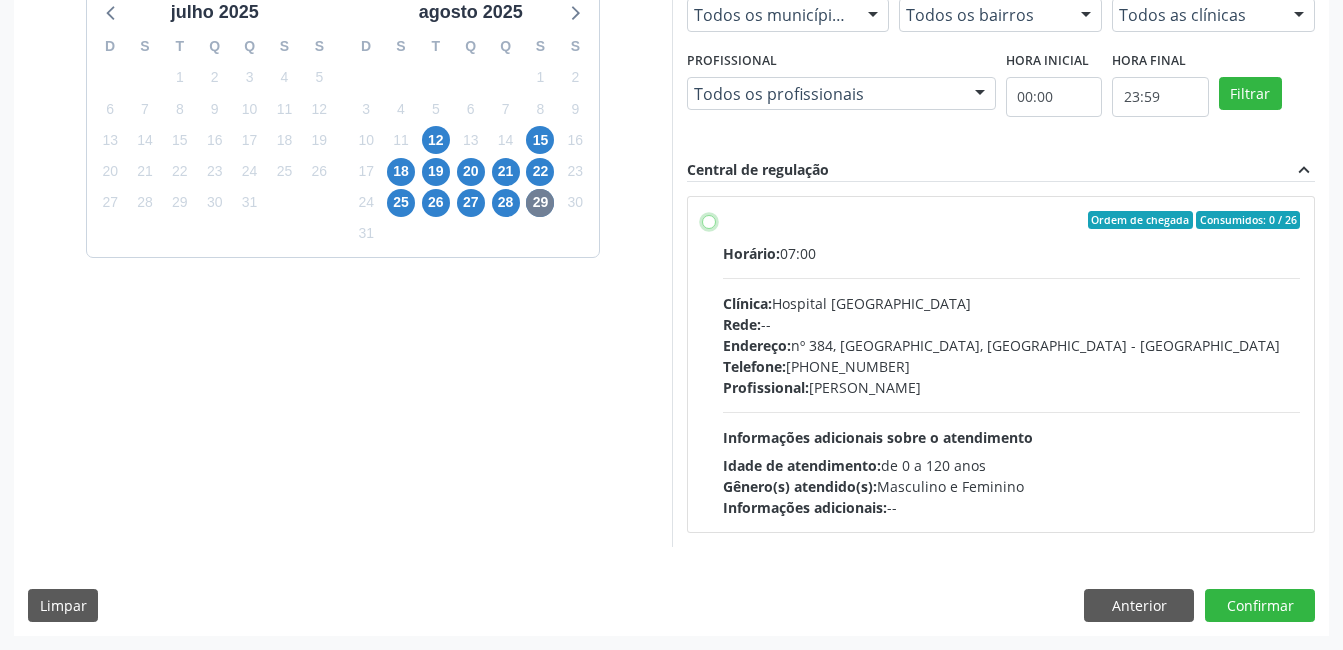 click on "Ordem de chegada
Consumidos: 0 / 26
Horário:   07:00
Clínica:  Hospital [GEOGRAPHIC_DATA]
Rede:
--
Endereço:   [STREET_ADDRESS]
Telefone:   [PHONE_NUMBER]
Profissional:
[PERSON_NAME]
Informações adicionais sobre o atendimento
Idade de atendimento:
de 0 a 120 anos
Gênero(s) atendido(s):
Masculino e Feminino
Informações adicionais:
--" at bounding box center (709, 220) 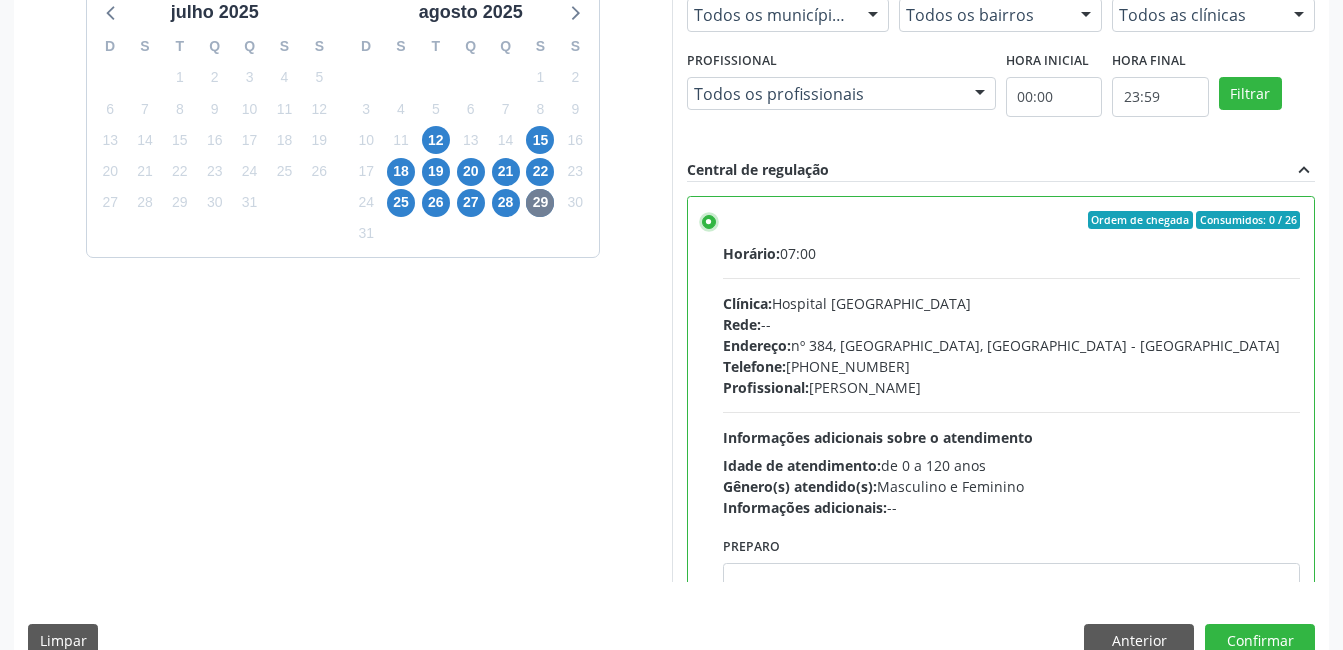scroll, scrollTop: 545, scrollLeft: 0, axis: vertical 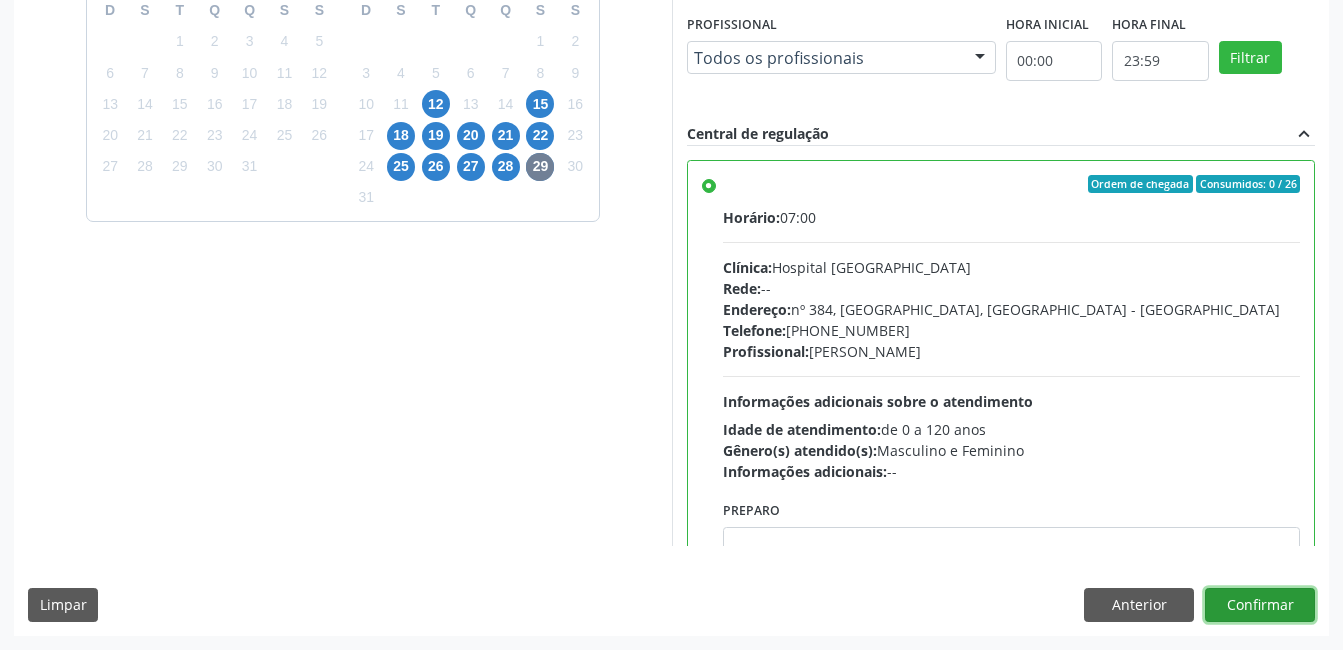 click on "Confirmar" at bounding box center (1260, 605) 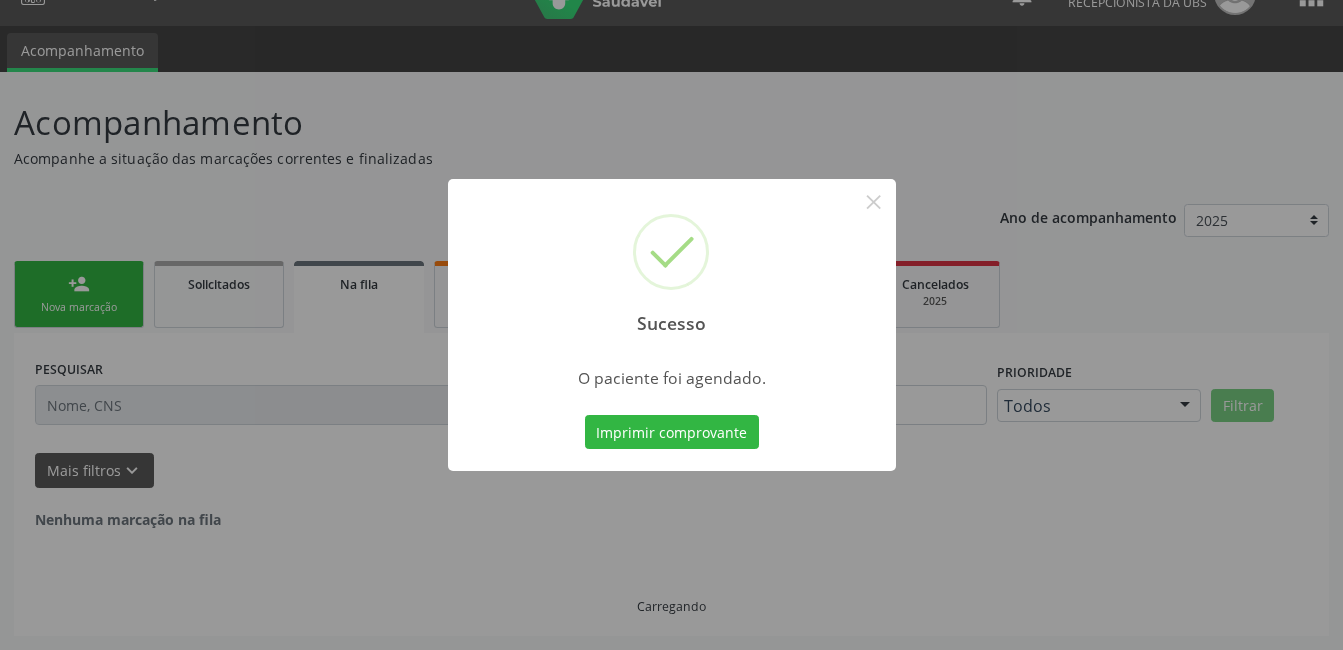 scroll, scrollTop: 0, scrollLeft: 0, axis: both 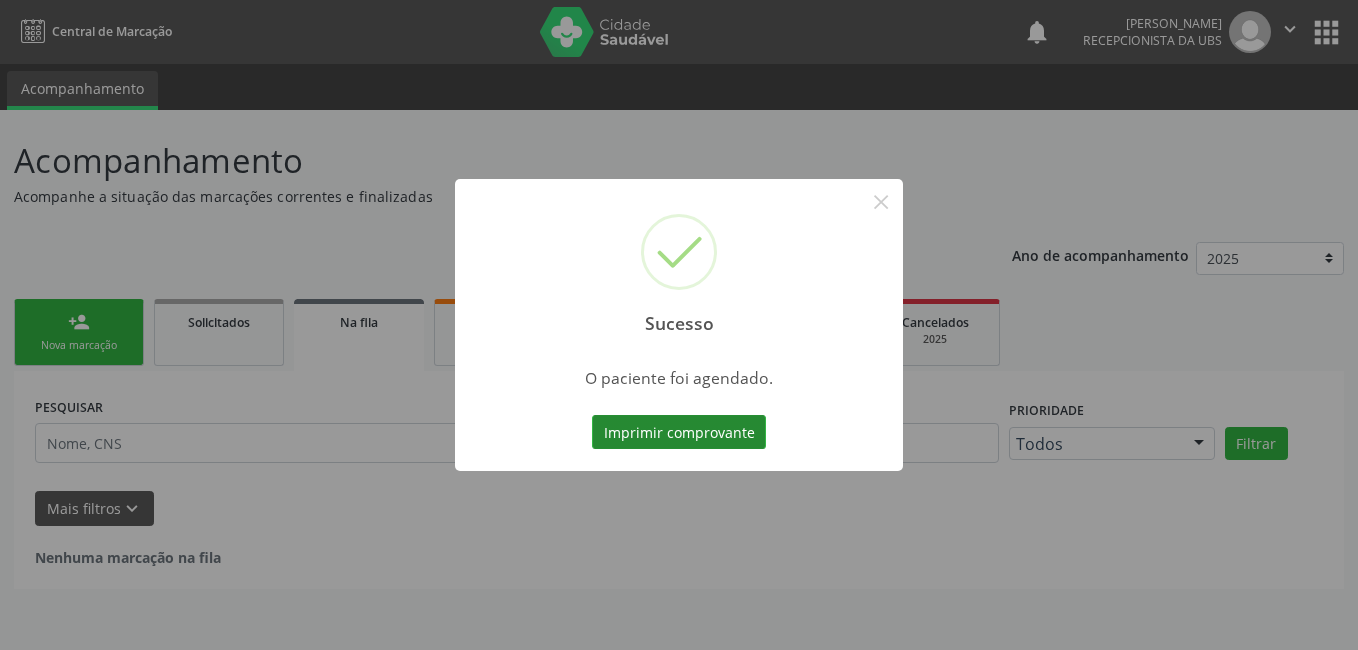click on "Imprimir comprovante" at bounding box center [679, 432] 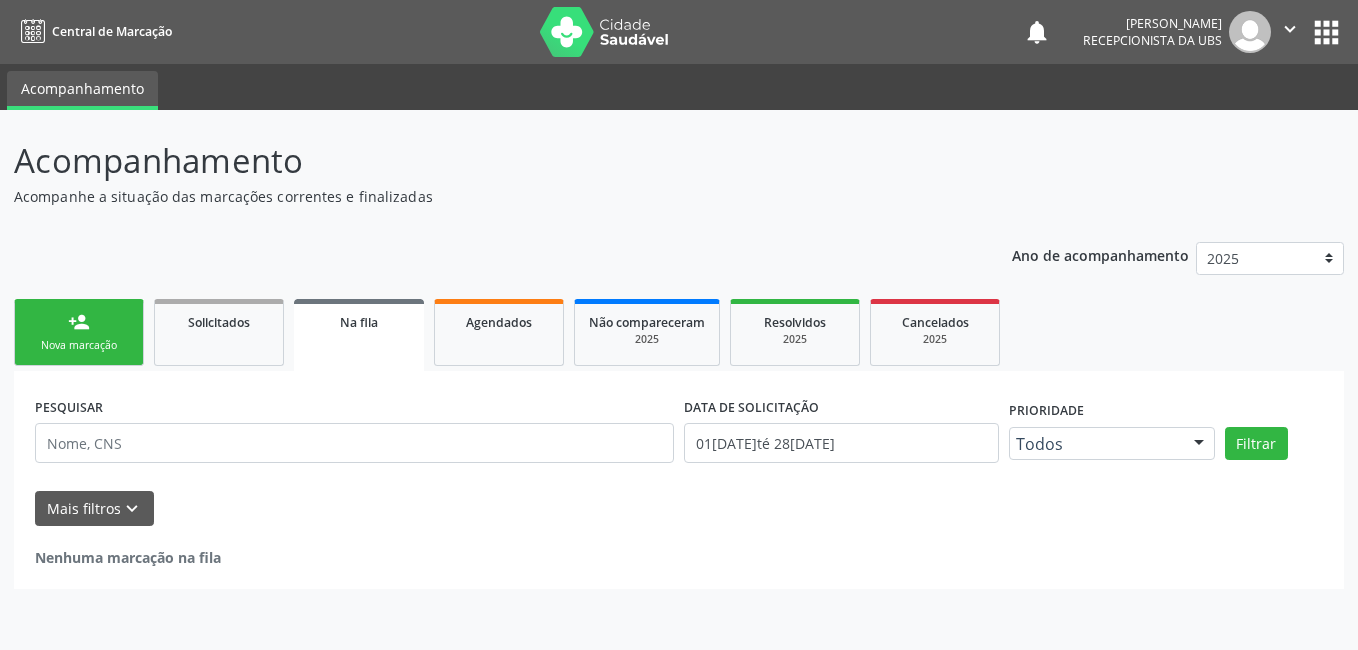 click on "person_add" at bounding box center (79, 322) 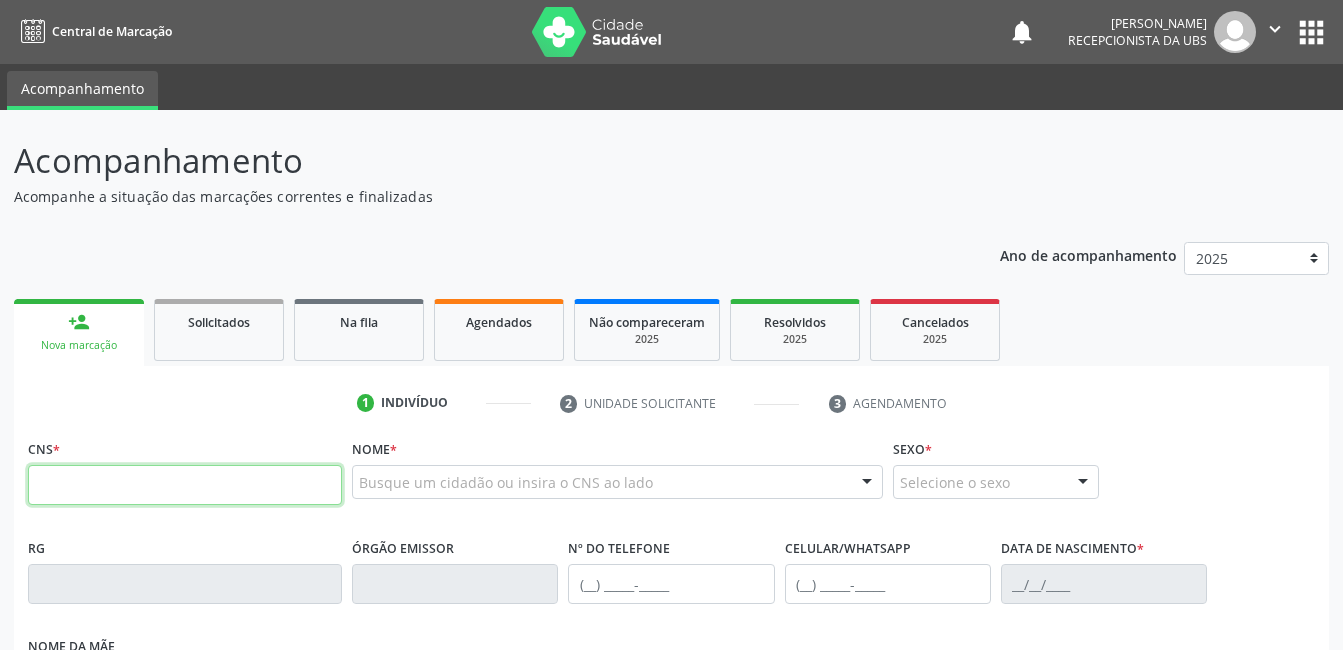 click at bounding box center [185, 485] 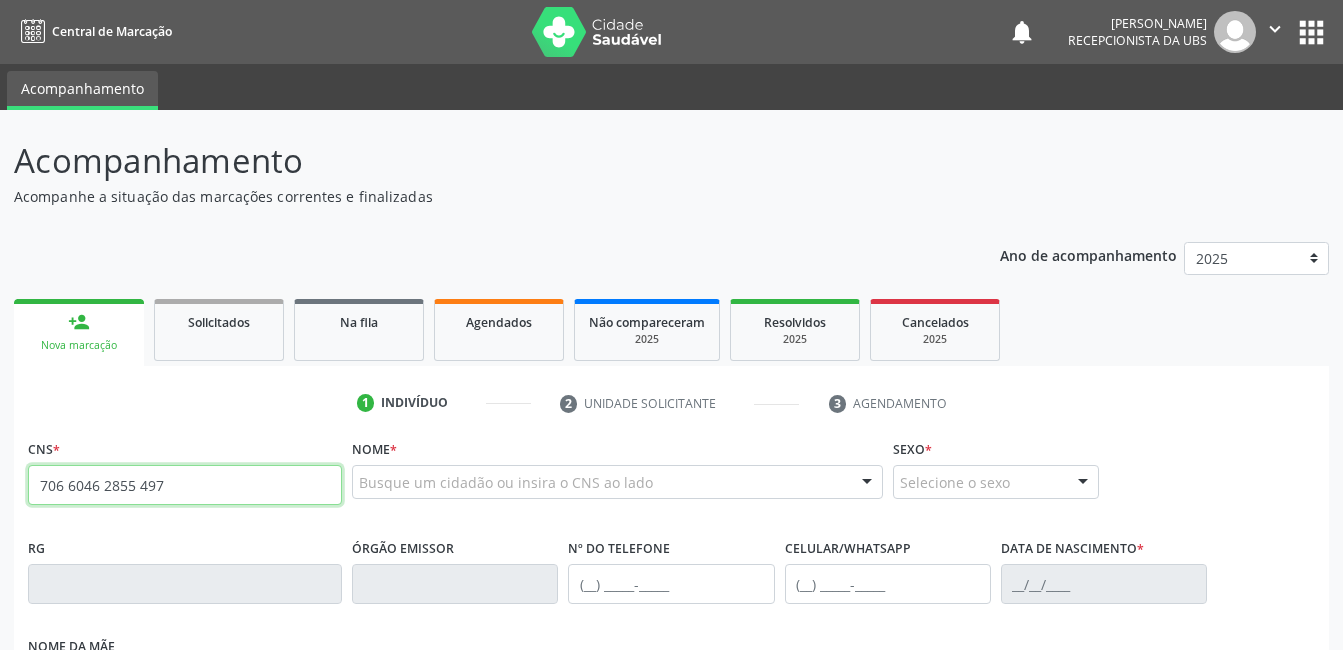 type on "706 6046 2855 4970" 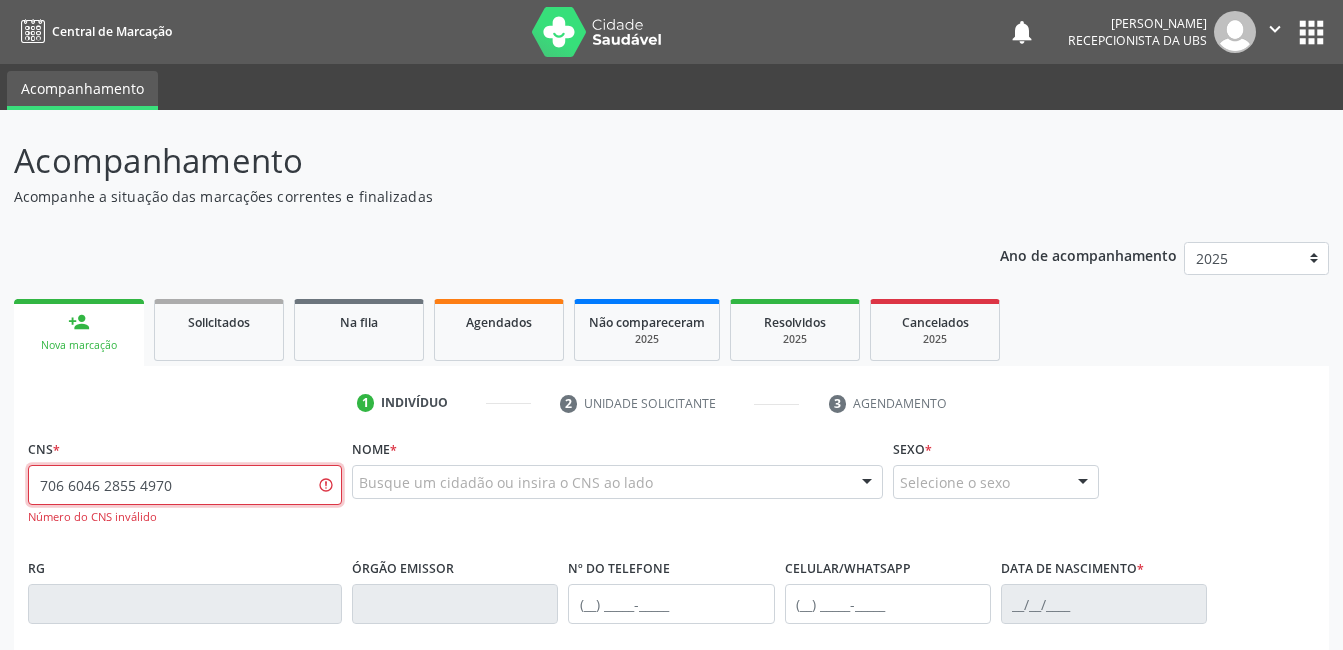 drag, startPoint x: 201, startPoint y: 490, endPoint x: -4, endPoint y: 485, distance: 205.06097 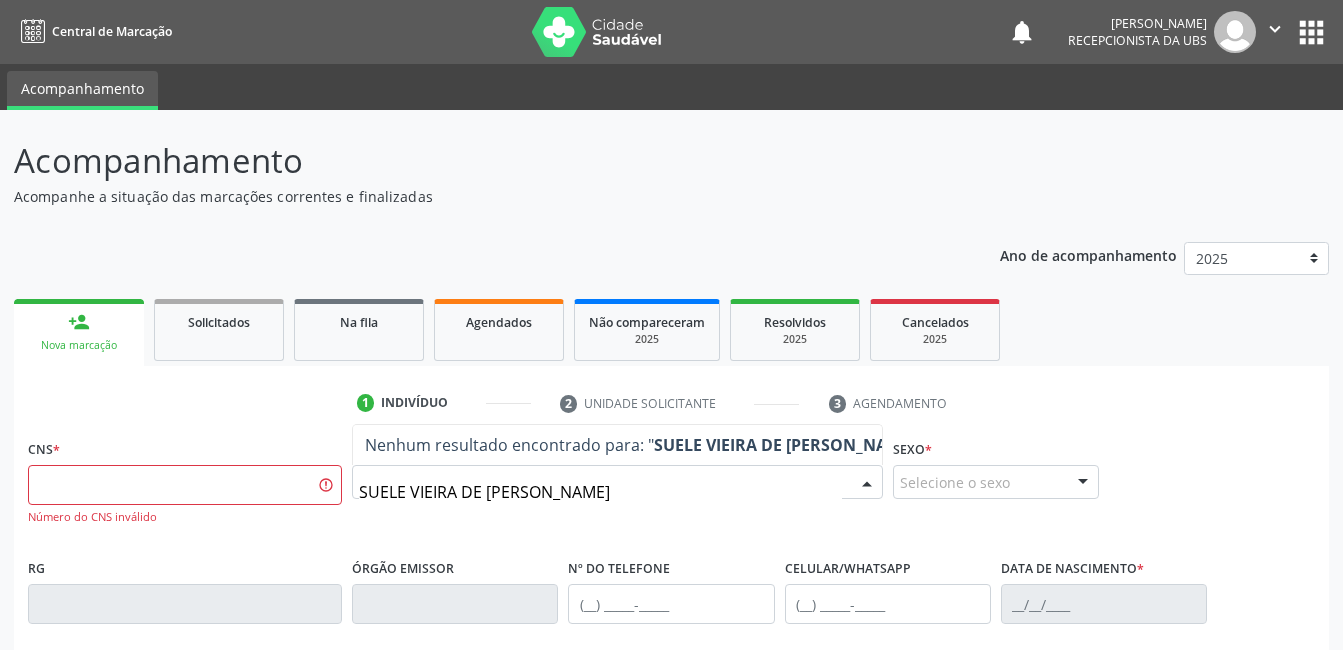 drag, startPoint x: 578, startPoint y: 491, endPoint x: 355, endPoint y: 495, distance: 223.03587 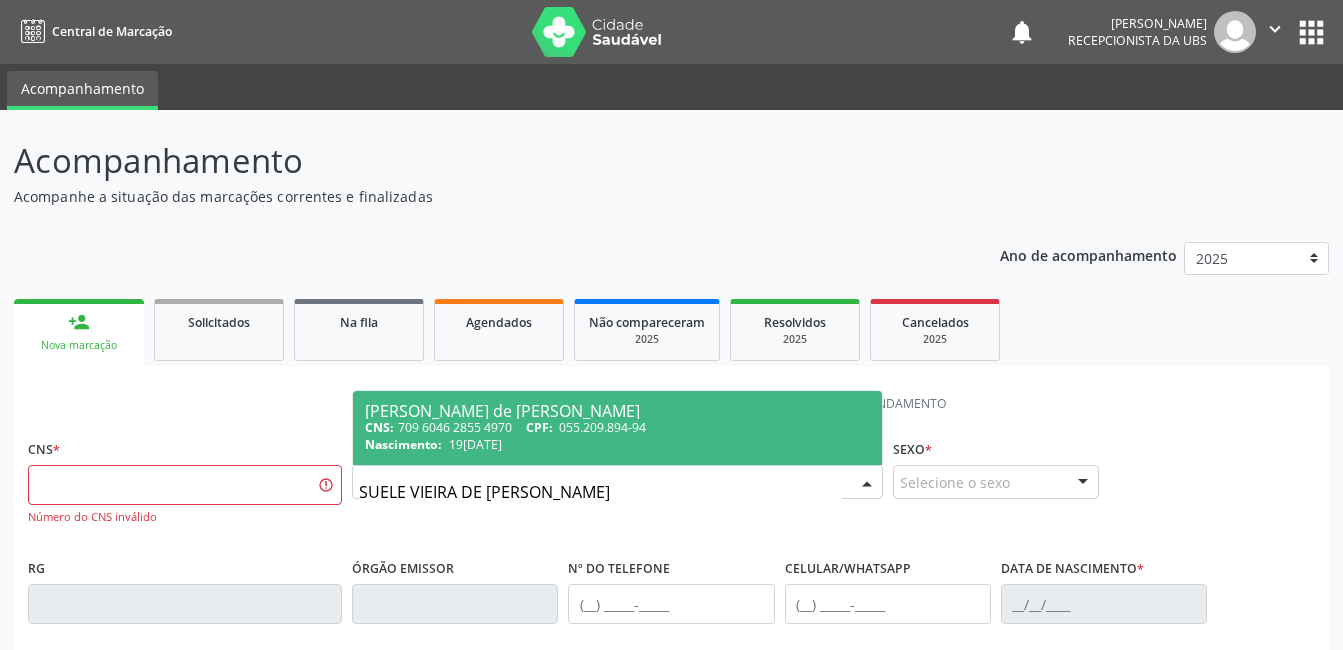 type on "SUELE VIEIRA DE [PERSON_NAME]" 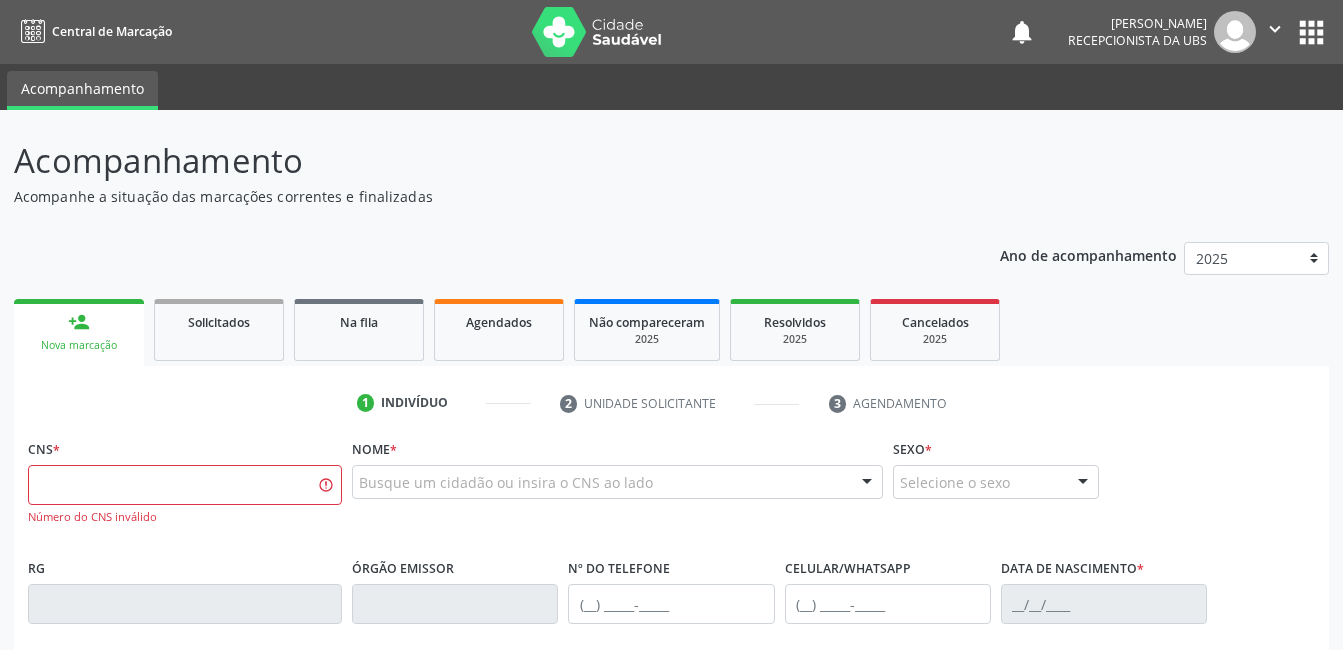 click on "Nome
*
Busque um cidadão ou insira o CNS ao lado
Nenhum resultado encontrado para: "   "
Digite o nome ou CNS para buscar um indivíduo" at bounding box center [617, 493] 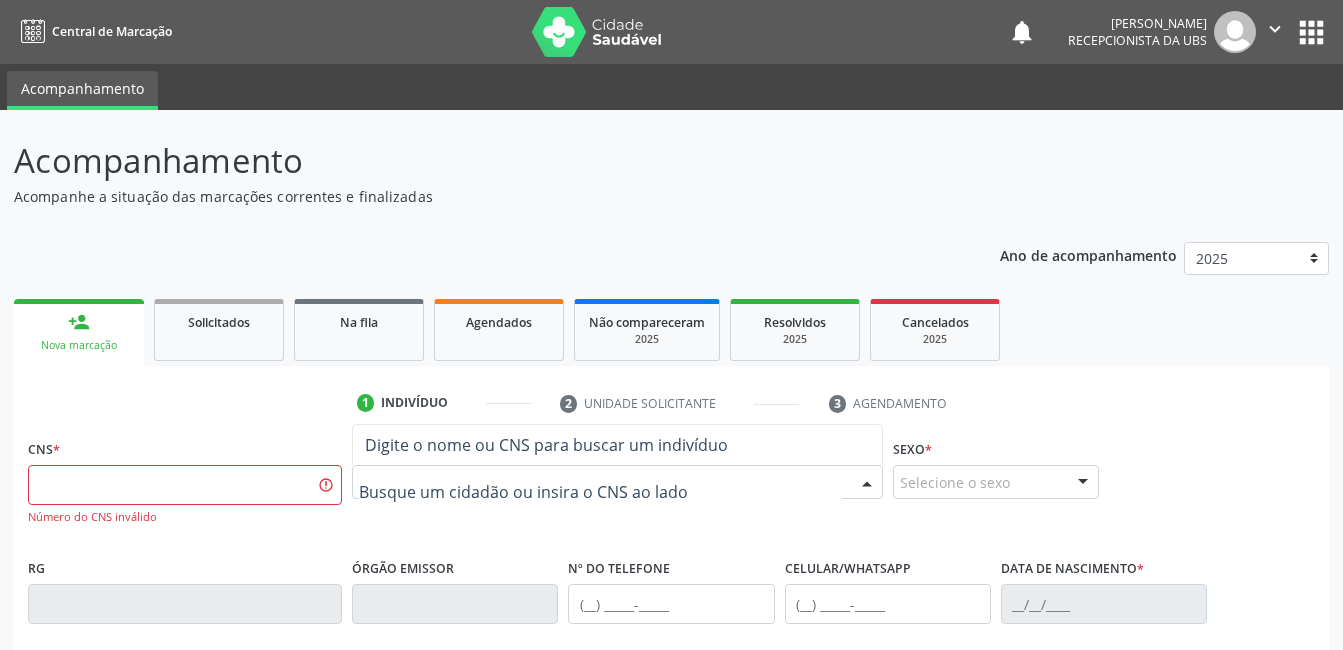 click at bounding box center [617, 482] 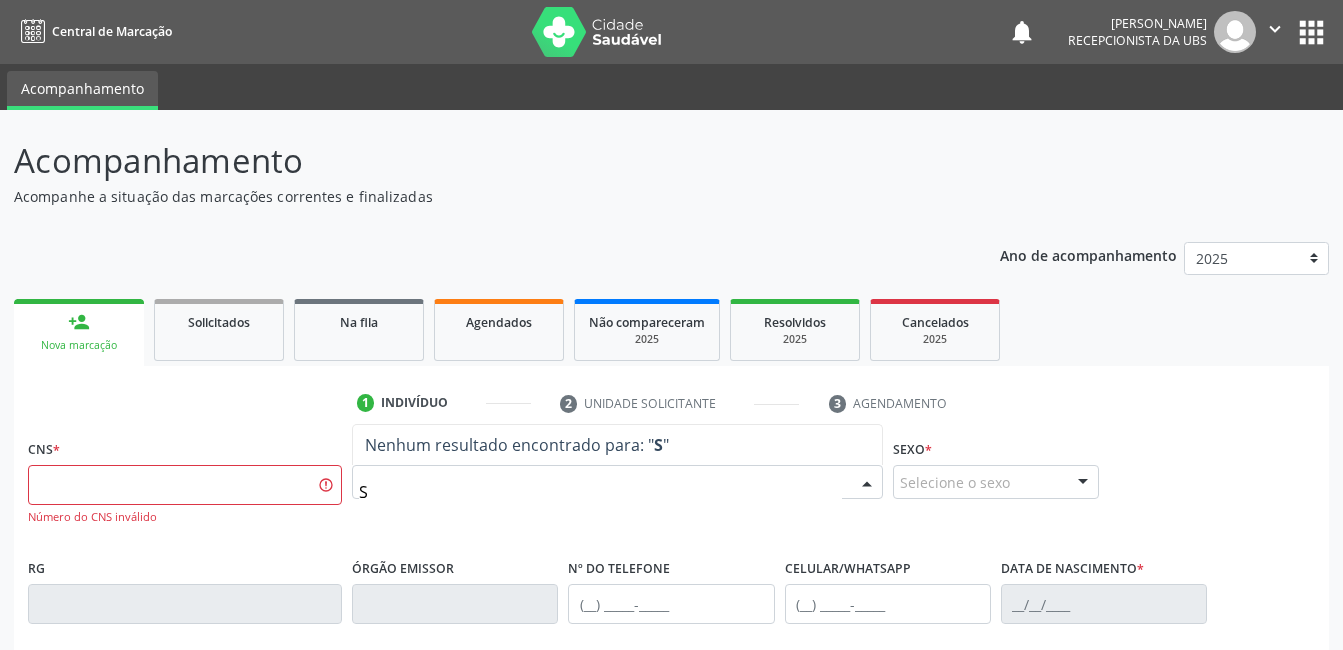 type on "SU" 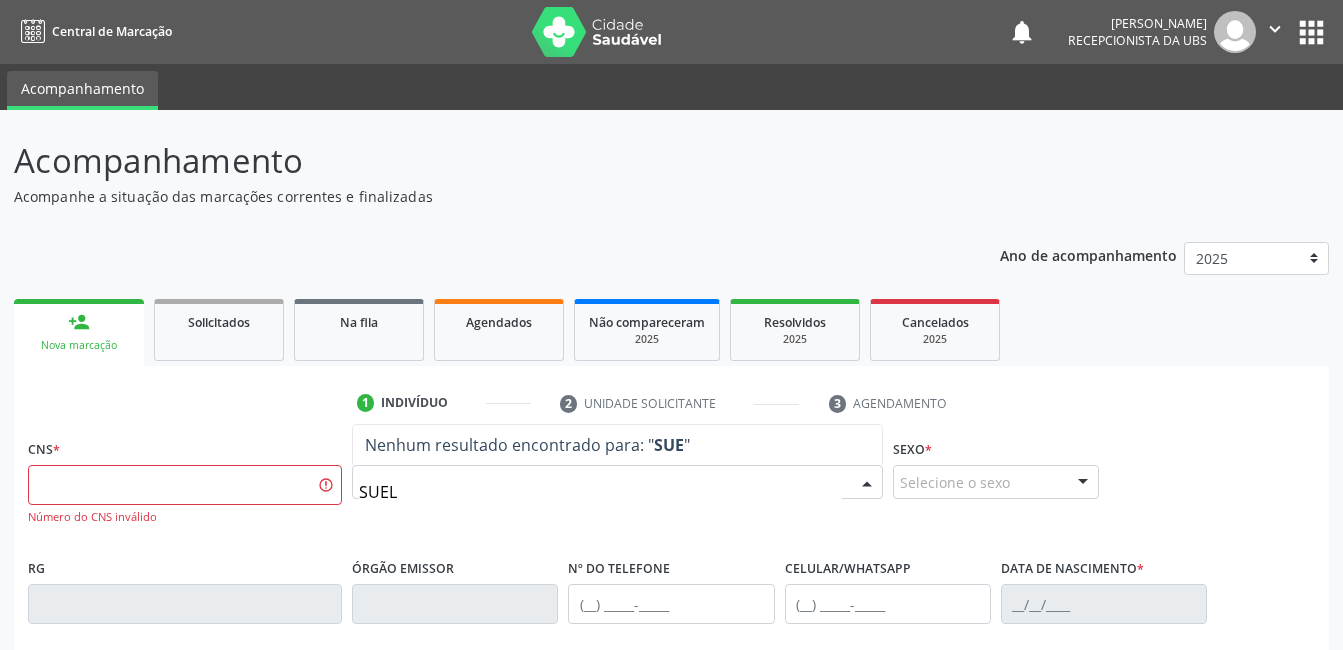 scroll, scrollTop: 0, scrollLeft: 0, axis: both 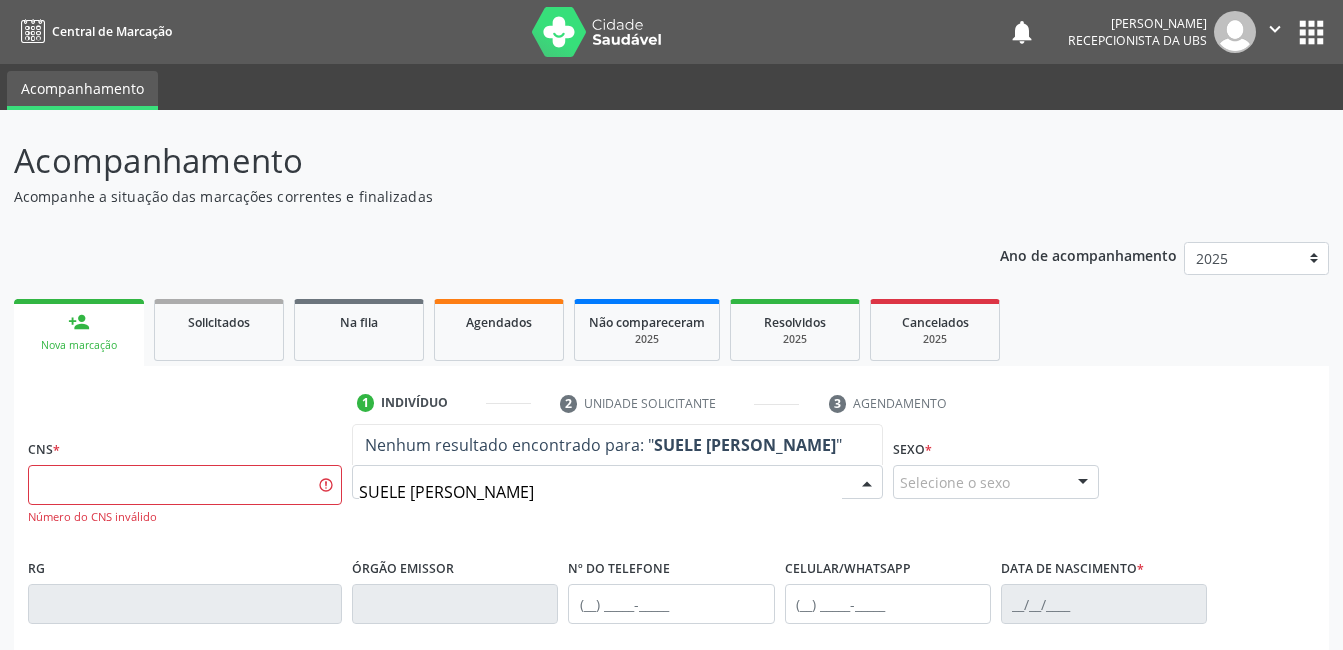 type on "SUELE VIEIRA DE LIMA BERTO" 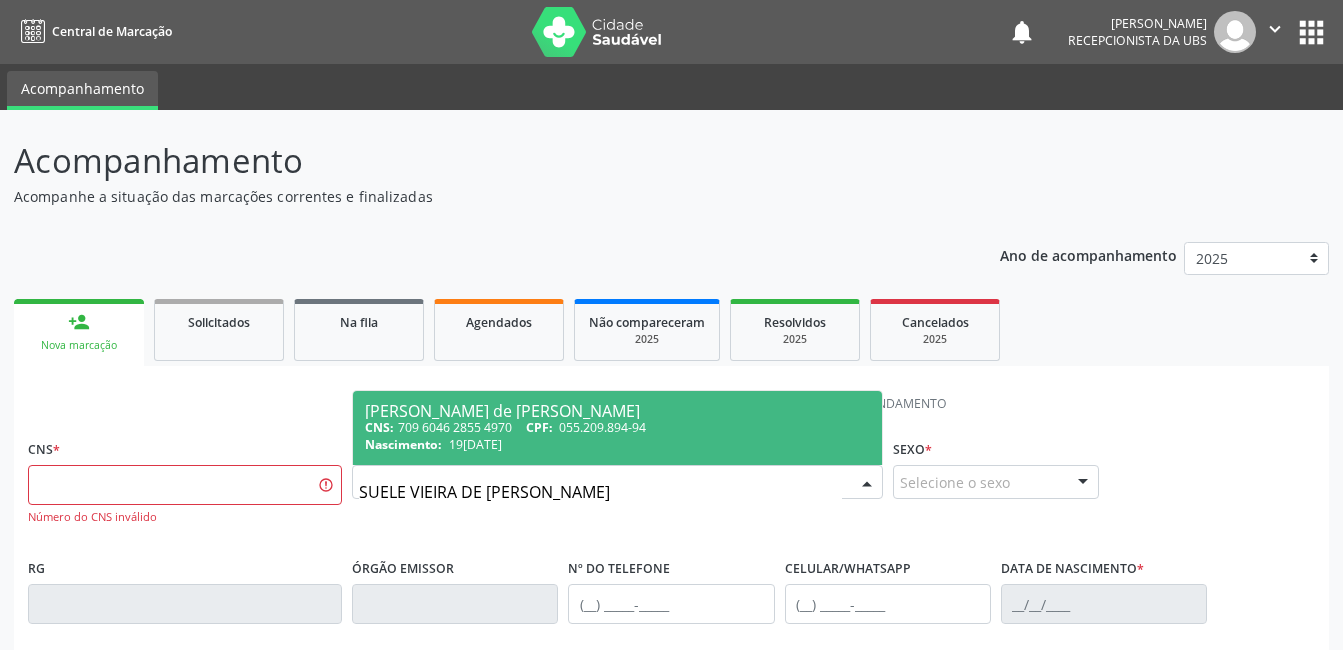 click on "Nascimento:
19/02/1980" at bounding box center (617, 444) 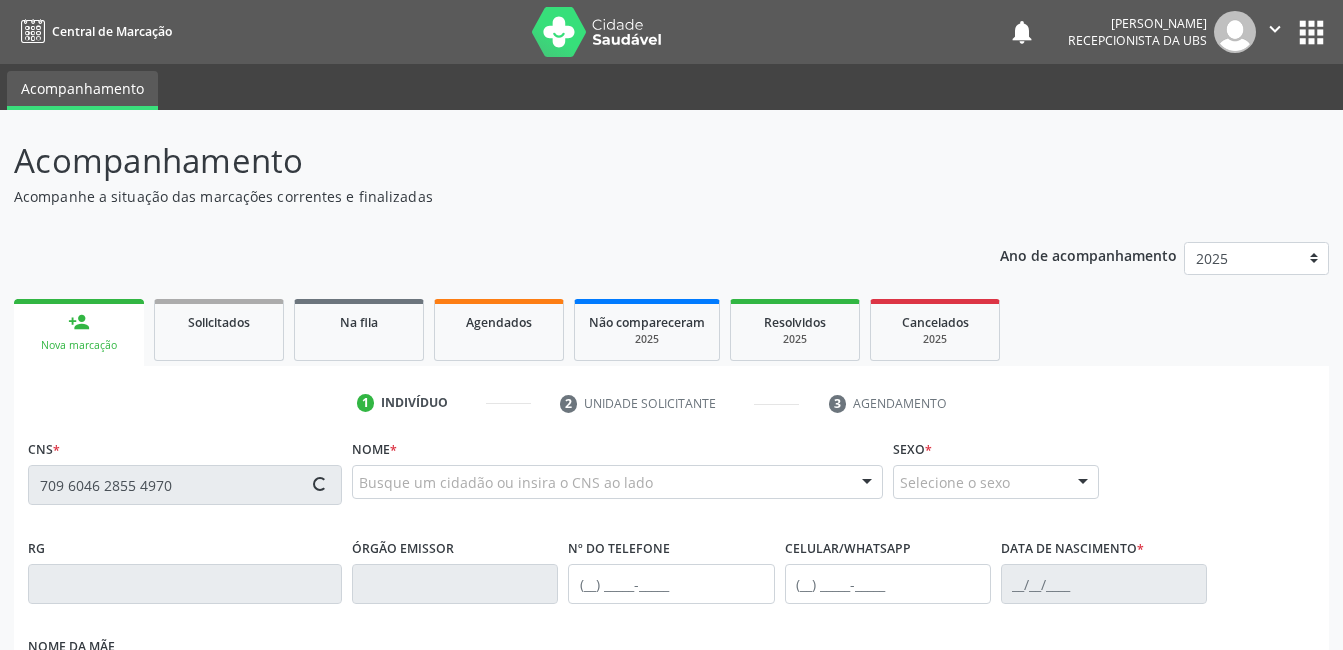 type on "709 6046 2855 4970" 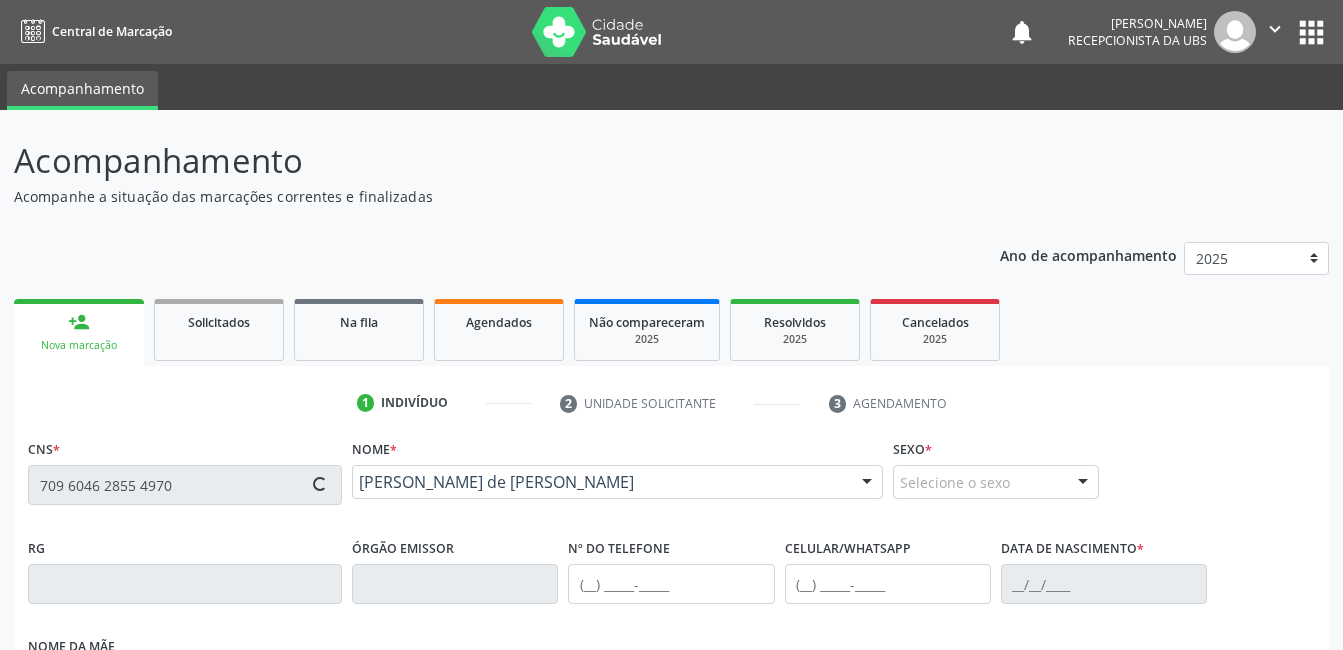 type on "(87) 99809-6089" 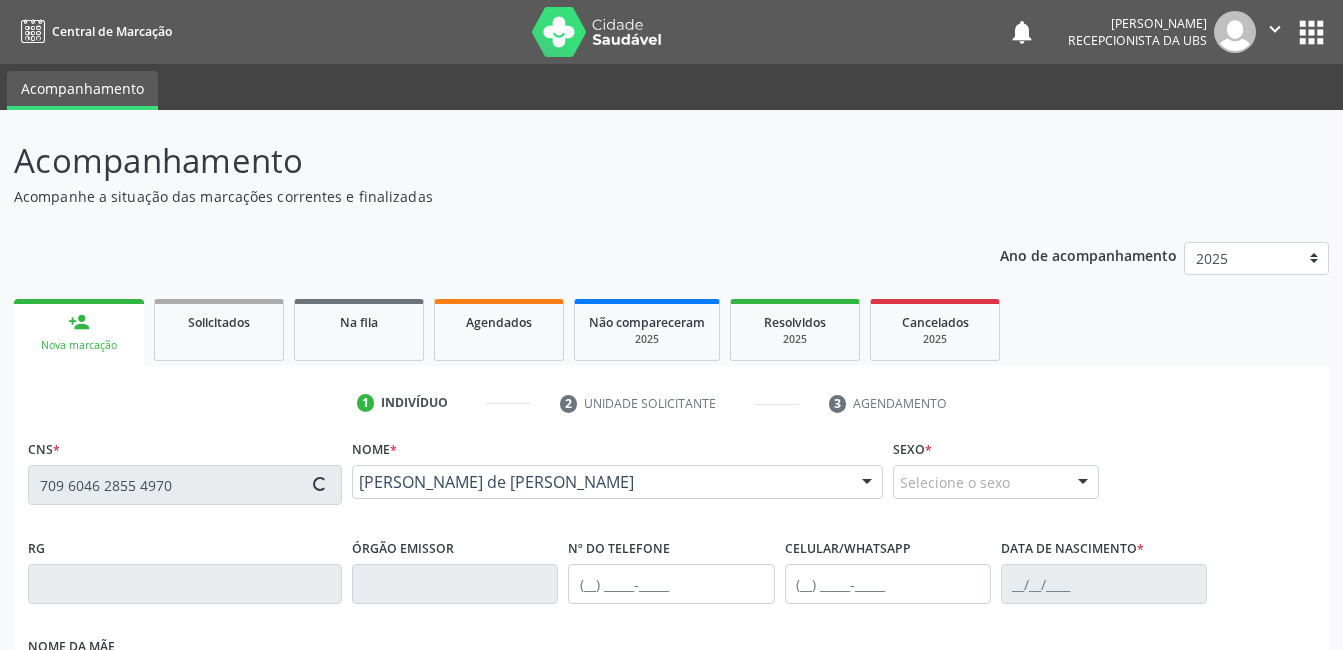 type on "19[DATE]" 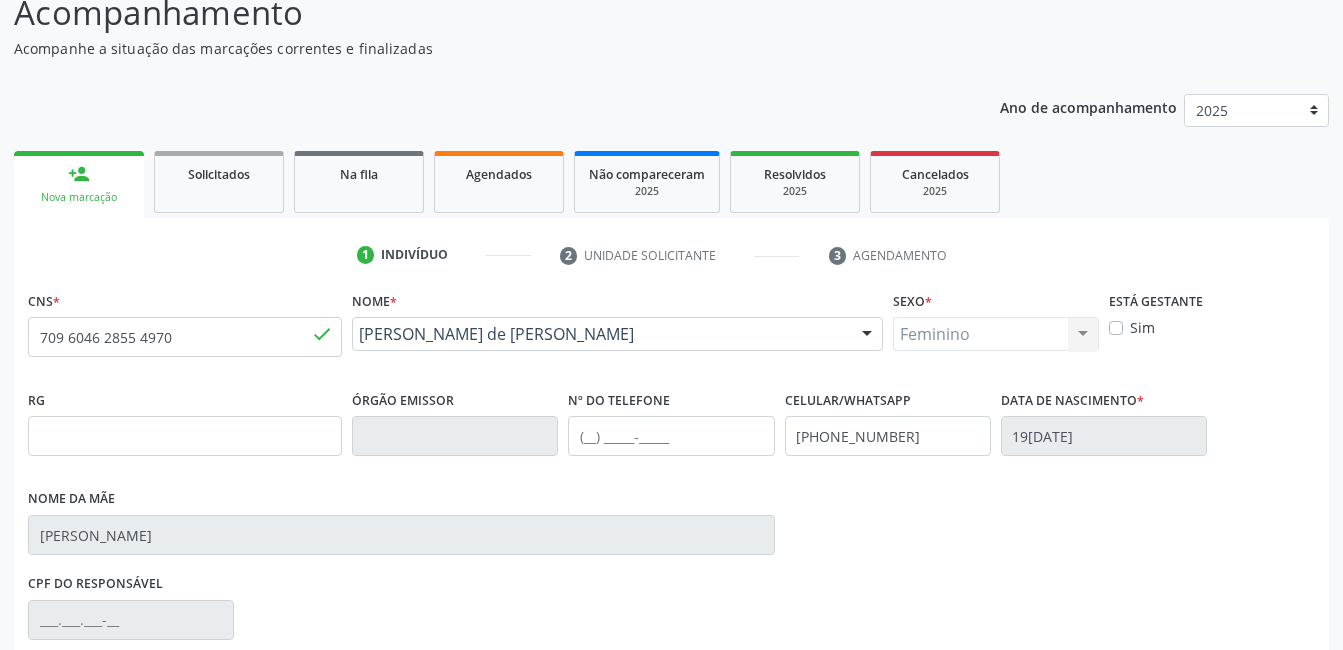 scroll, scrollTop: 300, scrollLeft: 0, axis: vertical 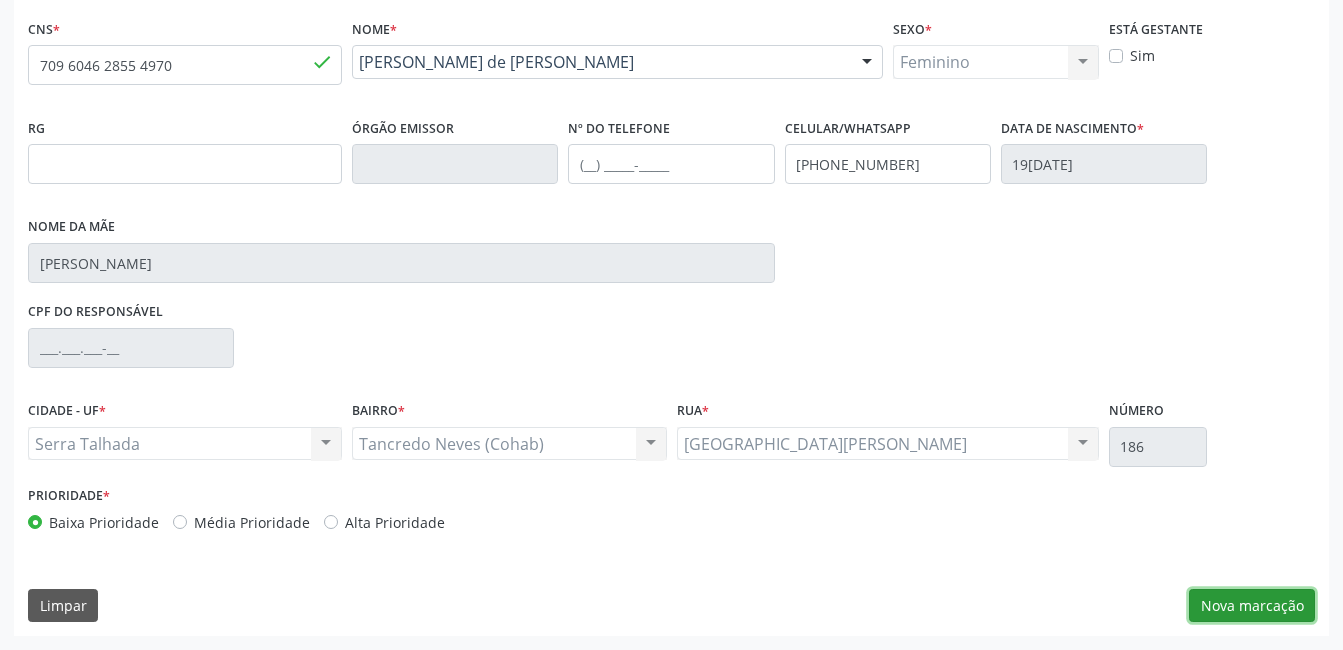 click on "Nova marcação" at bounding box center (1252, 606) 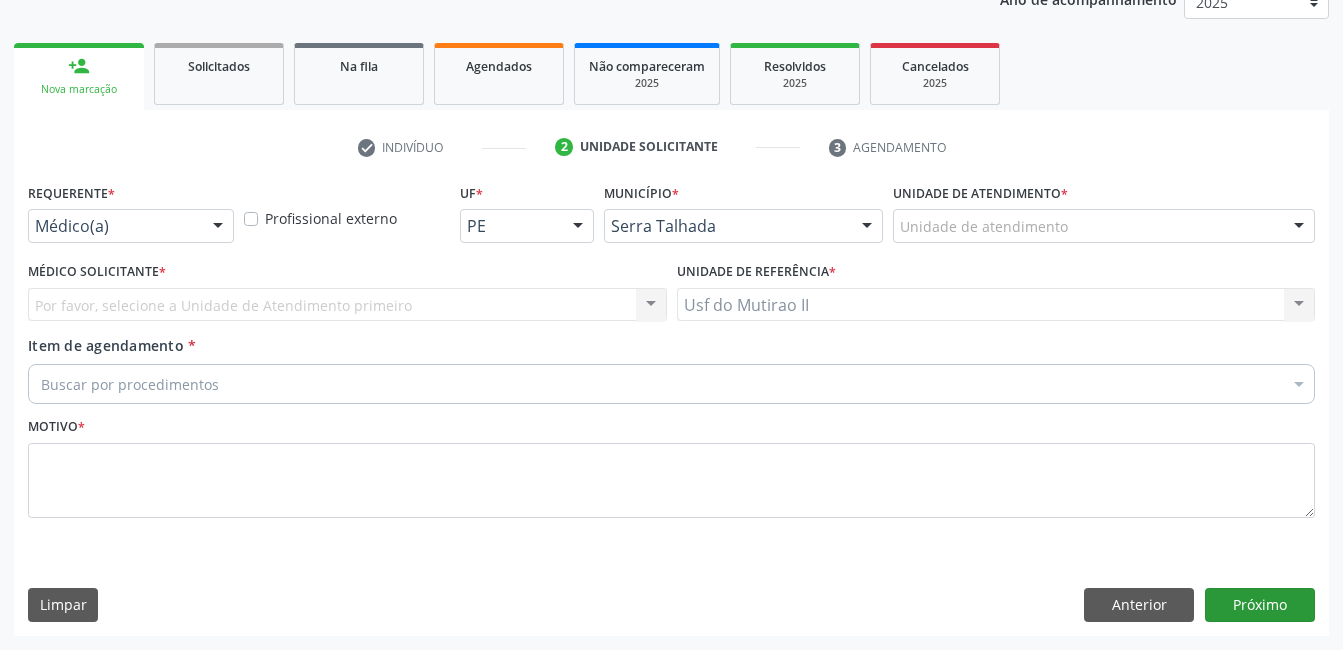 scroll, scrollTop: 256, scrollLeft: 0, axis: vertical 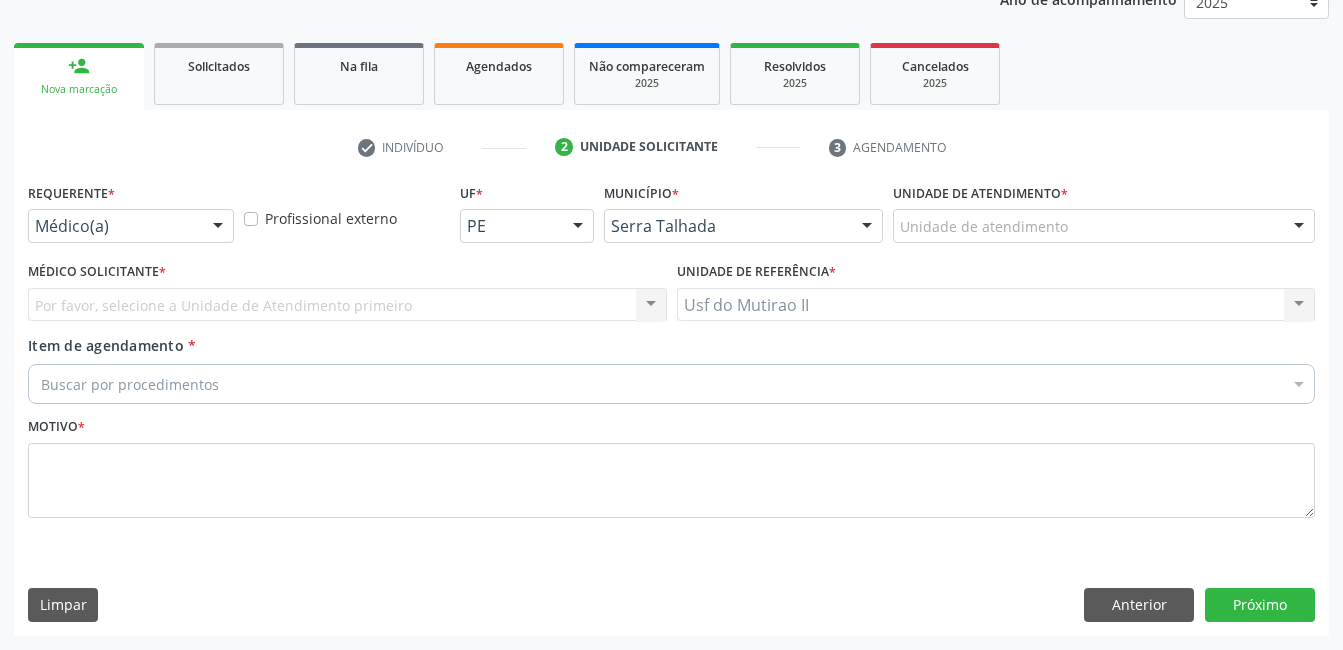 click on "Buscar por procedimentos" at bounding box center (671, 384) 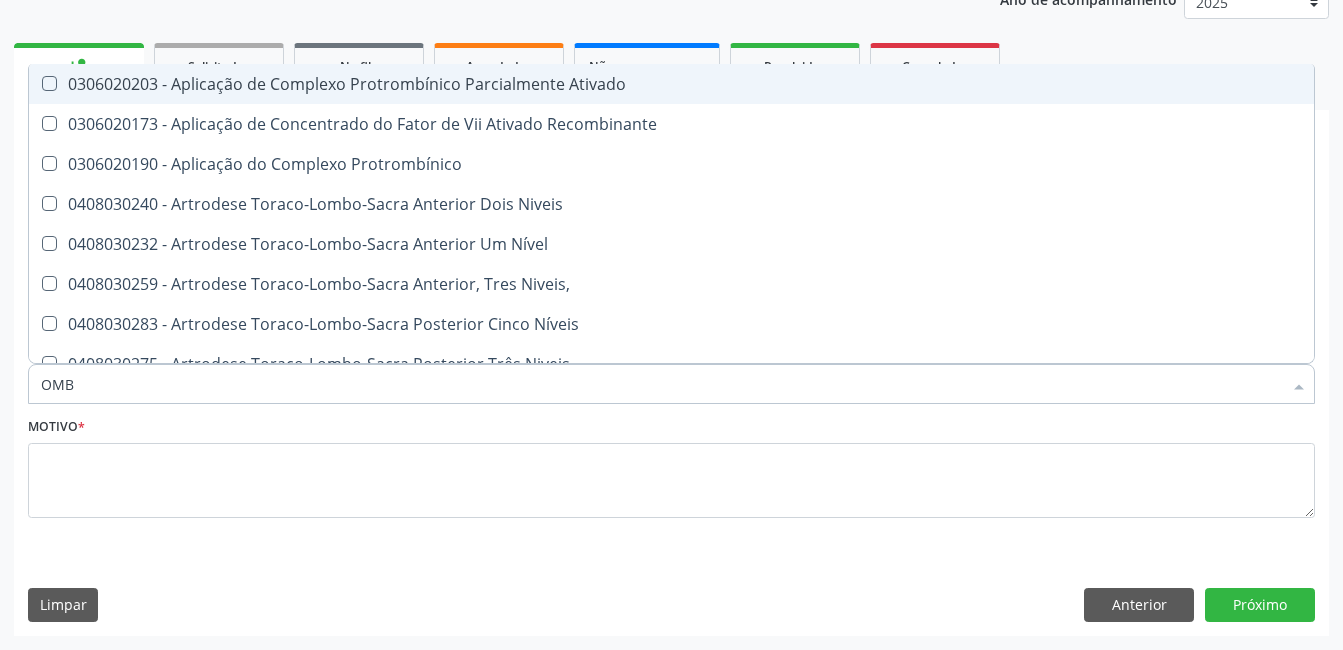 type on "OMBR" 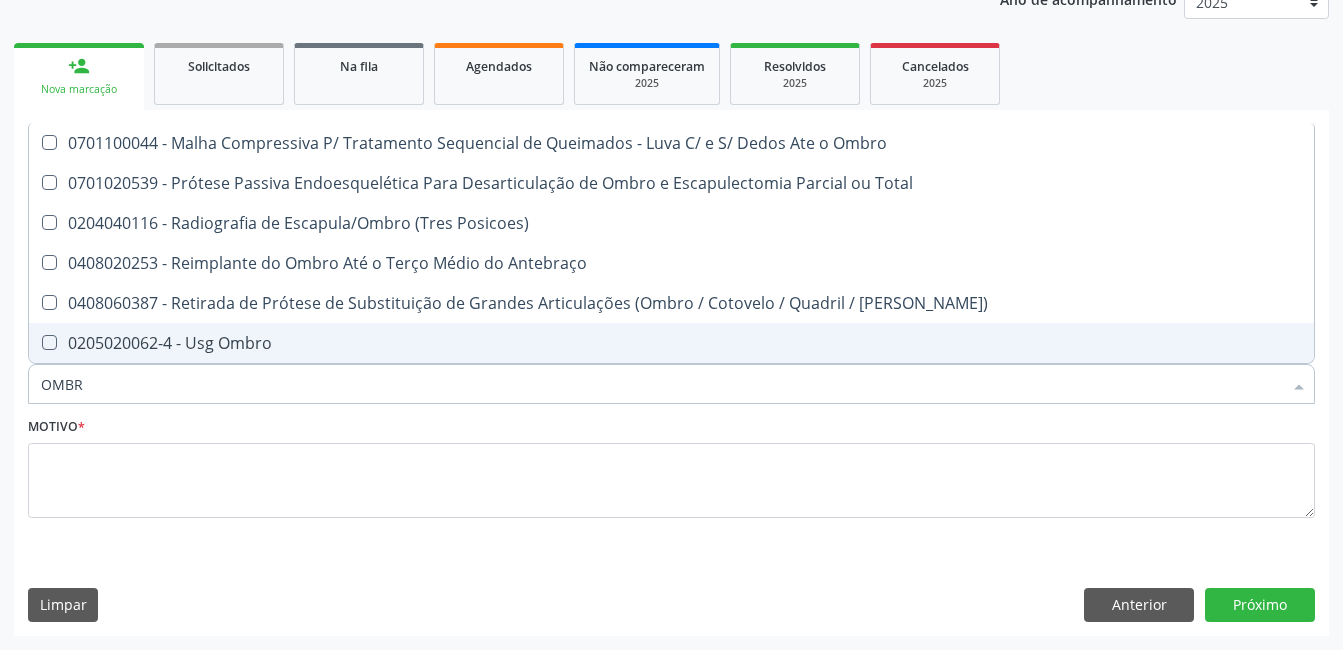 click on "0205020062-4 - Usg Ombro" at bounding box center [671, 343] 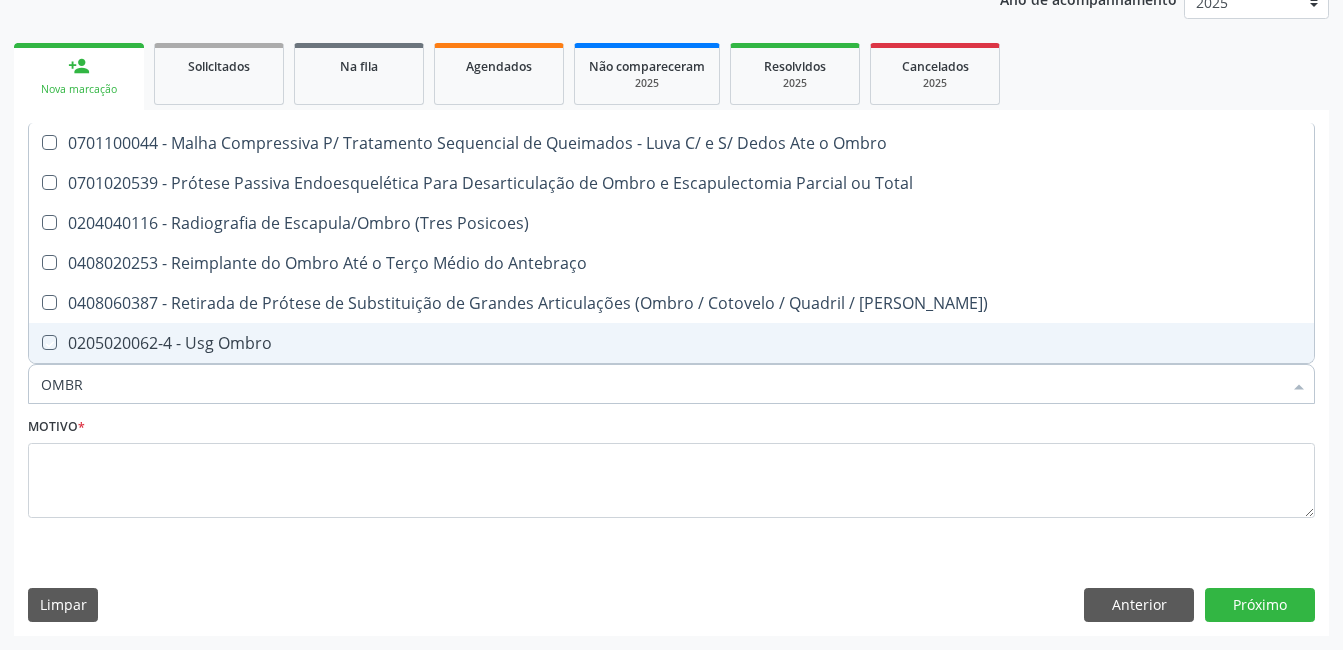 checkbox on "true" 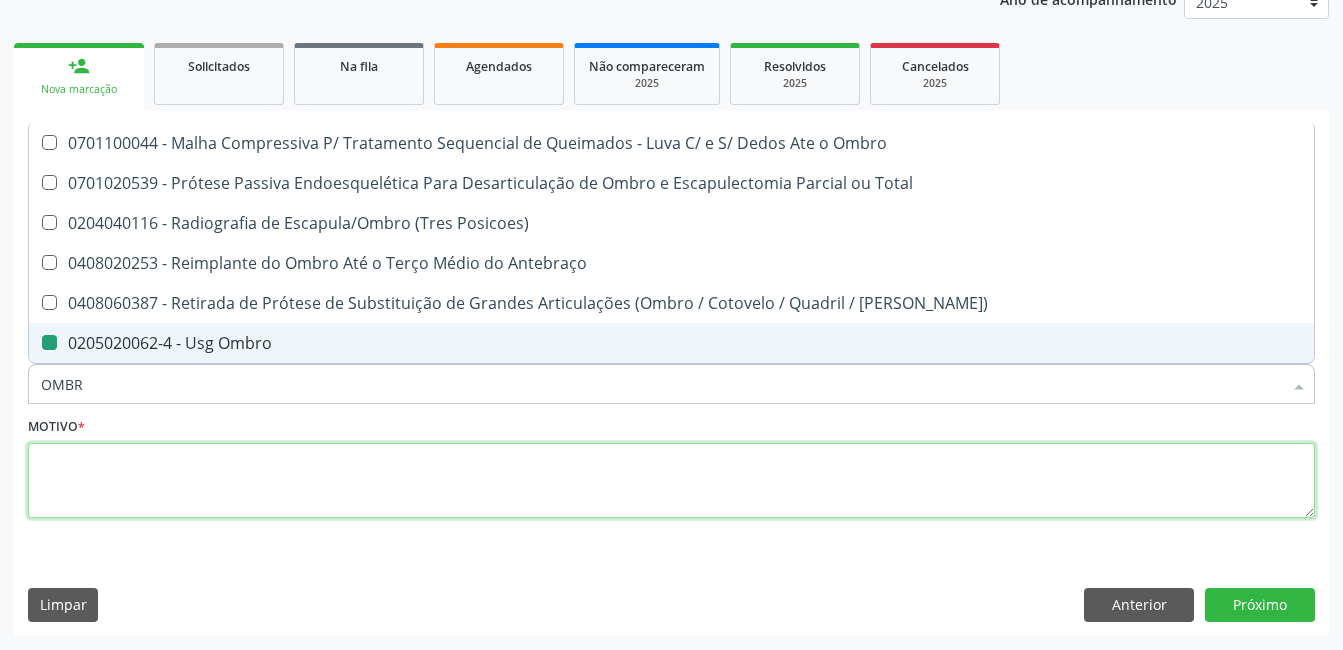 click at bounding box center (671, 481) 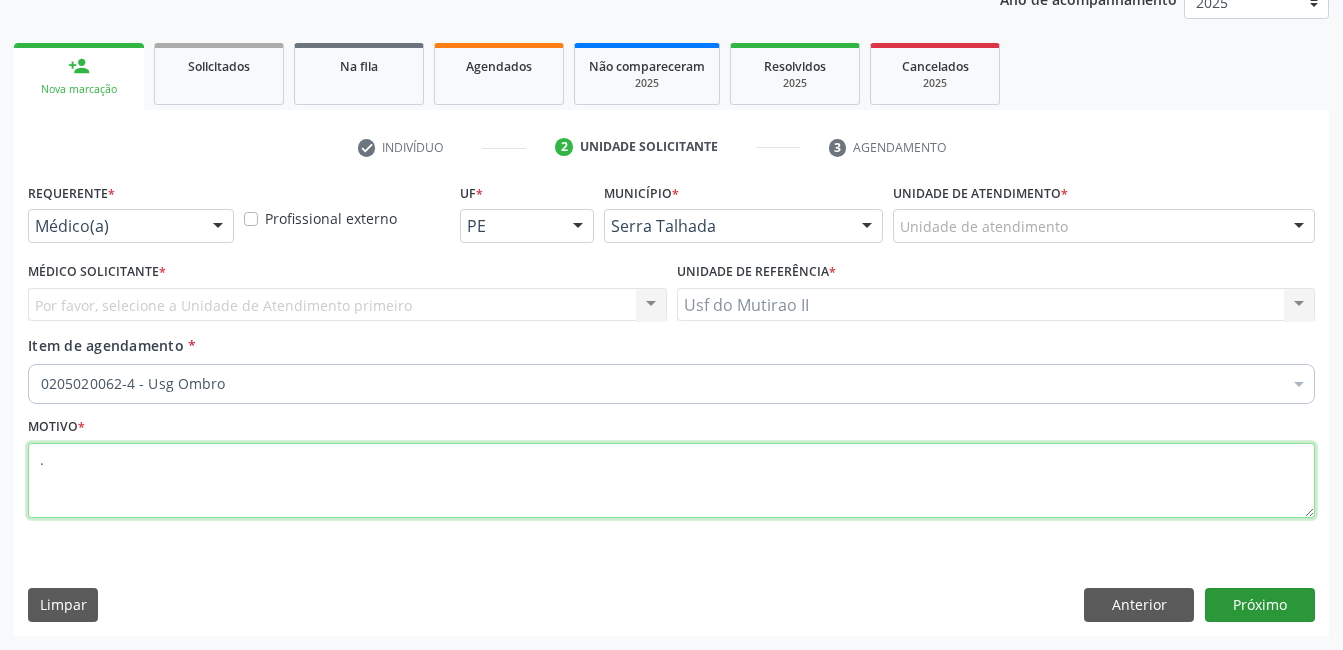 type on "." 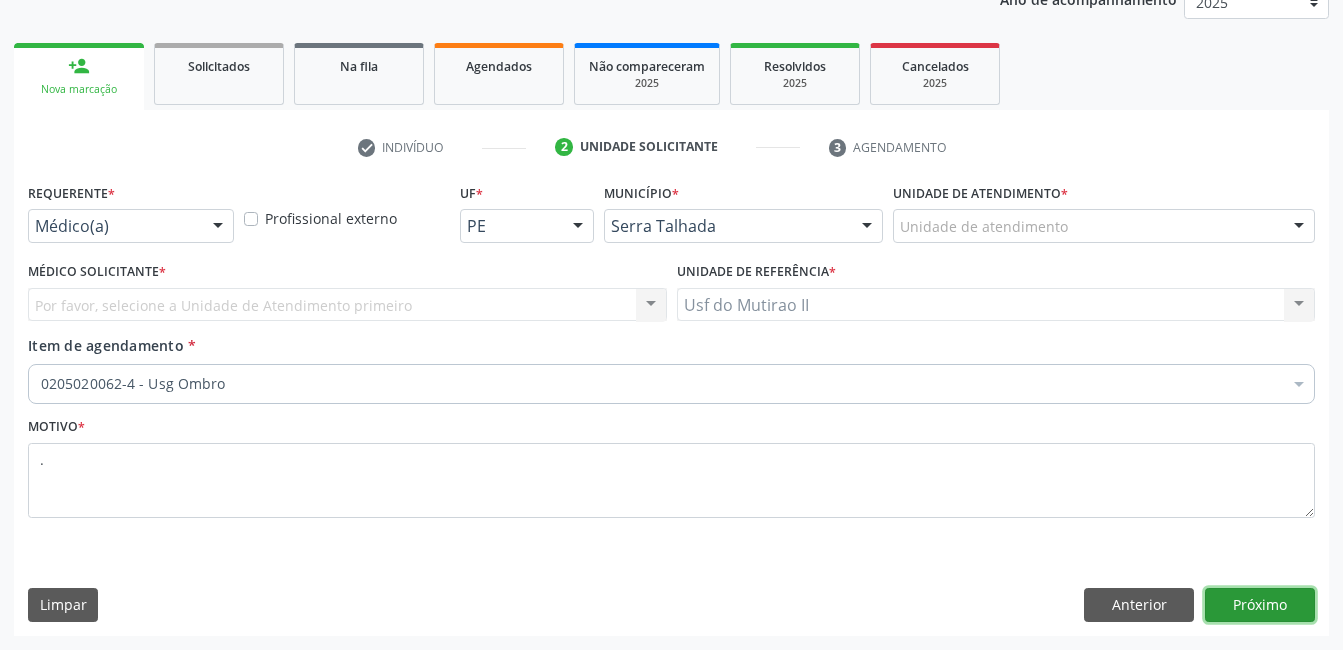 click on "Próximo" at bounding box center (1260, 605) 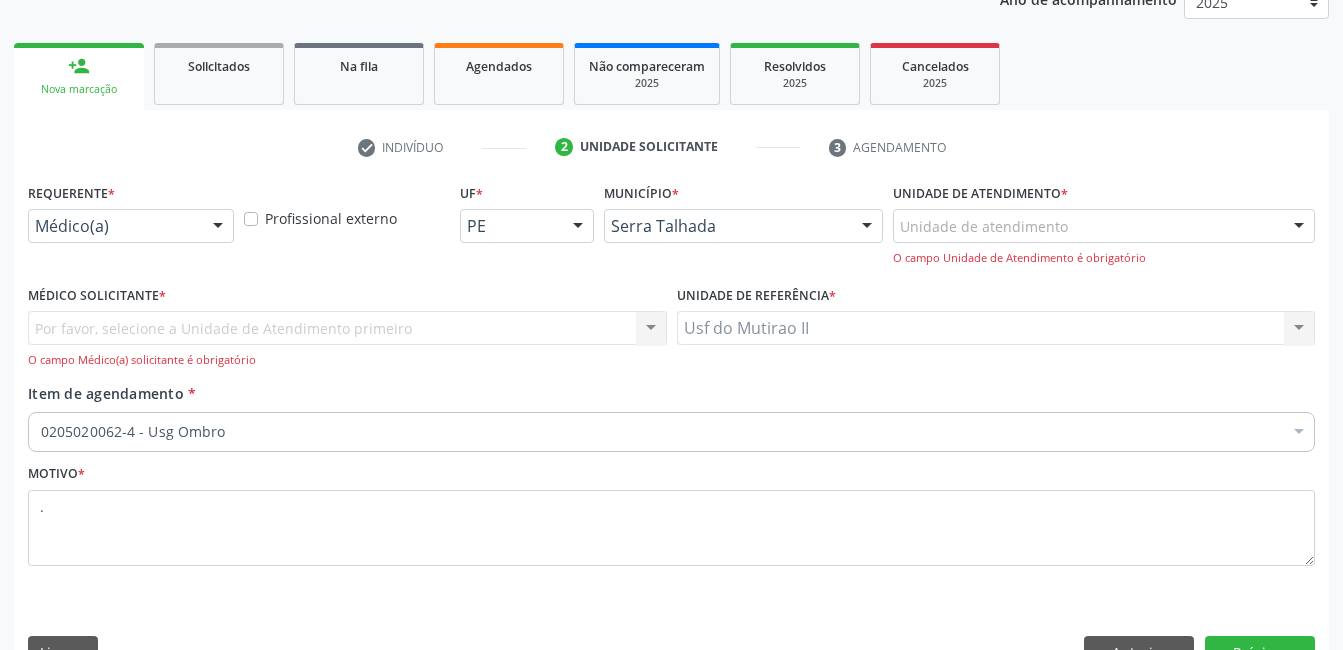 click on "Médico(a)" at bounding box center [131, 226] 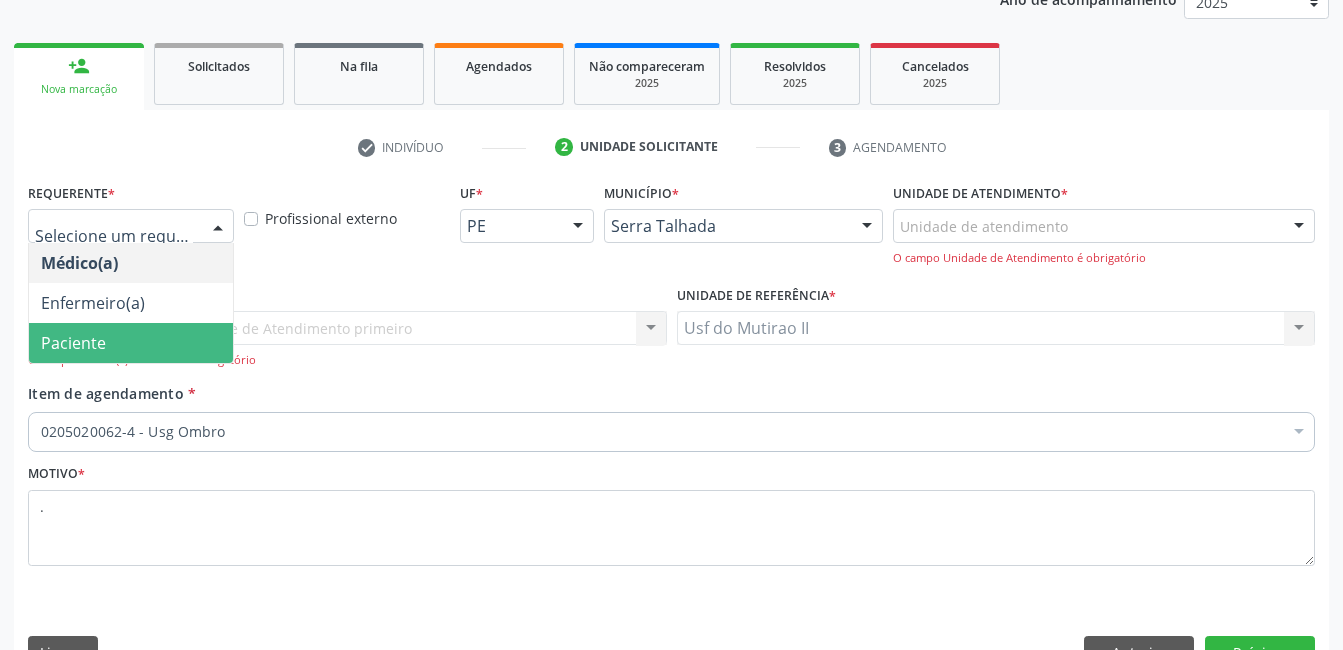 click on "Paciente" at bounding box center (131, 343) 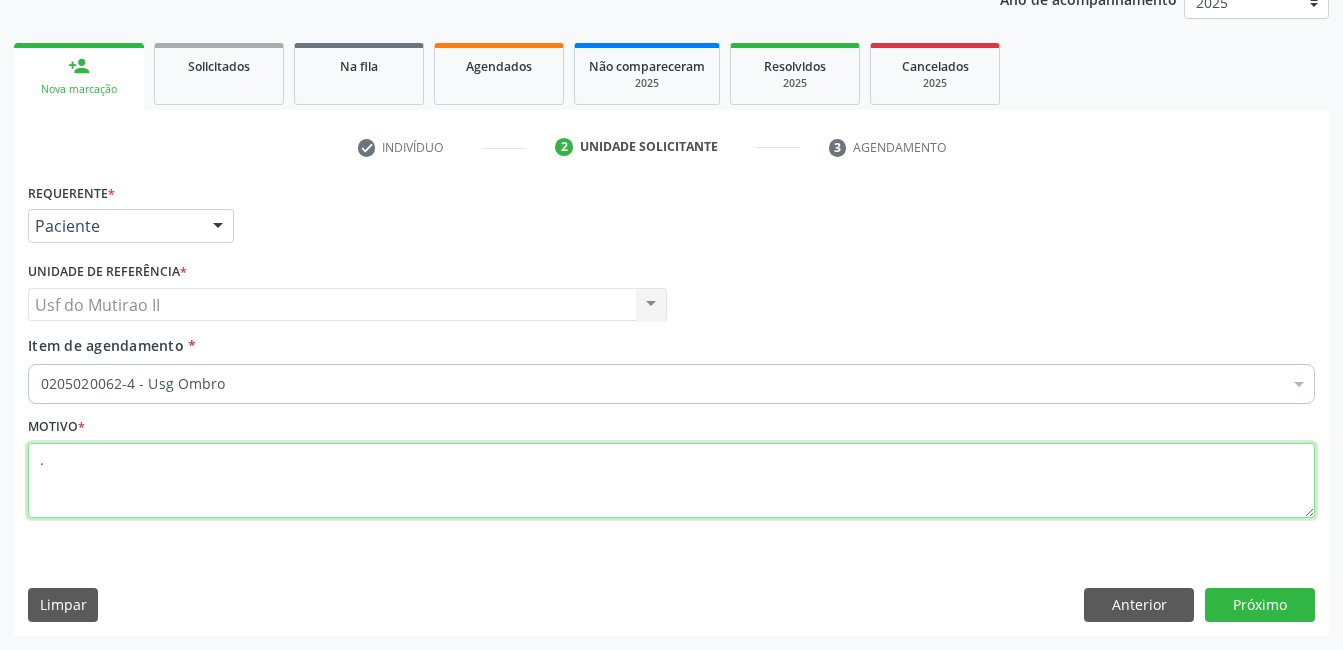 click on "." at bounding box center [671, 481] 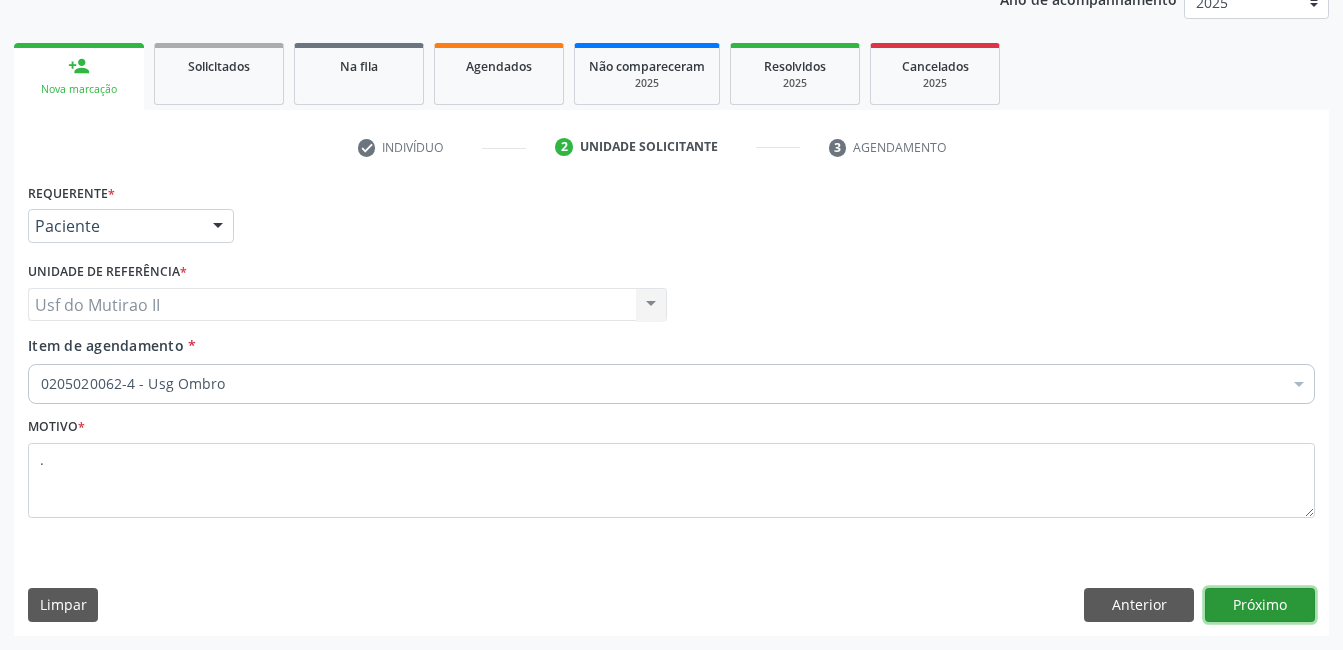 click on "Próximo" at bounding box center (1260, 605) 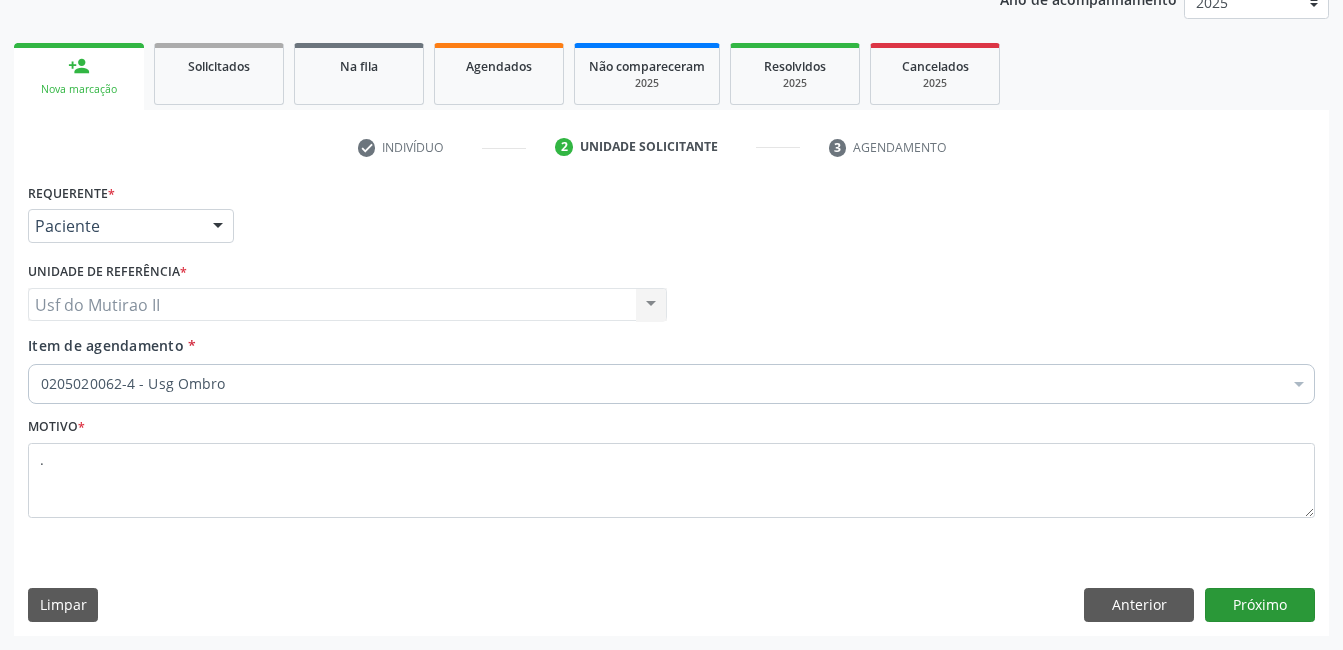 scroll, scrollTop: 220, scrollLeft: 0, axis: vertical 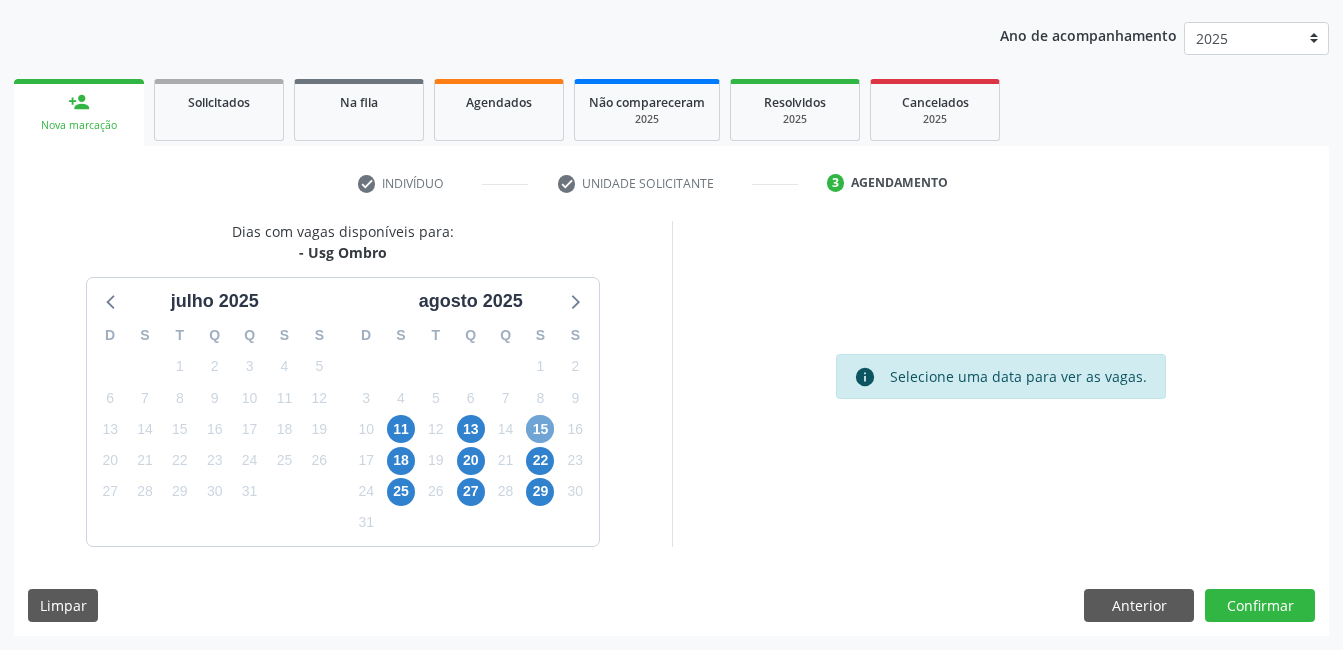 click on "15" at bounding box center (540, 429) 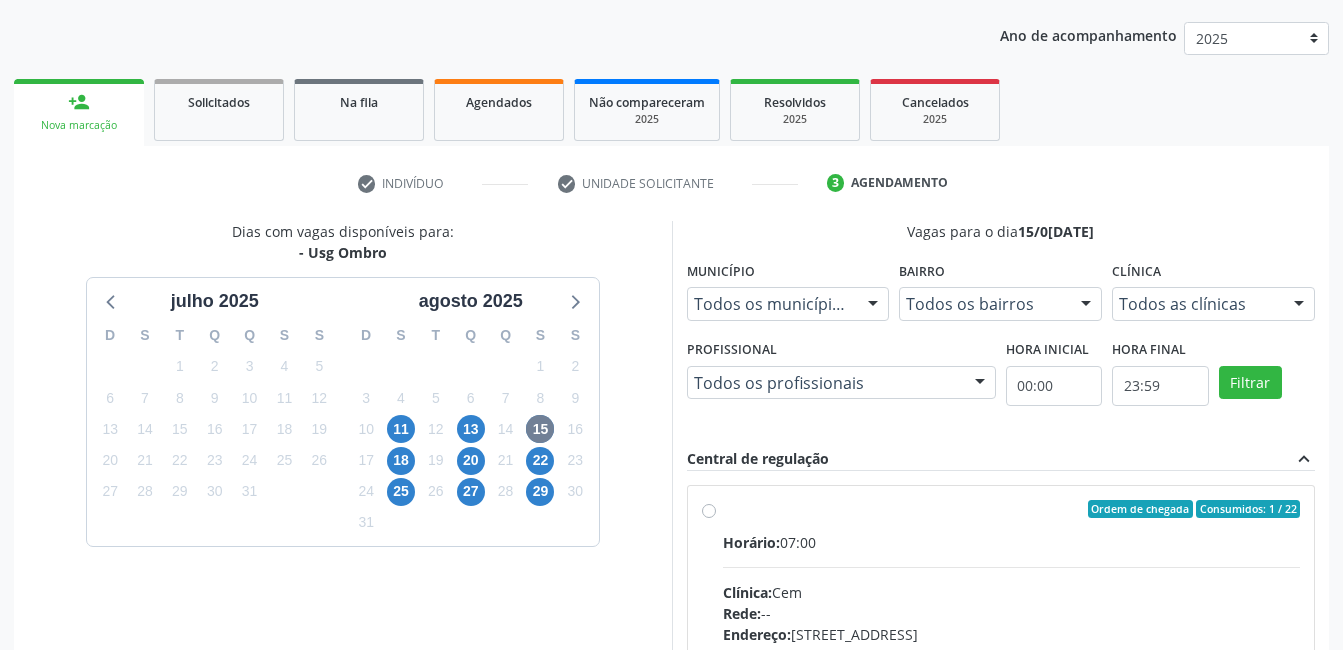 click on "Ordem de chegada
Consumidos: 1 / 22" at bounding box center (1012, 509) 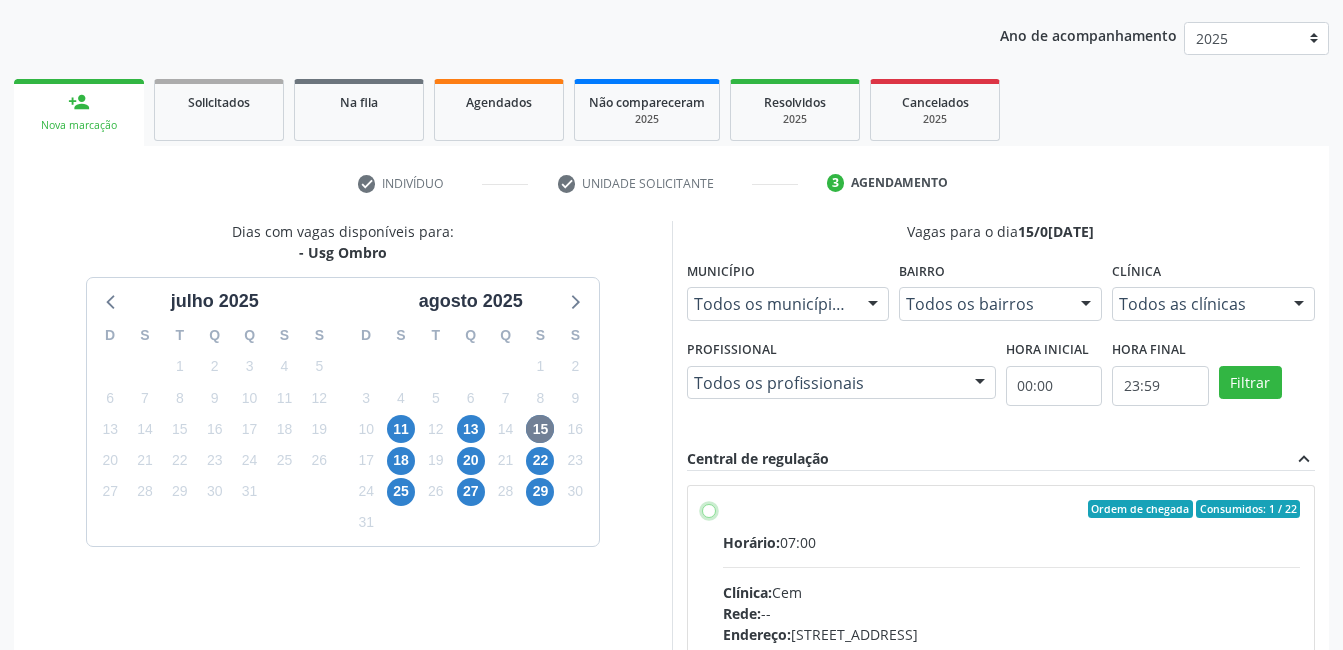 click on "Ordem de chegada
Consumidos: 1 / 22
Horário:   07:00
Clínica:  Cem
Rede:
--
Endereço:   Casa, nº 393, Nossa Senhora da Pen, Serra Talhada - PE
Telefone:   --
Profissional:
Ebenone Antonio da Silva
Informações adicionais sobre o atendimento
Idade de atendimento:
de 0 a 120 anos
Gênero(s) atendido(s):
Masculino e Feminino
Informações adicionais:
--" at bounding box center (709, 509) 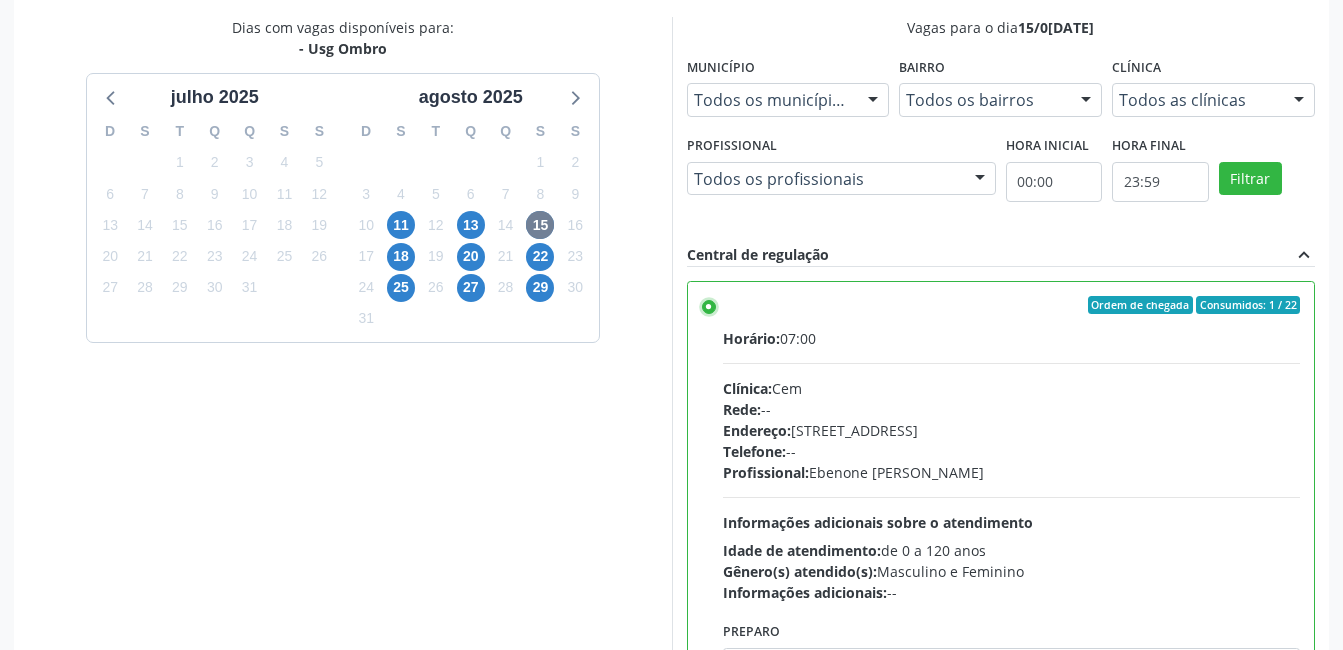 scroll, scrollTop: 545, scrollLeft: 0, axis: vertical 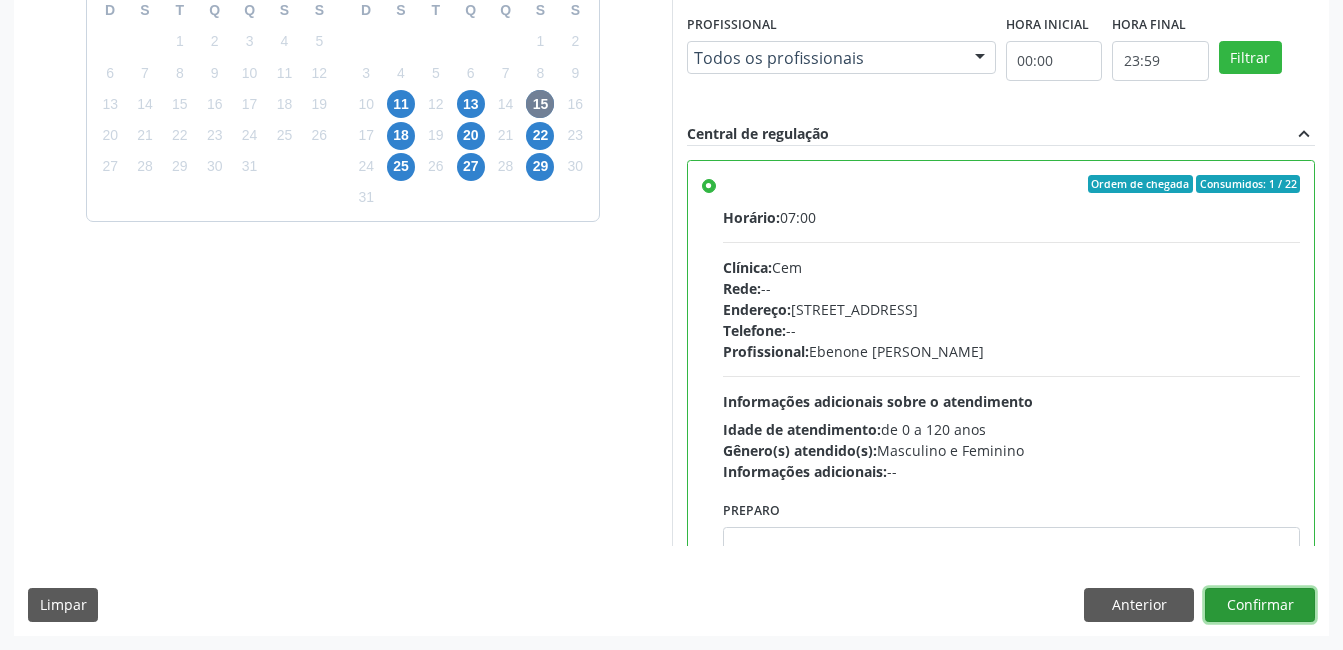 click on "Confirmar" at bounding box center (1260, 605) 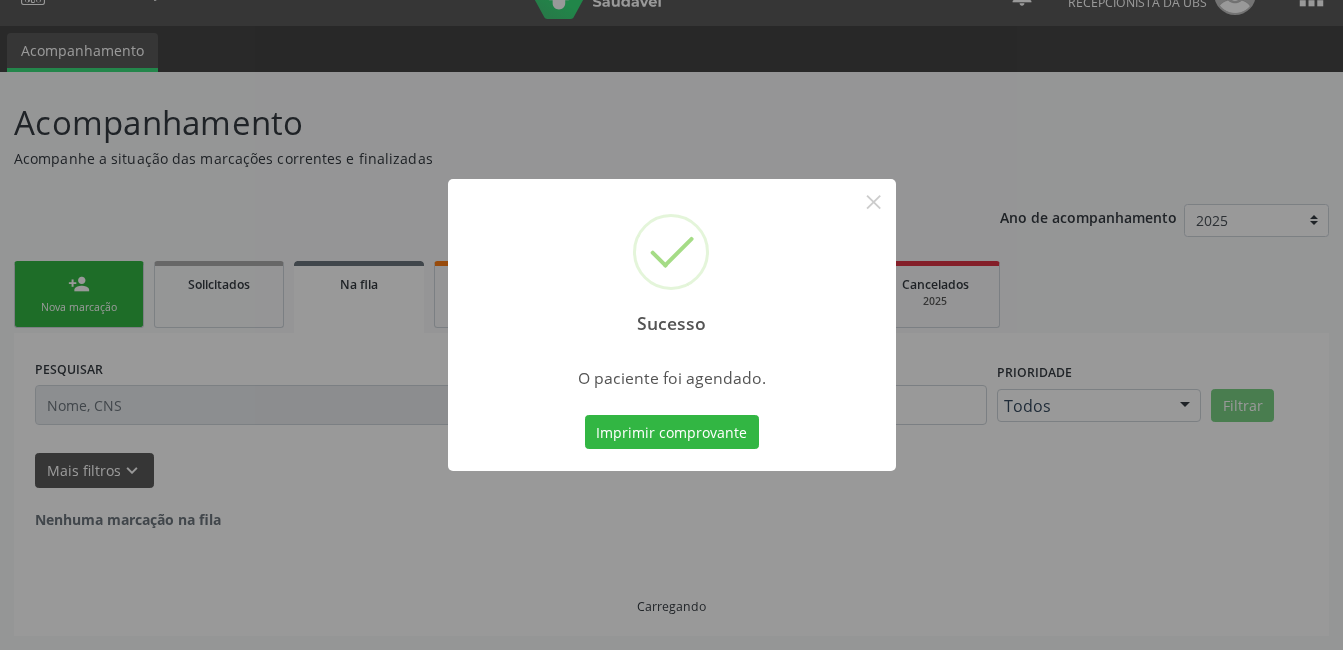 scroll, scrollTop: 0, scrollLeft: 0, axis: both 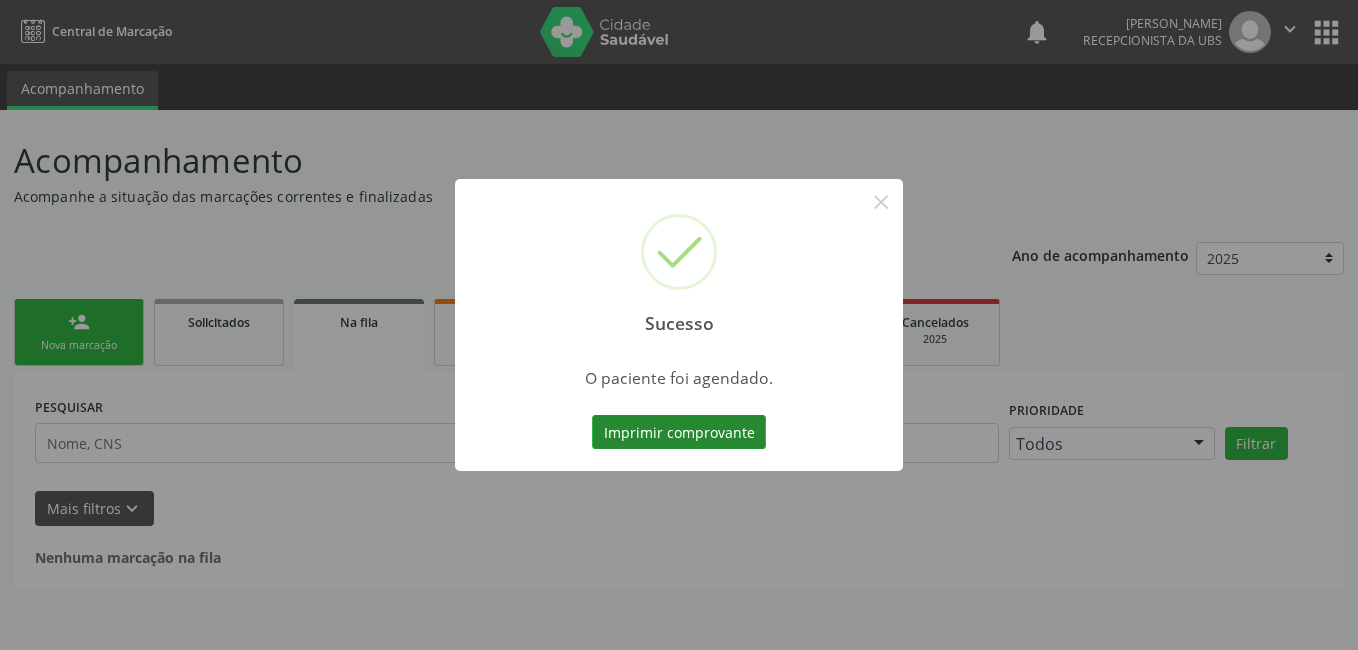 click on "Imprimir comprovante" at bounding box center (679, 432) 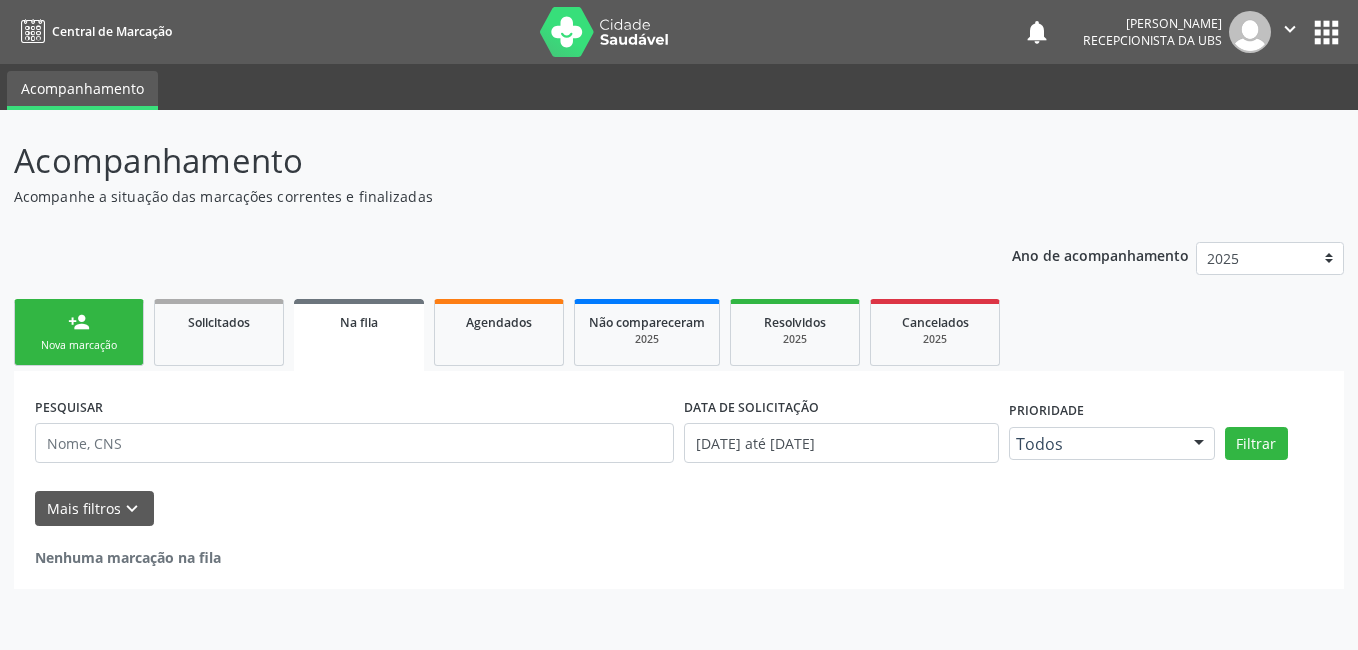 click on "Nova marcação" at bounding box center [79, 345] 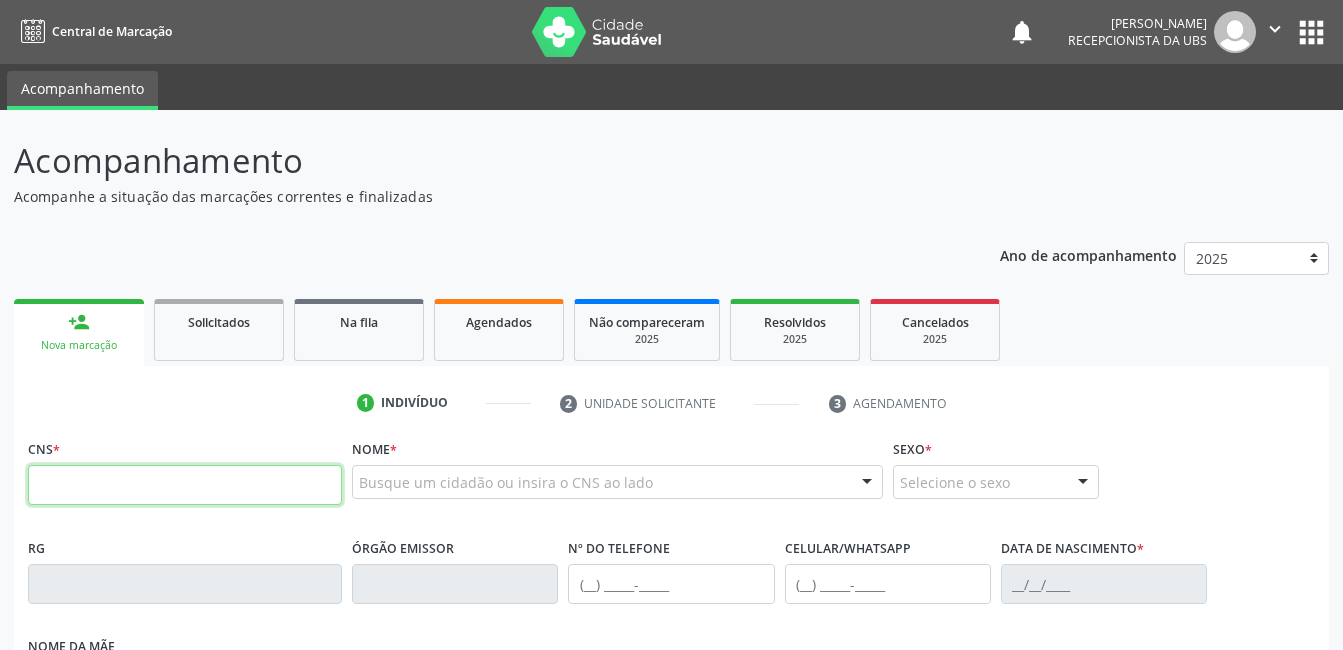click at bounding box center [185, 485] 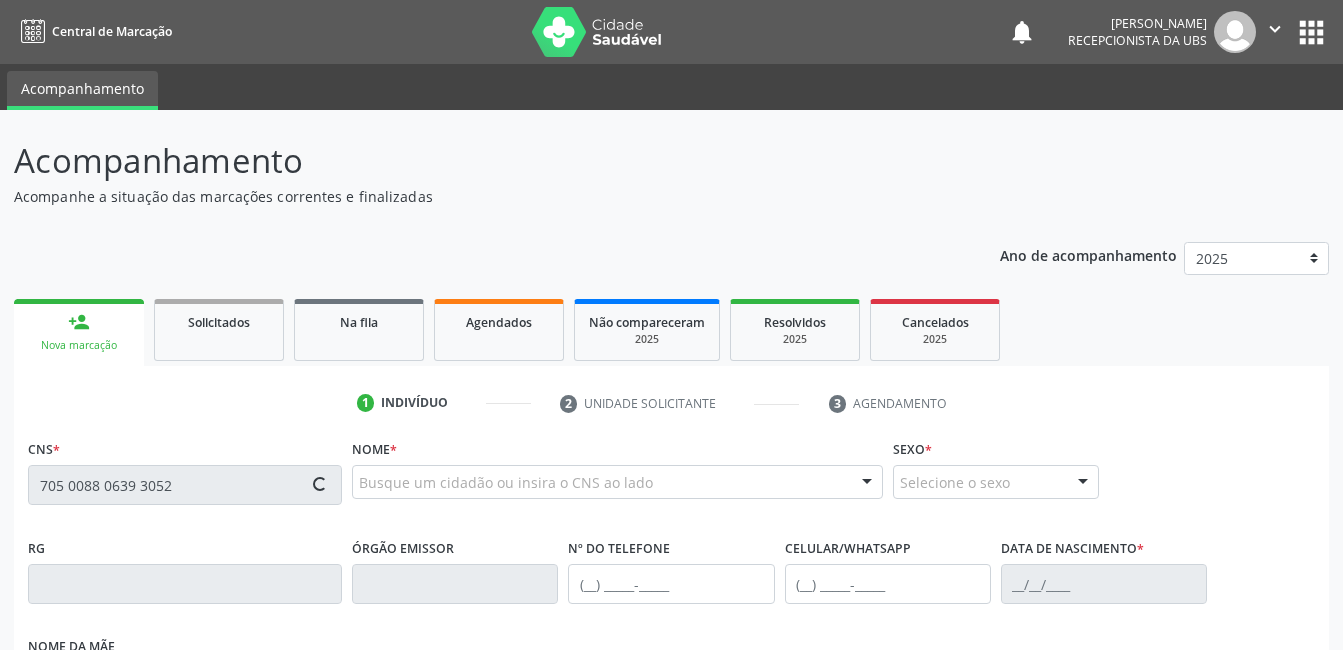 type on "705 0088 0639 3052" 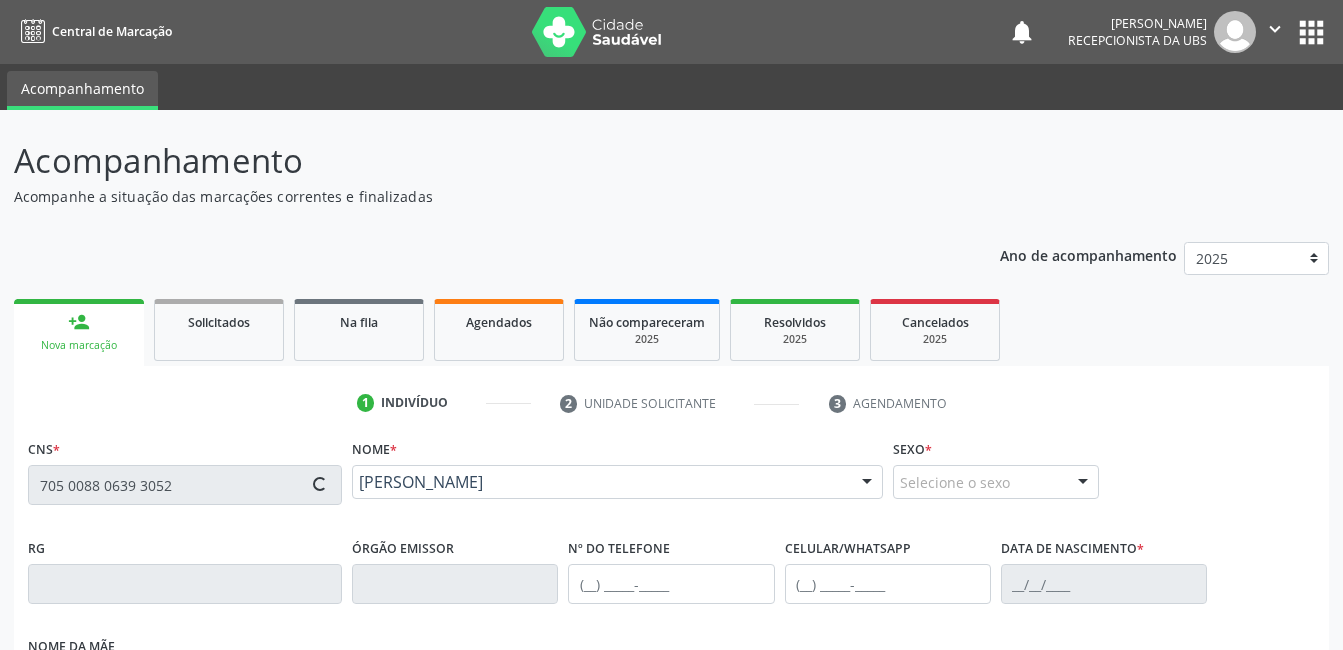 type on "(87) 99971-3322" 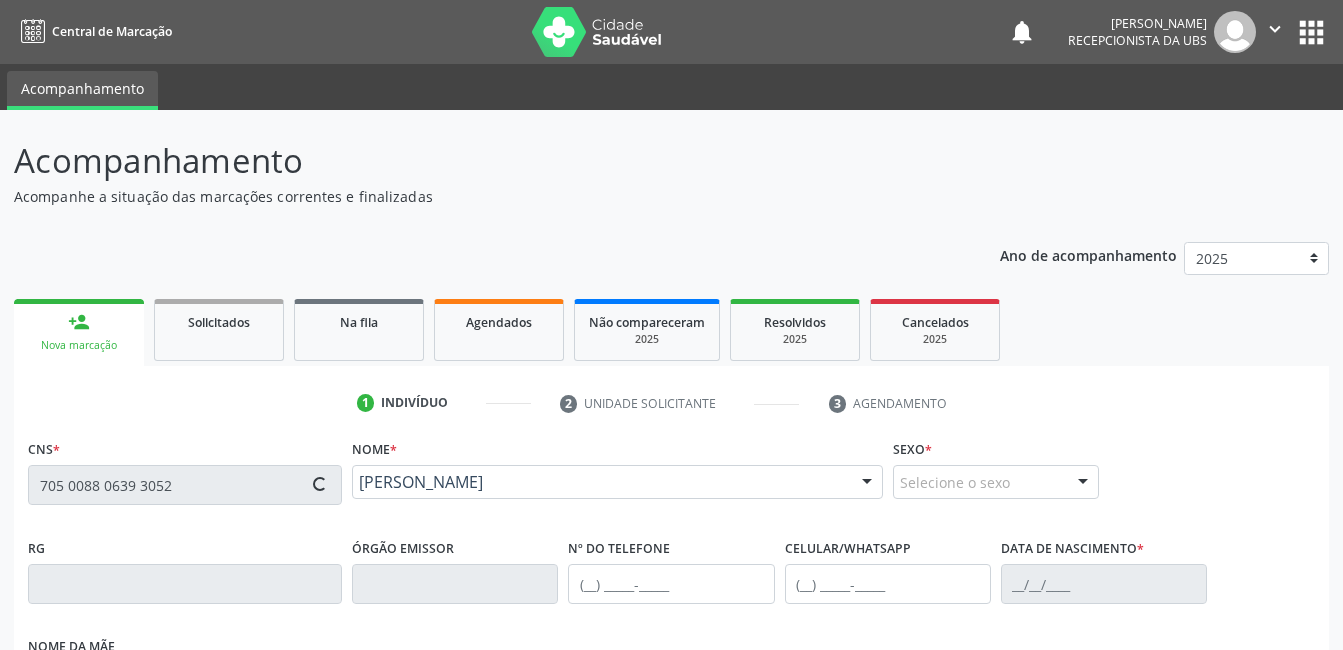 type on "(87) 99971-3322" 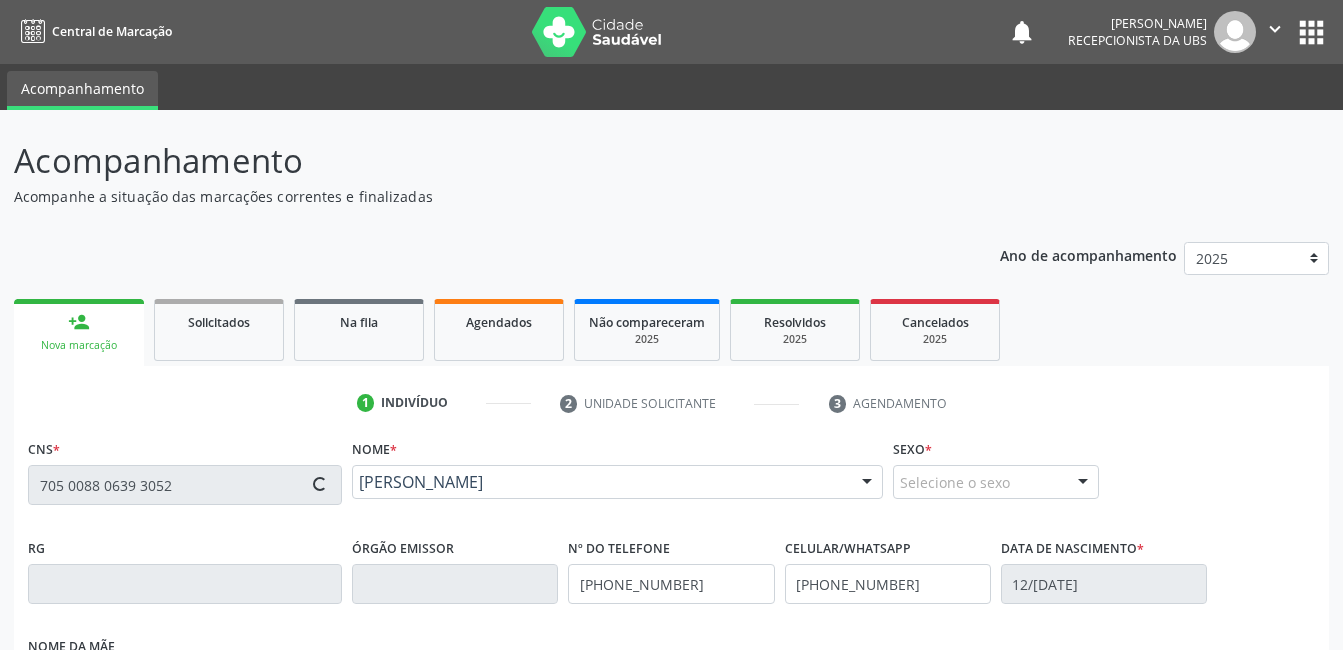 type on "278" 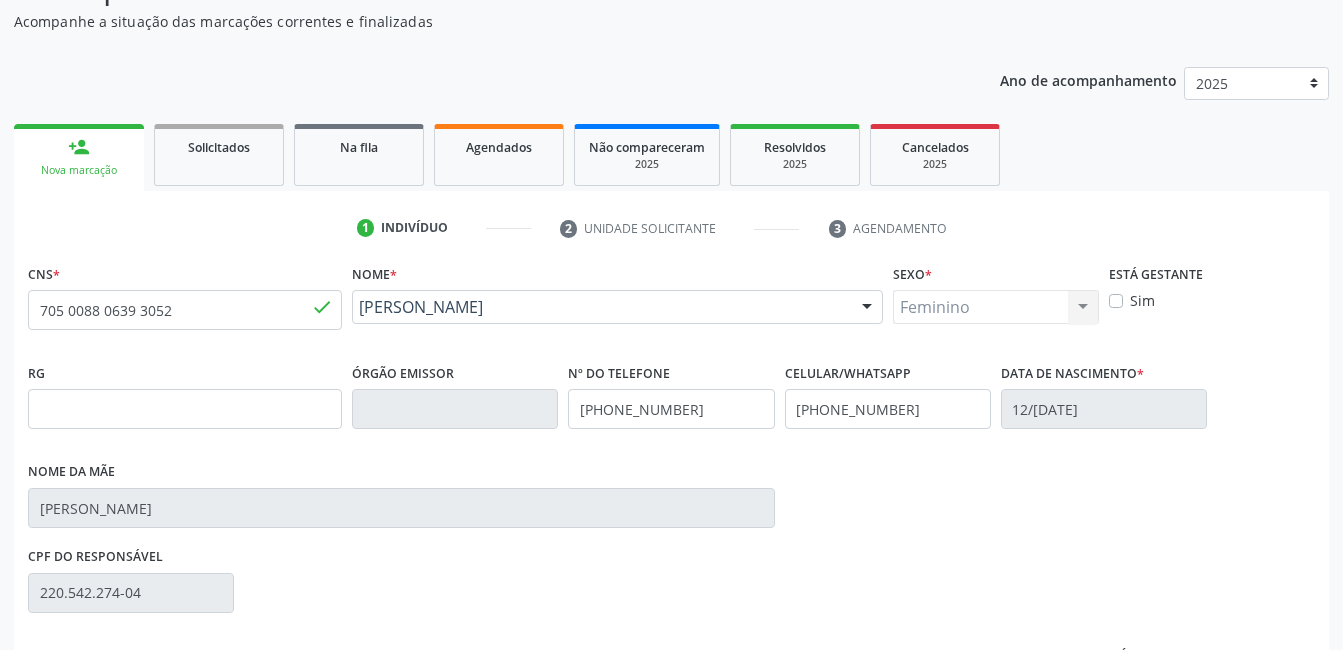 scroll, scrollTop: 200, scrollLeft: 0, axis: vertical 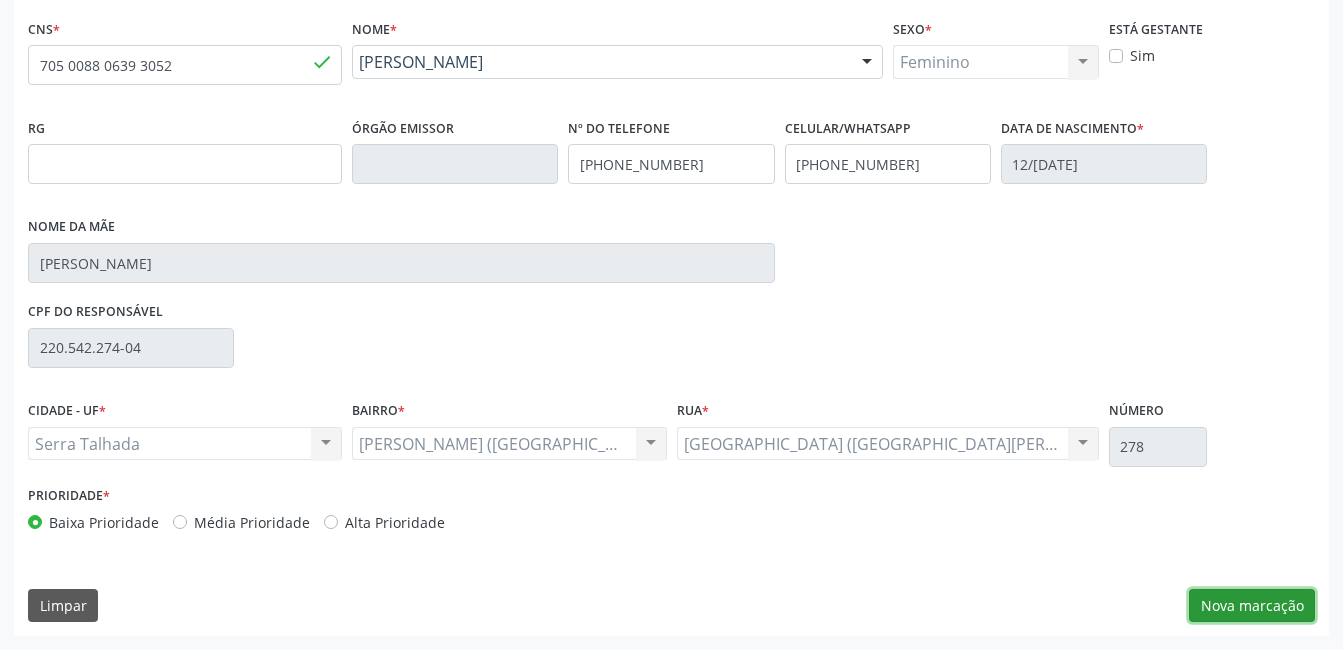click on "Nova marcação" at bounding box center (1252, 606) 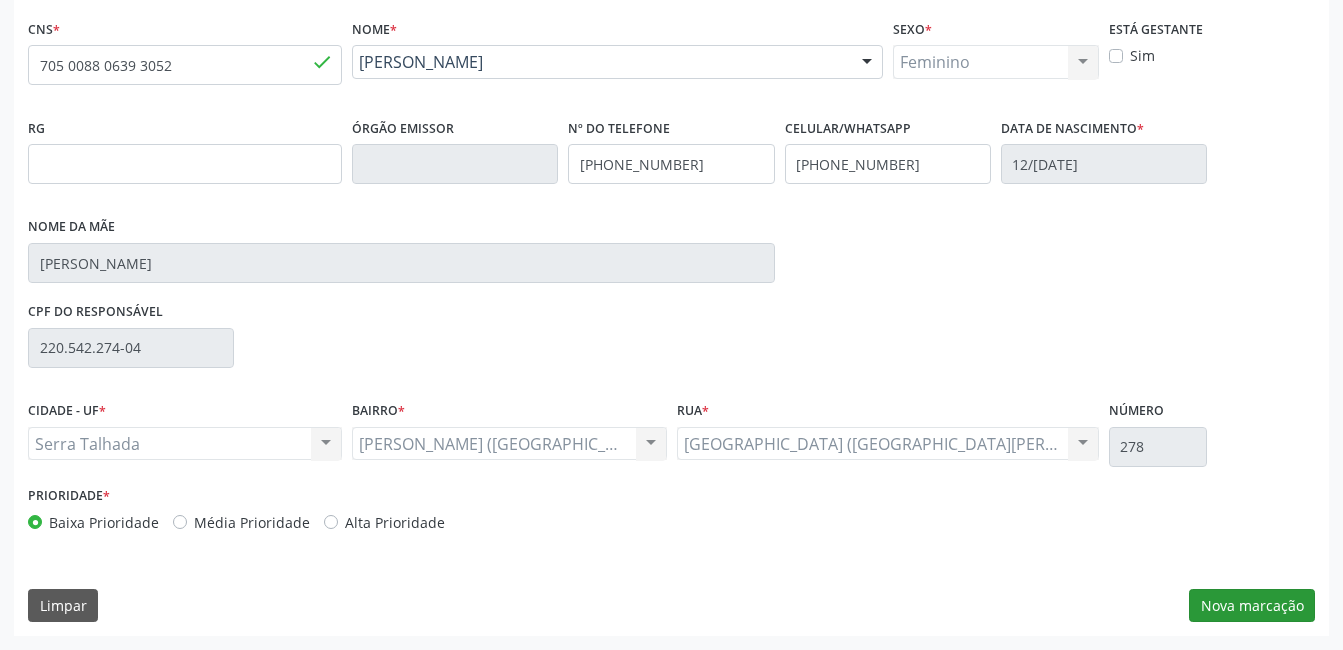 scroll, scrollTop: 256, scrollLeft: 0, axis: vertical 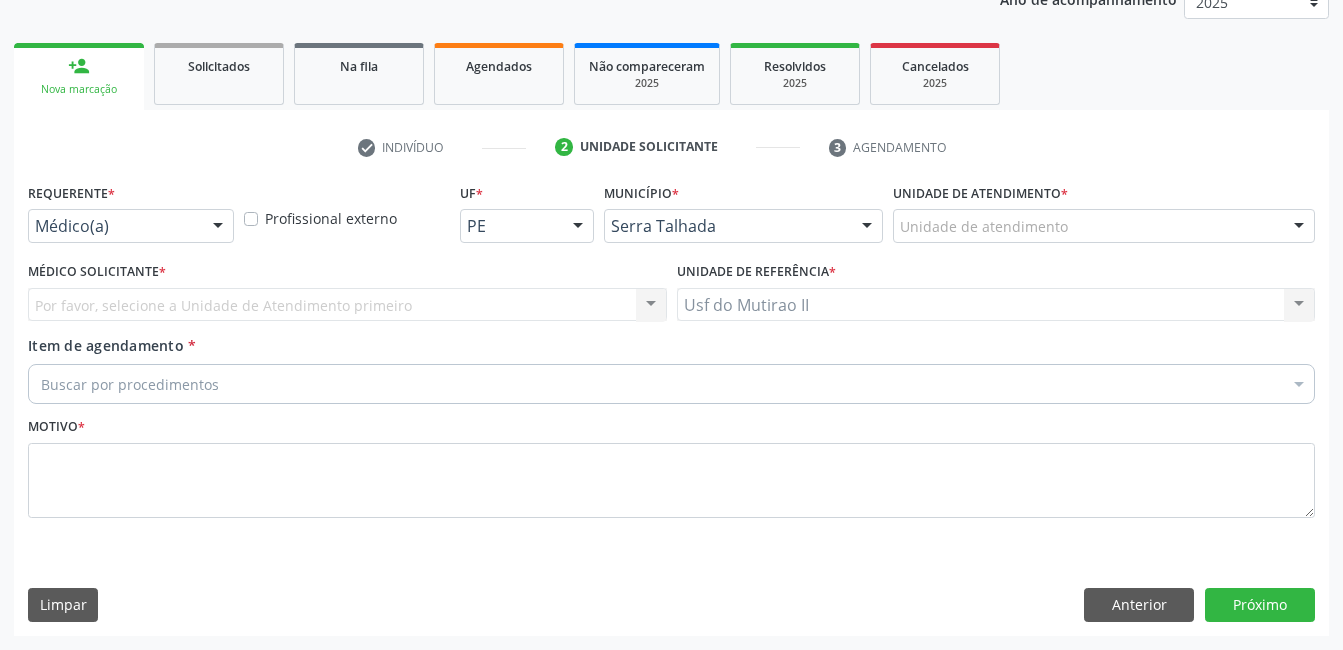 click at bounding box center (218, 227) 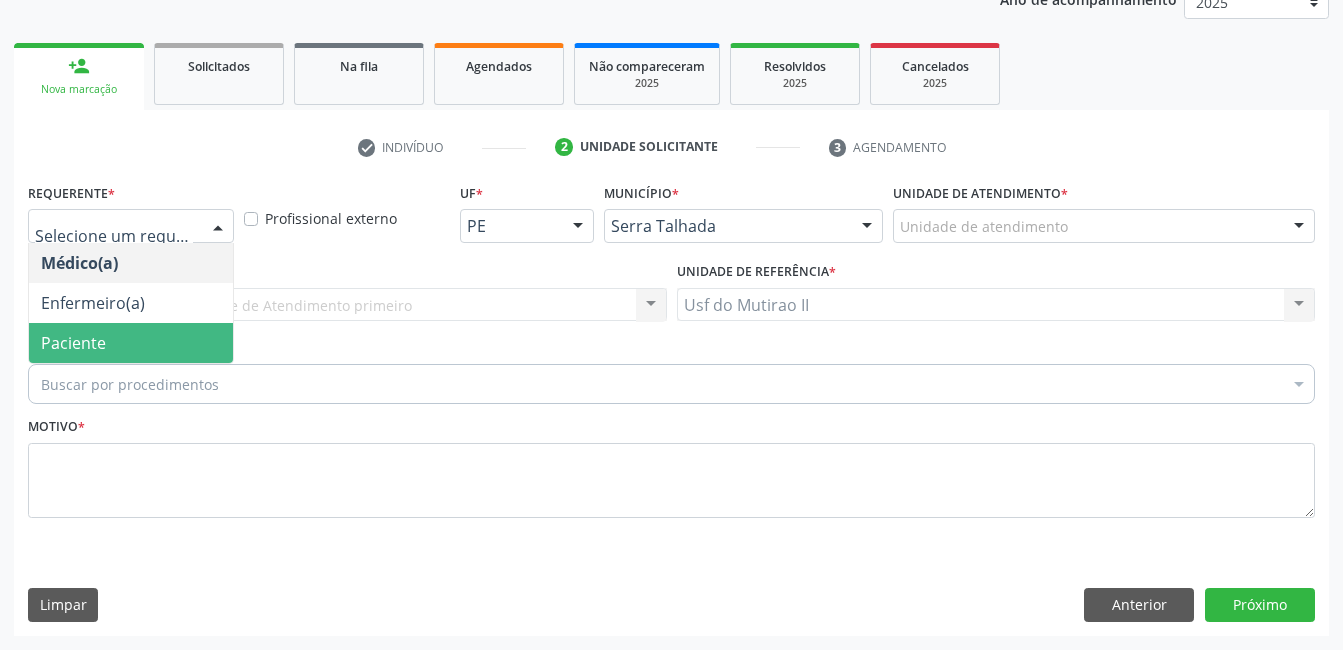 click on "Paciente" at bounding box center (131, 343) 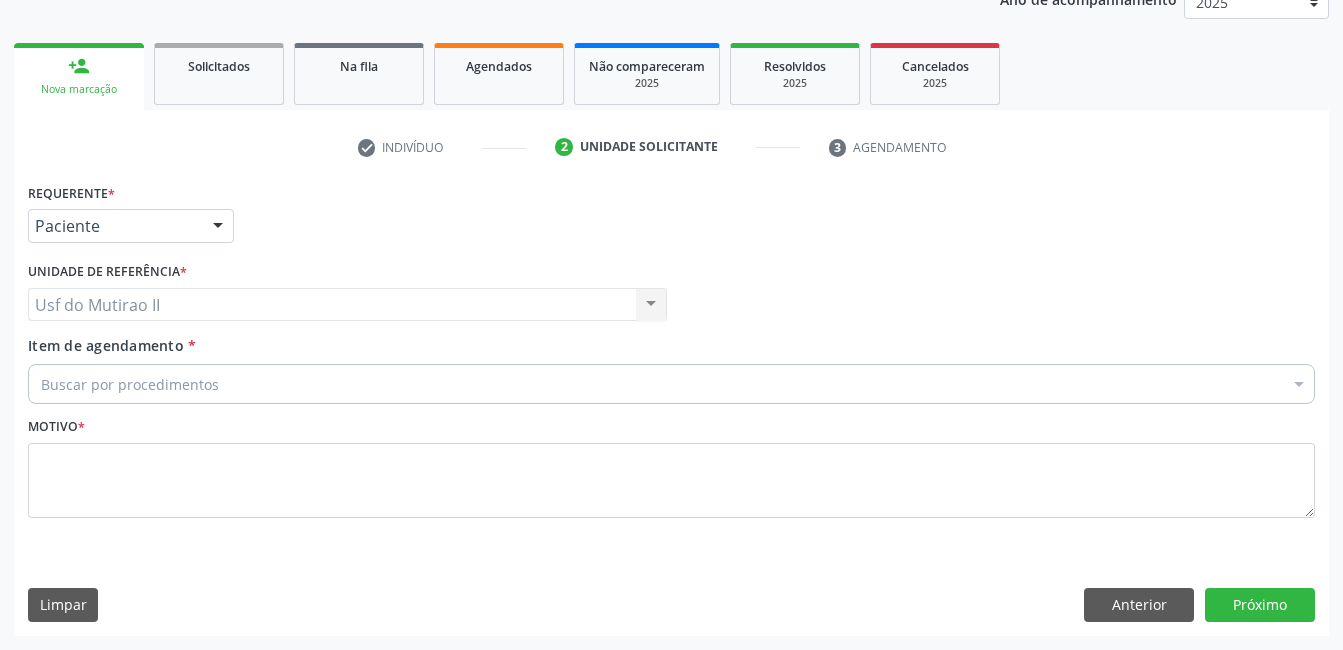 click on "Buscar por procedimentos" at bounding box center (671, 384) 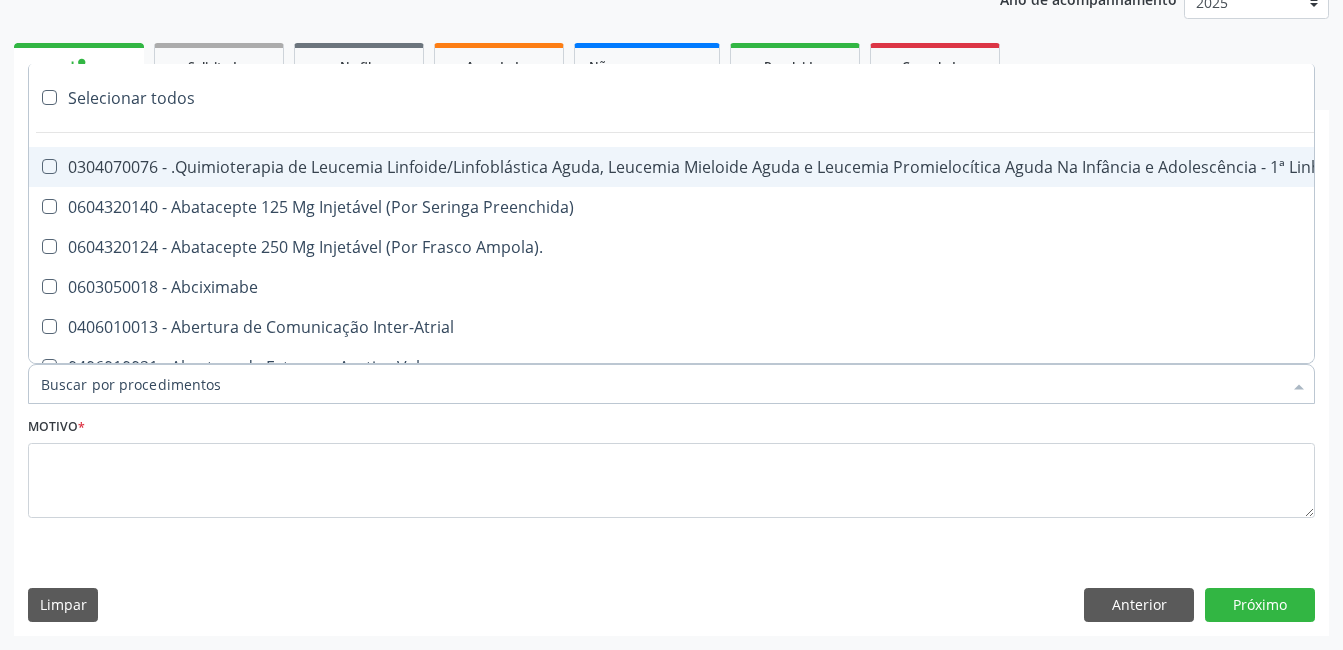 click on "Item de agendamento
*" at bounding box center (661, 384) 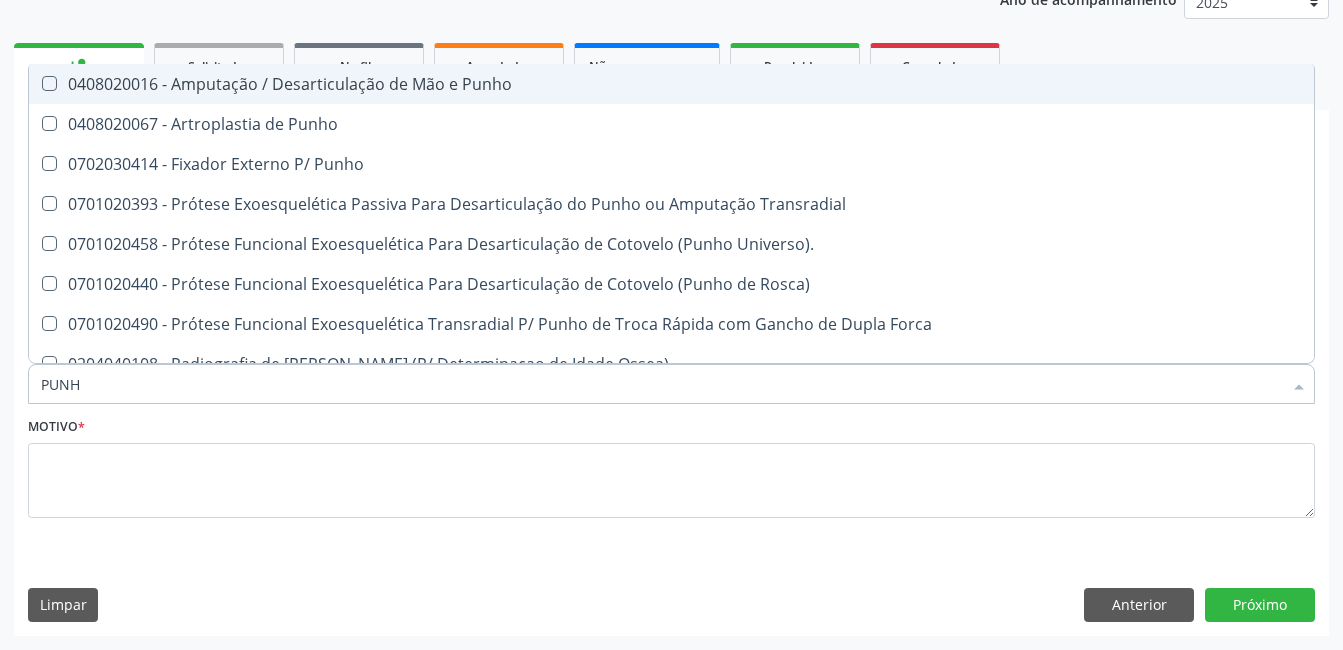 type on "PUNHO" 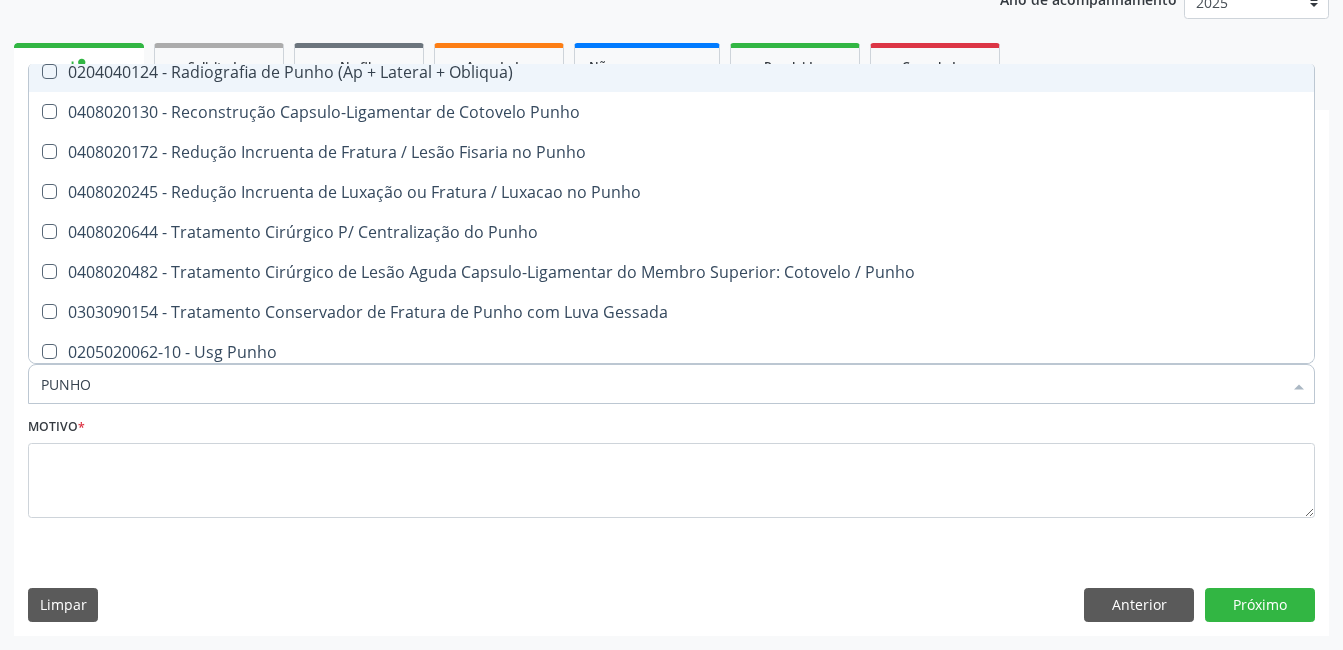 scroll, scrollTop: 341, scrollLeft: 0, axis: vertical 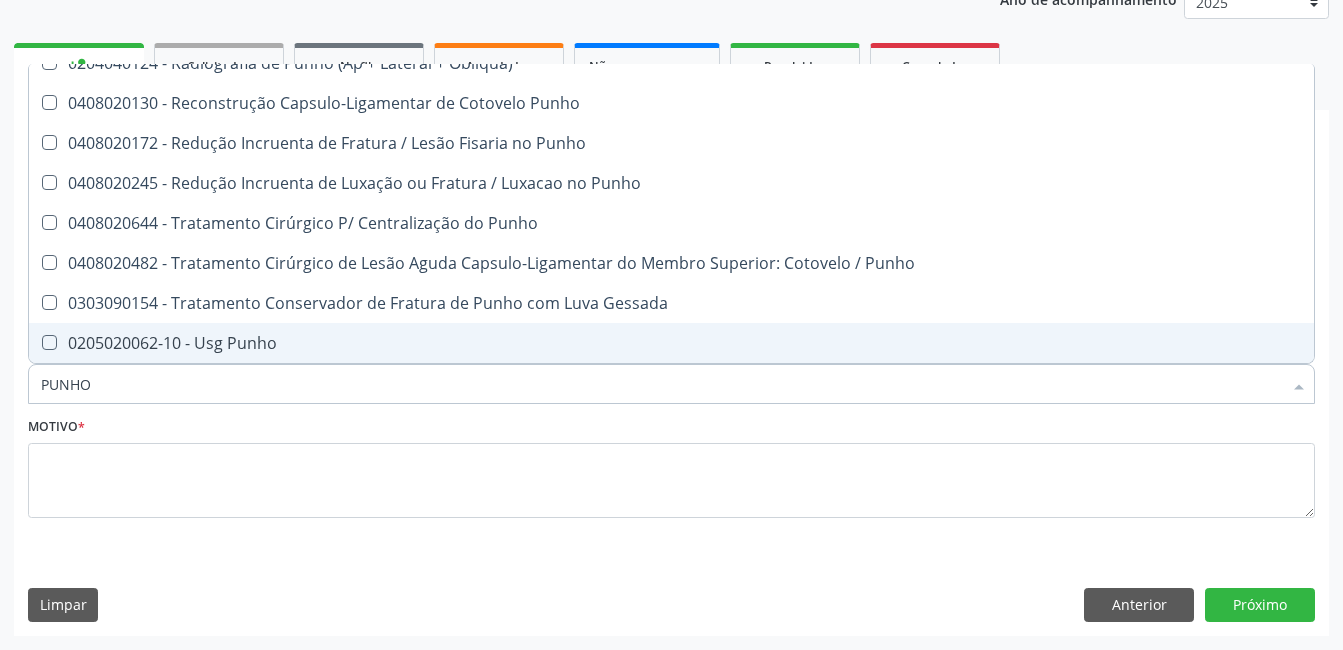 click on "0205020062-10 - Usg Punho" at bounding box center [671, 343] 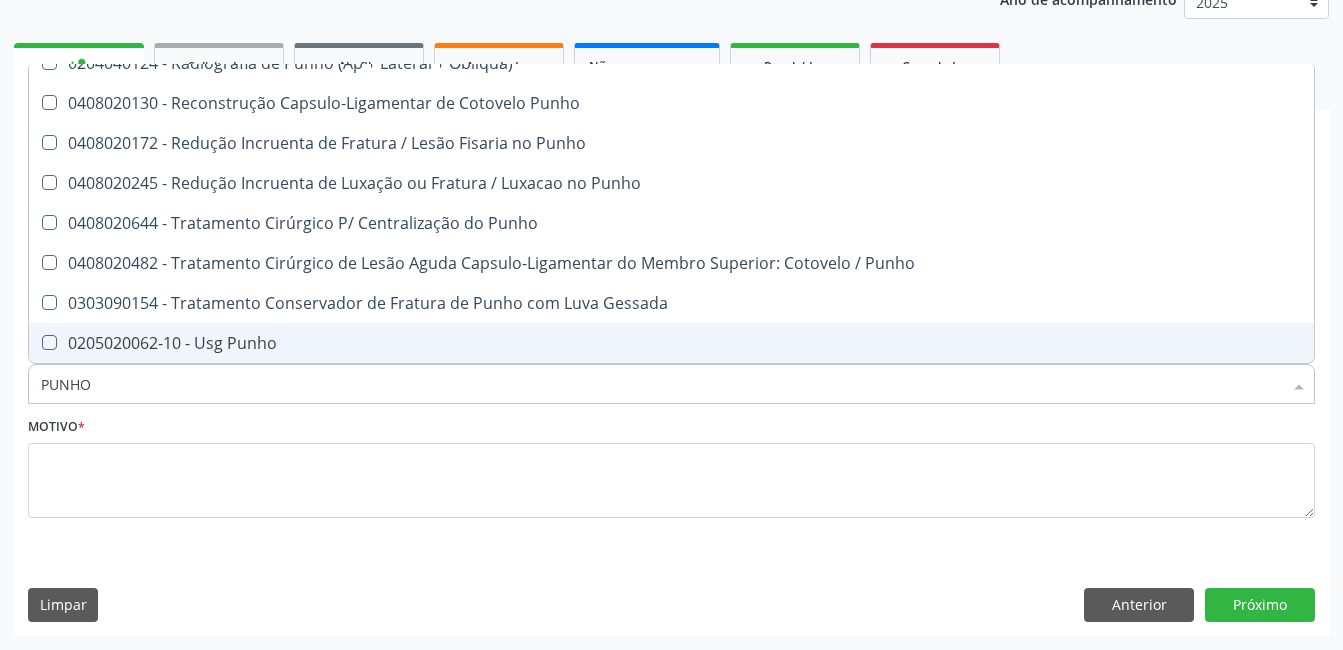 checkbox on "true" 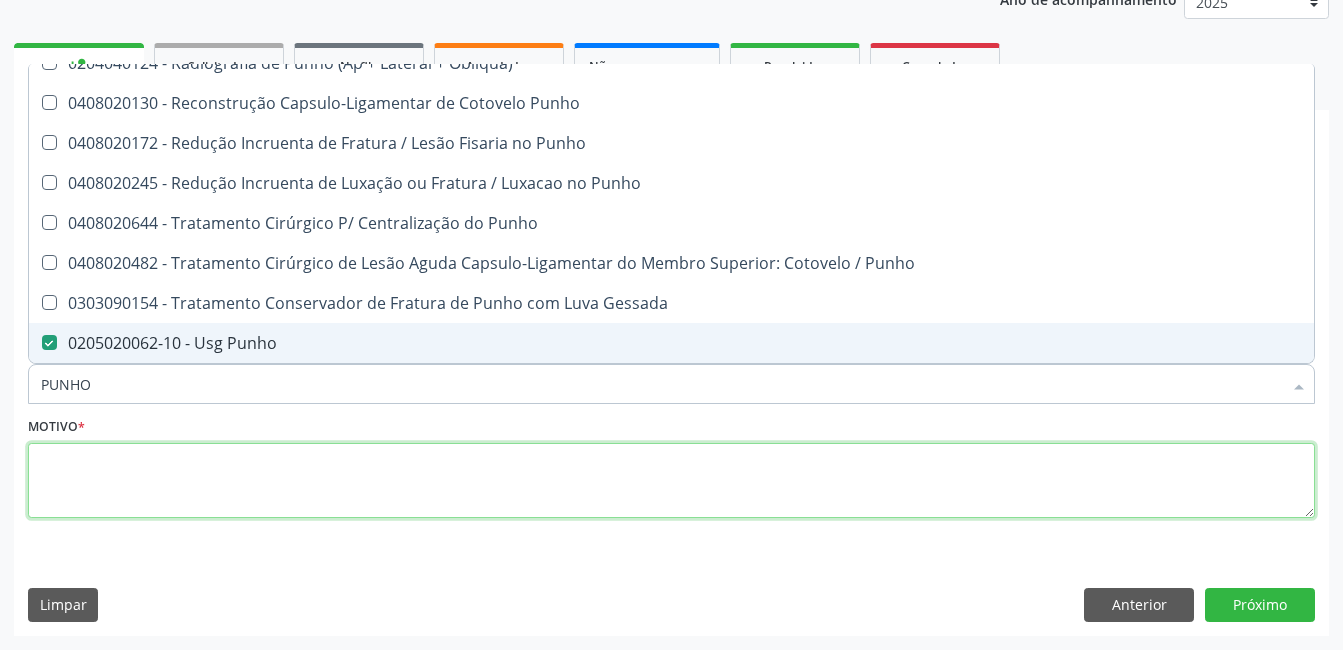click at bounding box center [671, 481] 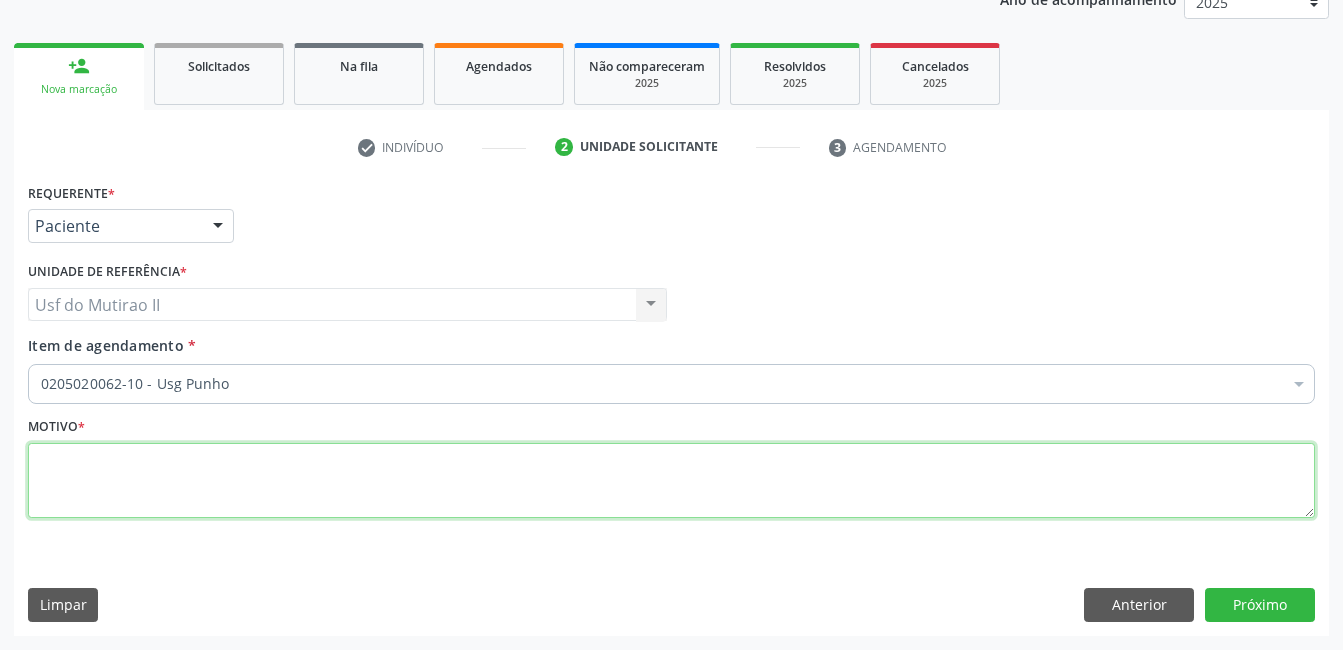 scroll, scrollTop: 0, scrollLeft: 0, axis: both 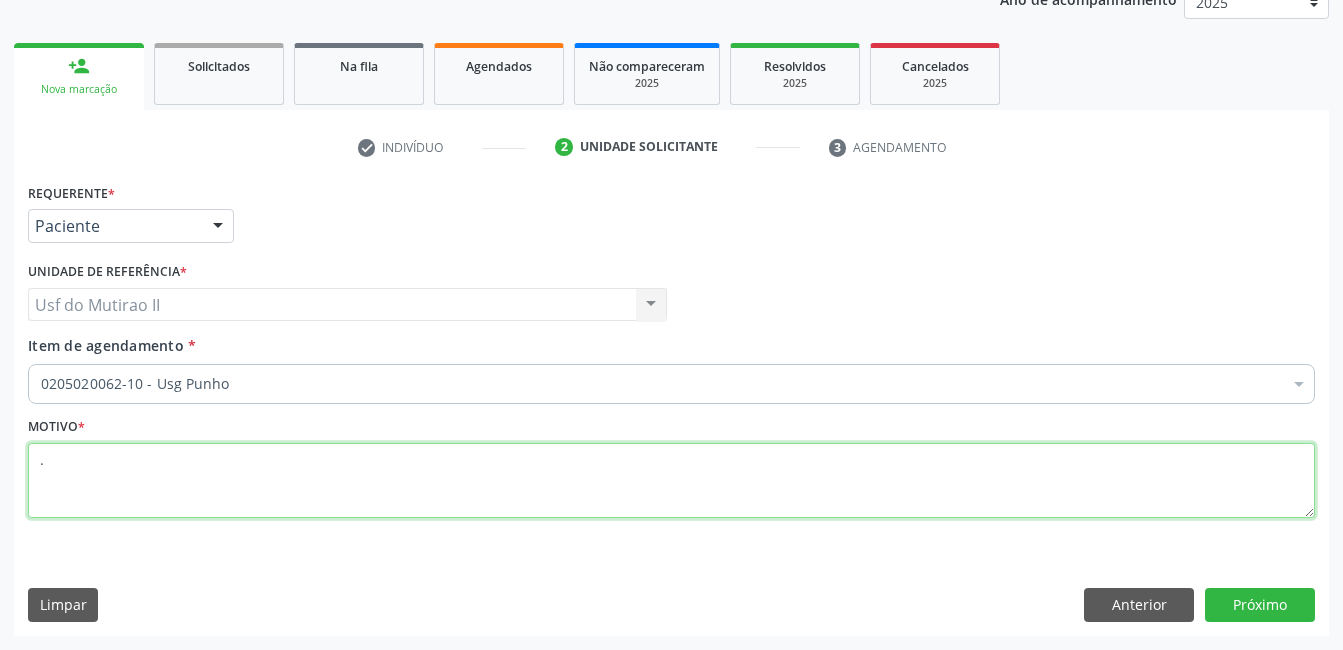 type on "." 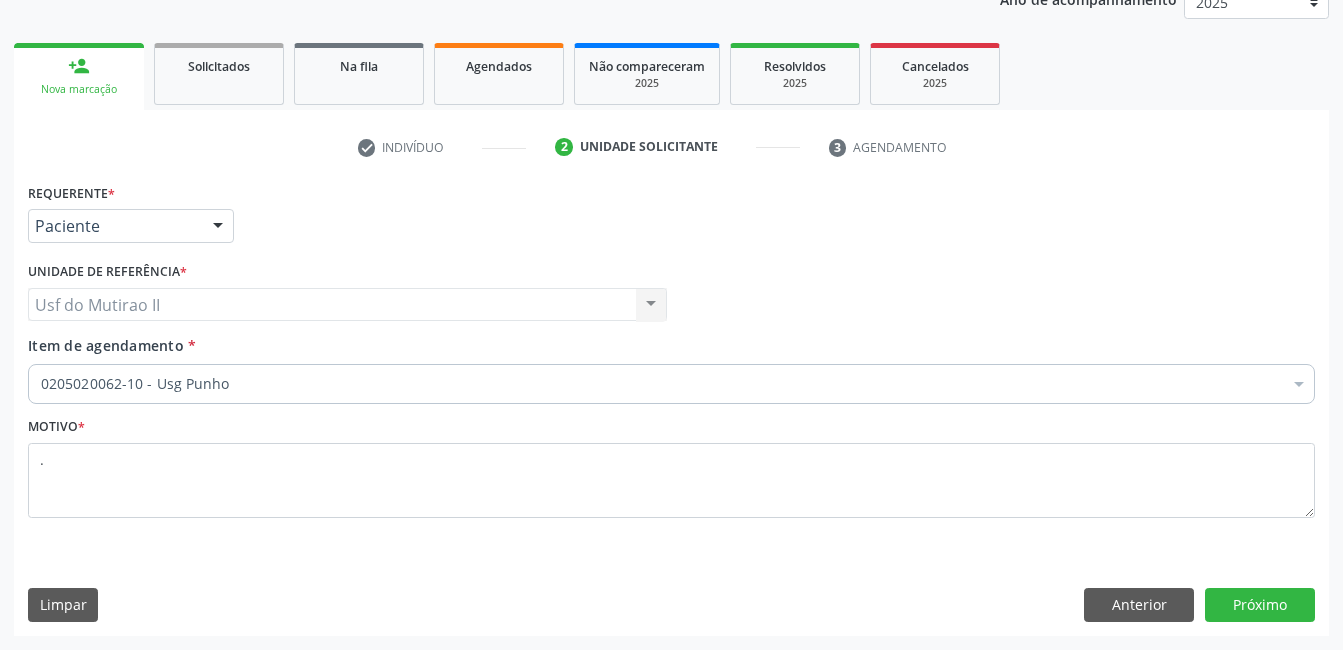 click on "0205020062-10 - Usg Punho" at bounding box center (671, 384) 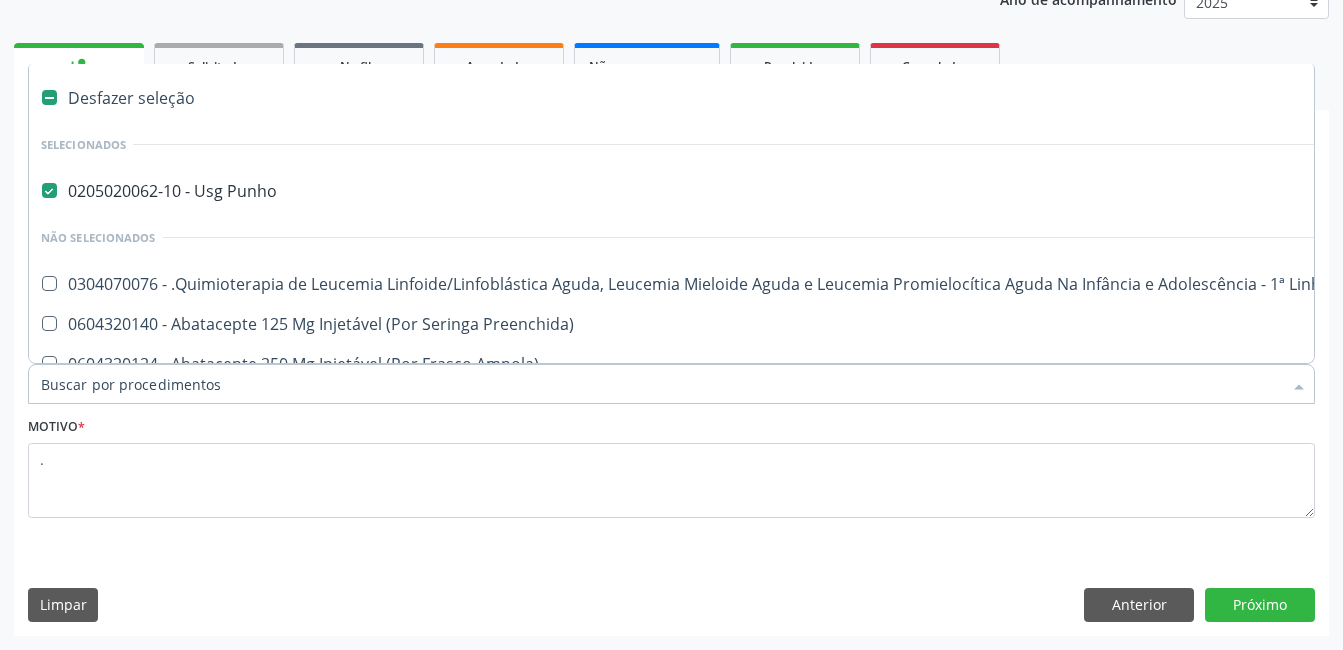 click on "Item de agendamento
*" at bounding box center [661, 384] 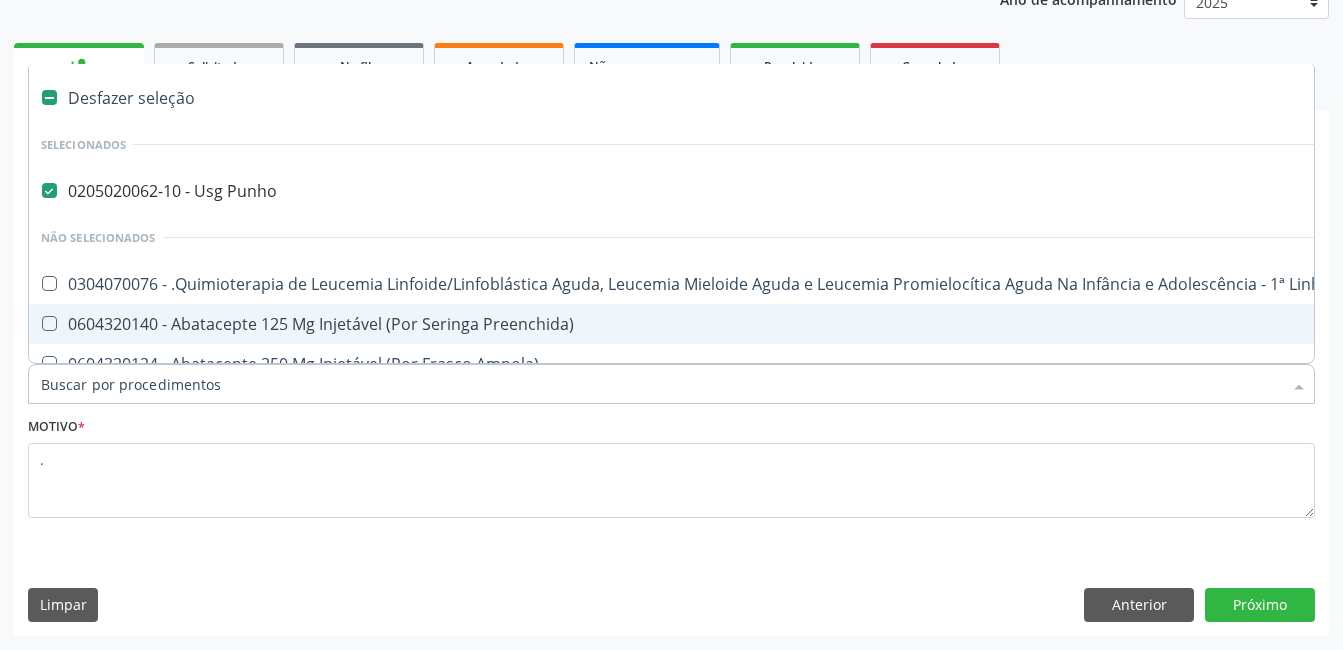 drag, startPoint x: 660, startPoint y: 590, endPoint x: 650, endPoint y: 582, distance: 12.806249 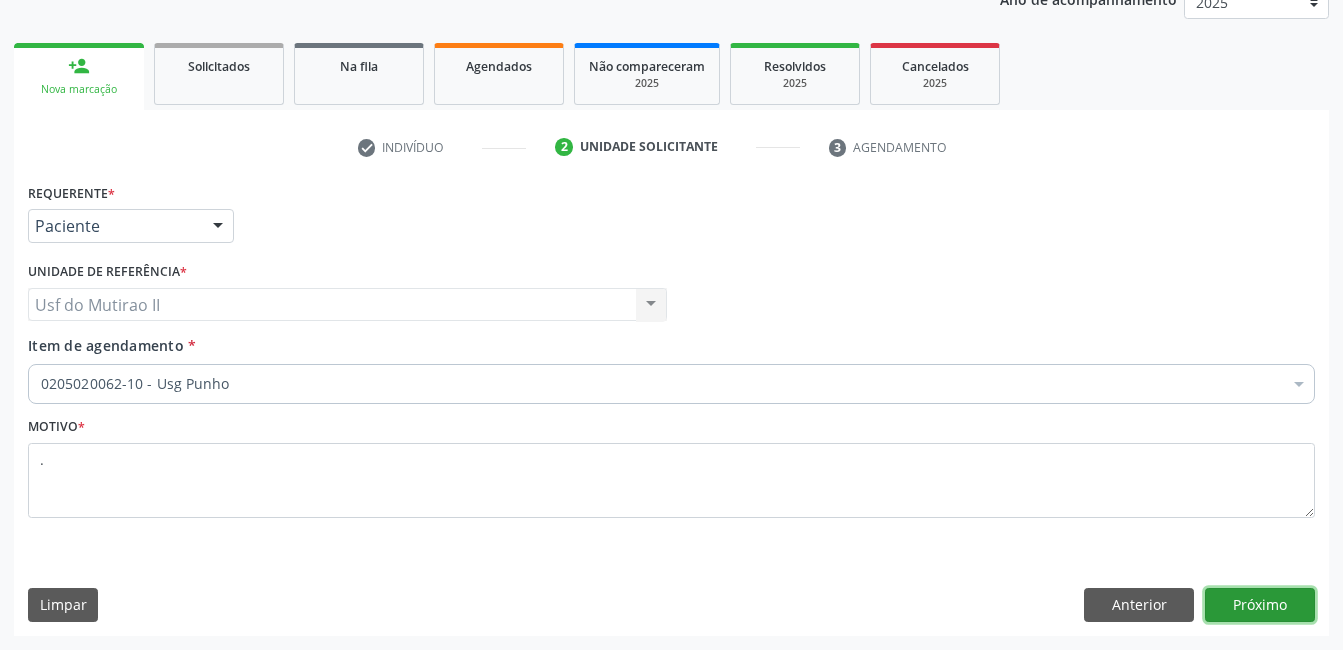 click on "Próximo" at bounding box center [1260, 605] 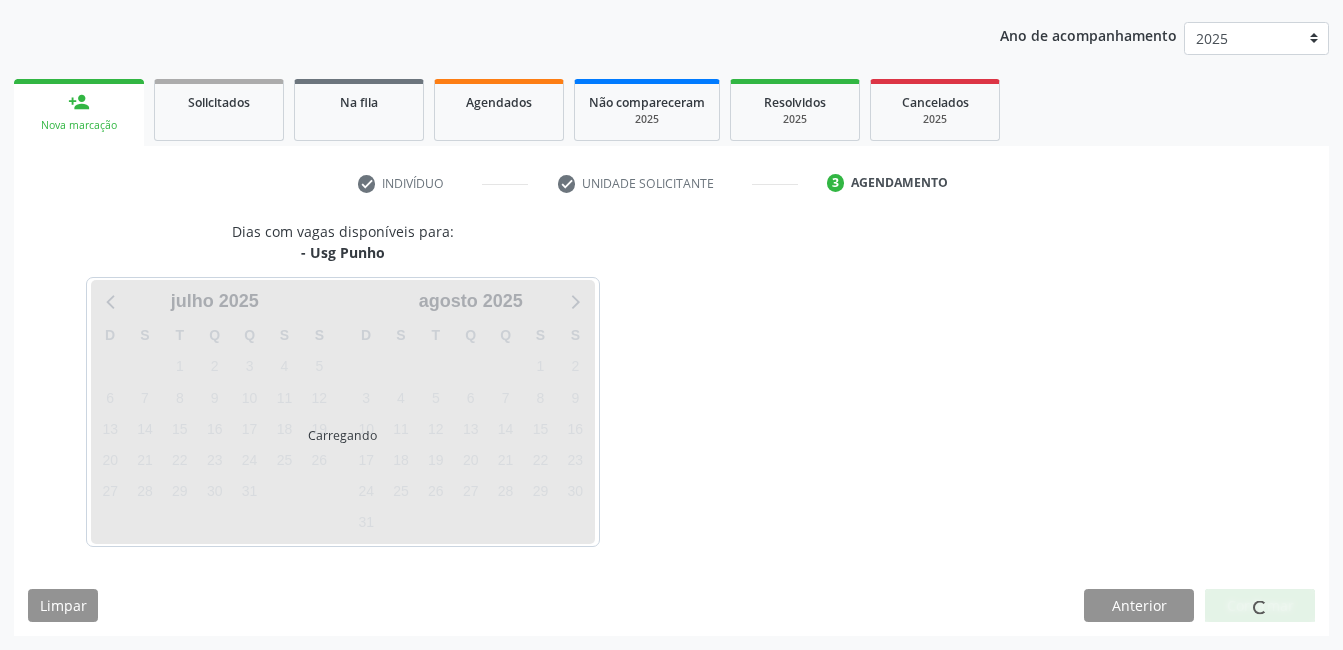 scroll, scrollTop: 220, scrollLeft: 0, axis: vertical 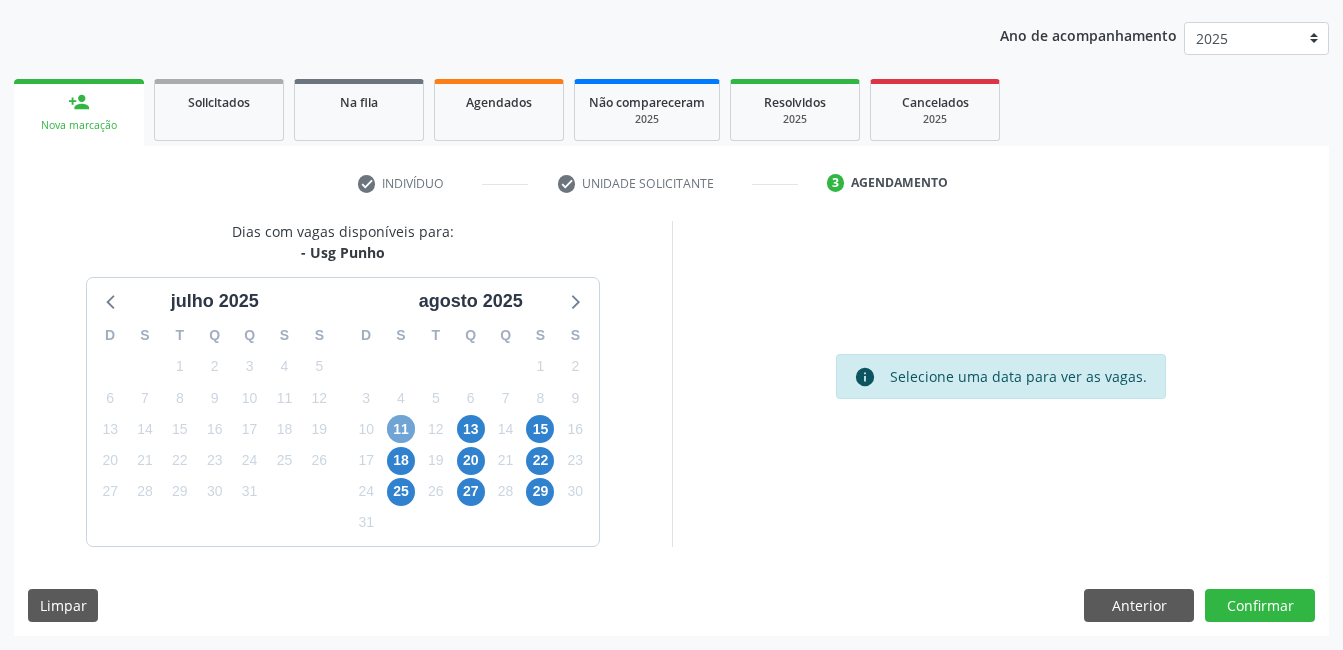 click on "11" at bounding box center (401, 429) 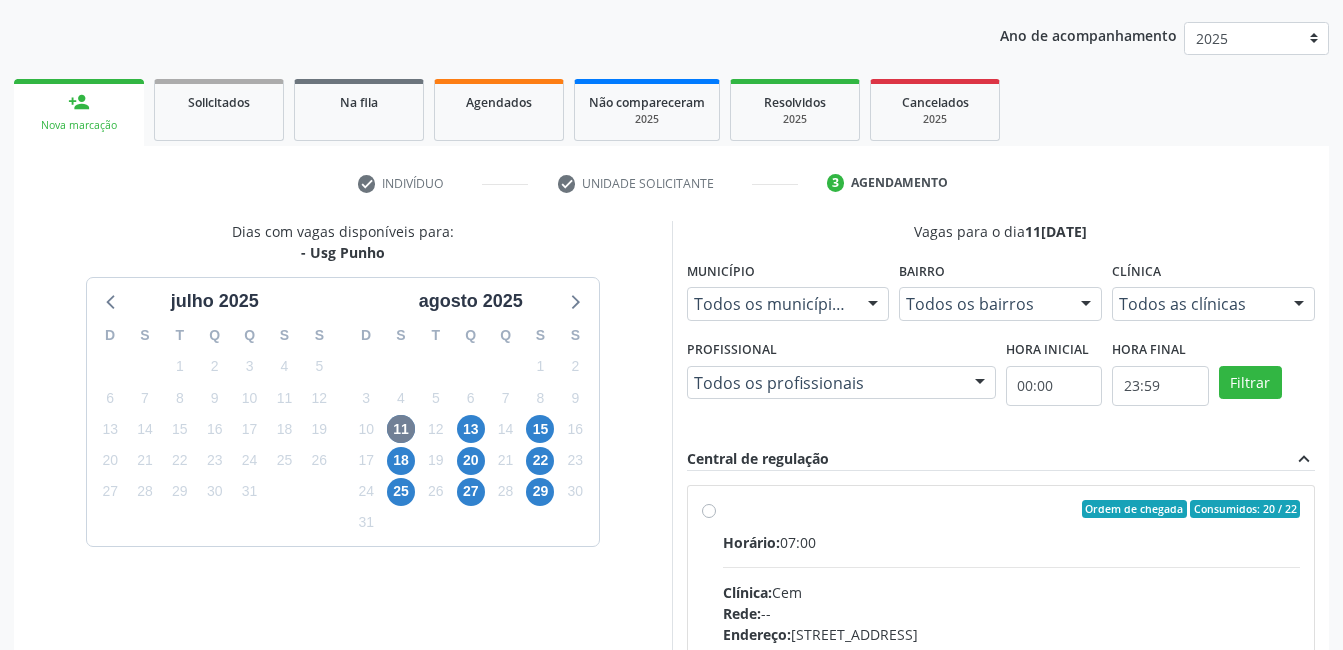 click on "Ordem de chegada
Consumidos: 20 / 22
Horário:   07:00
Clínica:  Cem
Rede:
--
Endereço:   Casa, nº 393, Nossa Senhora da Pen, Serra Talhada - PE
Telefone:   --
Profissional:
Ebenone Antonio da Silva
Informações adicionais sobre o atendimento
Idade de atendimento:
de 0 a 120 anos
Gênero(s) atendido(s):
Masculino e Feminino
Informações adicionais:
--" at bounding box center (1012, 653) 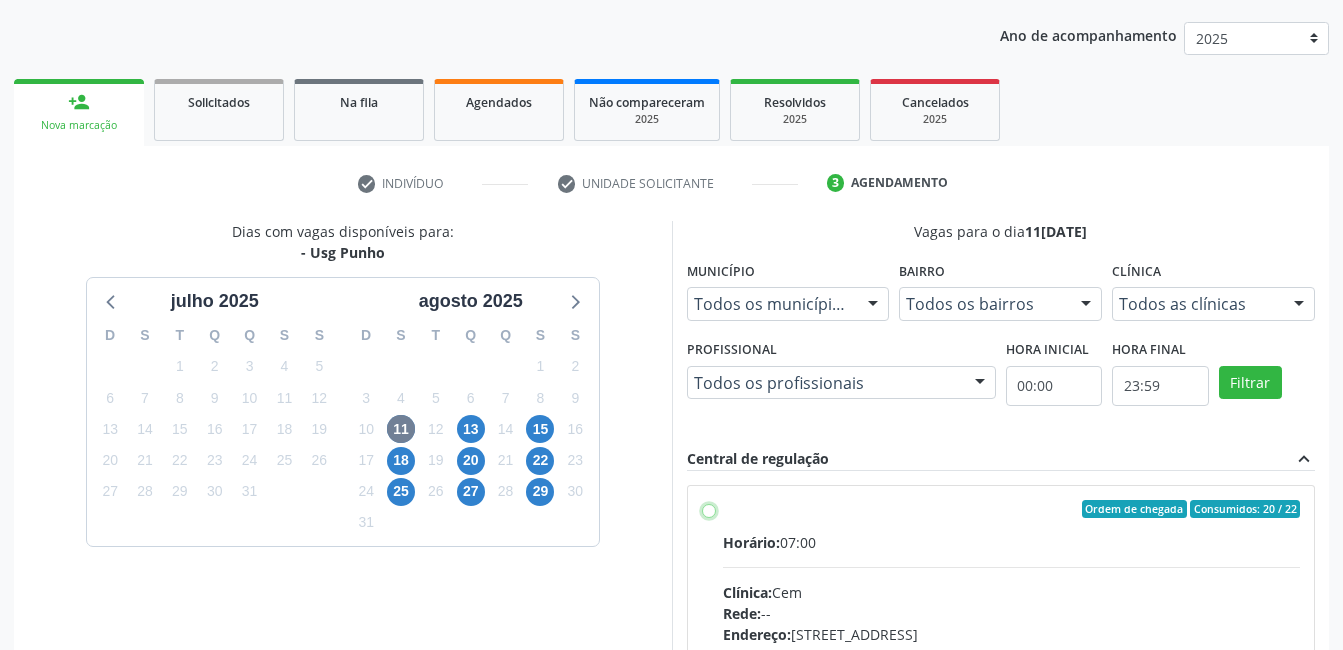 click on "Ordem de chegada
Consumidos: 20 / 22
Horário:   07:00
Clínica:  Cem
Rede:
--
Endereço:   Casa, nº 393, Nossa Senhora da Pen, Serra Talhada - PE
Telefone:   --
Profissional:
Ebenone Antonio da Silva
Informações adicionais sobre o atendimento
Idade de atendimento:
de 0 a 120 anos
Gênero(s) atendido(s):
Masculino e Feminino
Informações adicionais:
--" at bounding box center [709, 509] 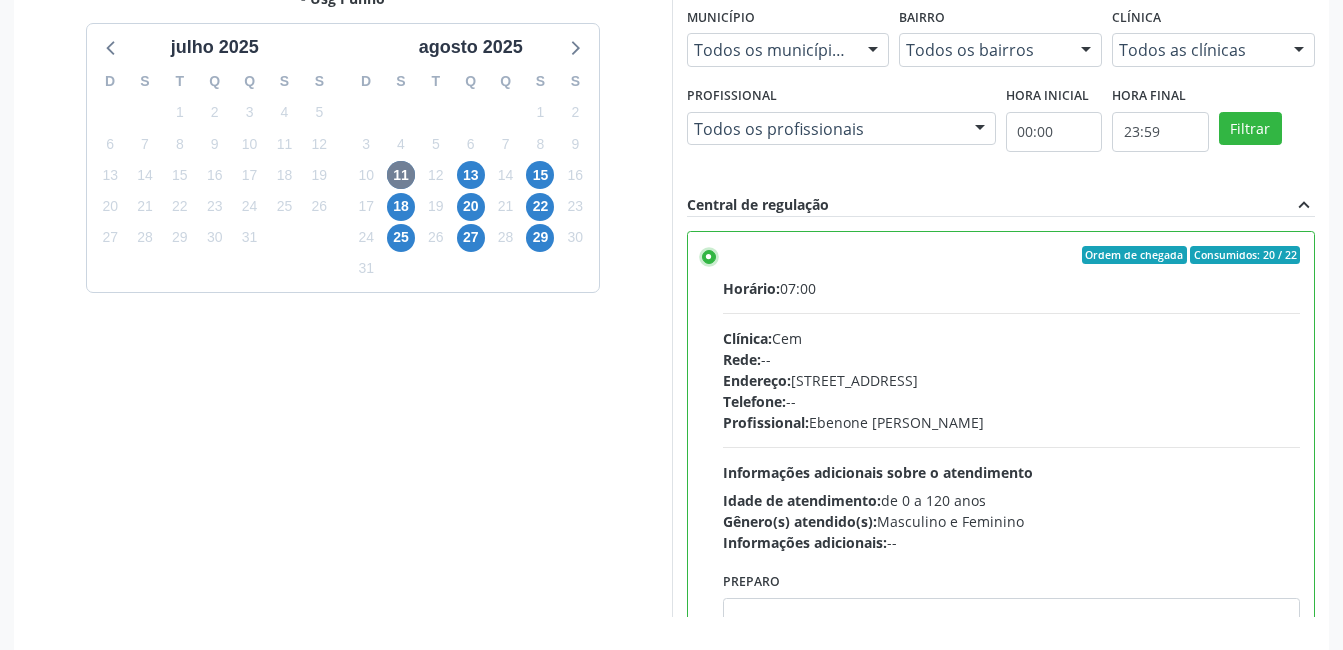 scroll, scrollTop: 545, scrollLeft: 0, axis: vertical 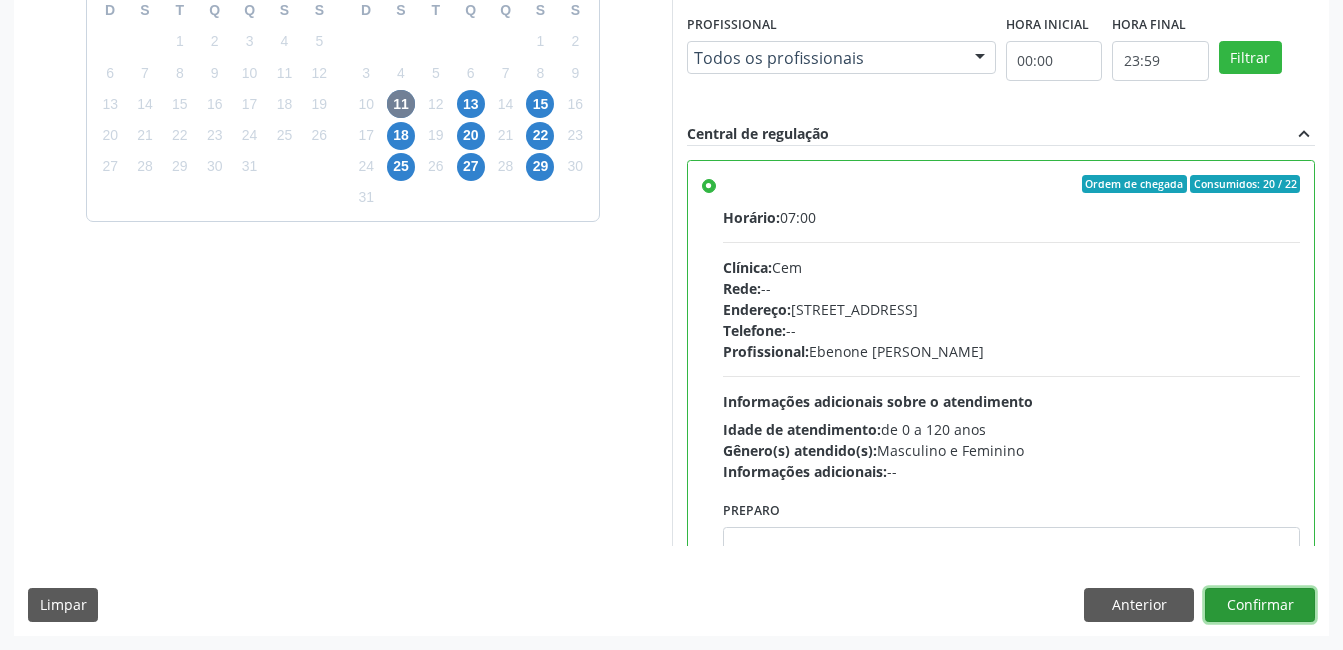 click on "Confirmar" at bounding box center (1260, 605) 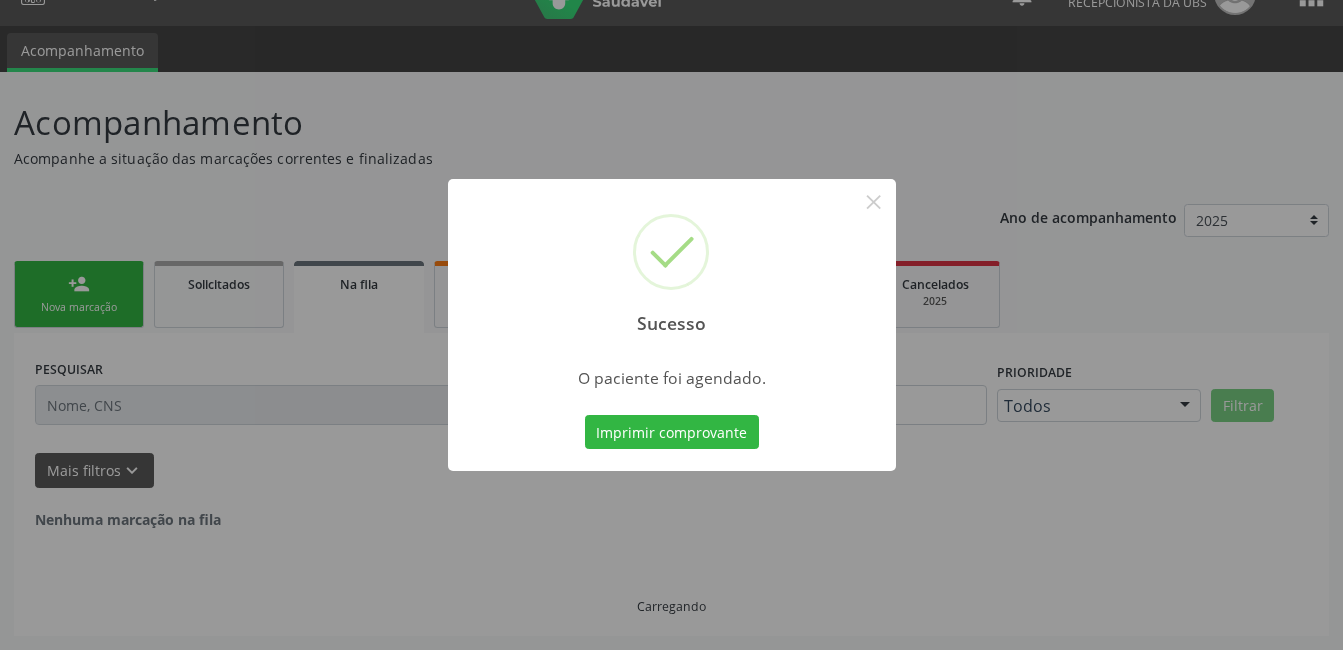 scroll, scrollTop: 0, scrollLeft: 0, axis: both 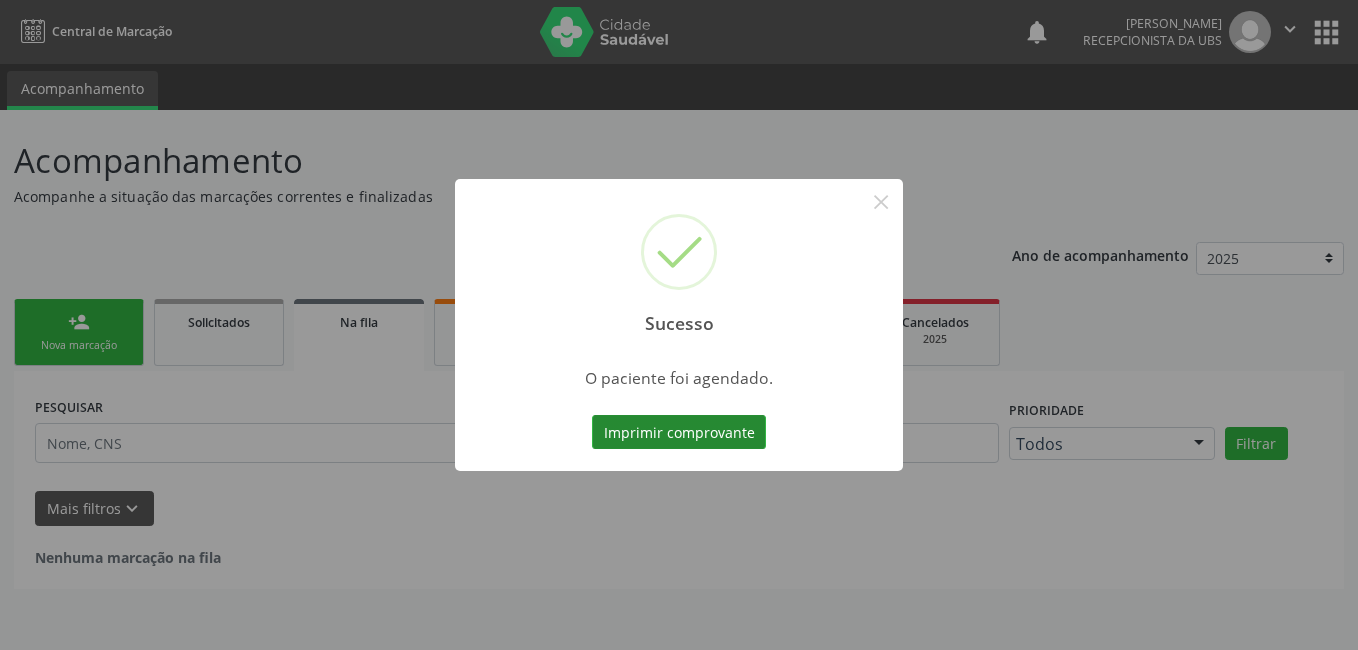 click on "Imprimir comprovante" at bounding box center [679, 432] 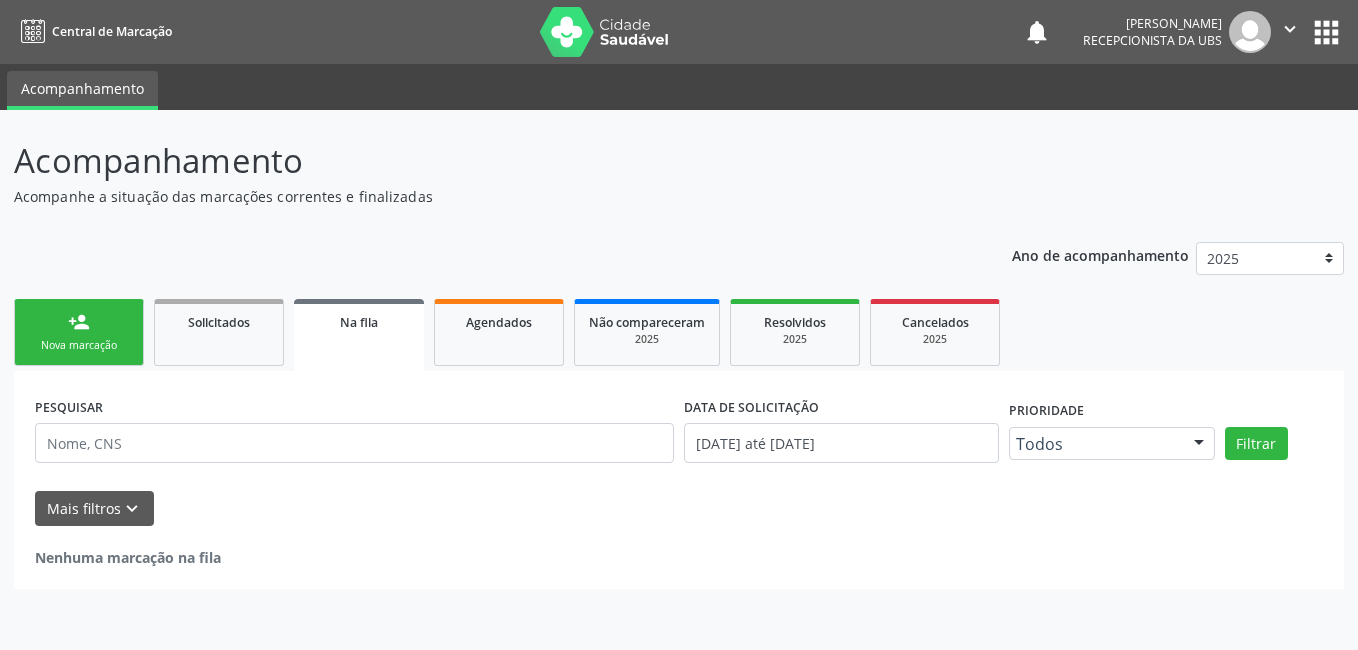 drag, startPoint x: 75, startPoint y: 350, endPoint x: 735, endPoint y: 7, distance: 743.8071 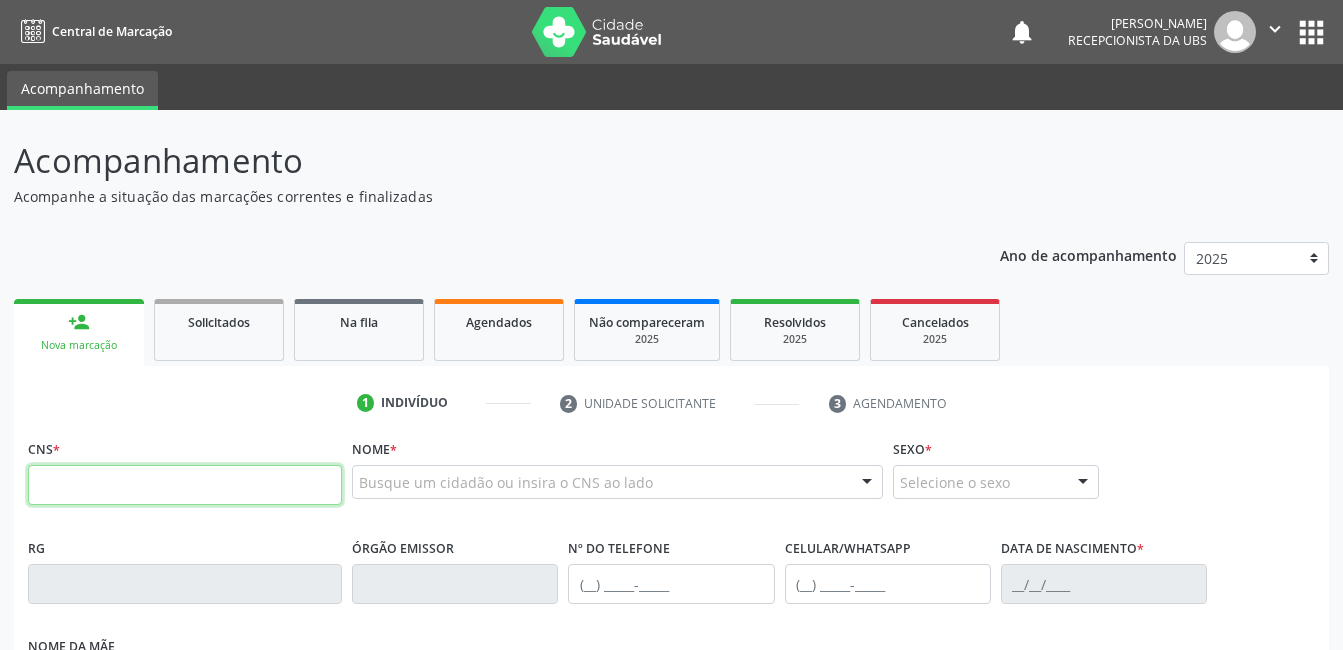 click at bounding box center [185, 485] 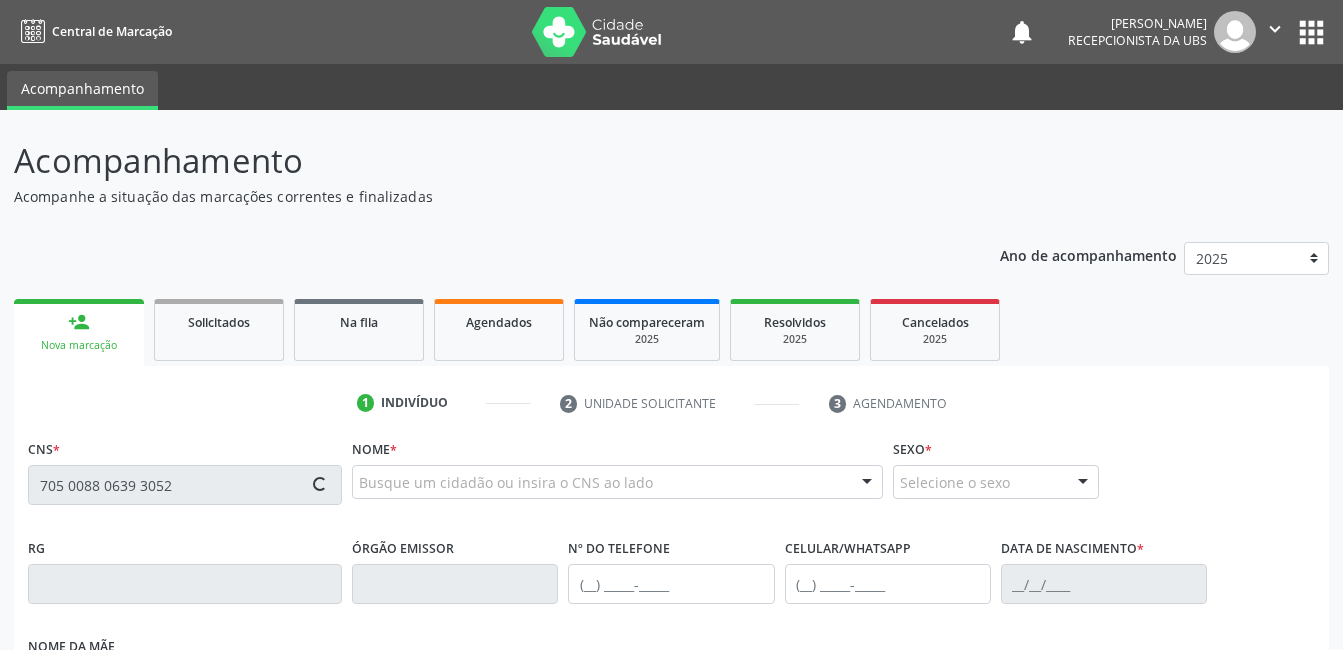 type on "705 0088 0639 3052" 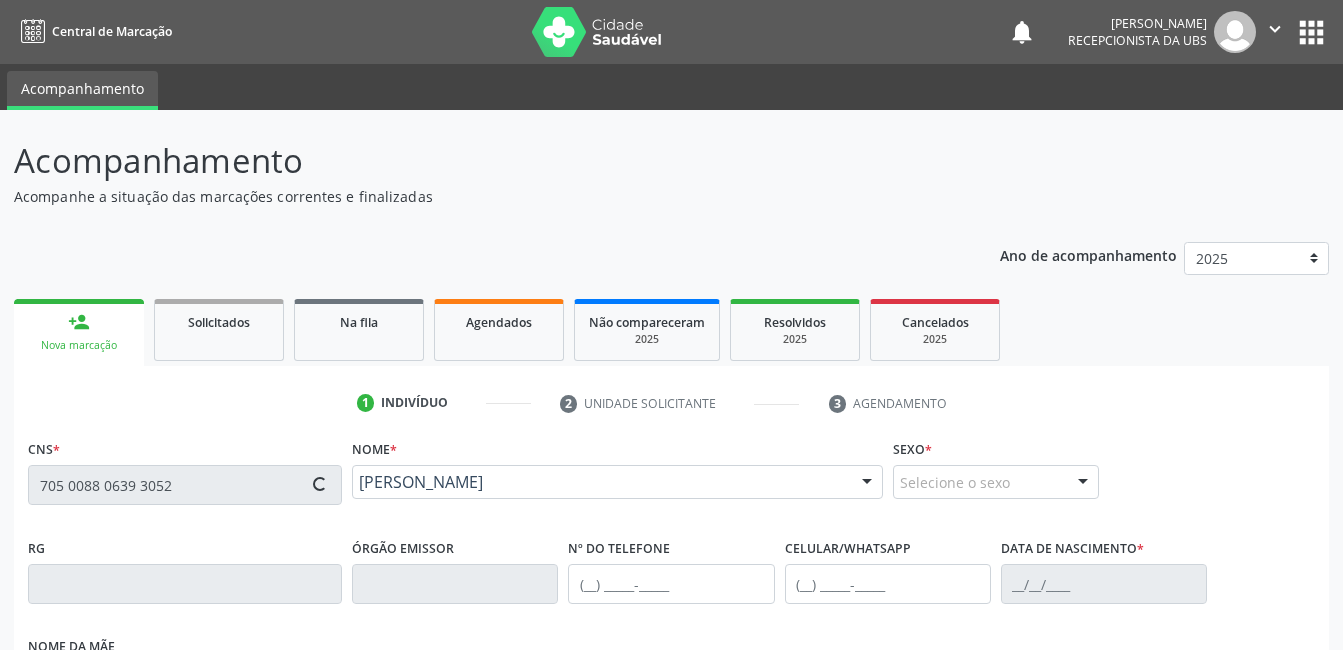 type on "(87) 99971-3322" 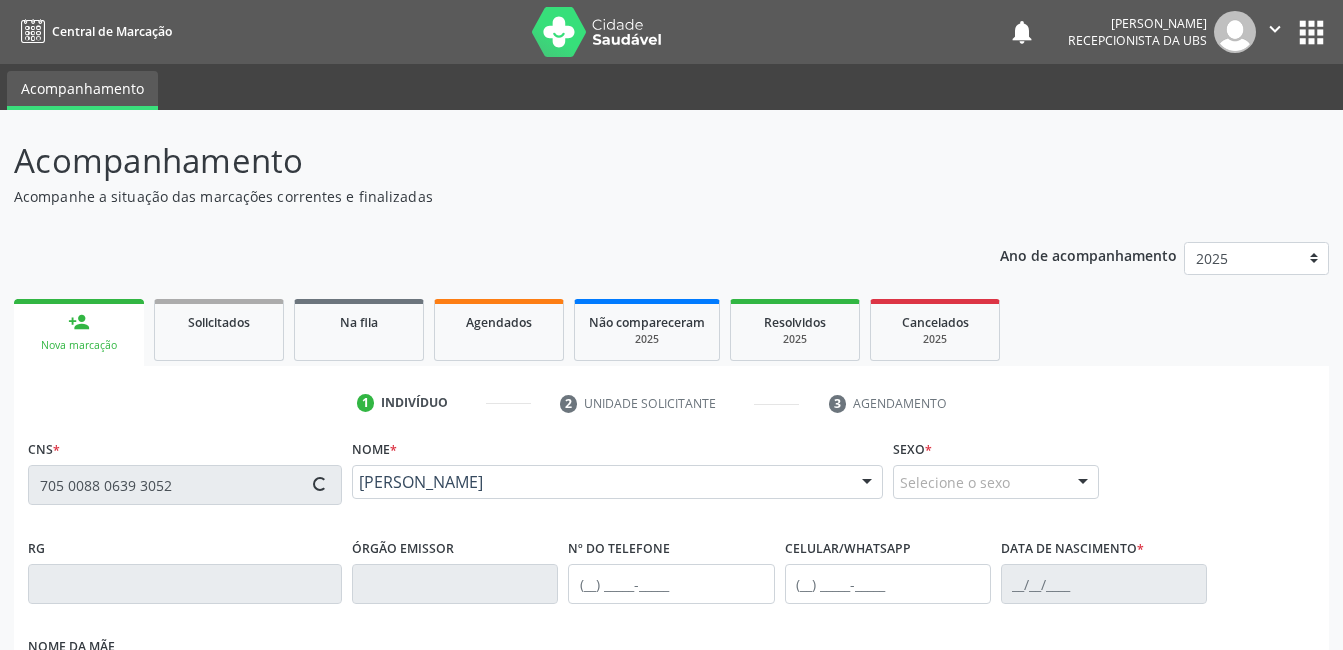 type on "(87) 99971-3322" 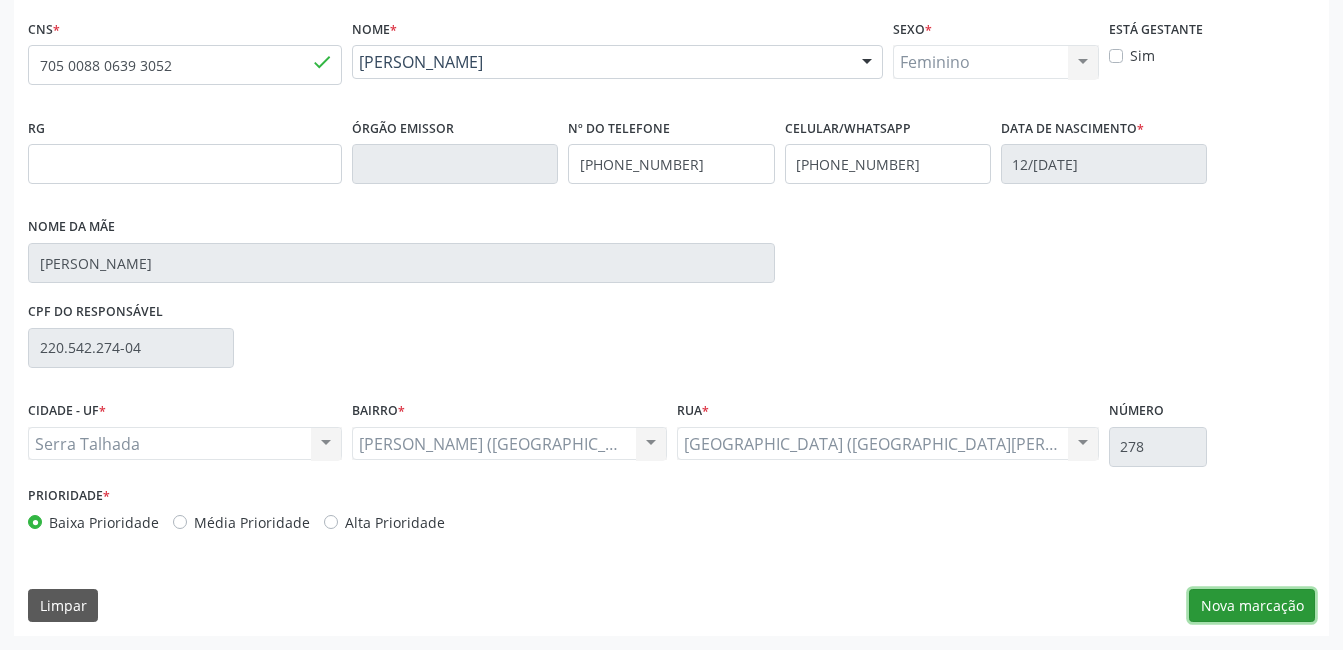 drag, startPoint x: 1226, startPoint y: 606, endPoint x: 587, endPoint y: 465, distance: 654.37146 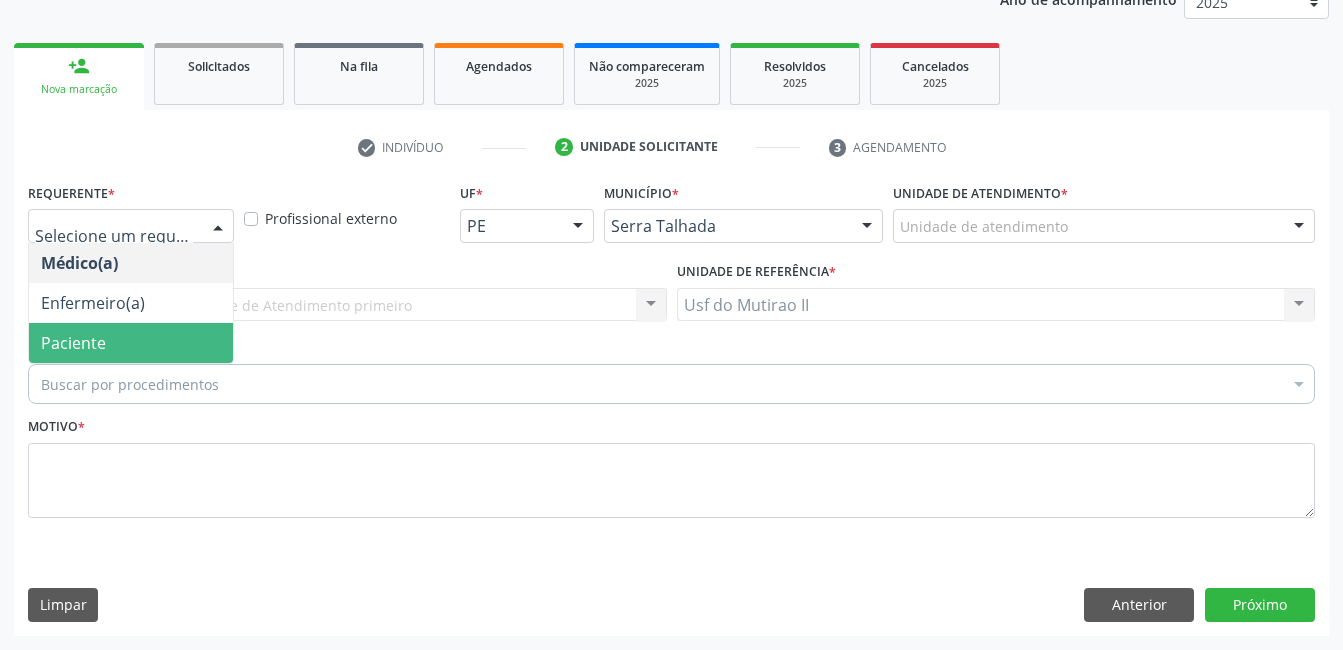 click on "Paciente" at bounding box center [131, 343] 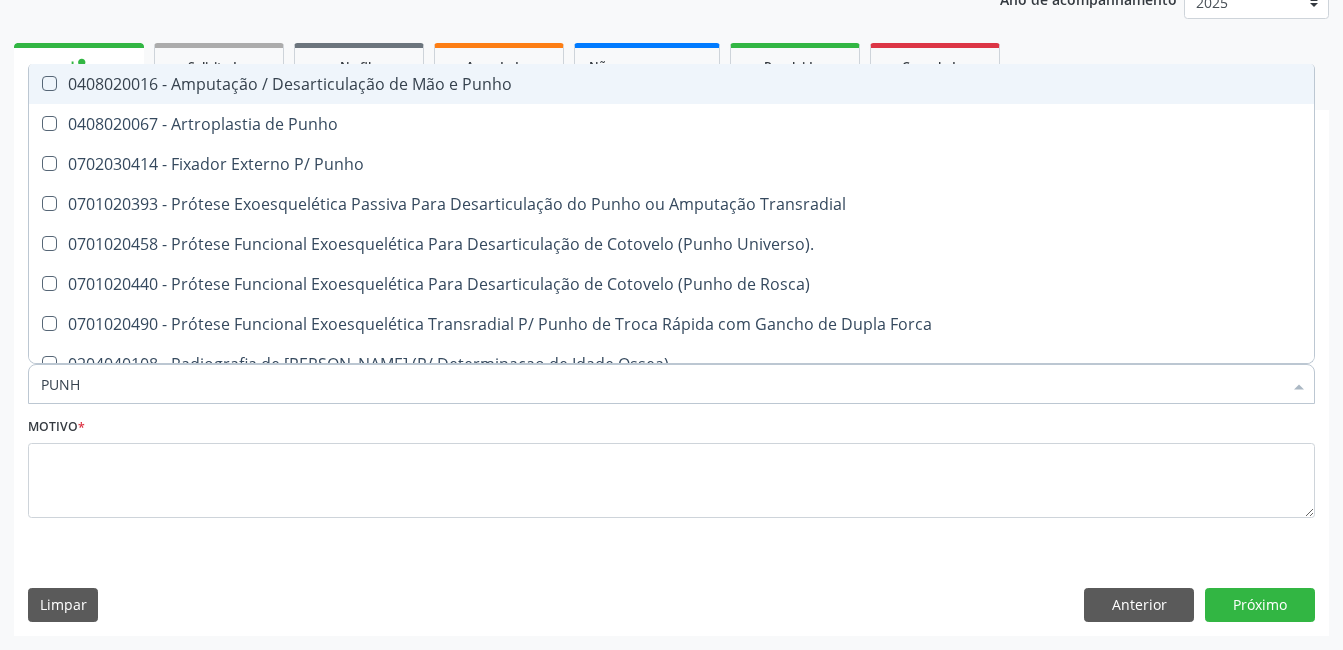 type on "PUNHO" 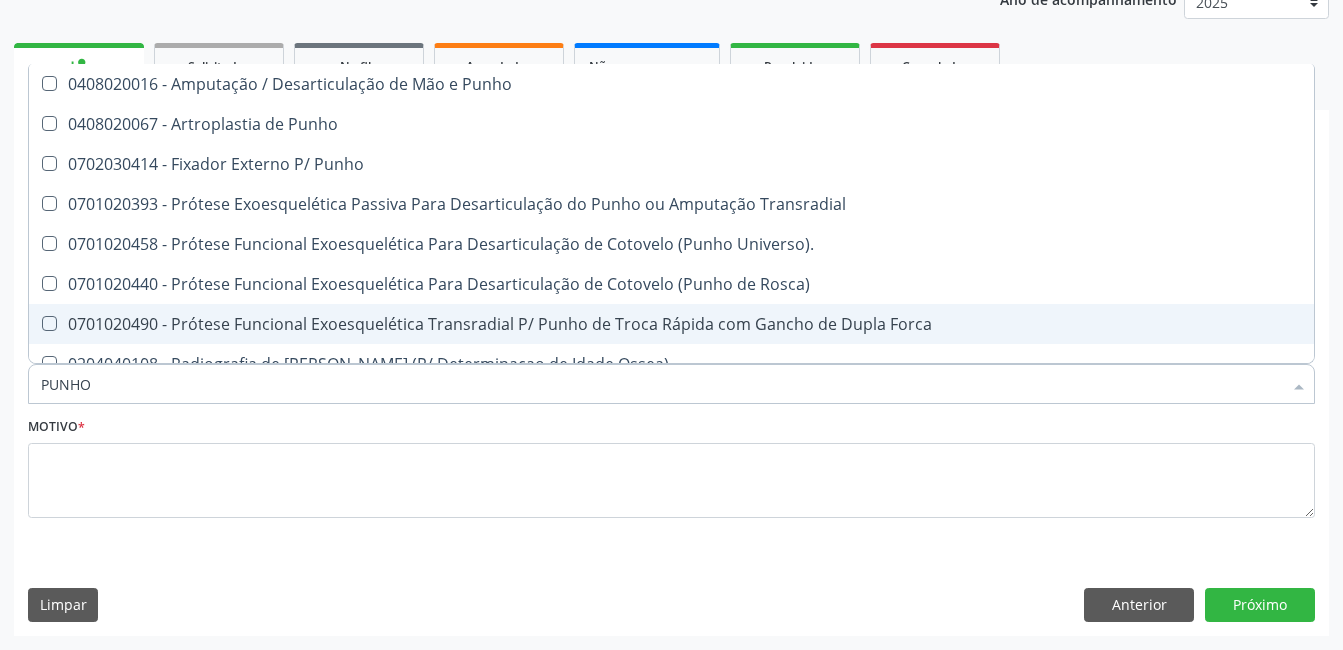 scroll, scrollTop: 341, scrollLeft: 0, axis: vertical 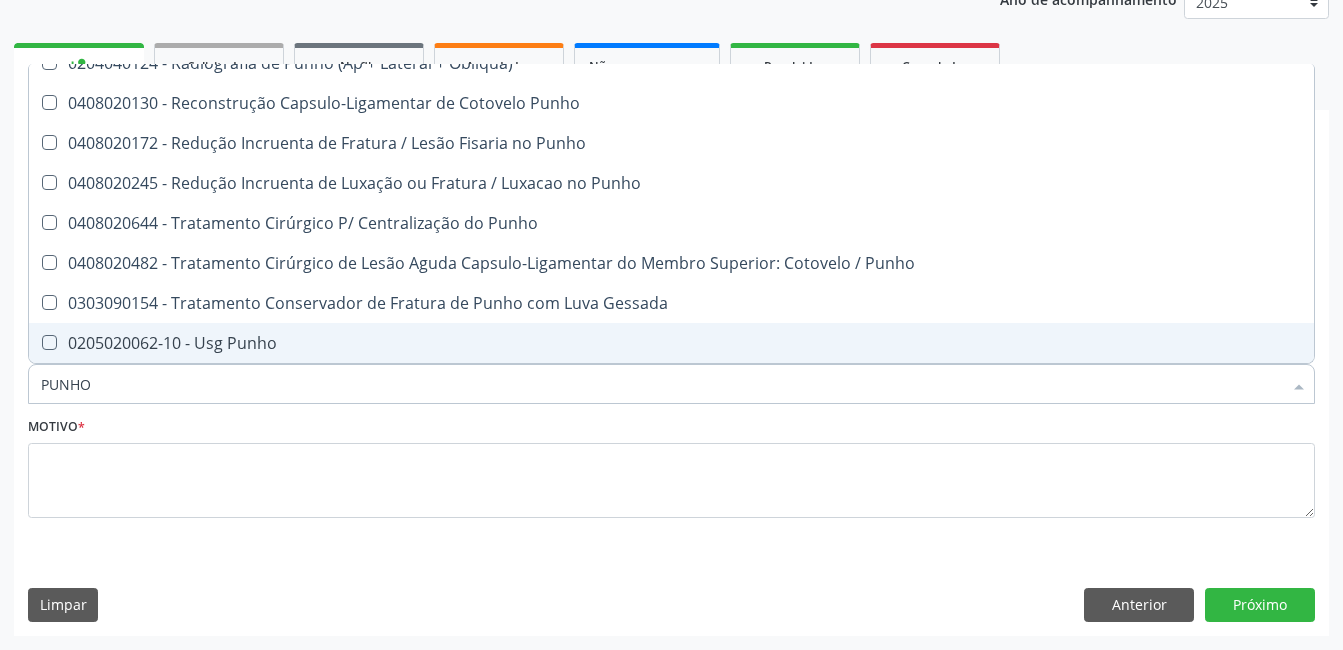 click on "0205020062-10 - Usg Punho" at bounding box center [671, 343] 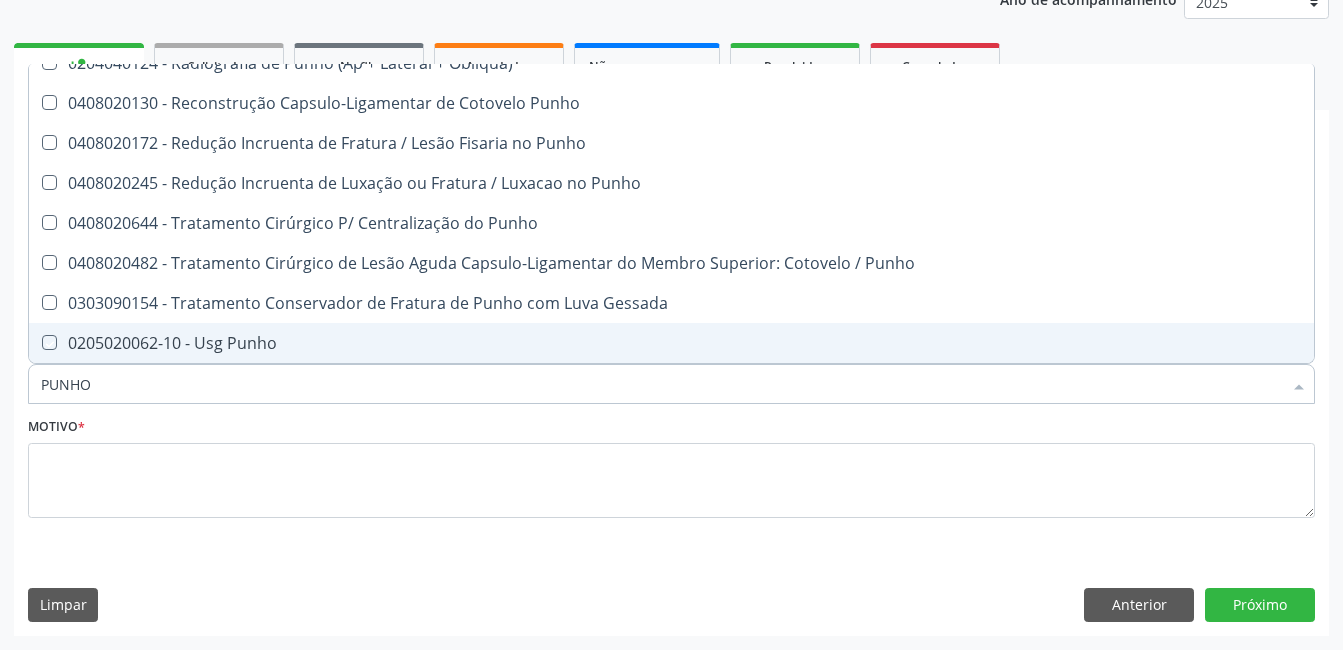 checkbox on "true" 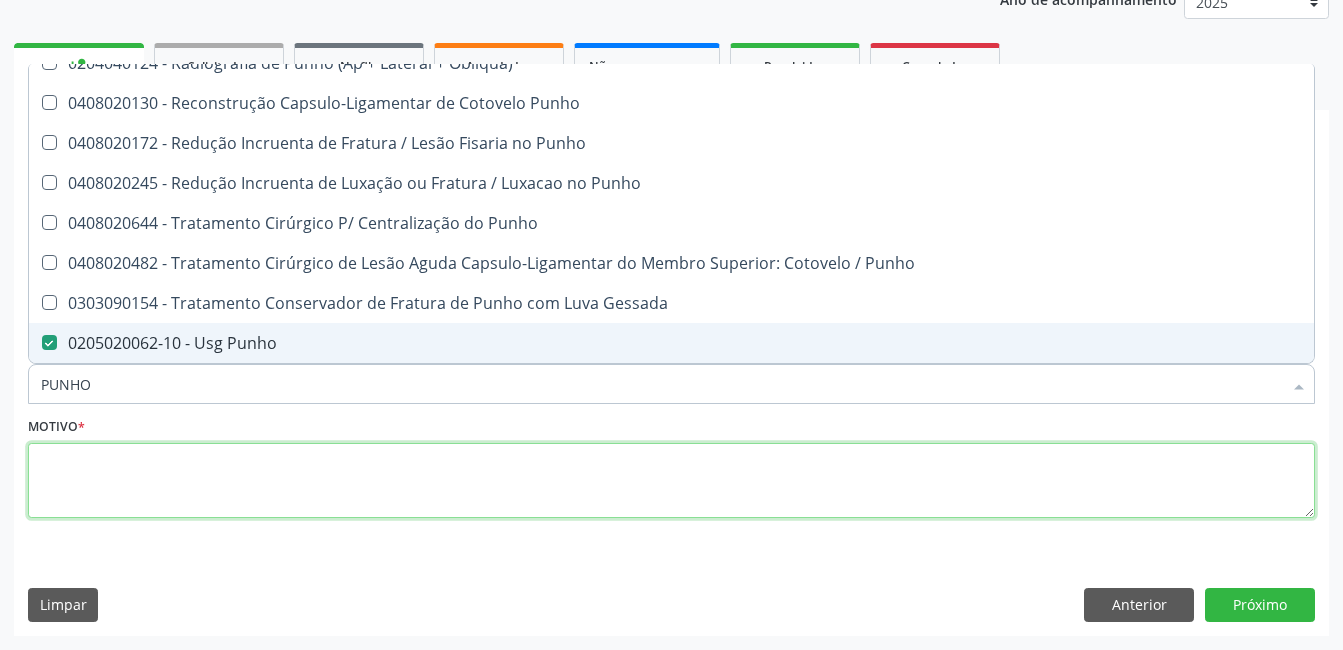 click at bounding box center [671, 481] 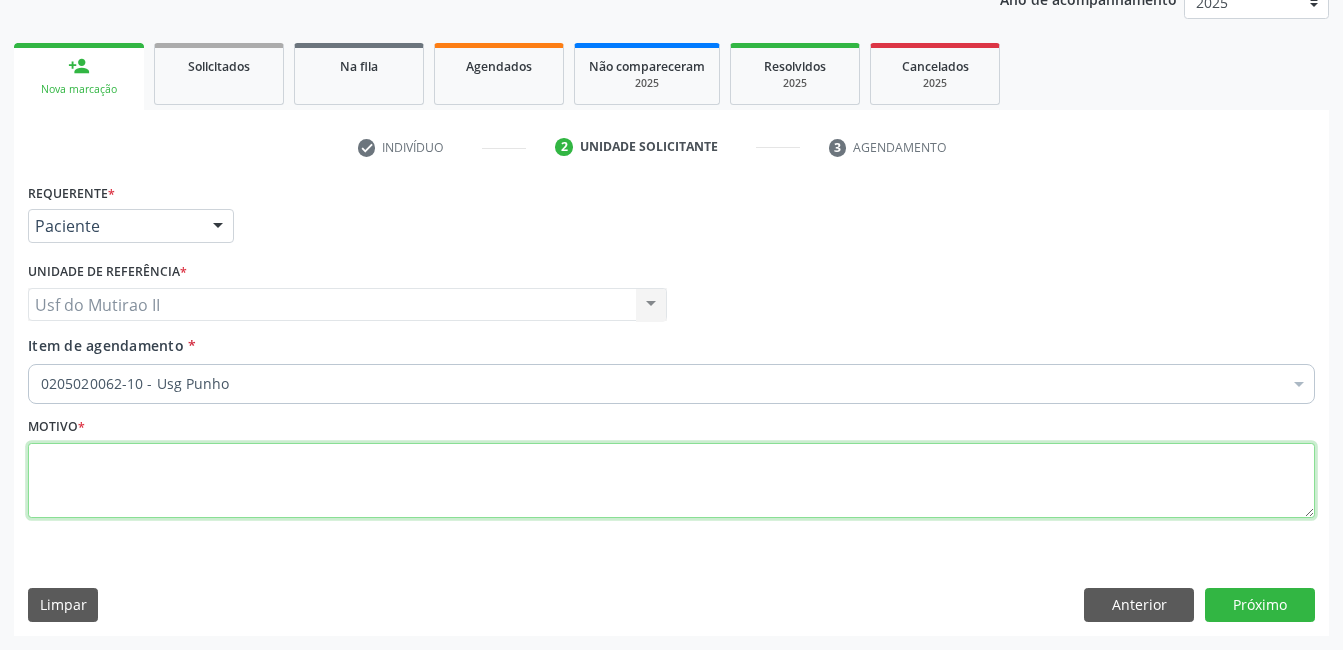 scroll, scrollTop: 0, scrollLeft: 0, axis: both 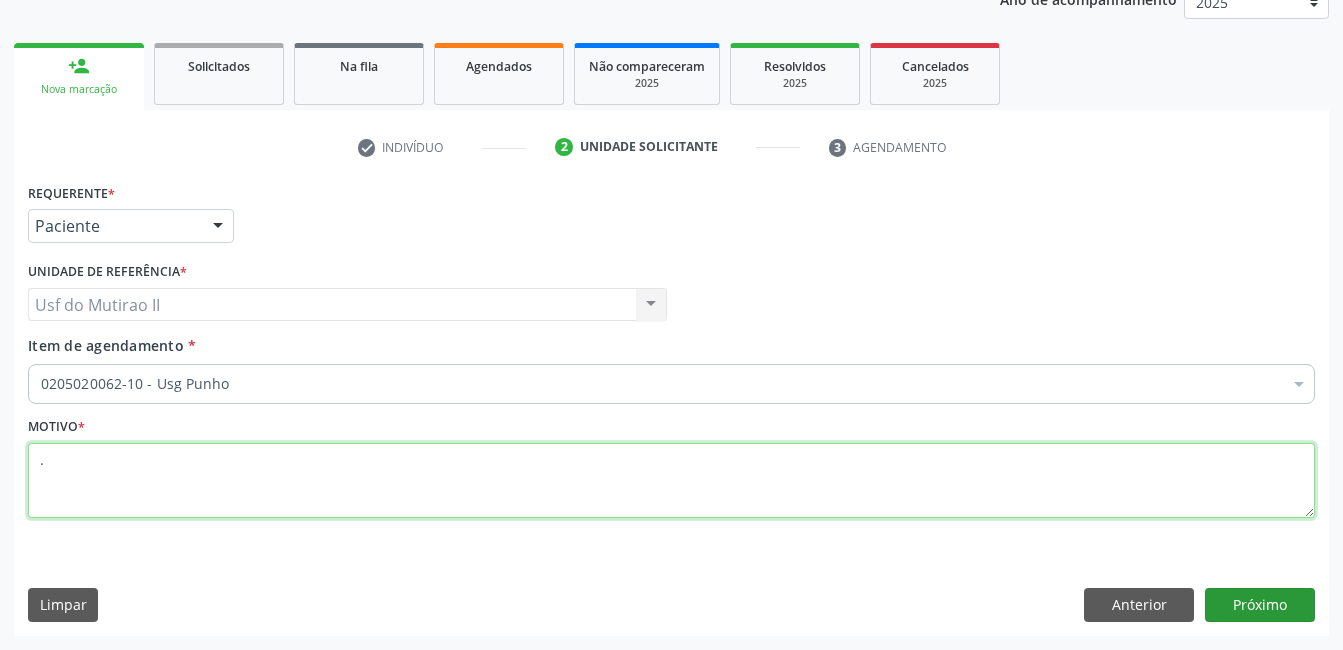 type on "." 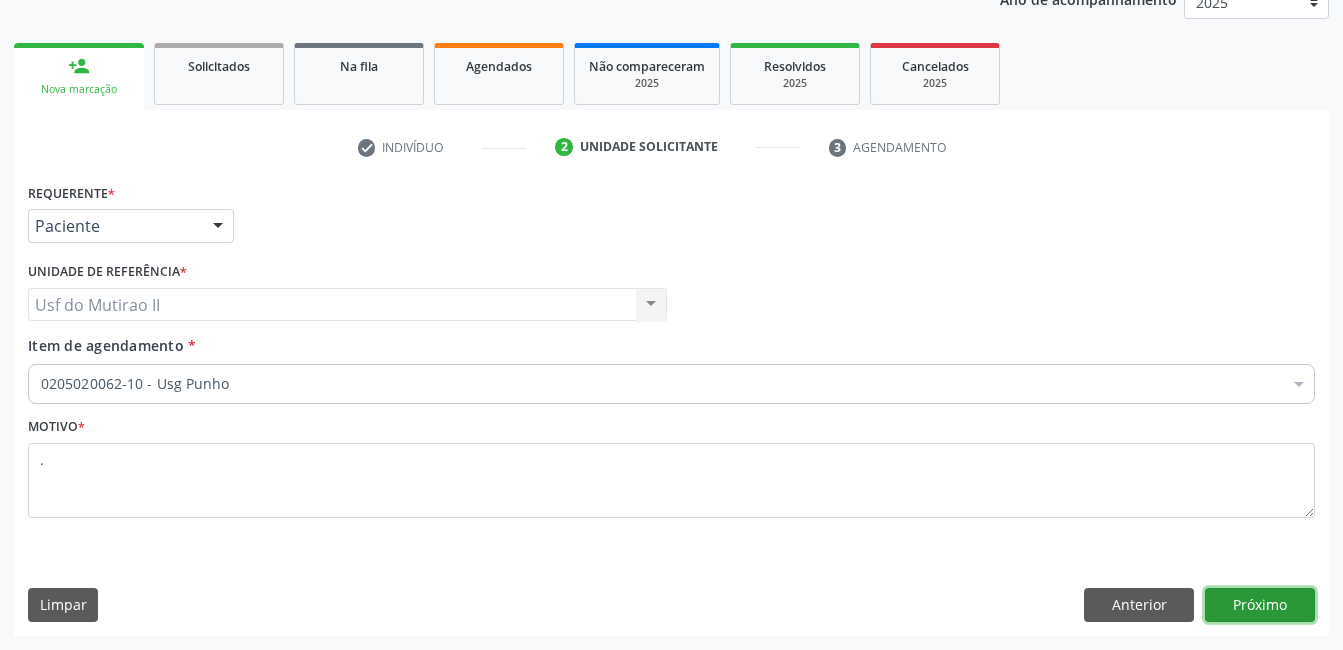 click on "Próximo" at bounding box center (1260, 605) 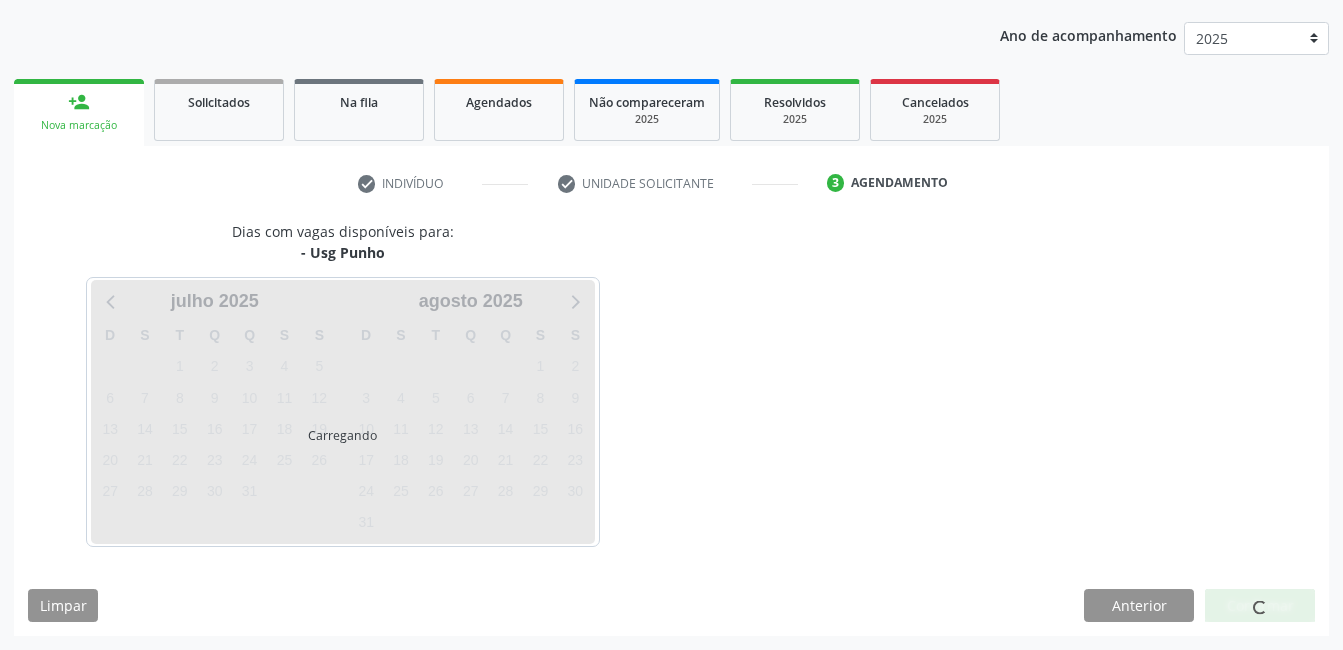 scroll, scrollTop: 220, scrollLeft: 0, axis: vertical 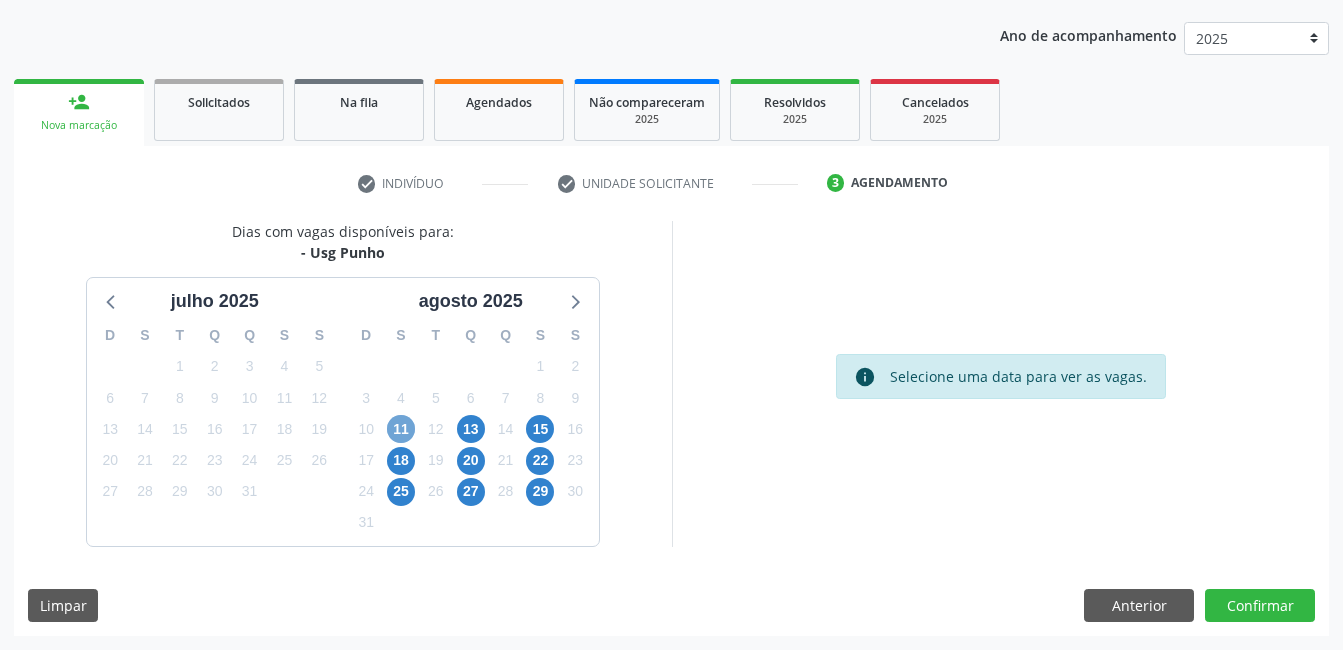 click on "11" at bounding box center [401, 429] 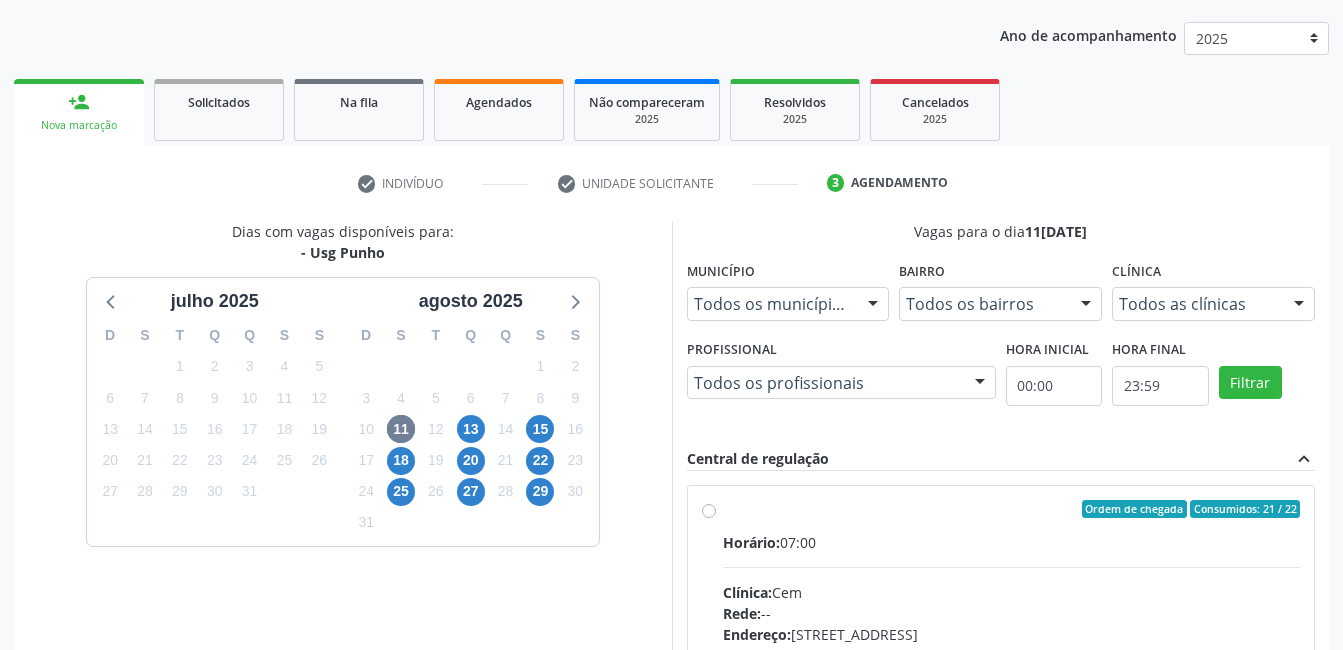 click on "Horário:   07:00" at bounding box center (1012, 542) 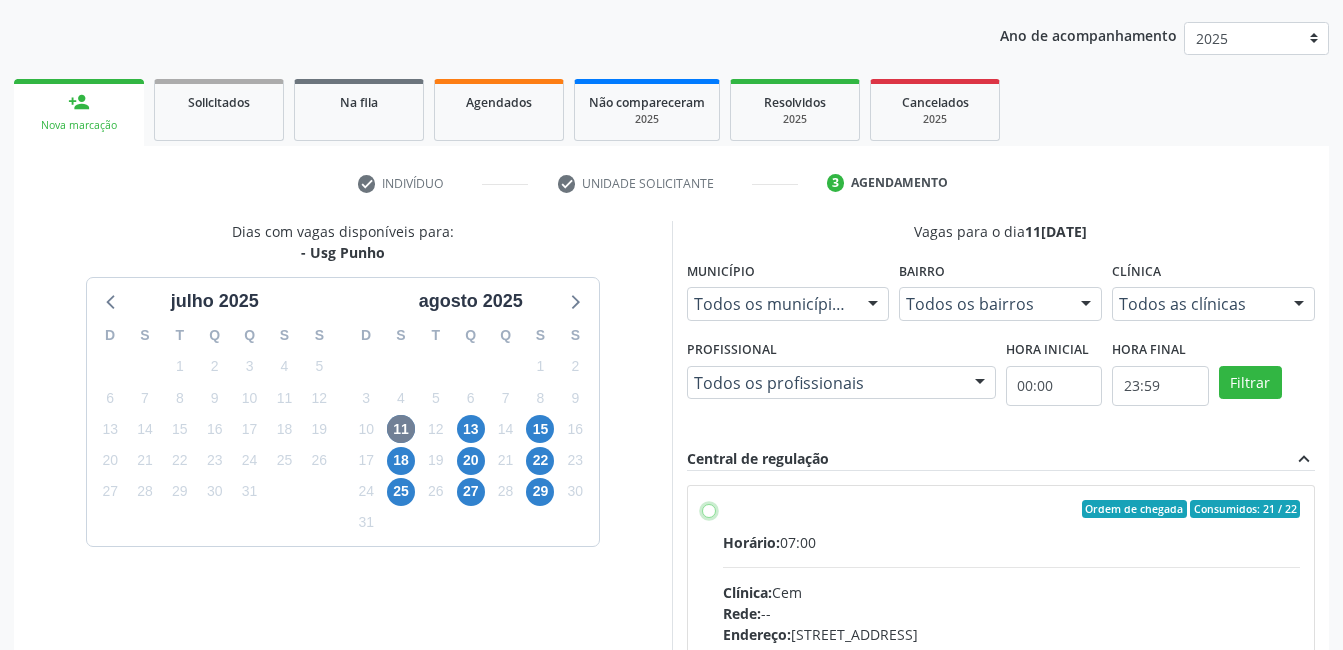 click on "Ordem de chegada
Consumidos: 21 / 22
Horário:   07:00
Clínica:  Cem
Rede:
--
Endereço:   Casa, nº 393, Nossa Senhora da Pen, Serra Talhada - PE
Telefone:   --
Profissional:
Ebenone Antonio da Silva
Informações adicionais sobre o atendimento
Idade de atendimento:
de 0 a 120 anos
Gênero(s) atendido(s):
Masculino e Feminino
Informações adicionais:
--" at bounding box center [709, 509] 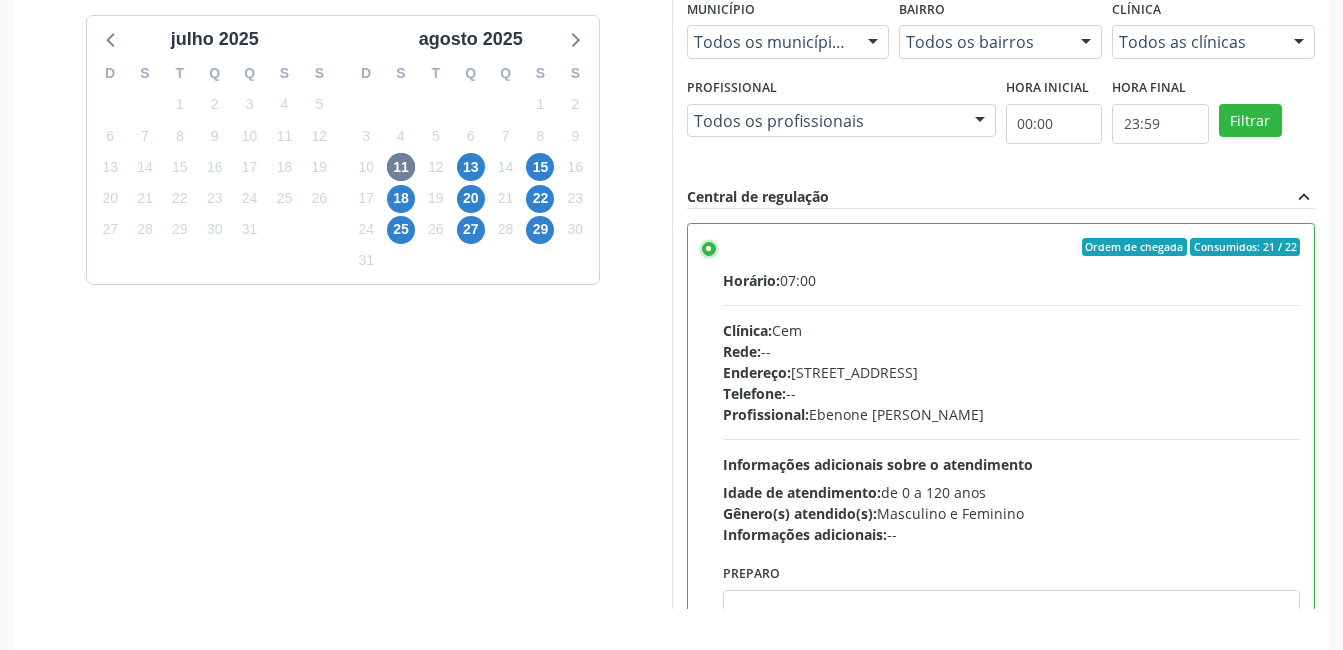 scroll, scrollTop: 545, scrollLeft: 0, axis: vertical 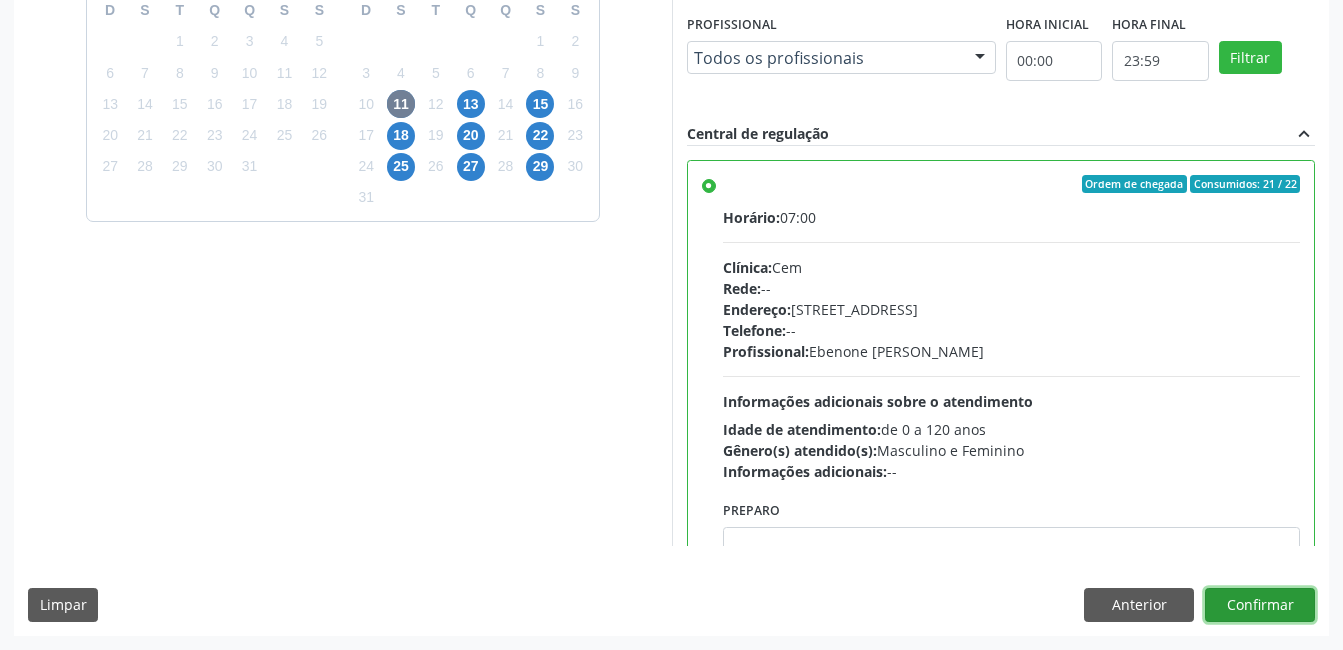 click on "Confirmar" at bounding box center [1260, 605] 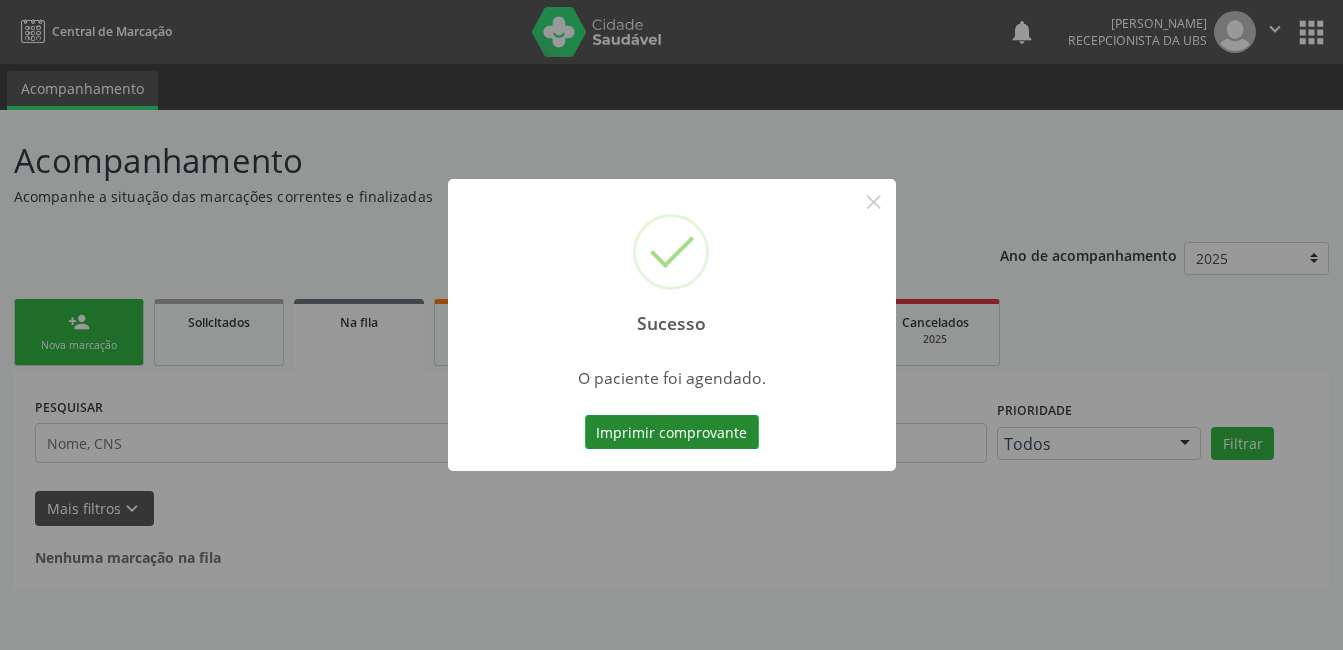 scroll, scrollTop: 0, scrollLeft: 0, axis: both 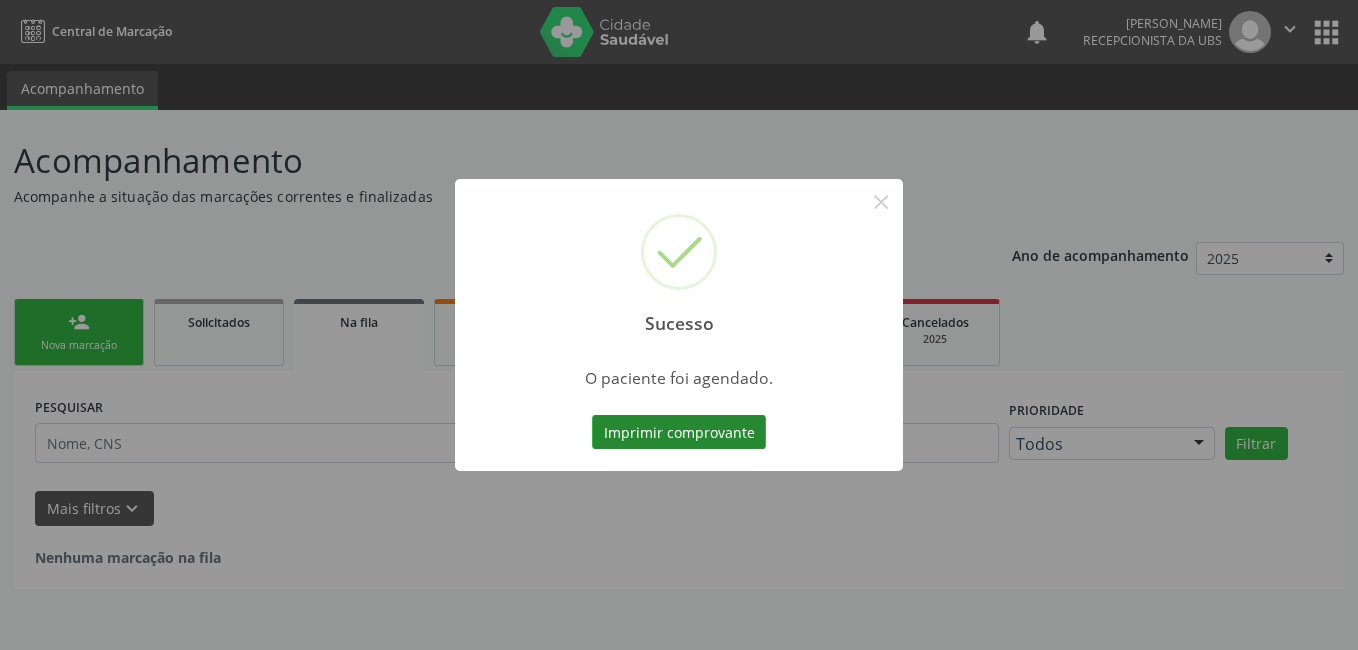 click on "Imprimir comprovante" at bounding box center [679, 432] 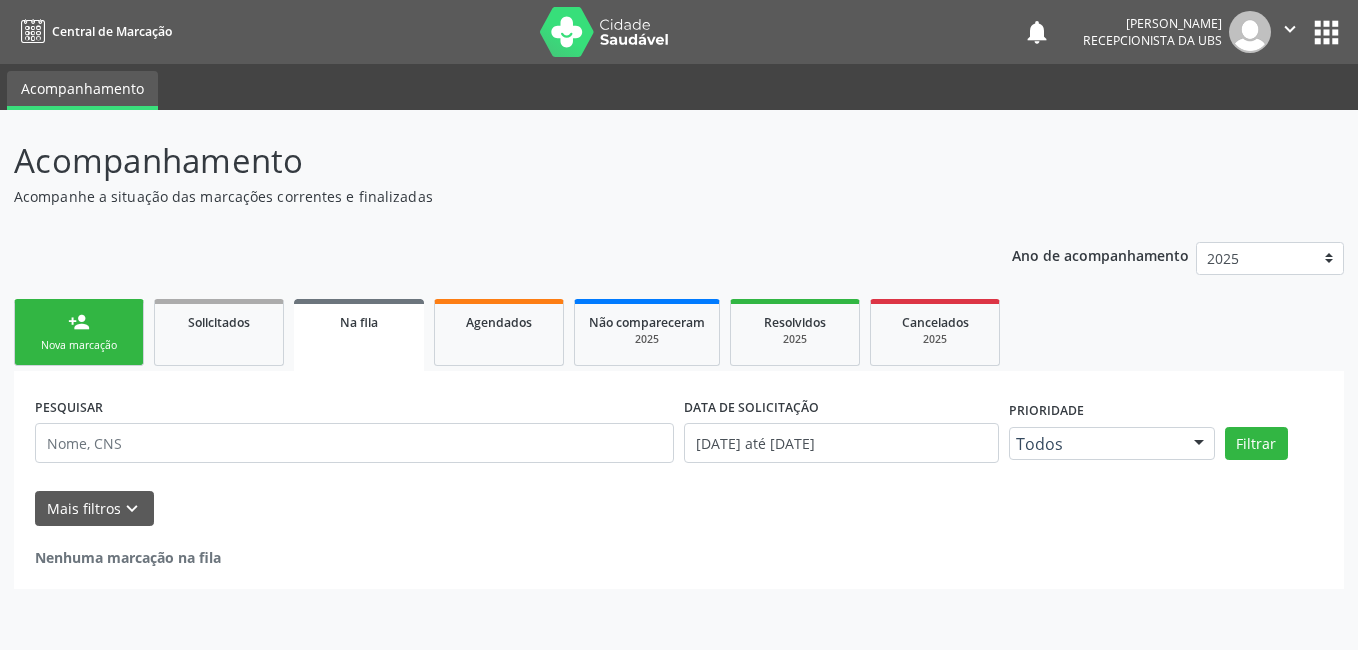click on "person_add
Nova marcação" at bounding box center (79, 332) 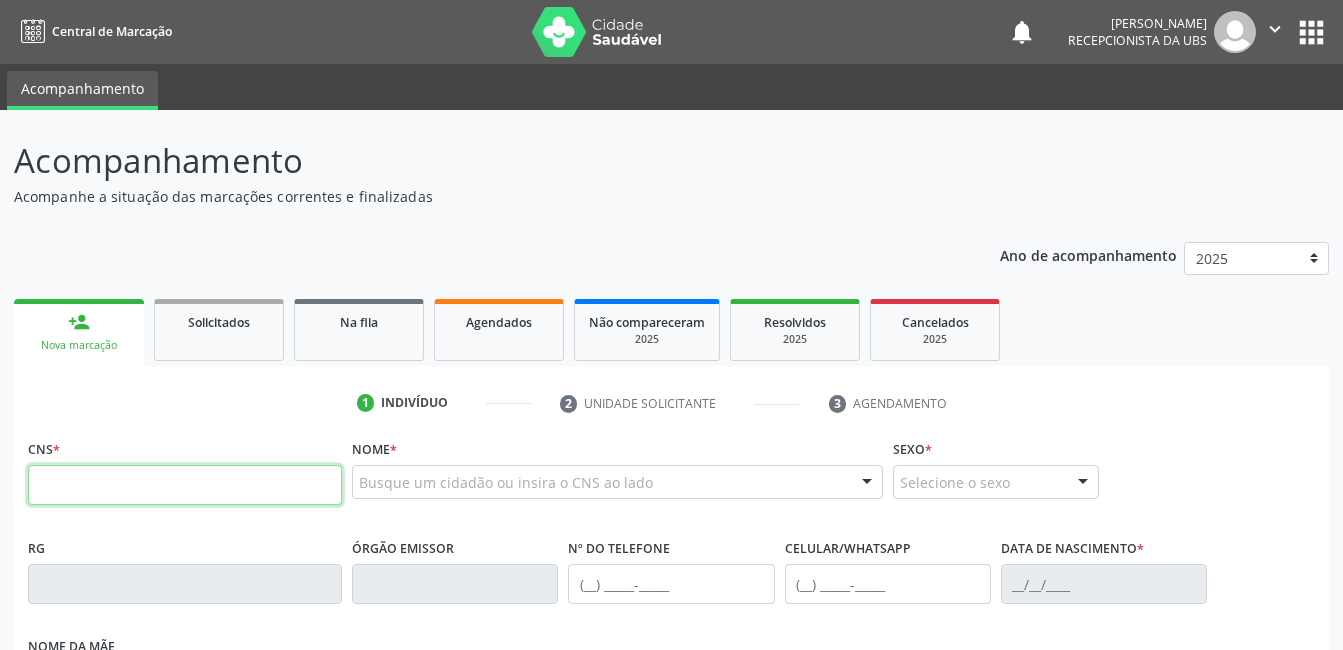 click at bounding box center (185, 485) 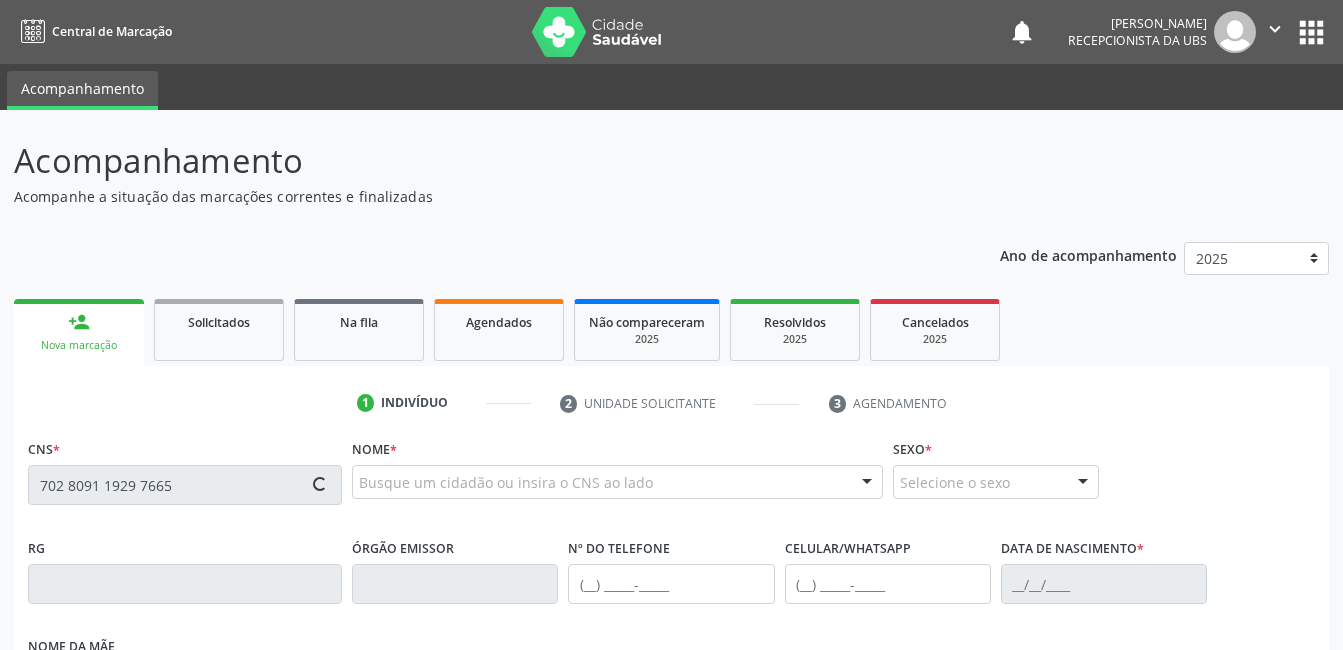type on "702 8091 1929 7665" 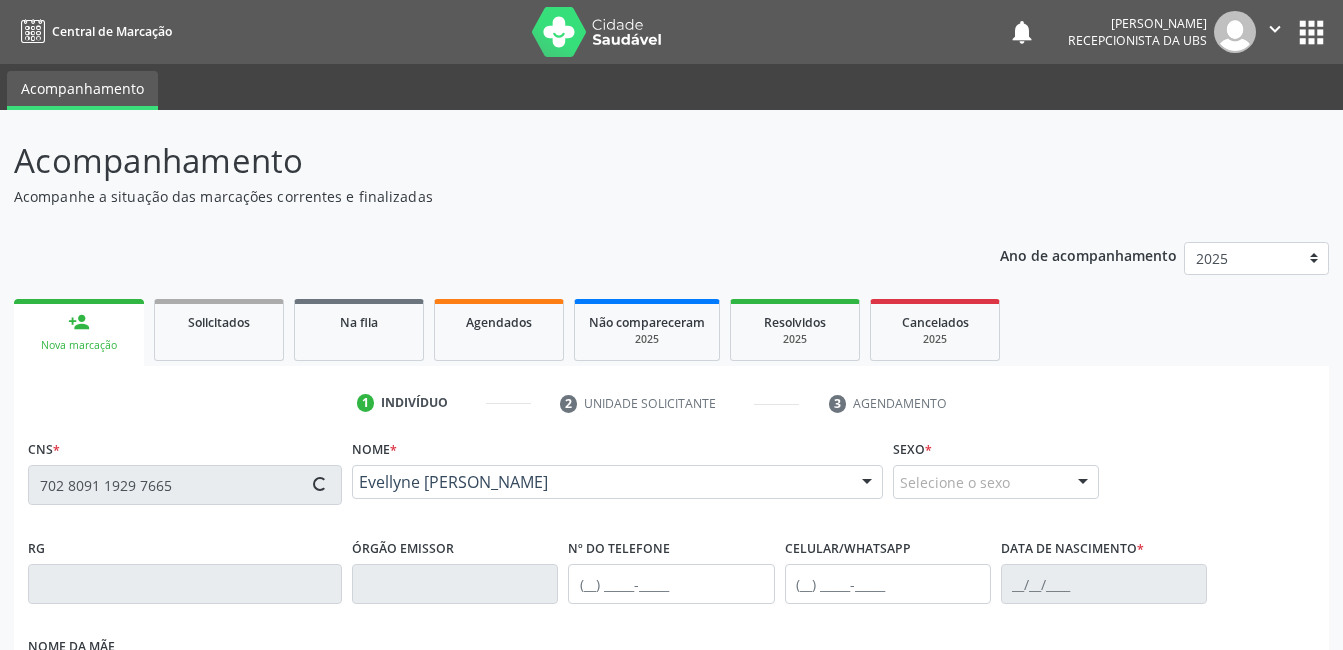 type on "(87) 99998-9259" 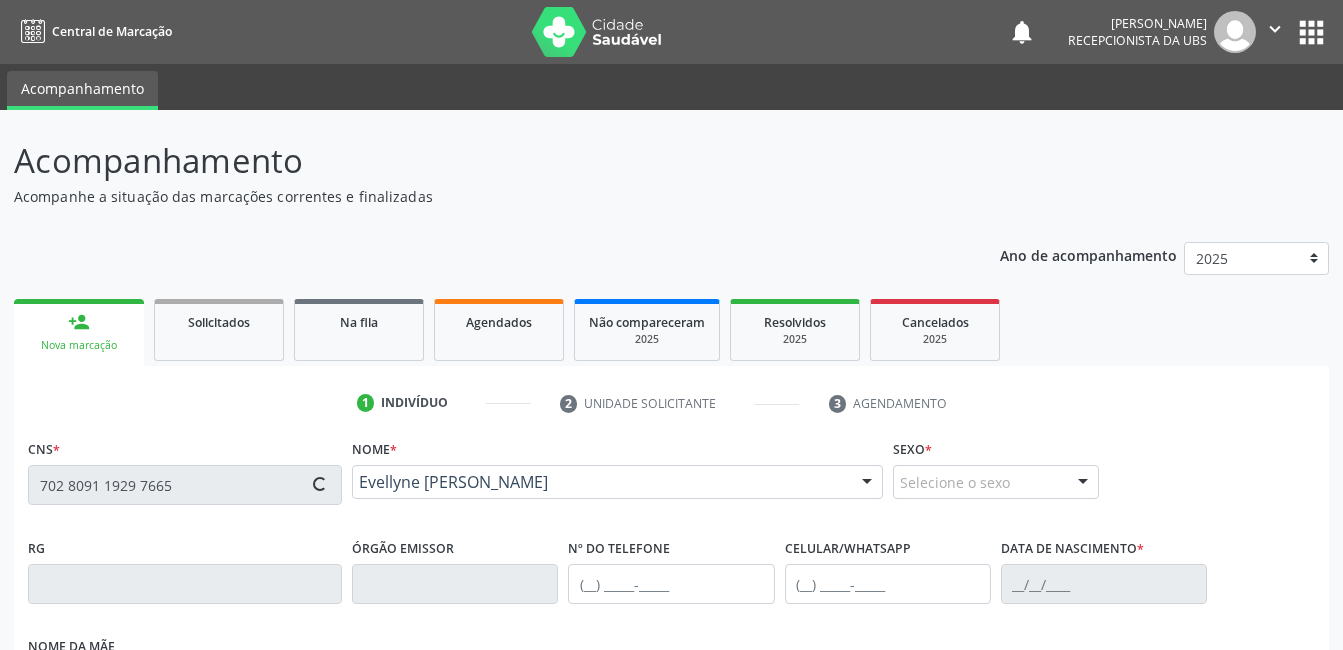 type on "28/02/2000" 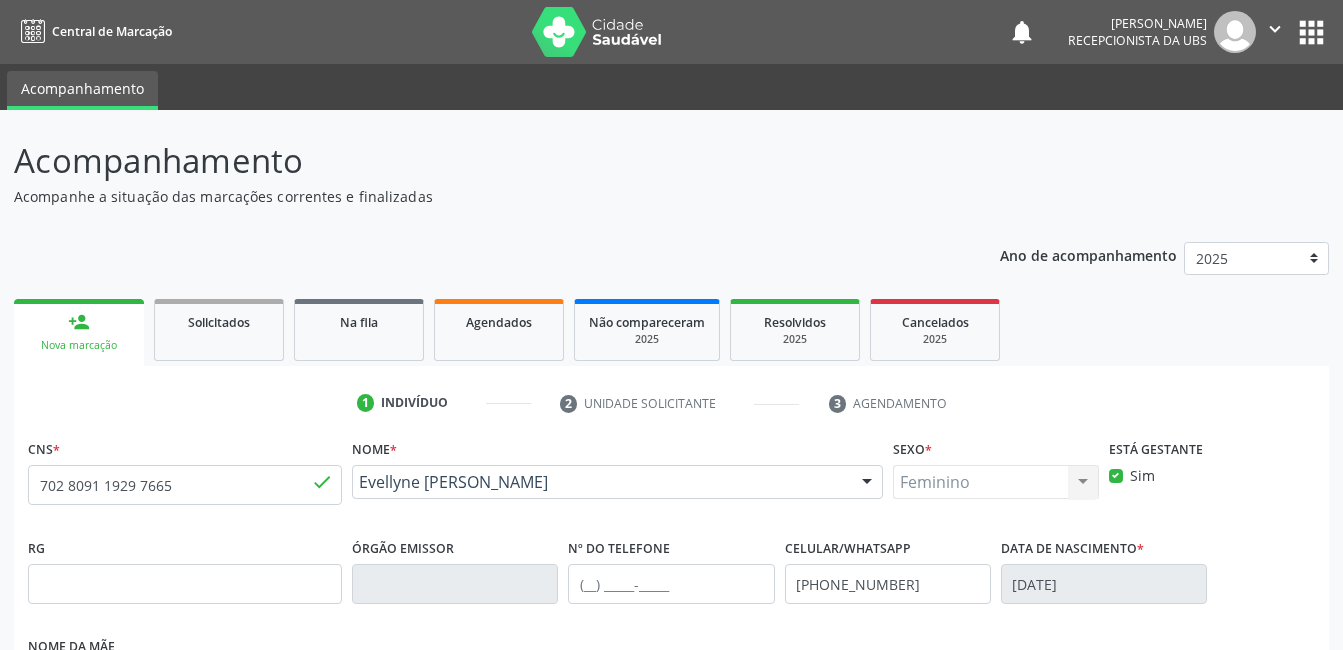 scroll, scrollTop: 100, scrollLeft: 0, axis: vertical 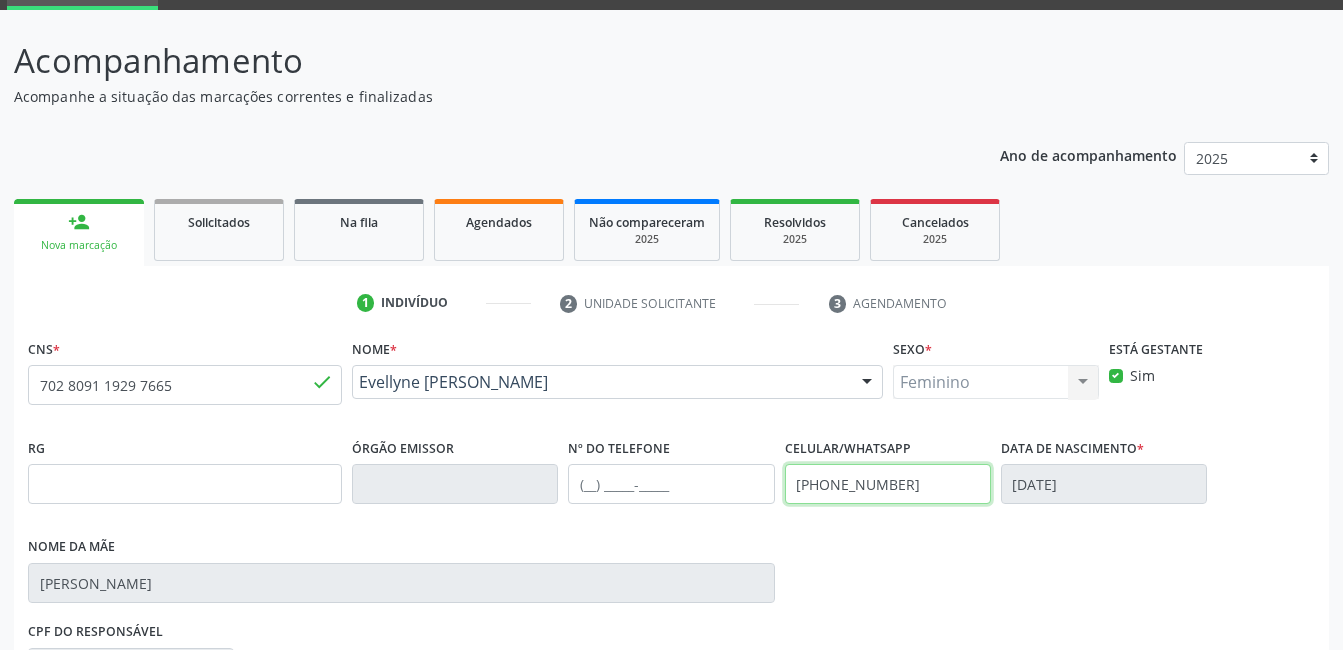 drag, startPoint x: 909, startPoint y: 495, endPoint x: 752, endPoint y: 490, distance: 157.0796 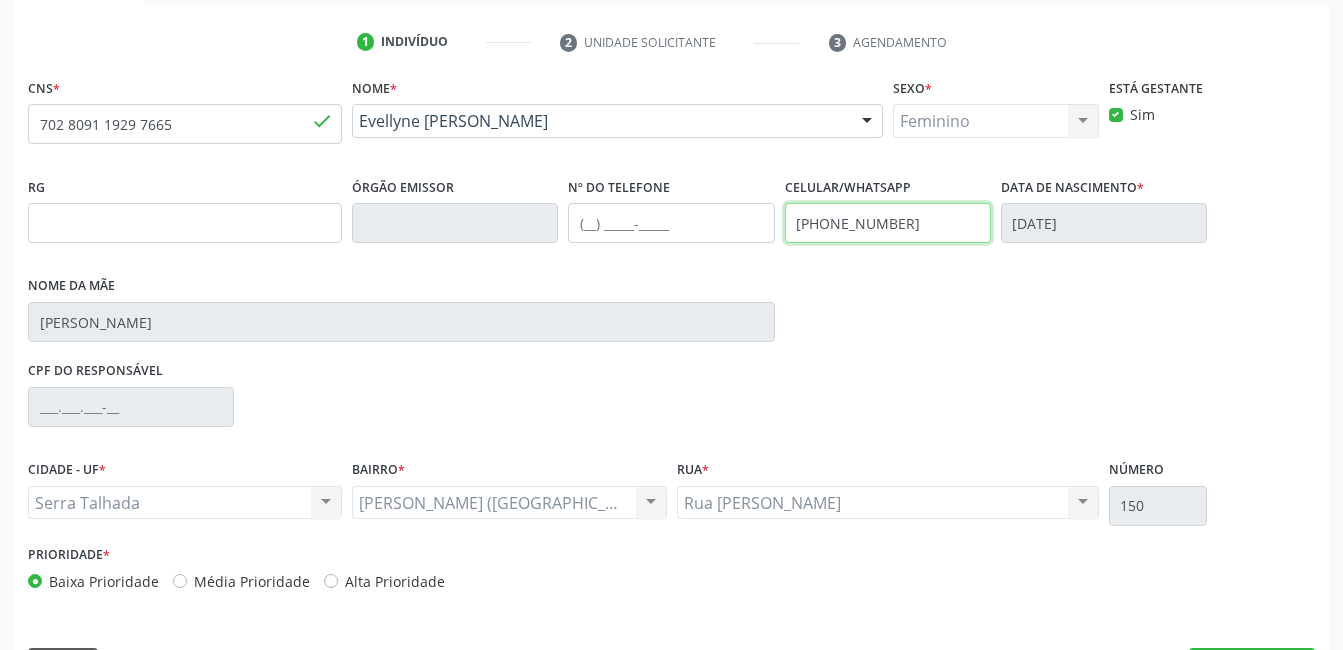 scroll, scrollTop: 420, scrollLeft: 0, axis: vertical 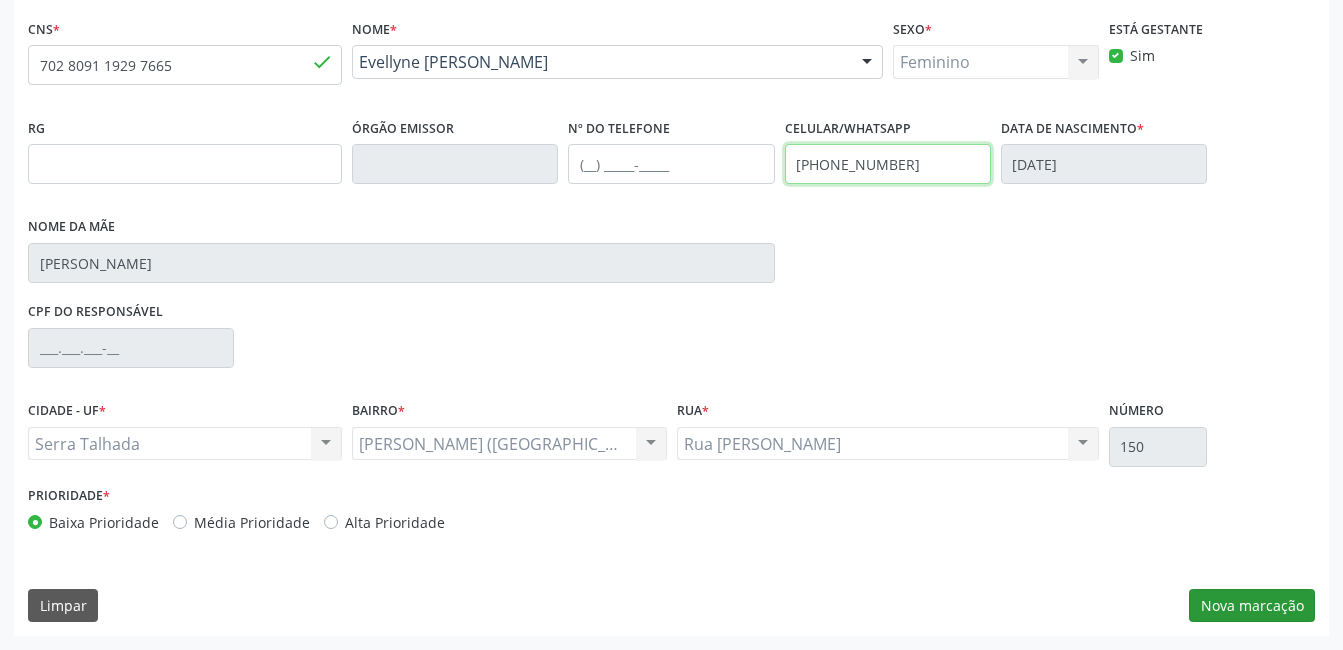 type on "(87) 99631-4223" 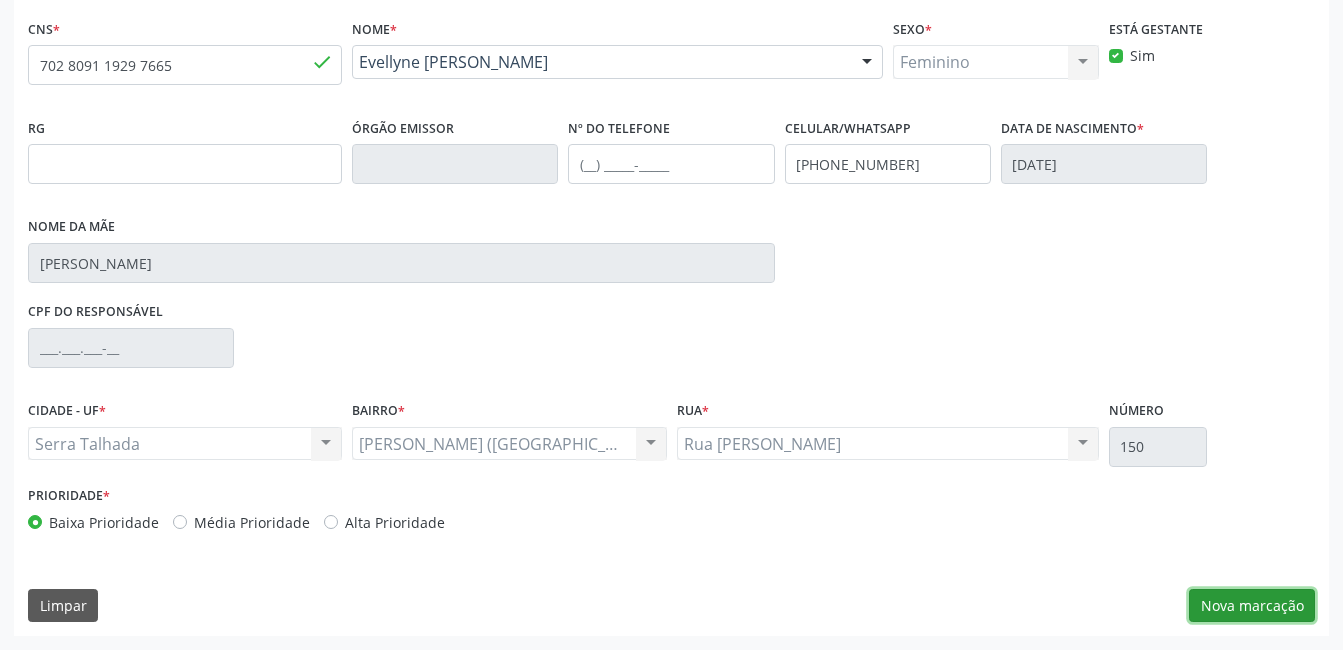 click on "Nova marcação" at bounding box center [1252, 606] 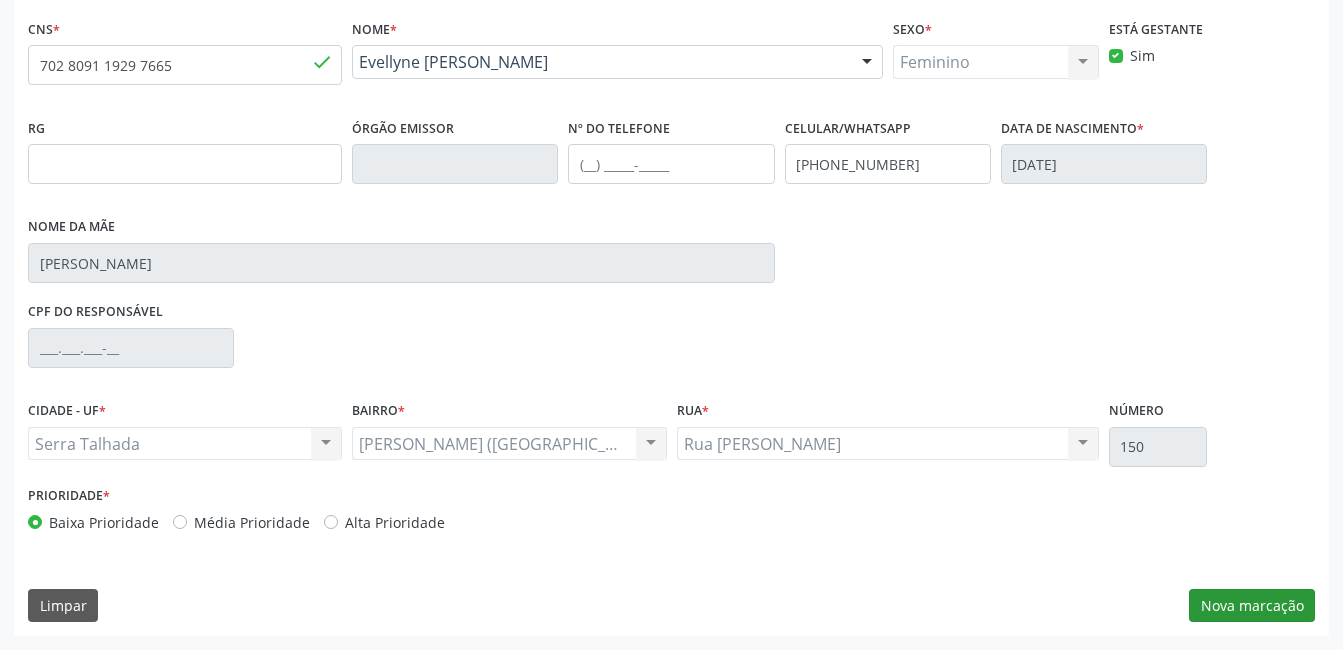 scroll, scrollTop: 256, scrollLeft: 0, axis: vertical 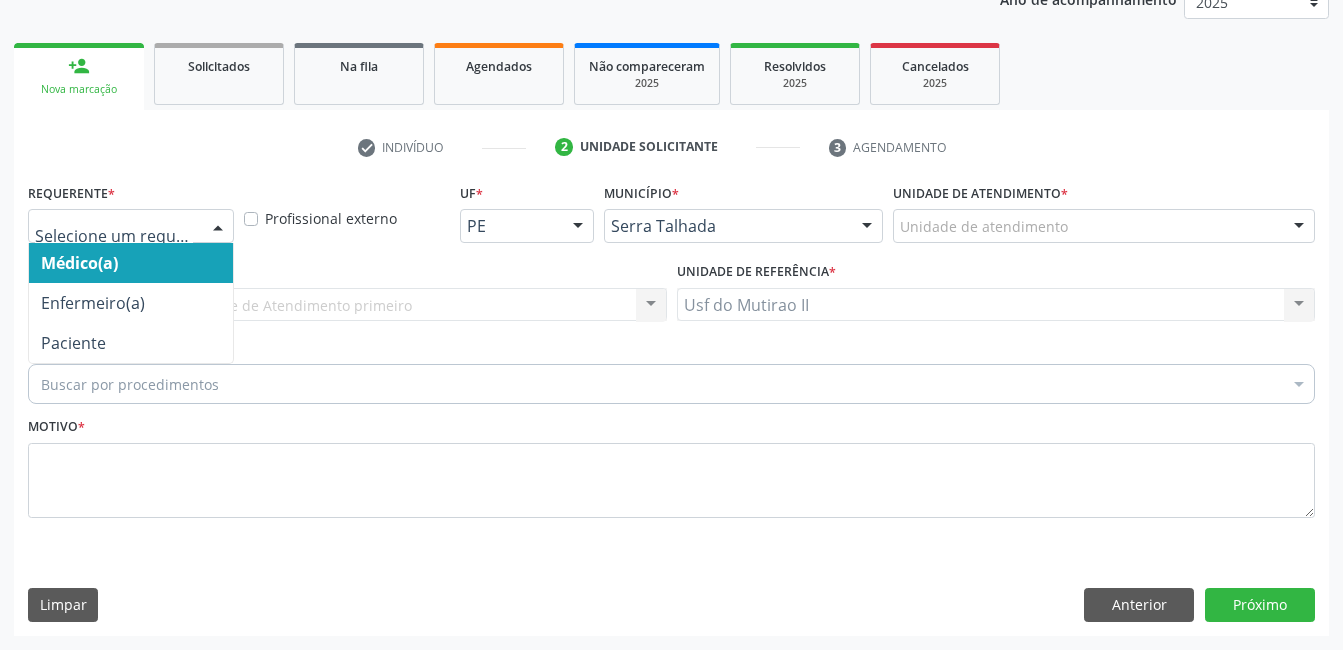 click at bounding box center (131, 226) 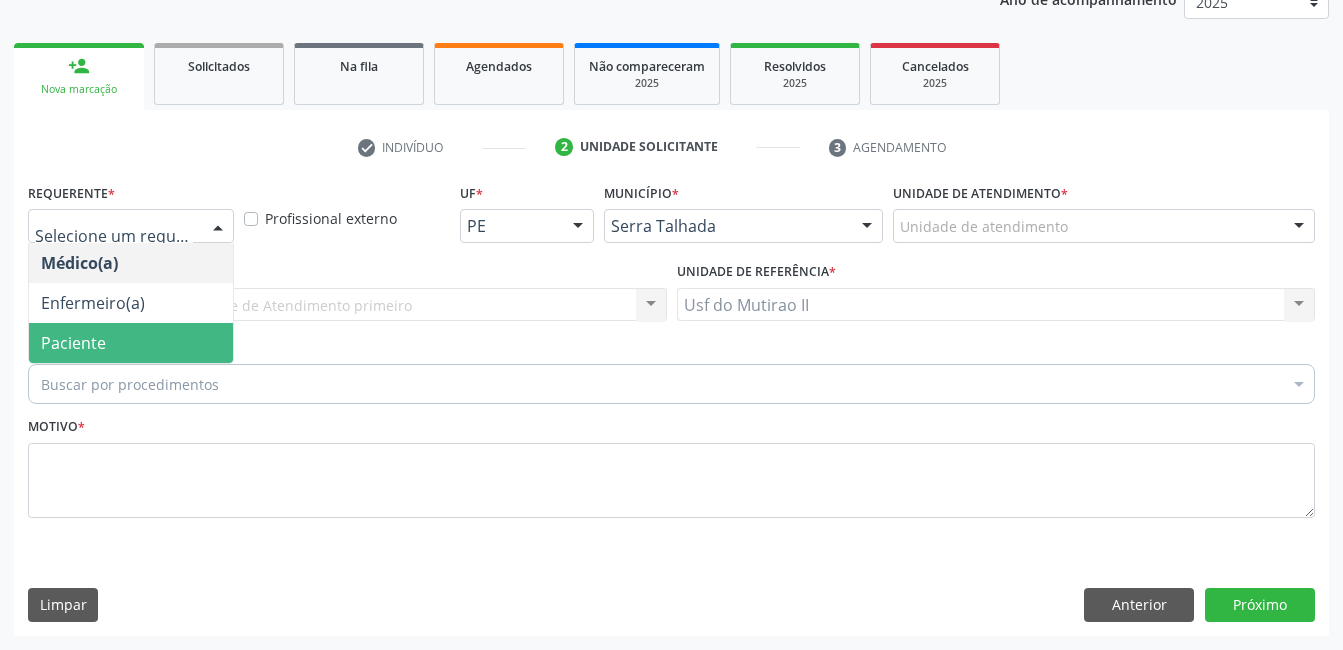 click on "Paciente" at bounding box center [131, 343] 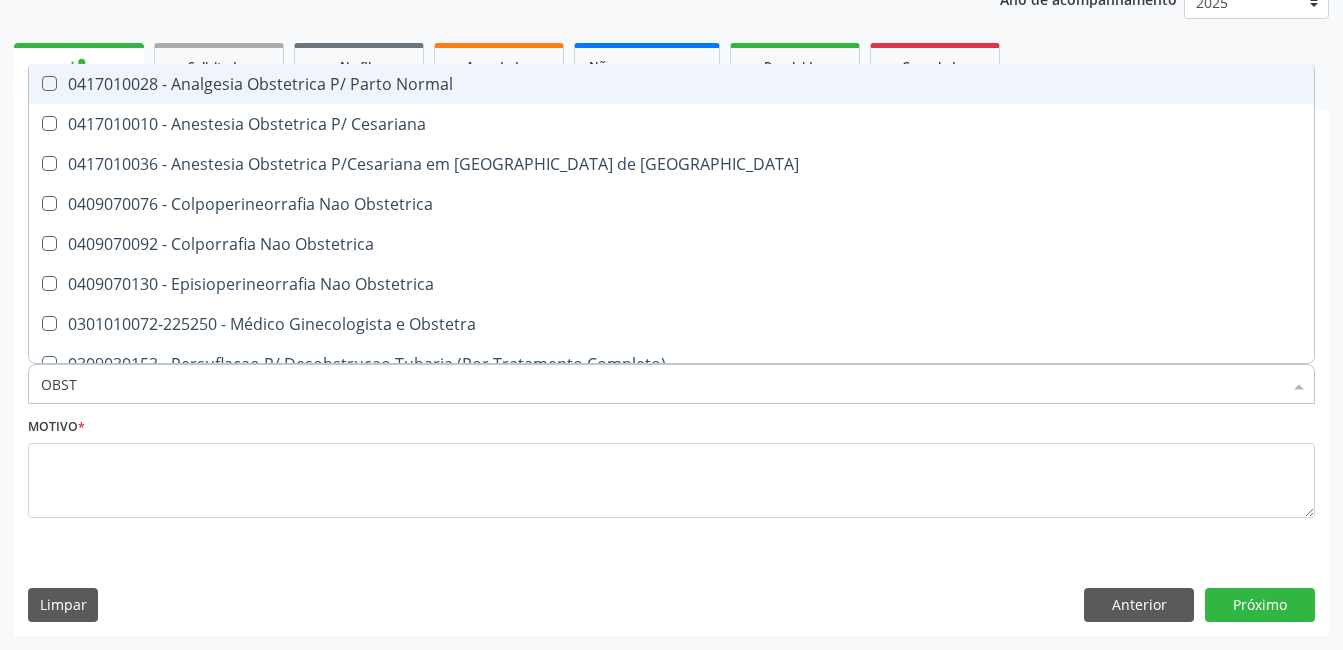 type on "OBSTE" 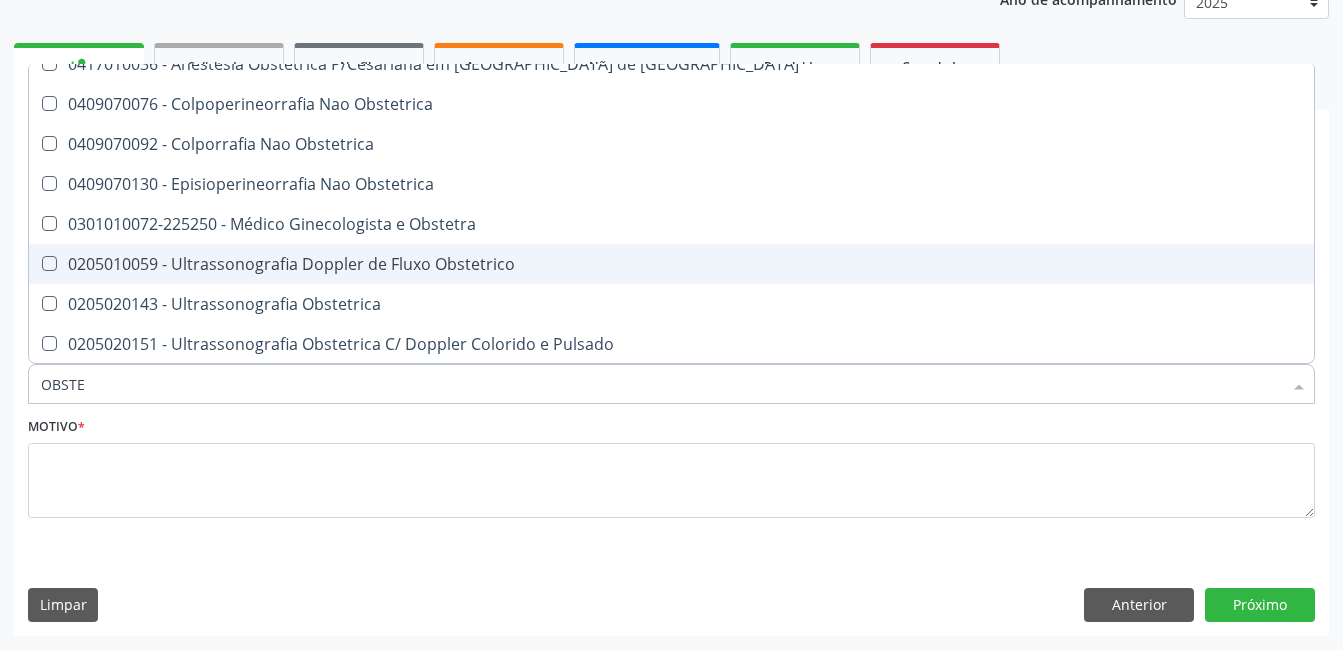 scroll, scrollTop: 101, scrollLeft: 0, axis: vertical 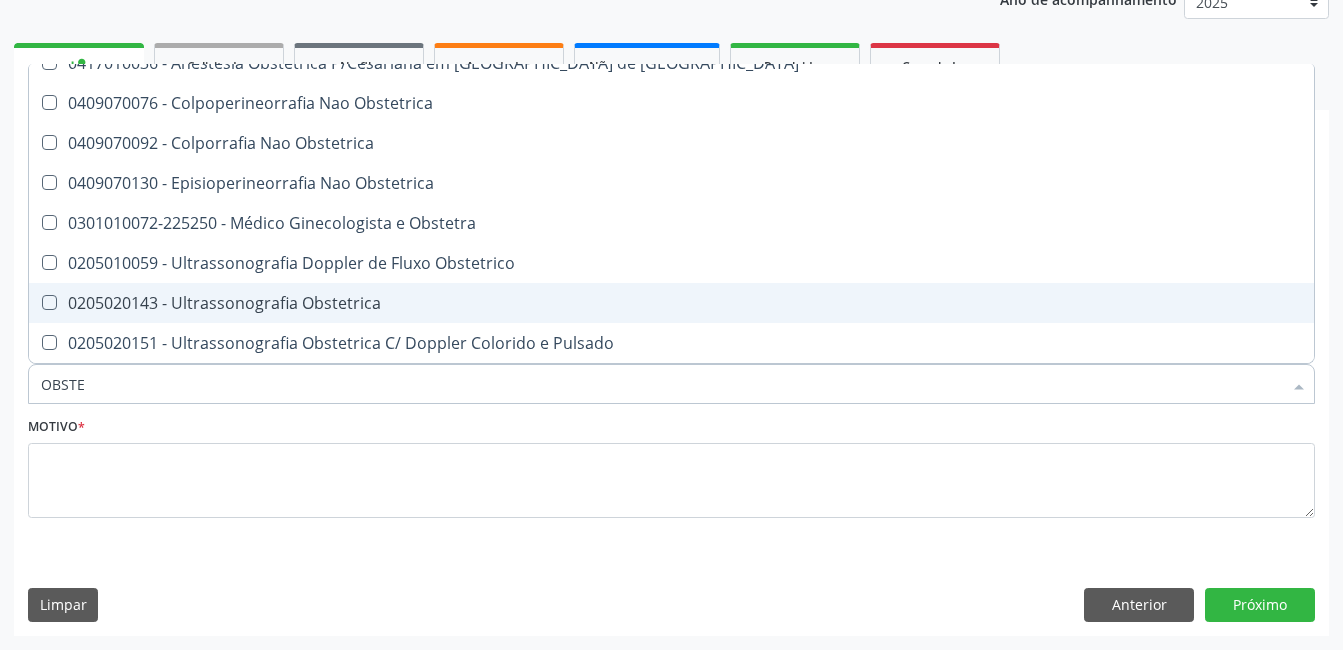 click on "0205020143 - Ultrassonografia Obstetrica" at bounding box center [671, 303] 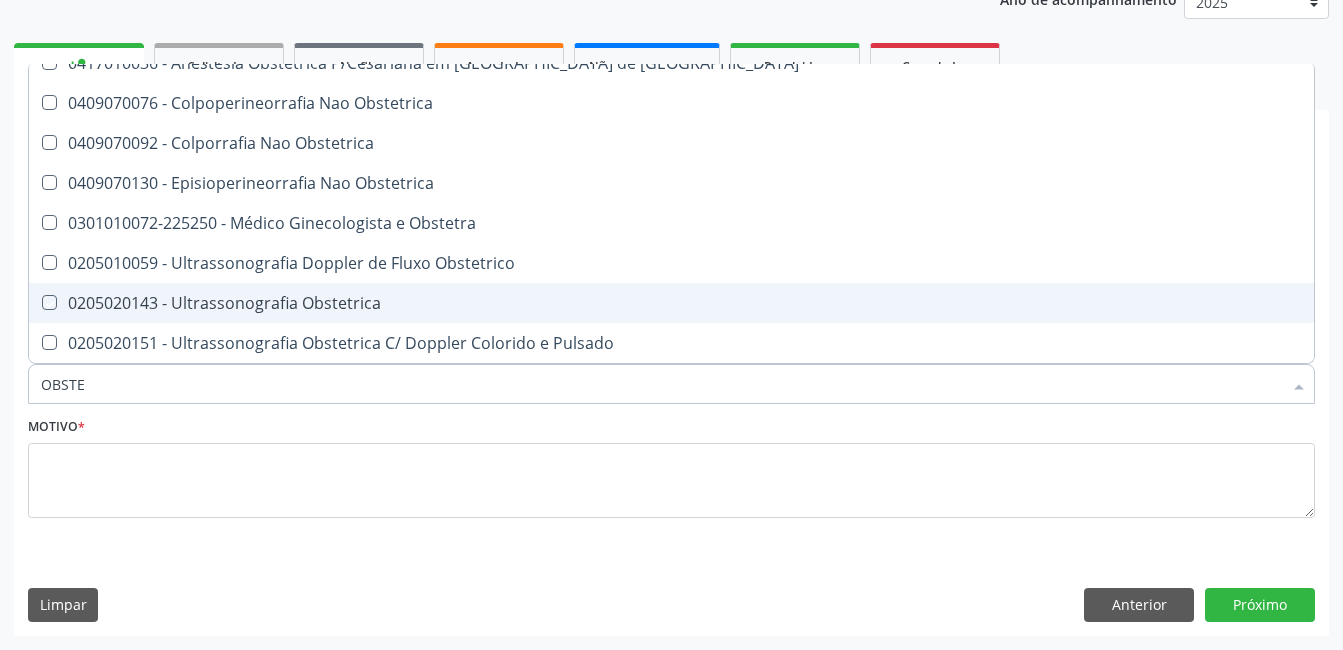 checkbox on "true" 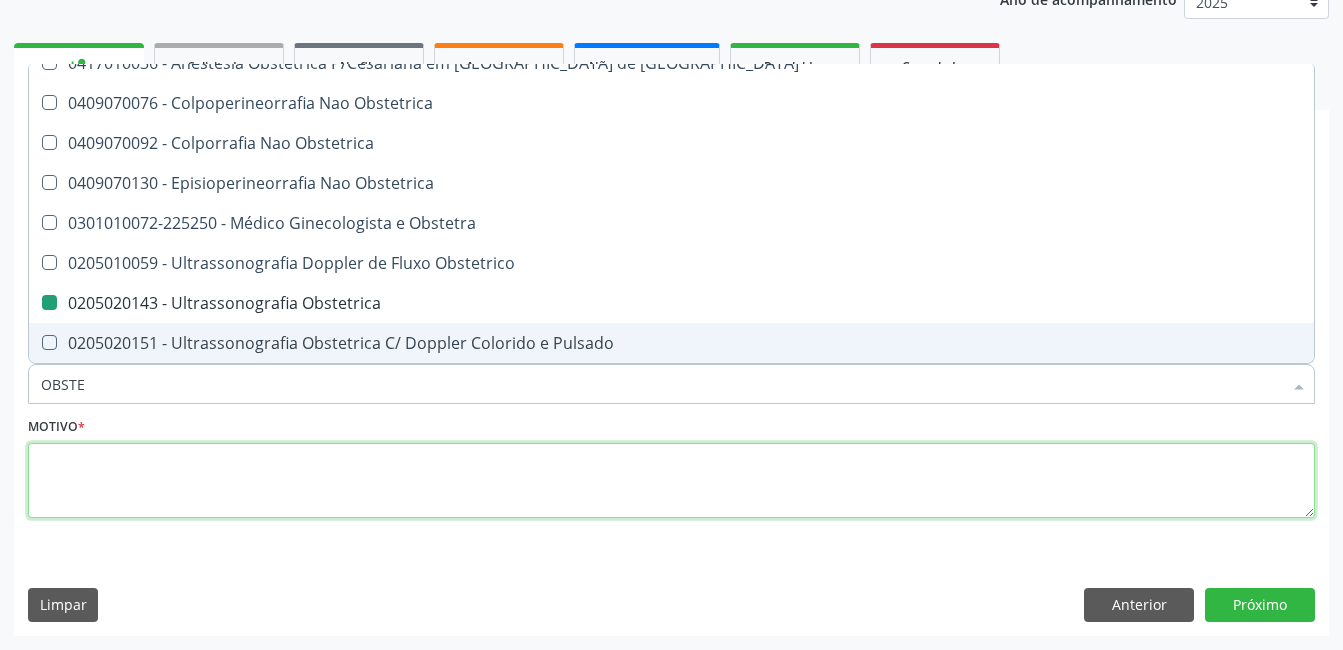 click at bounding box center (671, 481) 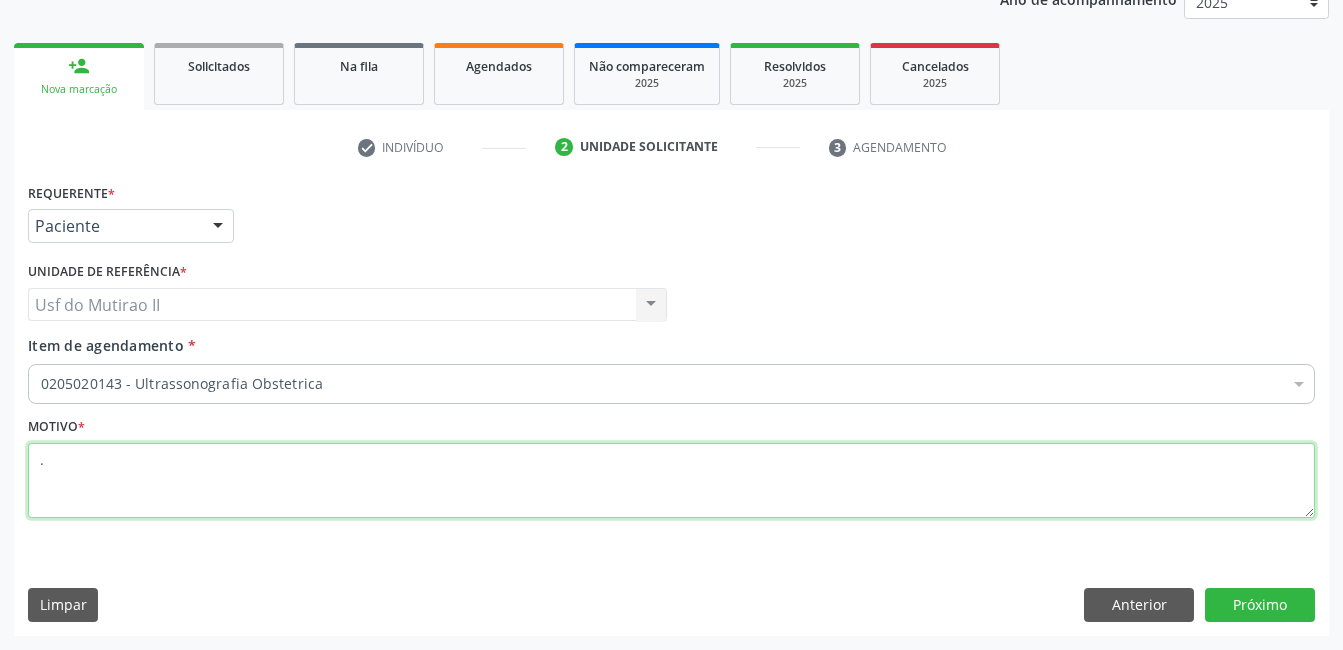 scroll, scrollTop: 0, scrollLeft: 0, axis: both 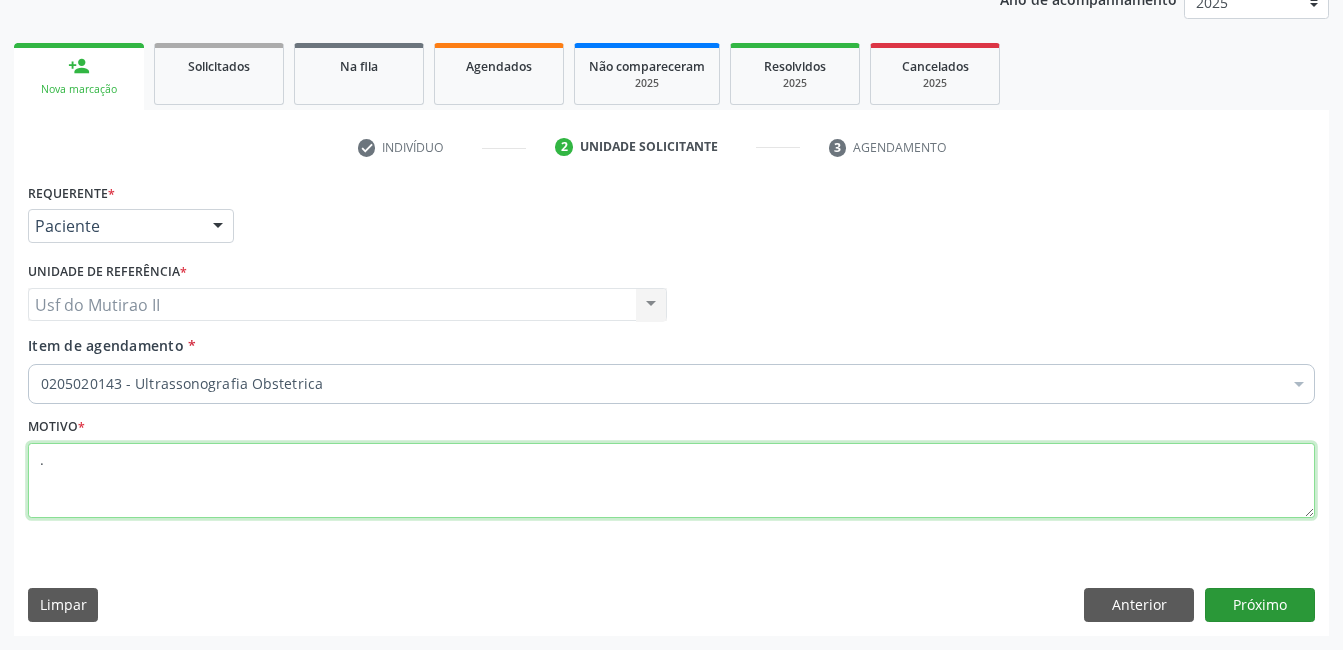 type on "." 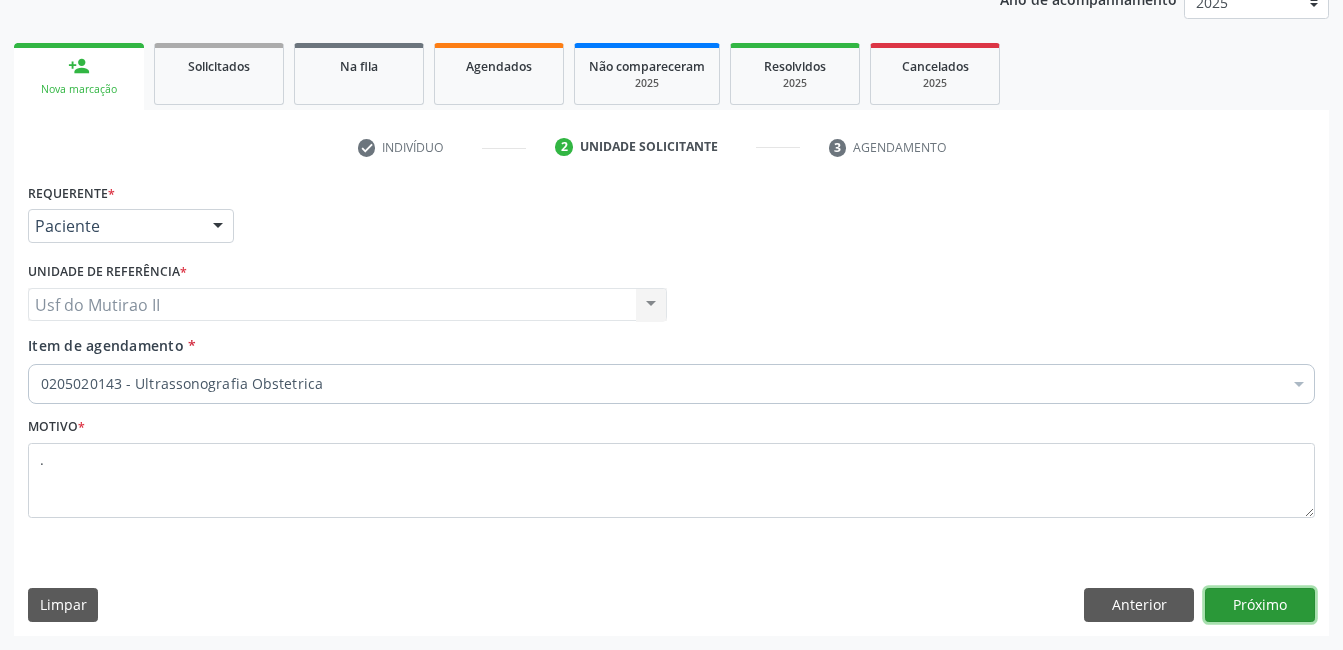 click on "Próximo" at bounding box center [1260, 605] 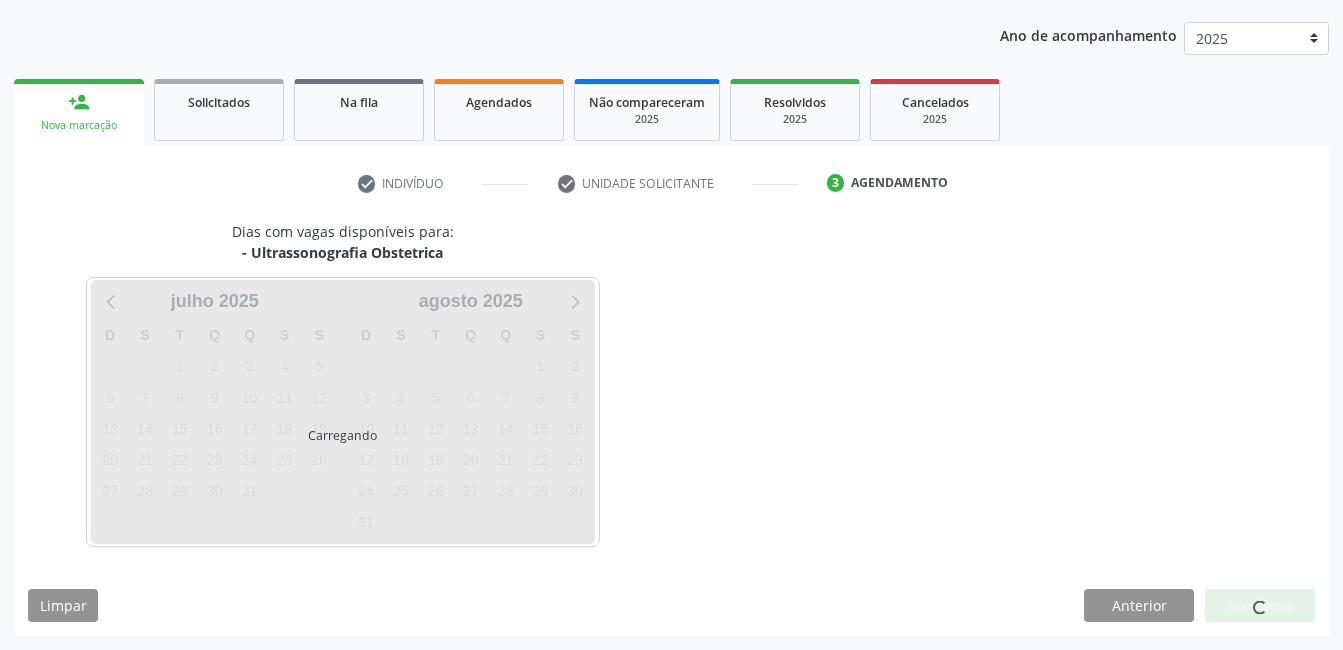 scroll, scrollTop: 220, scrollLeft: 0, axis: vertical 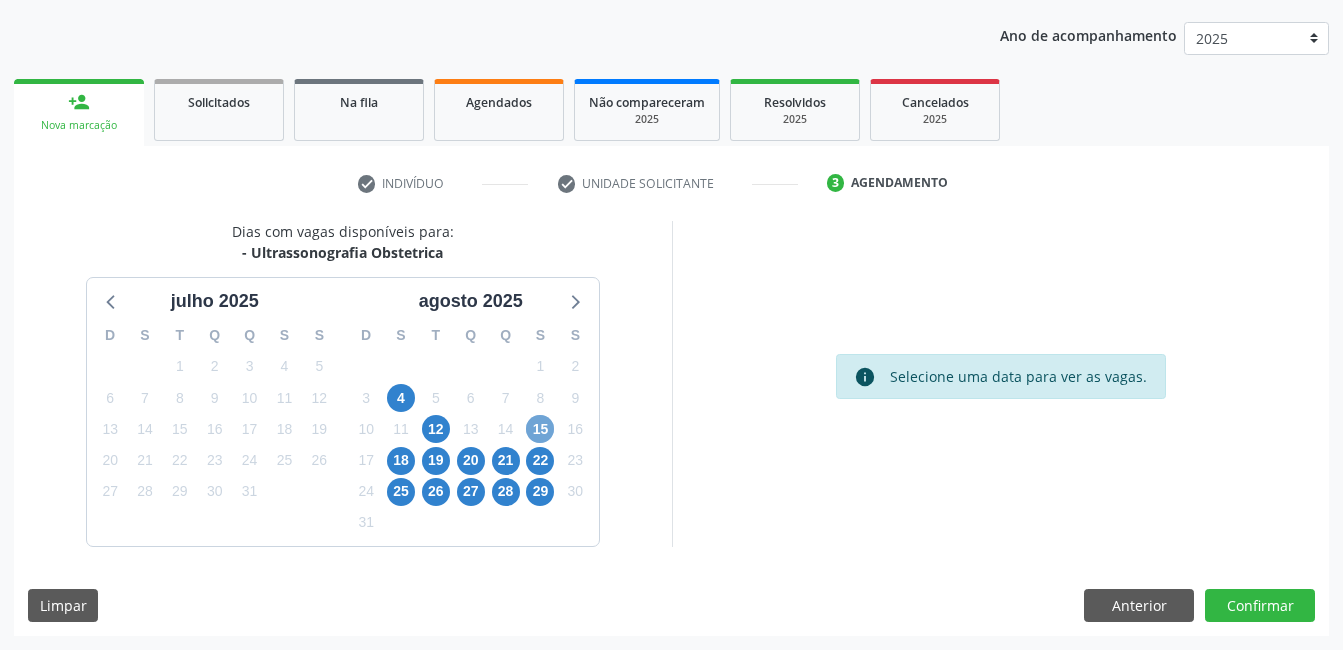 click on "15" at bounding box center [540, 429] 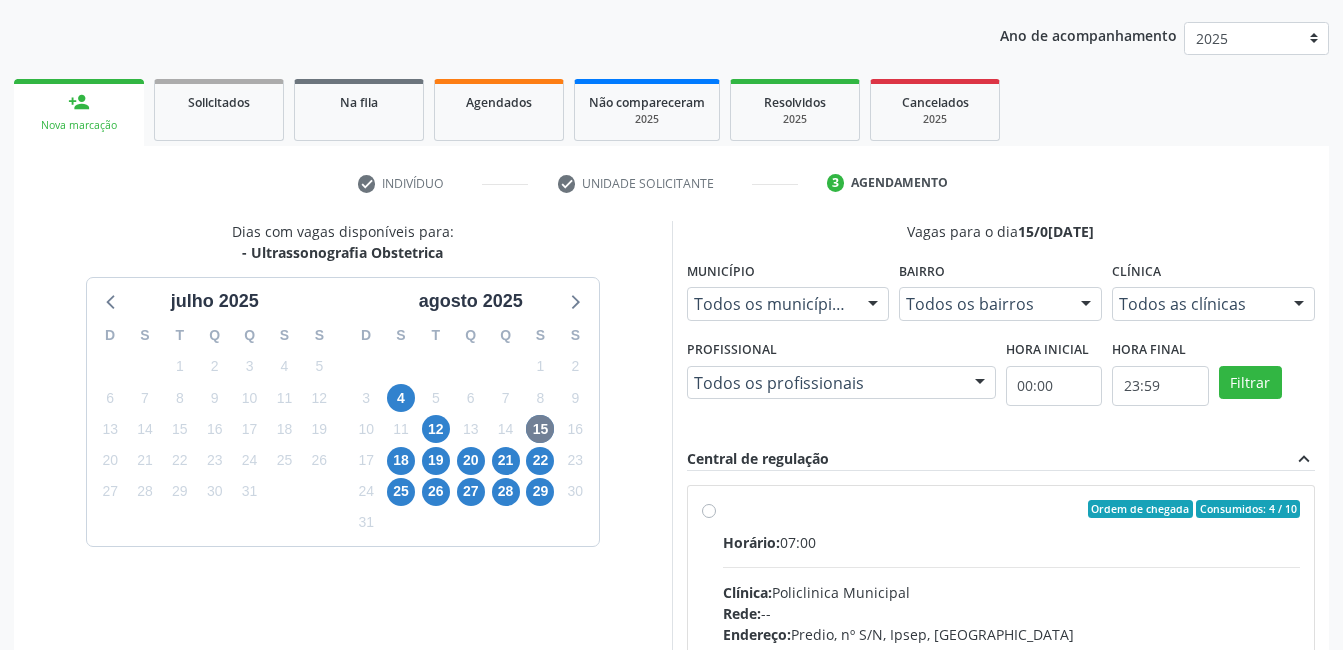 click on "Ordem de chegada
Consumidos: 4 / 10" at bounding box center (1012, 509) 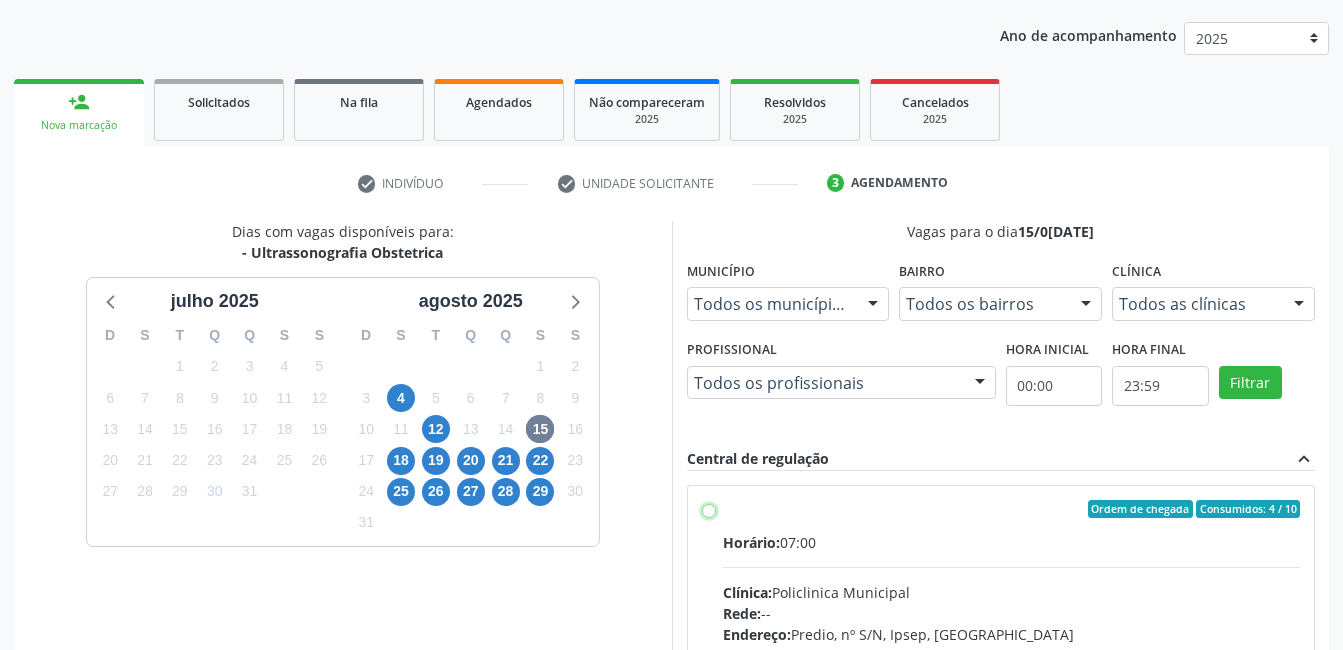 click on "Ordem de chegada
Consumidos: 4 / 10
Horário:   07:00
Clínica:  Policlinica Municipal
Rede:
--
Endereço:   Predio, nº S/N, Ipsep, Serra Talhada - PE
Telefone:   --
Profissional:
Maira Cavalcanti Lima Barros
Informações adicionais sobre o atendimento
Idade de atendimento:
de 0 a 120 anos
Gênero(s) atendido(s):
Masculino e Feminino
Informações adicionais:
--" at bounding box center (709, 509) 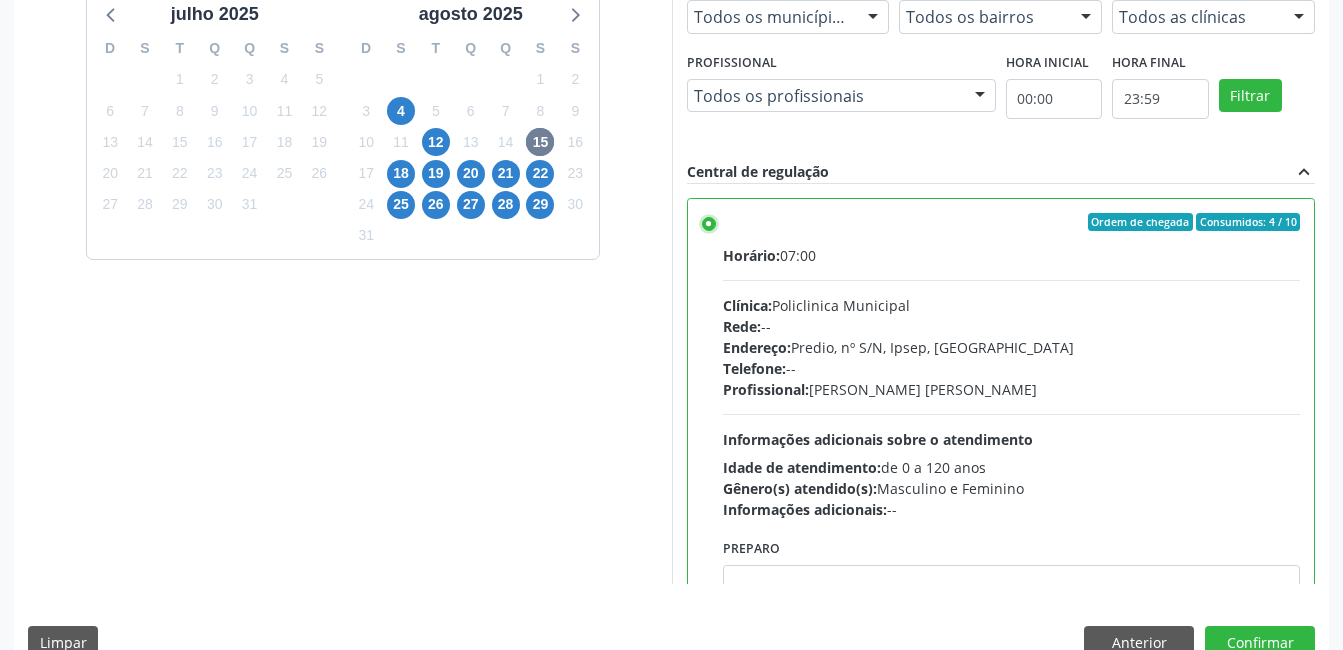 scroll, scrollTop: 545, scrollLeft: 0, axis: vertical 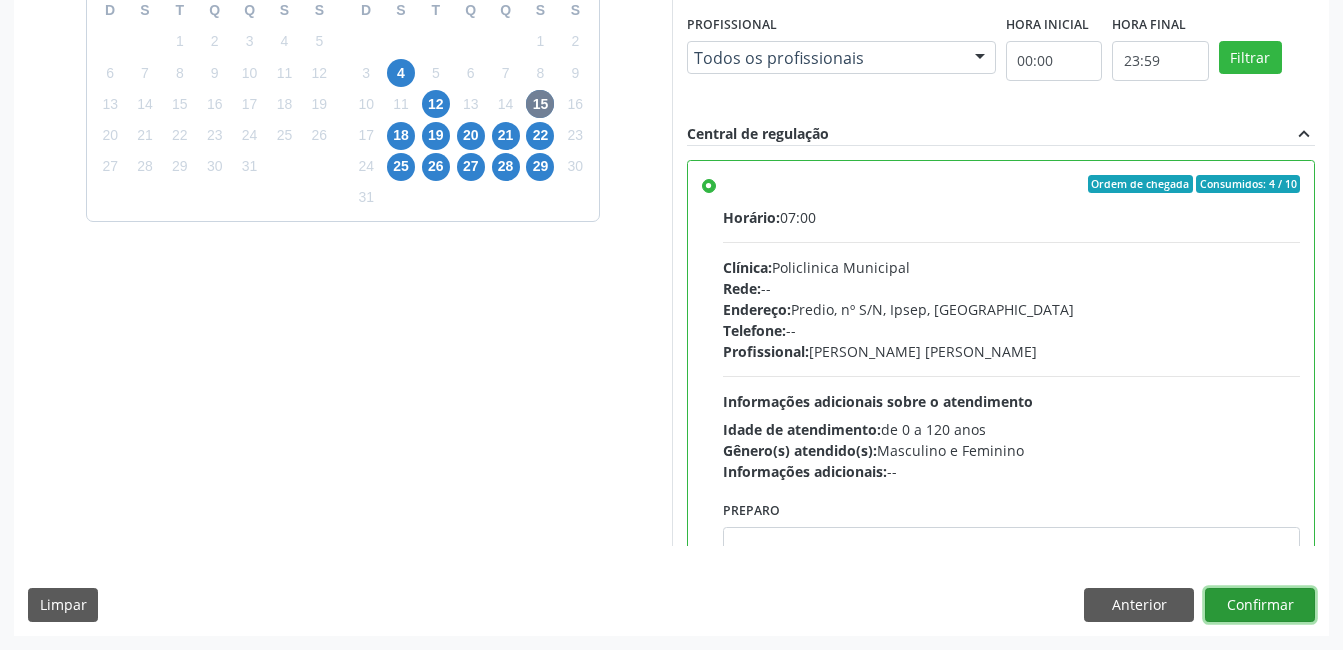 click on "Confirmar" at bounding box center (1260, 605) 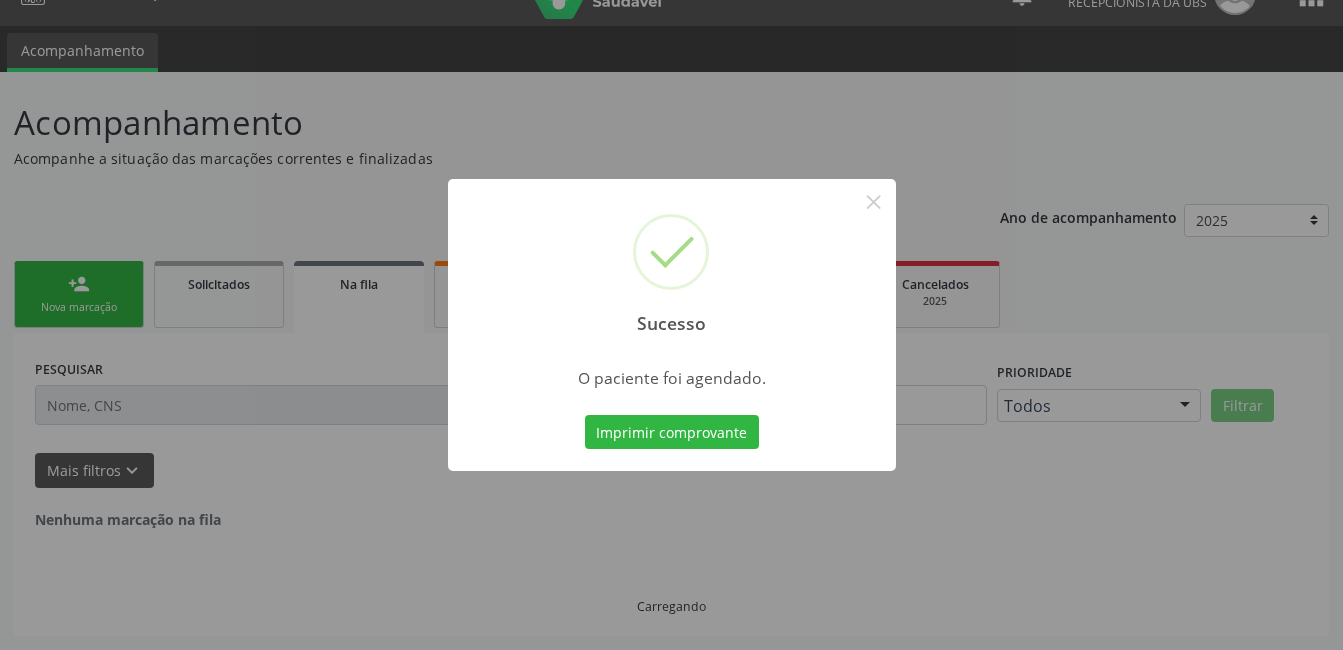 scroll, scrollTop: 0, scrollLeft: 0, axis: both 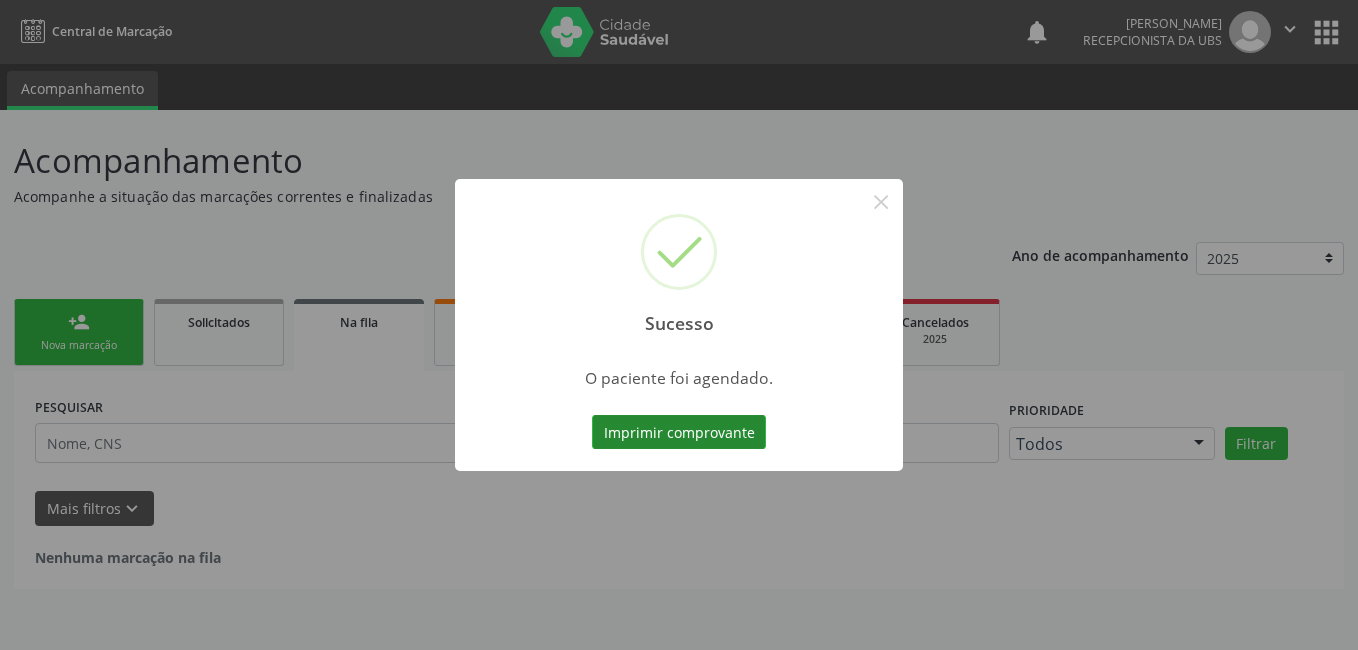 click on "Imprimir comprovante" at bounding box center [679, 432] 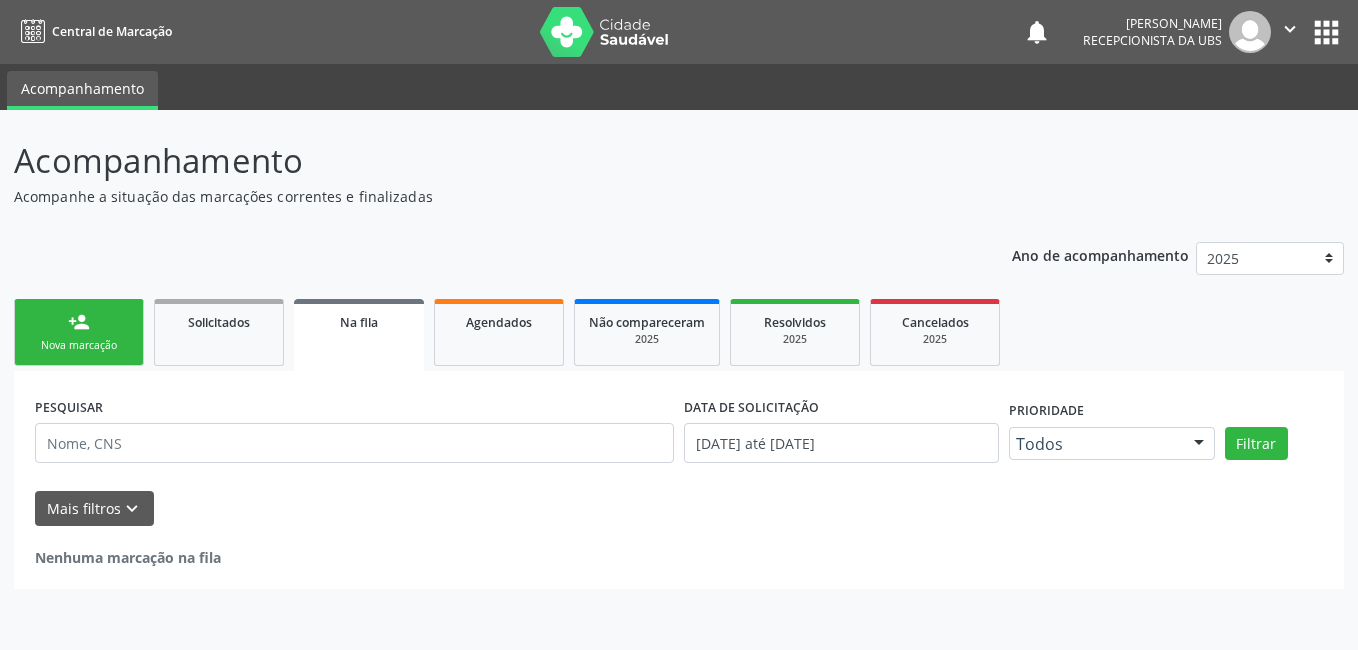 click on "person_add
Nova marcação" at bounding box center (79, 332) 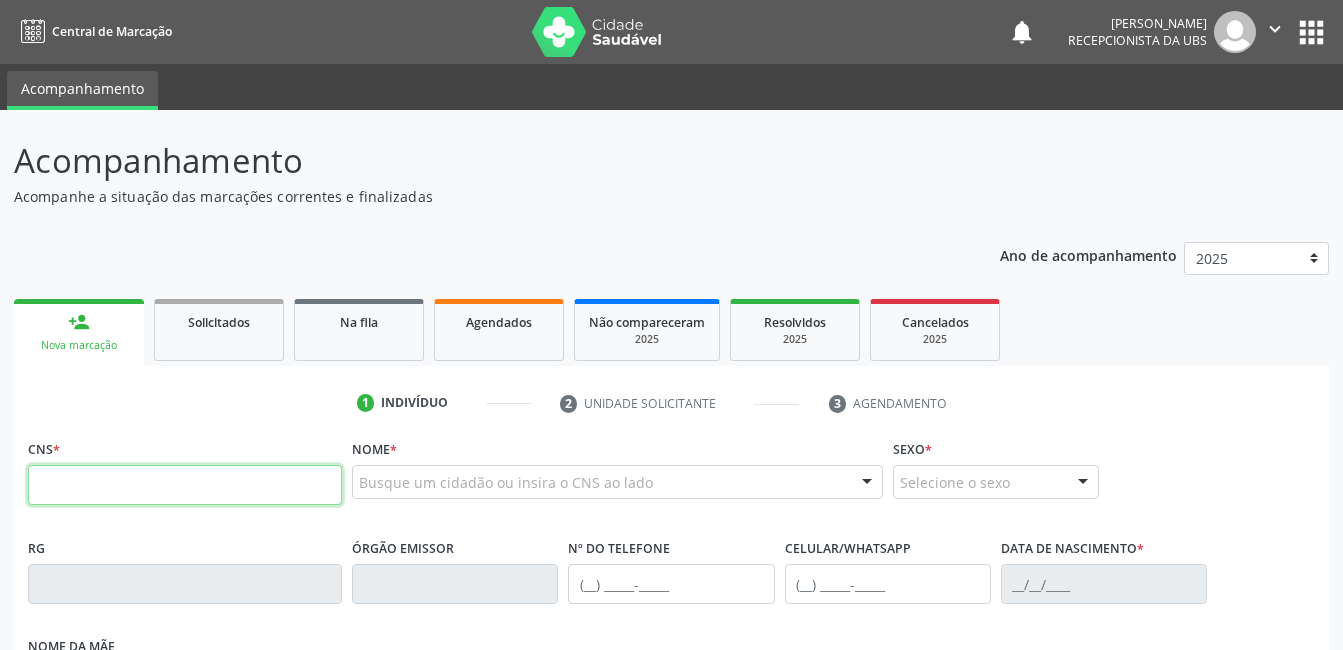click at bounding box center [185, 485] 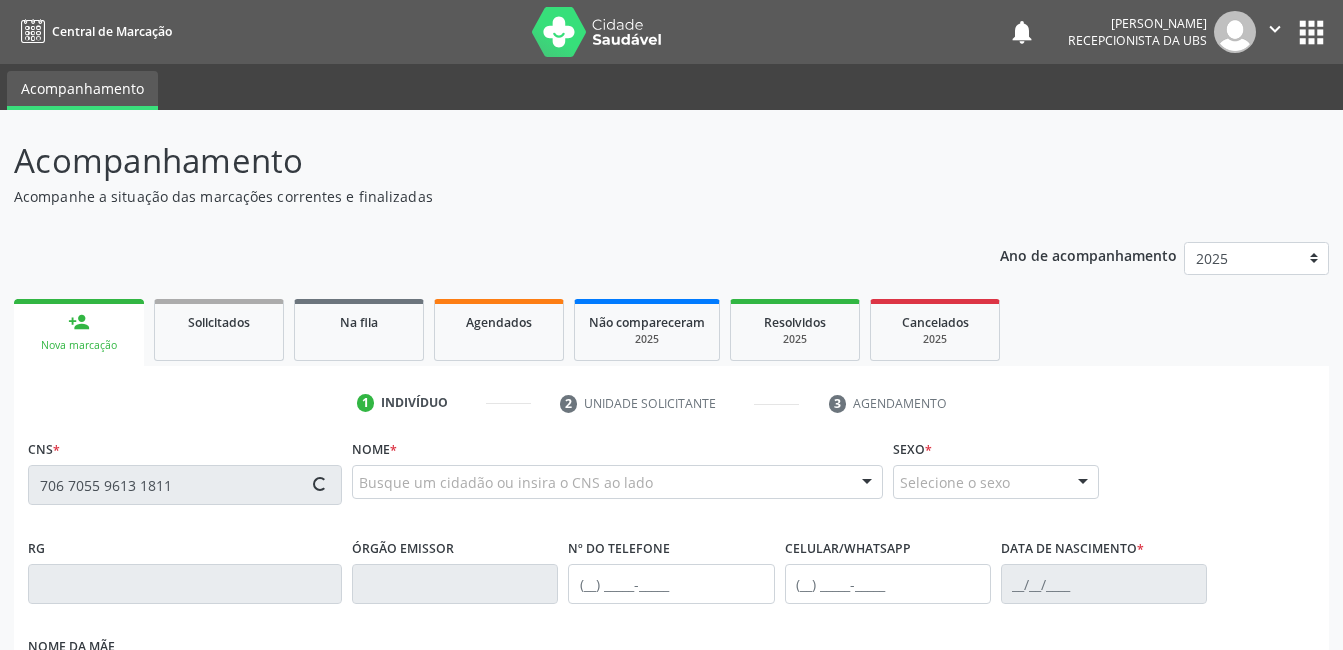 type on "706 7055 9613 1811" 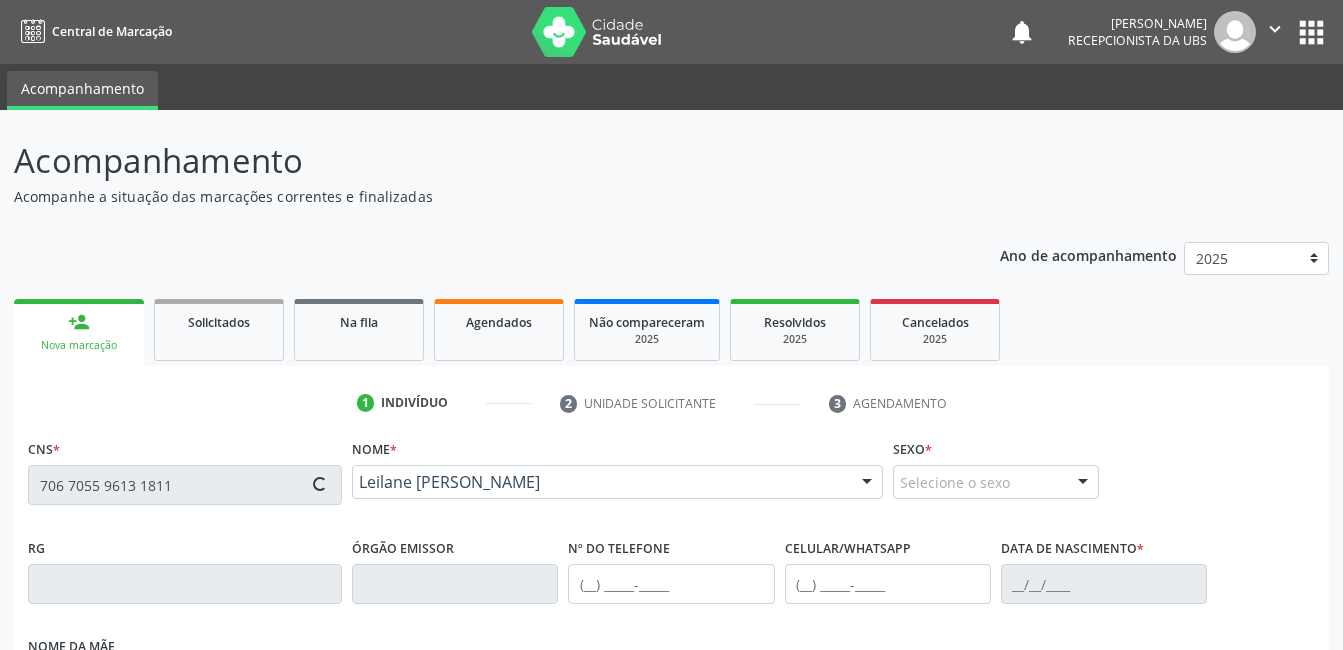 type on "(87) 98130-1676" 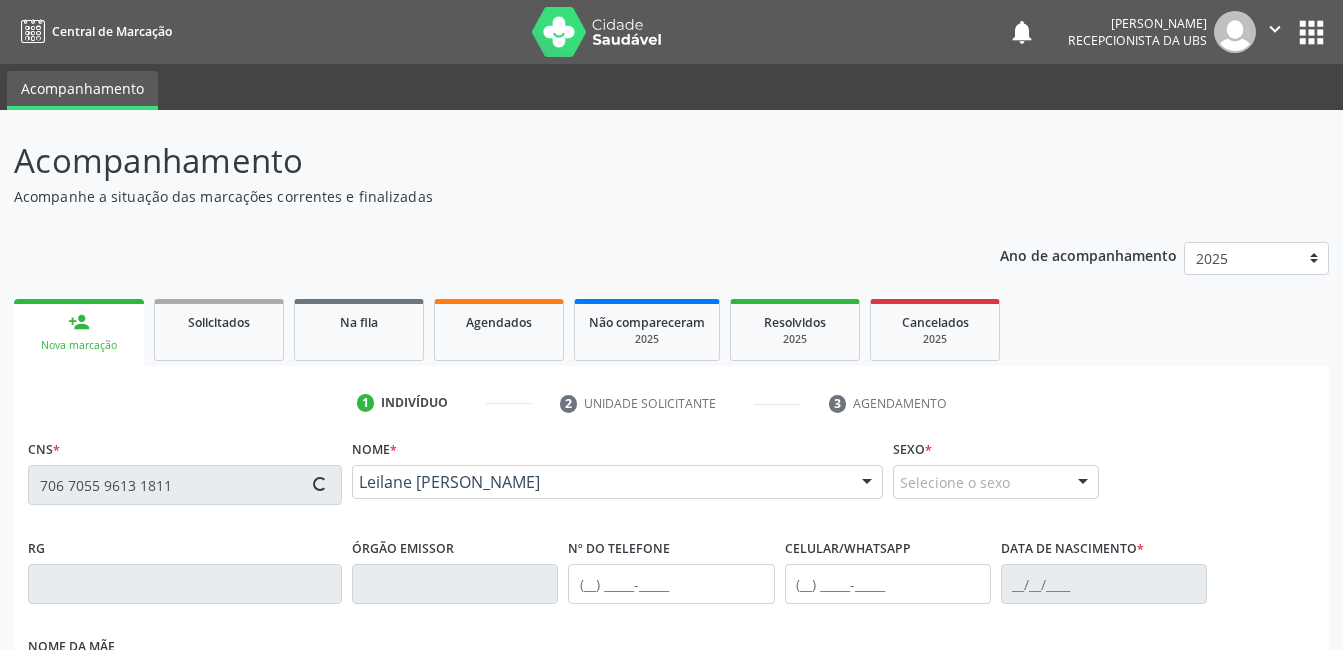 type on "(87) 98130-1676" 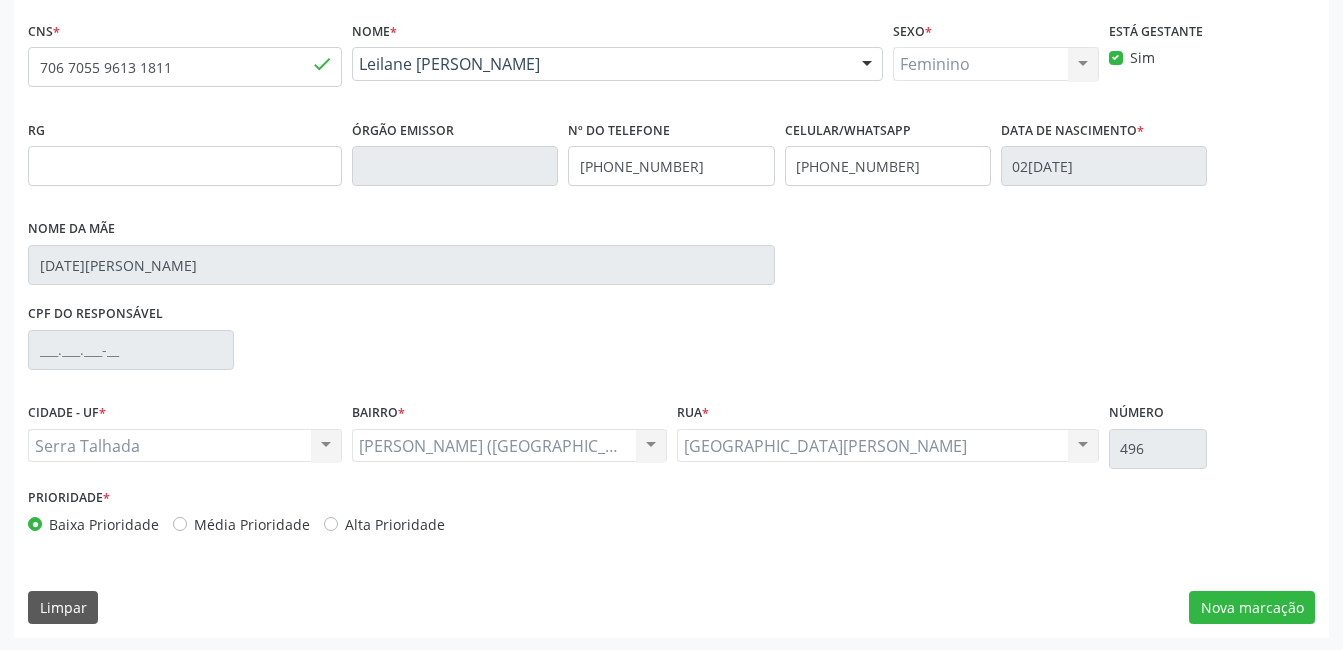 scroll, scrollTop: 420, scrollLeft: 0, axis: vertical 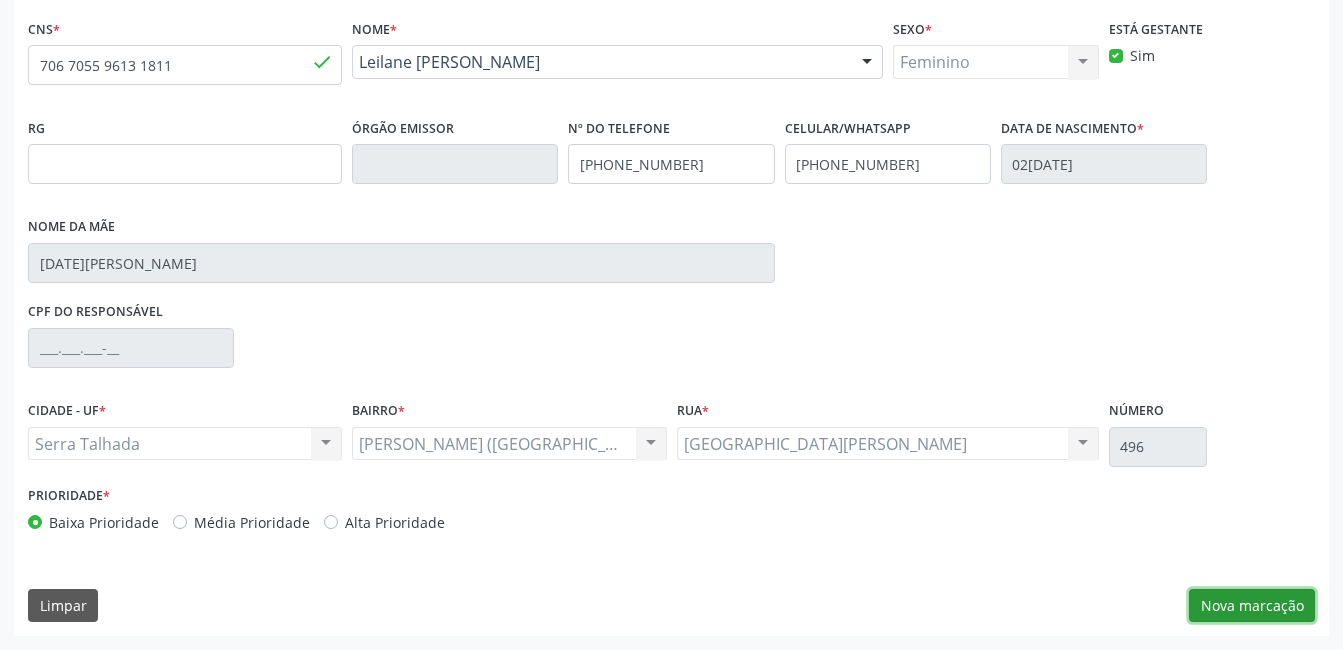 click on "Nova marcação" at bounding box center (1252, 606) 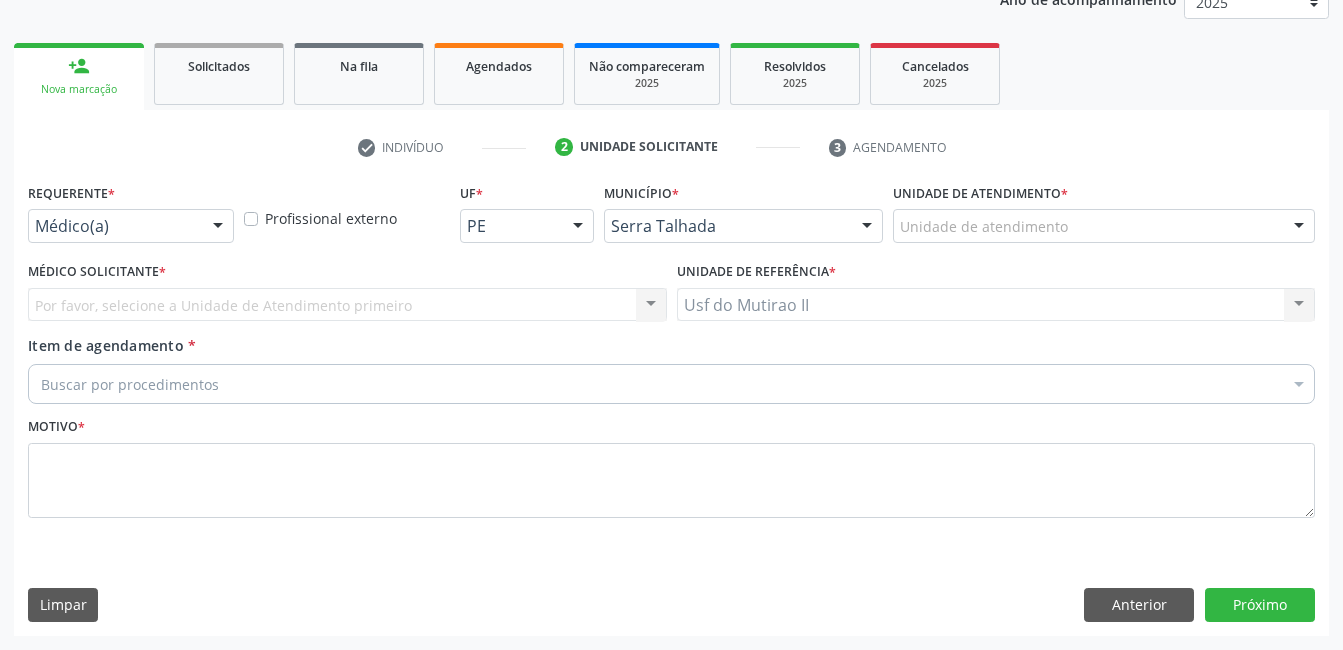 scroll, scrollTop: 256, scrollLeft: 0, axis: vertical 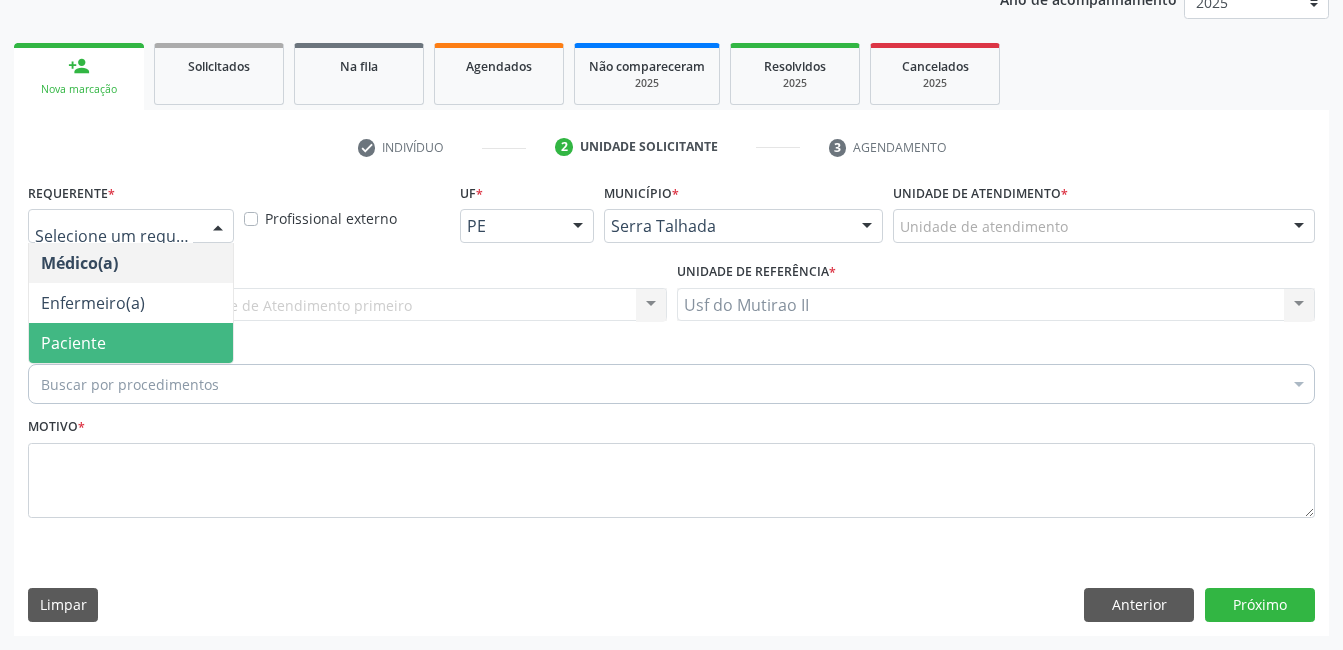 click on "Paciente" at bounding box center (131, 343) 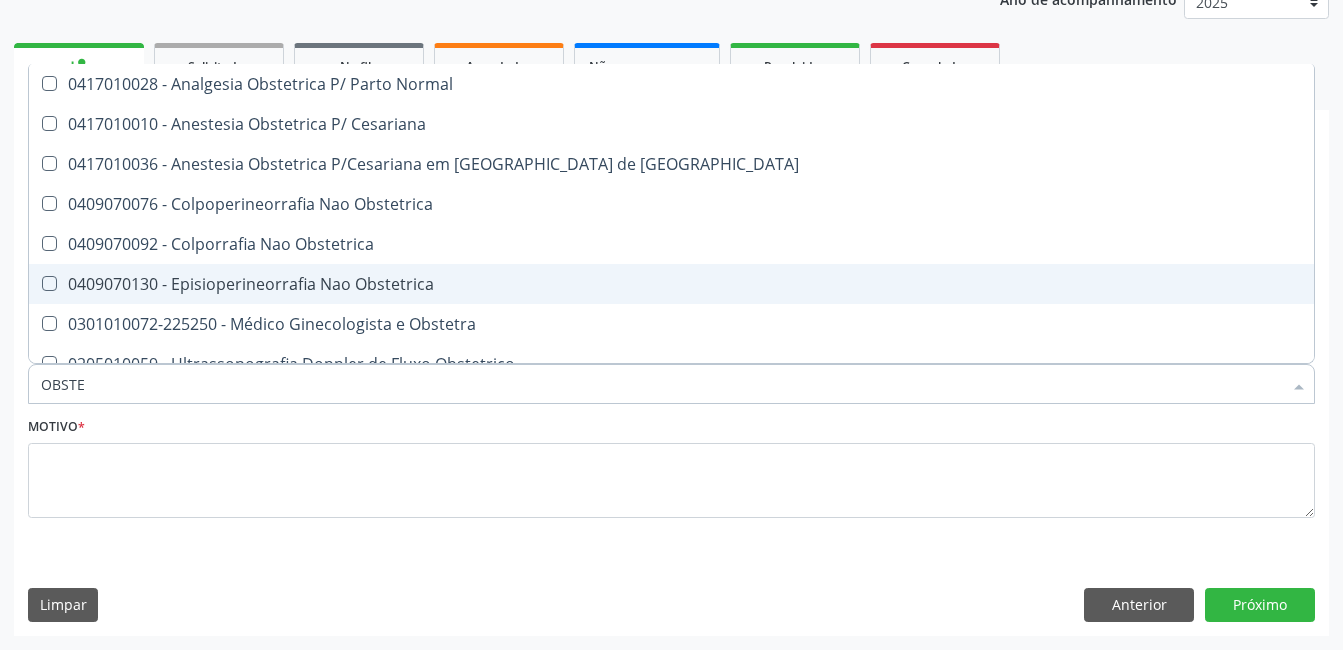 type on "OBSTET" 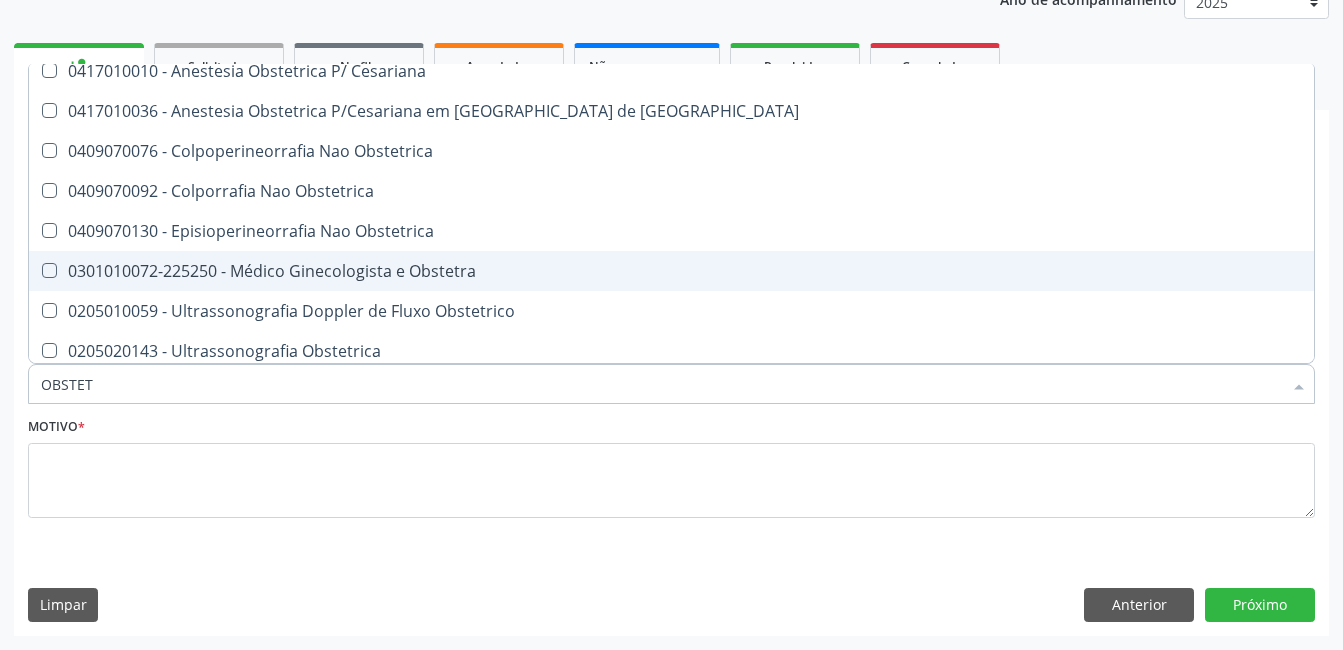 scroll, scrollTop: 101, scrollLeft: 0, axis: vertical 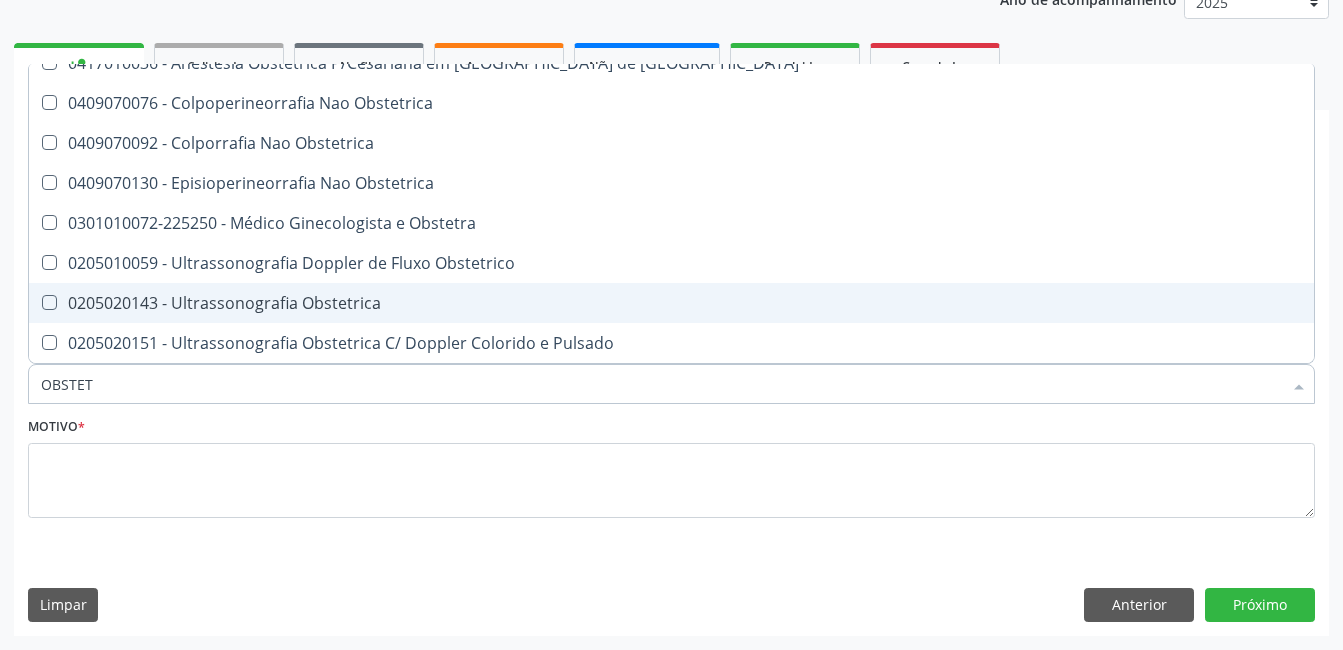 click on "0205020143 - Ultrassonografia Obstetrica" at bounding box center (671, 303) 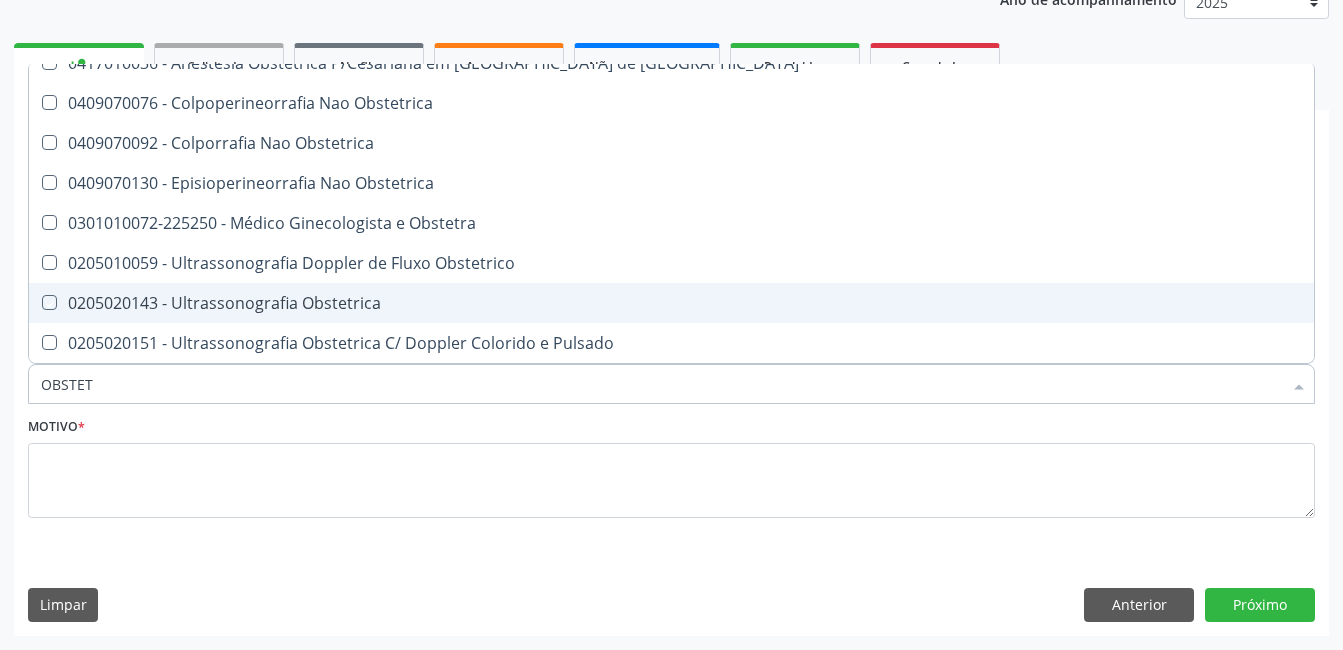 checkbox on "true" 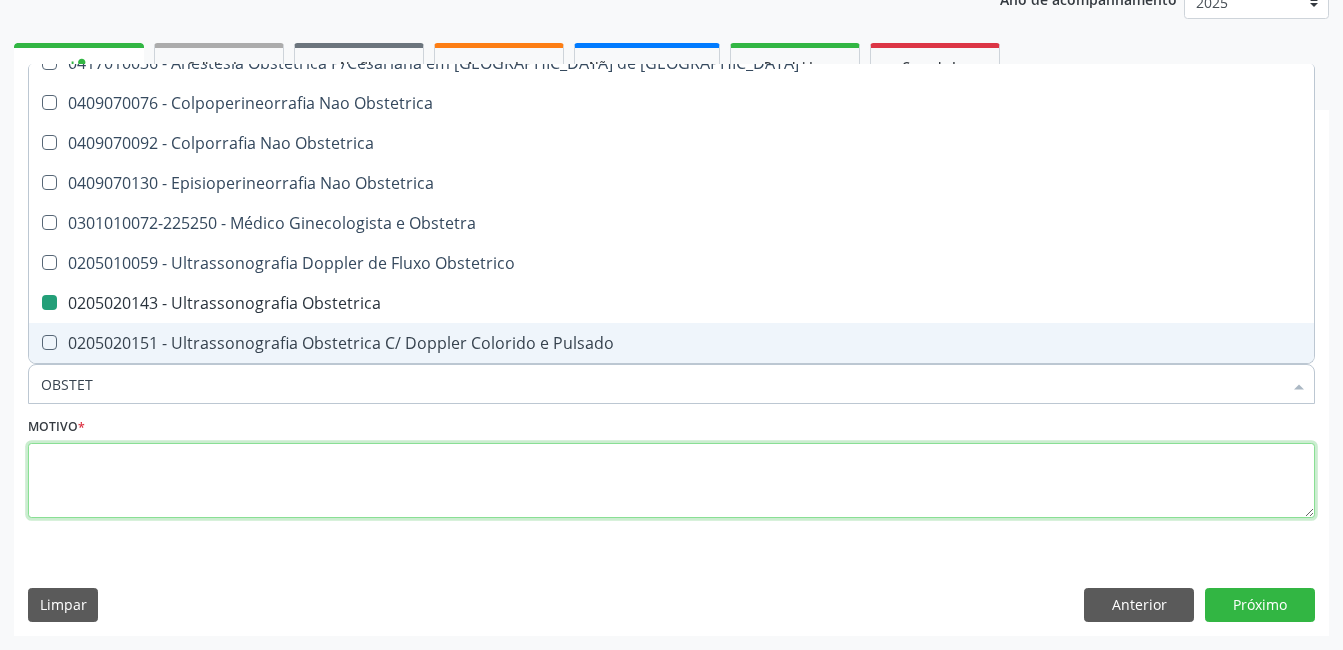 click at bounding box center [671, 481] 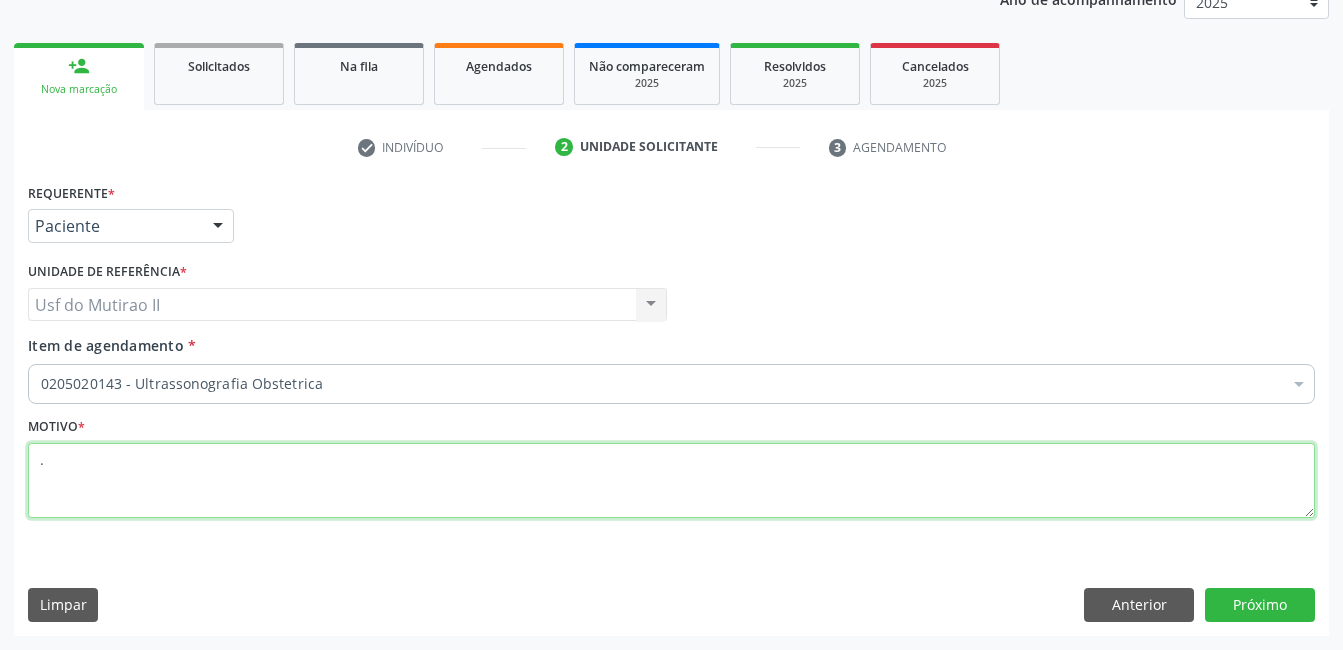 scroll, scrollTop: 0, scrollLeft: 0, axis: both 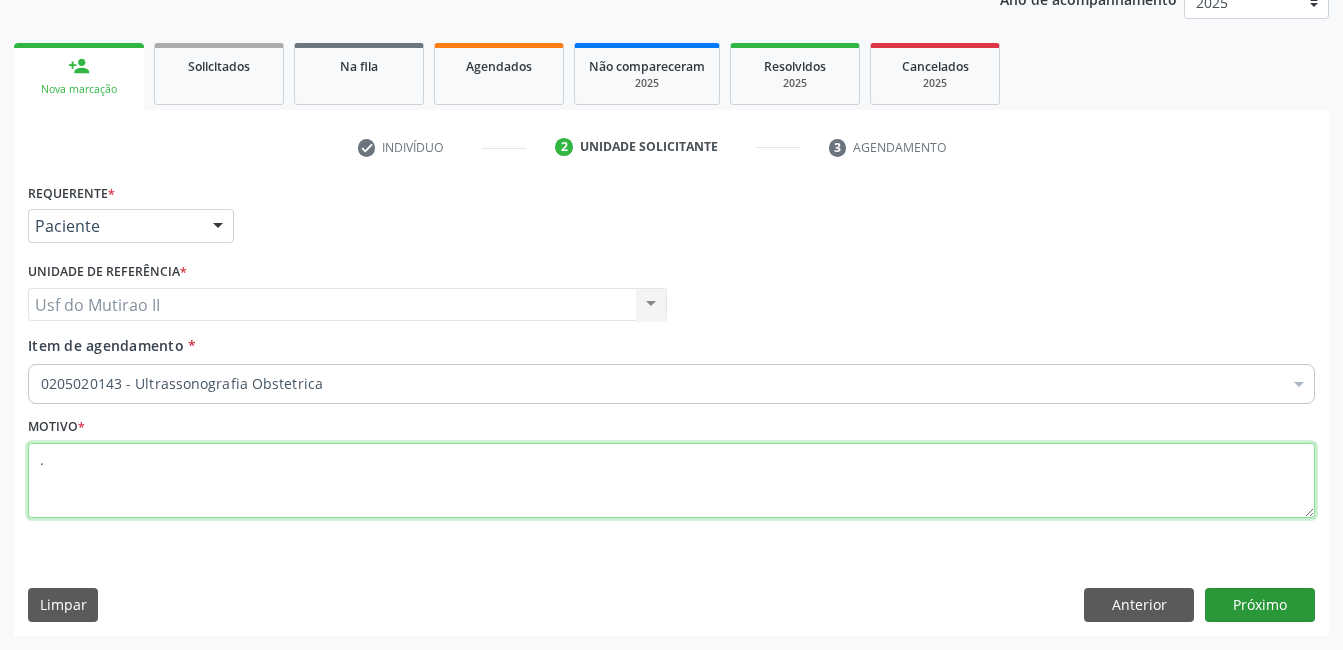 type on "." 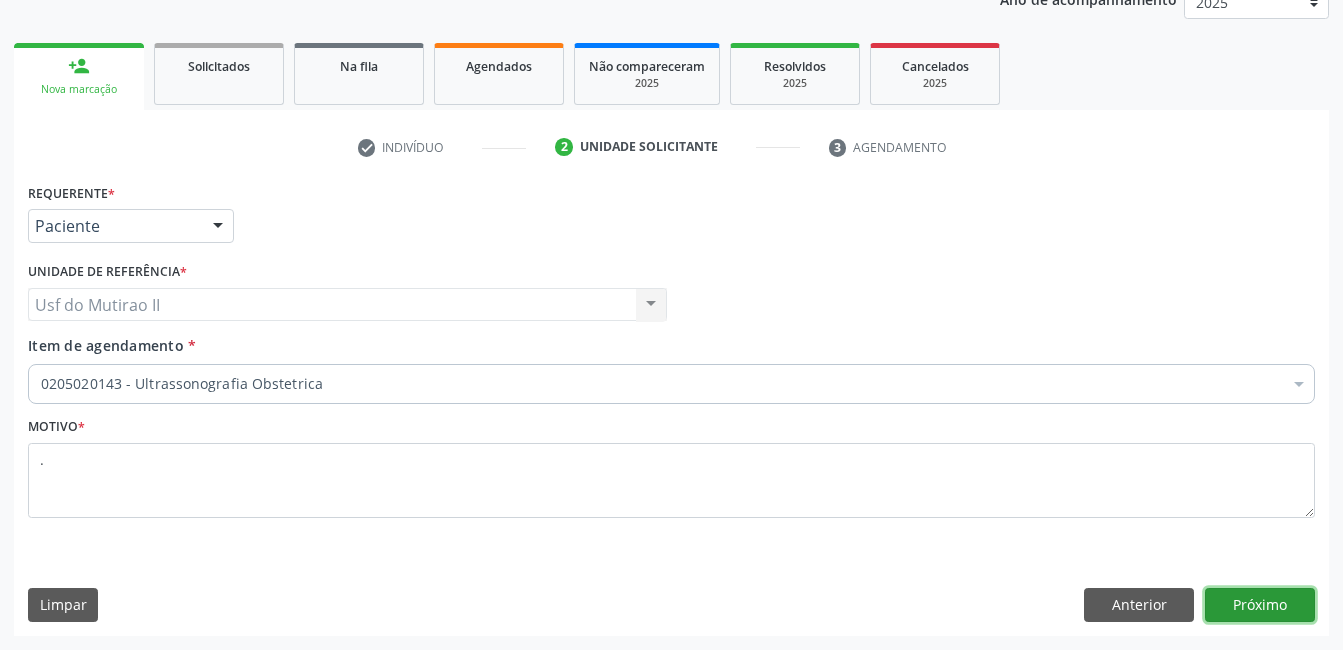 click on "Próximo" at bounding box center (1260, 605) 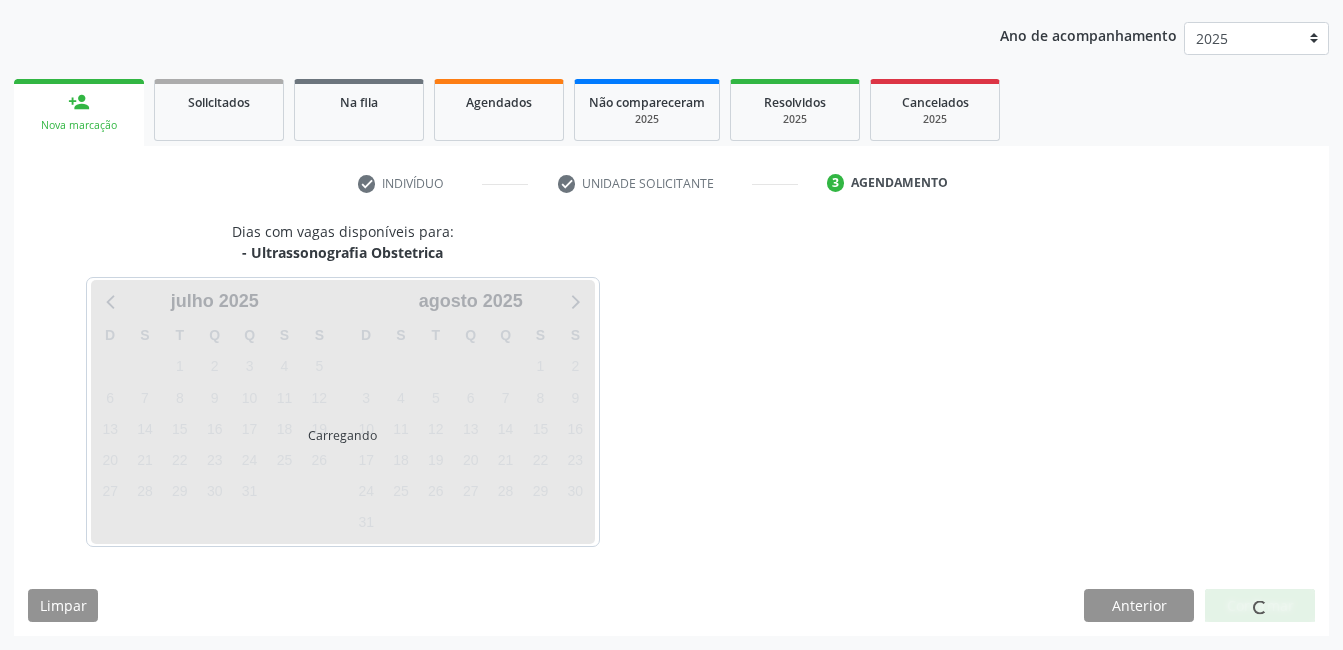 scroll, scrollTop: 220, scrollLeft: 0, axis: vertical 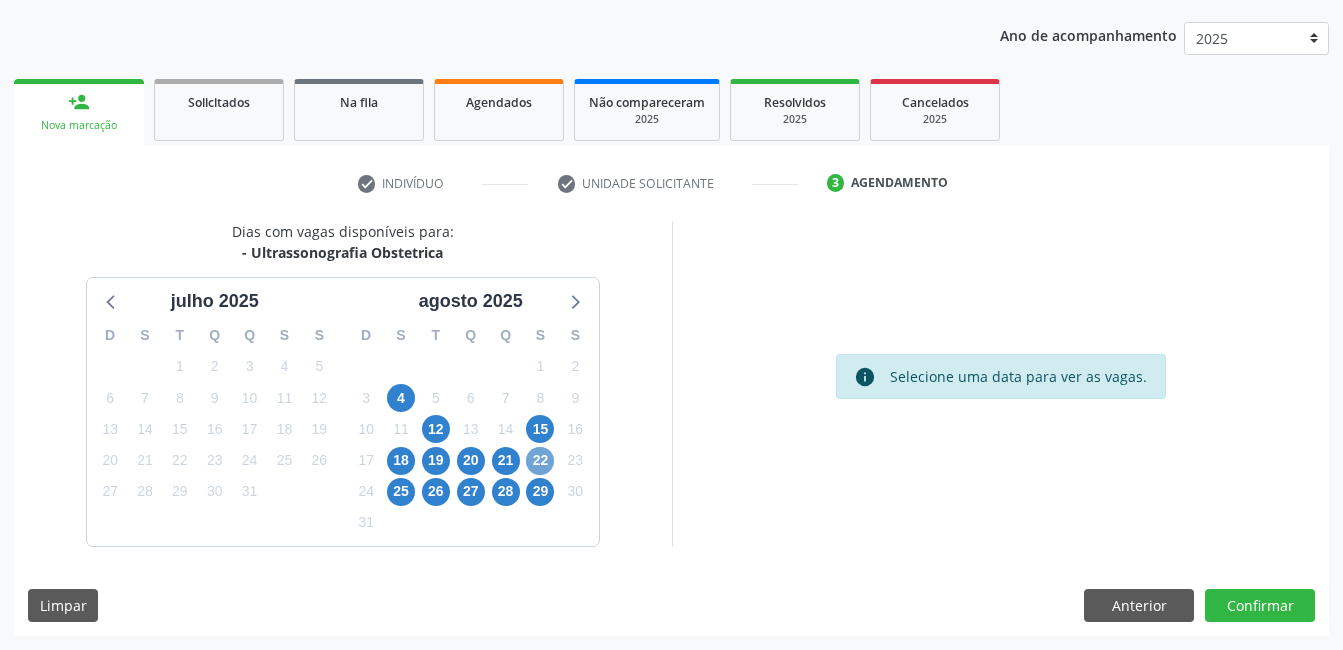 click on "22" at bounding box center [540, 461] 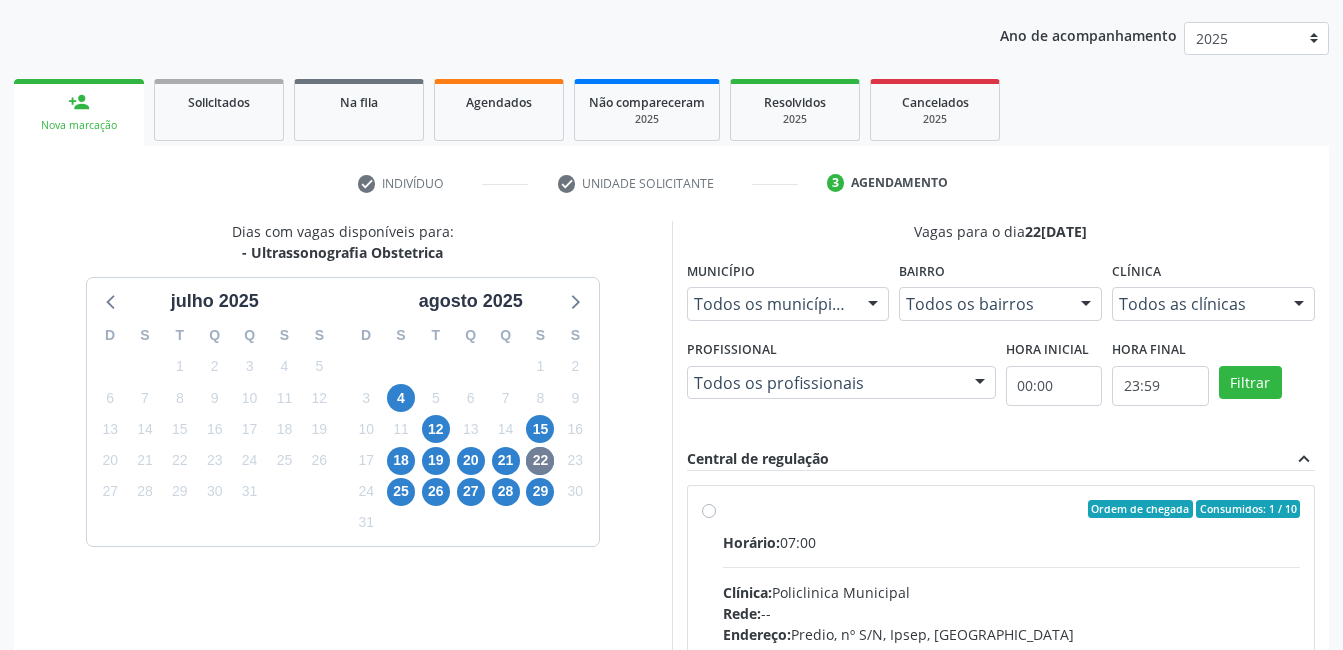 click on "Ordem de chegada
Consumidos: 1 / 10
Horário:   07:00
Clínica:  Policlinica Municipal
Rede:
--
Endereço:   Predio, nº S/N, Ipsep, Serra Talhada - PE
Telefone:   --
Profissional:
Maira Cavalcanti Lima Barros
Informações adicionais sobre o atendimento
Idade de atendimento:
de 0 a 120 anos
Gênero(s) atendido(s):
Masculino e Feminino
Informações adicionais:
--" at bounding box center [1012, 653] 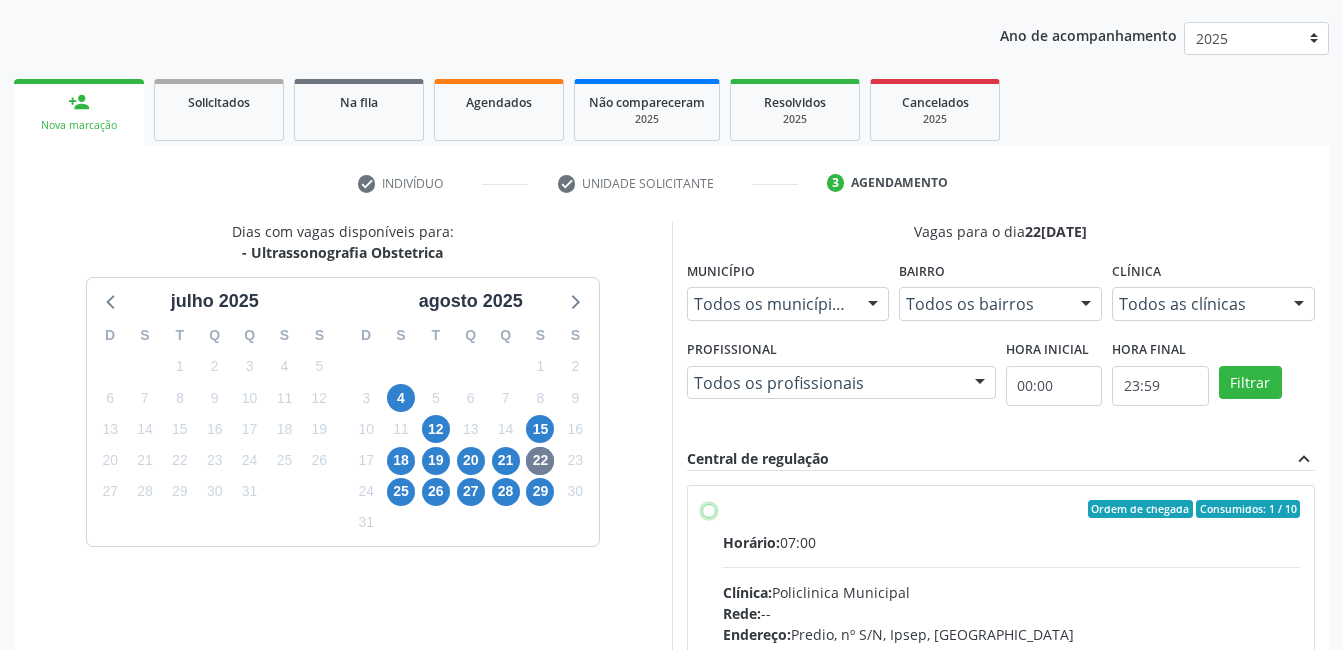 click on "Ordem de chegada
Consumidos: 1 / 10
Horário:   07:00
Clínica:  Policlinica Municipal
Rede:
--
Endereço:   Predio, nº S/N, Ipsep, Serra Talhada - PE
Telefone:   --
Profissional:
Maira Cavalcanti Lima Barros
Informações adicionais sobre o atendimento
Idade de atendimento:
de 0 a 120 anos
Gênero(s) atendido(s):
Masculino e Feminino
Informações adicionais:
--" at bounding box center [709, 509] 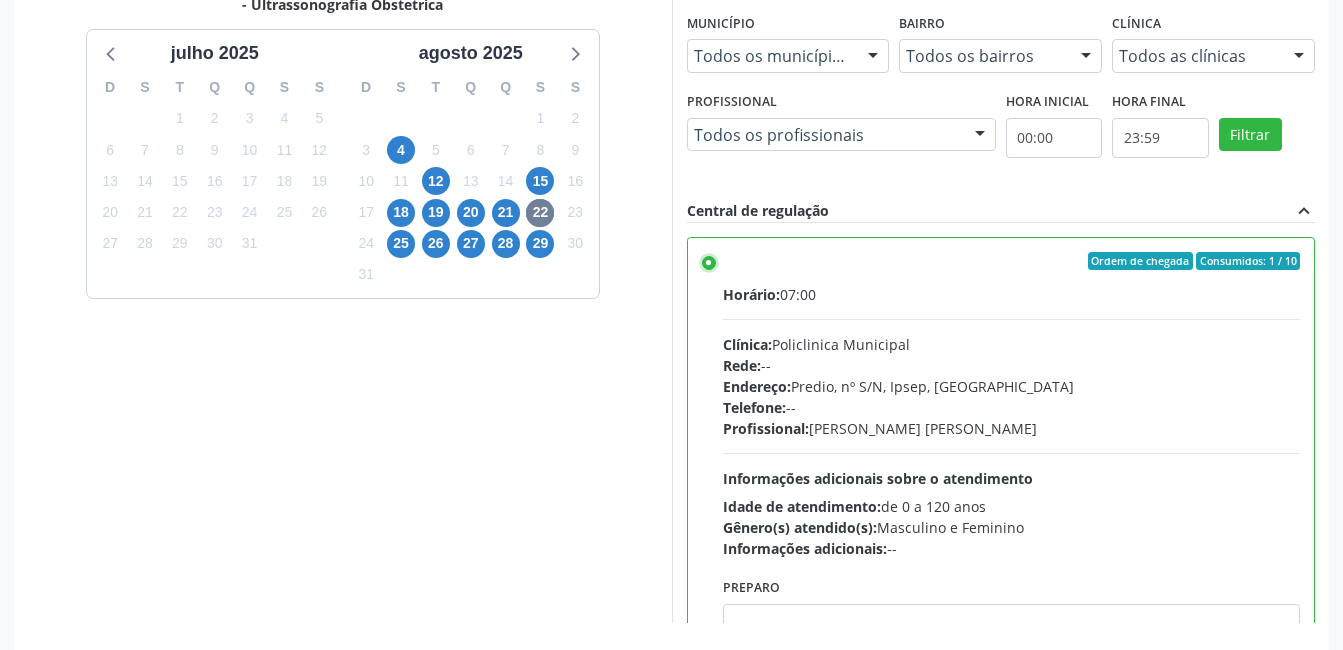scroll, scrollTop: 545, scrollLeft: 0, axis: vertical 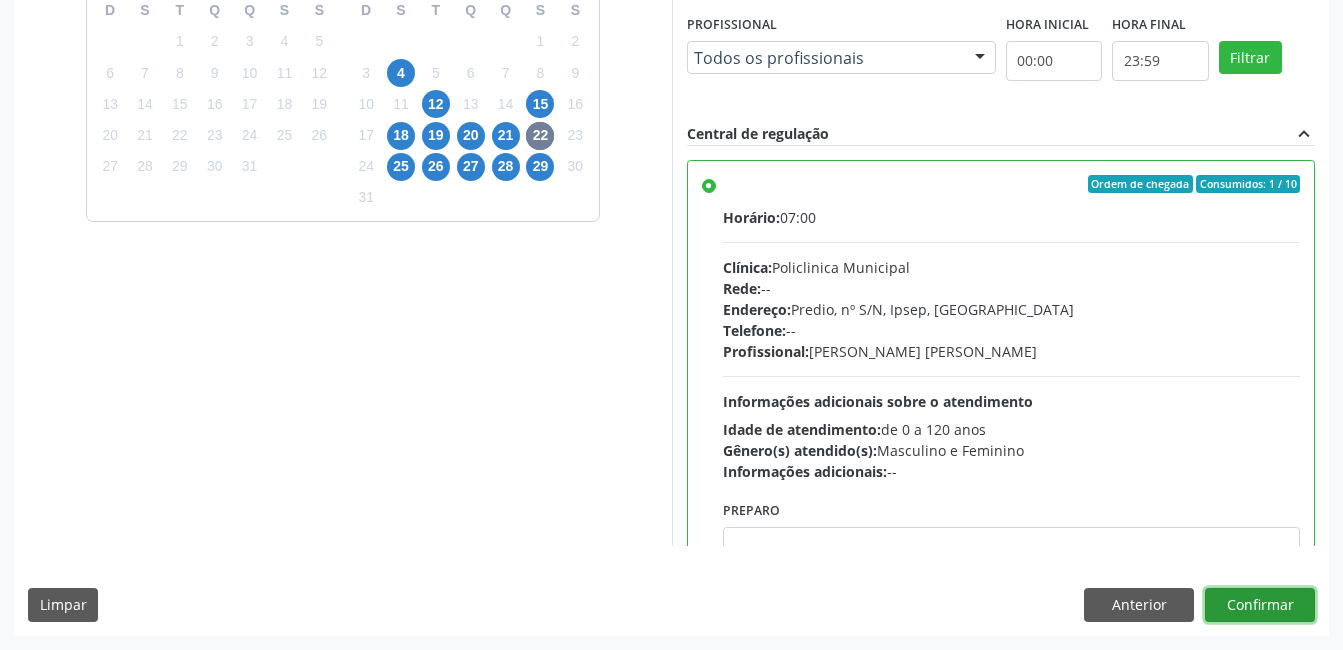 click on "Confirmar" at bounding box center (1260, 605) 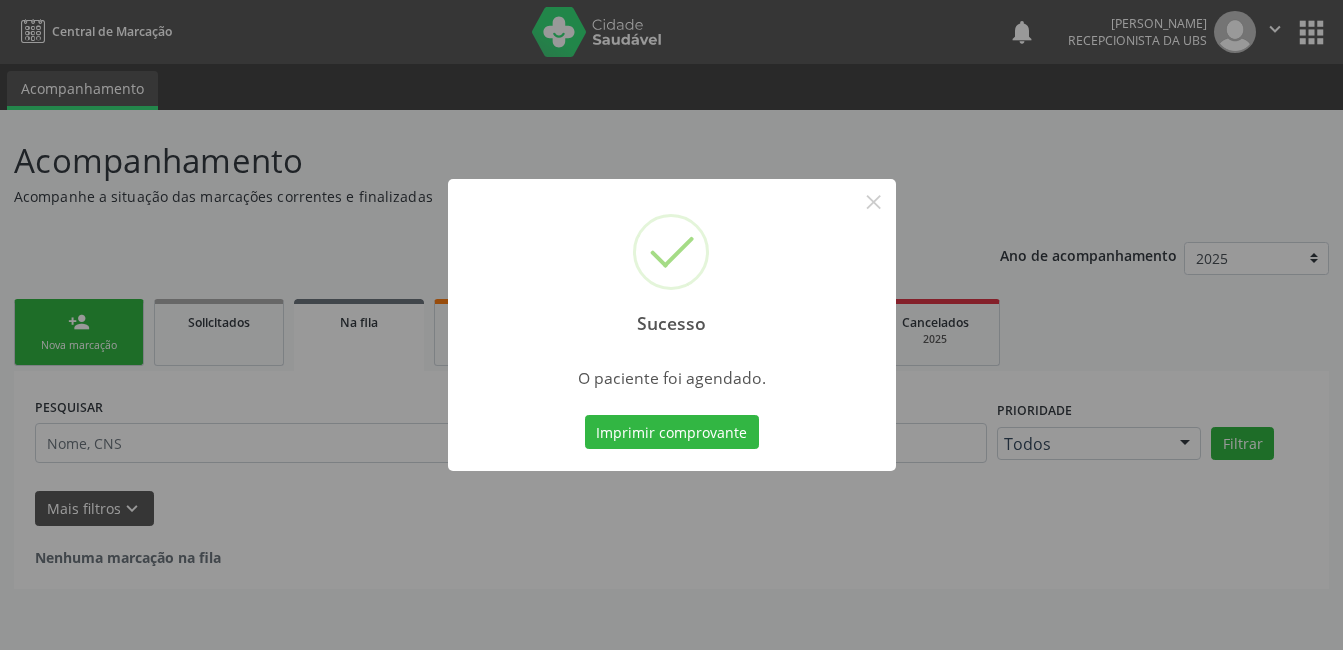 scroll, scrollTop: 0, scrollLeft: 0, axis: both 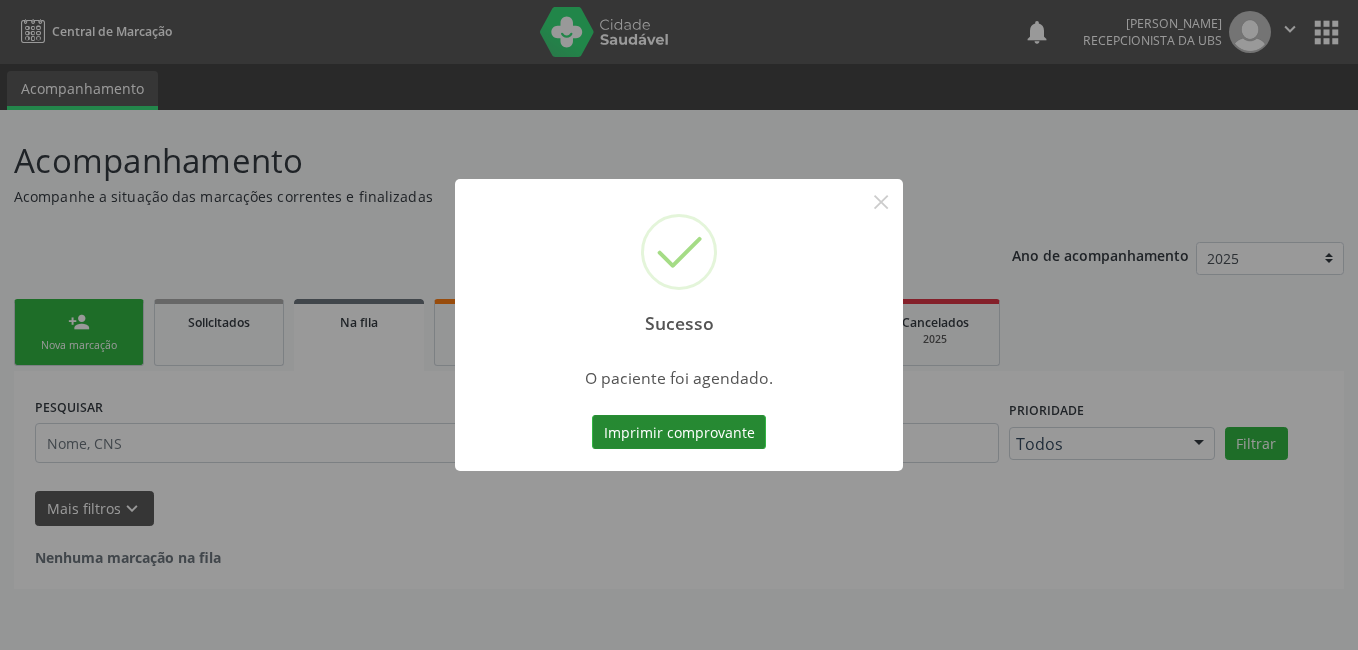 click on "Imprimir comprovante" at bounding box center [679, 432] 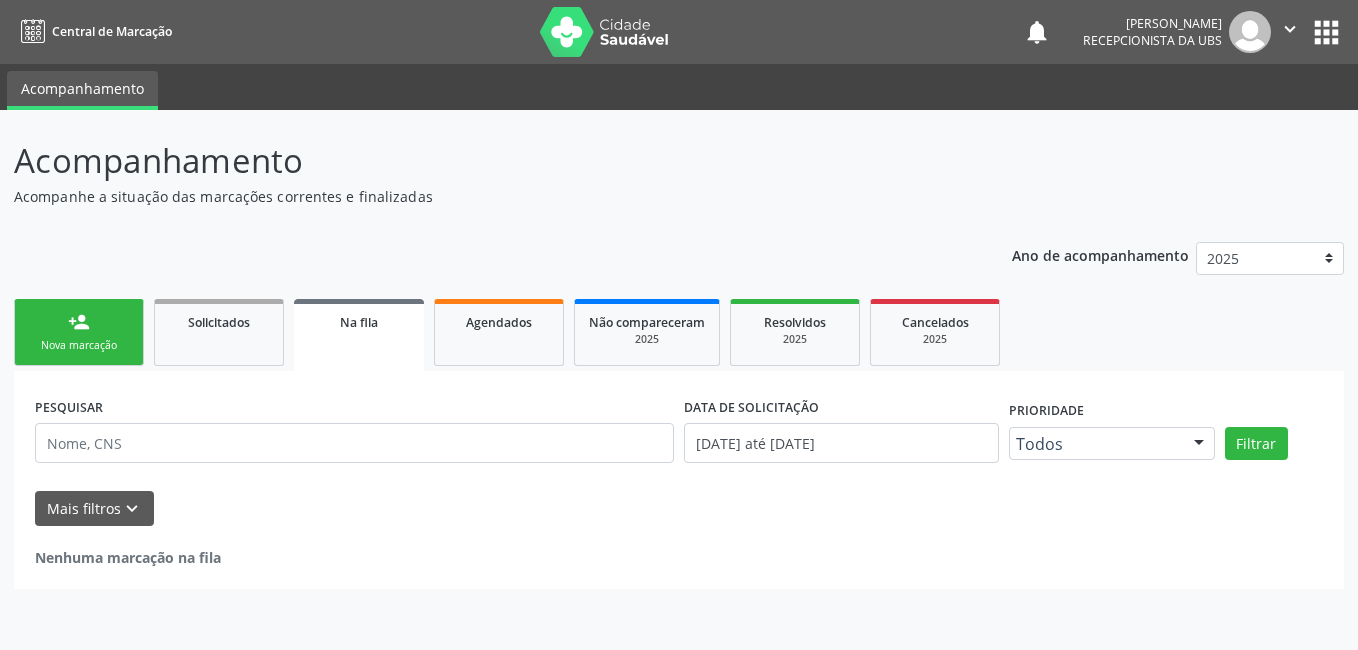 click on "person_add
Nova marcação" at bounding box center (79, 332) 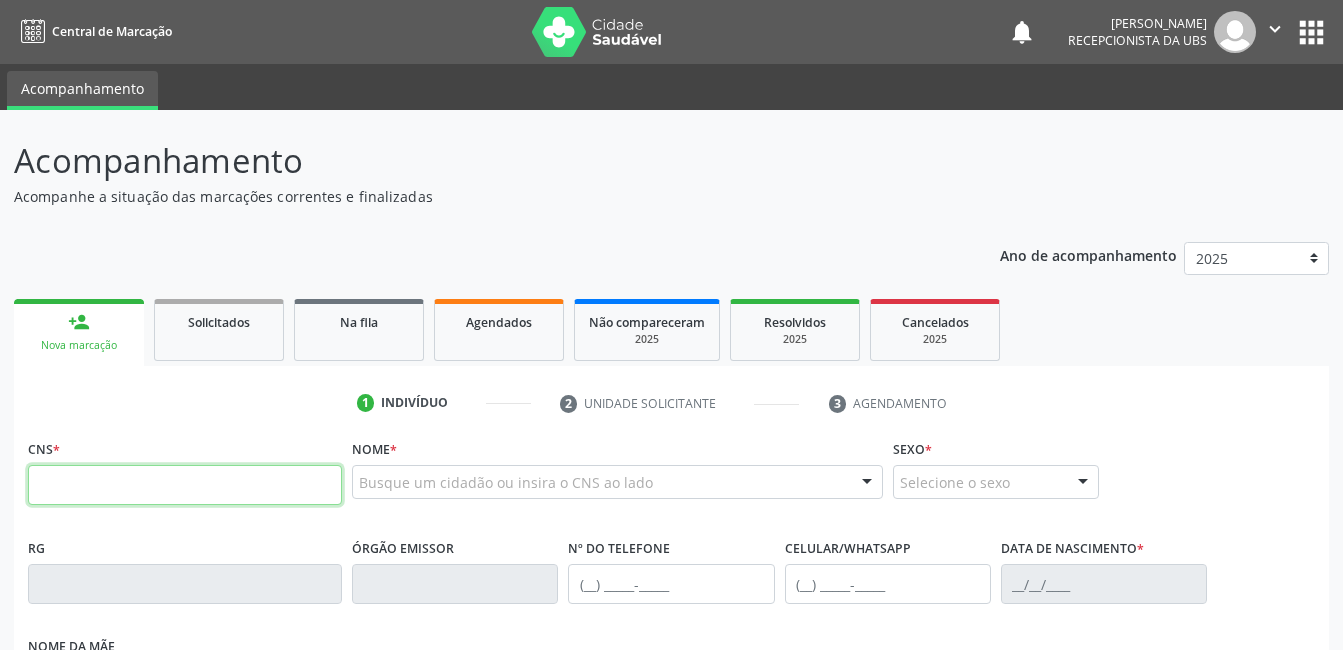 click at bounding box center (185, 485) 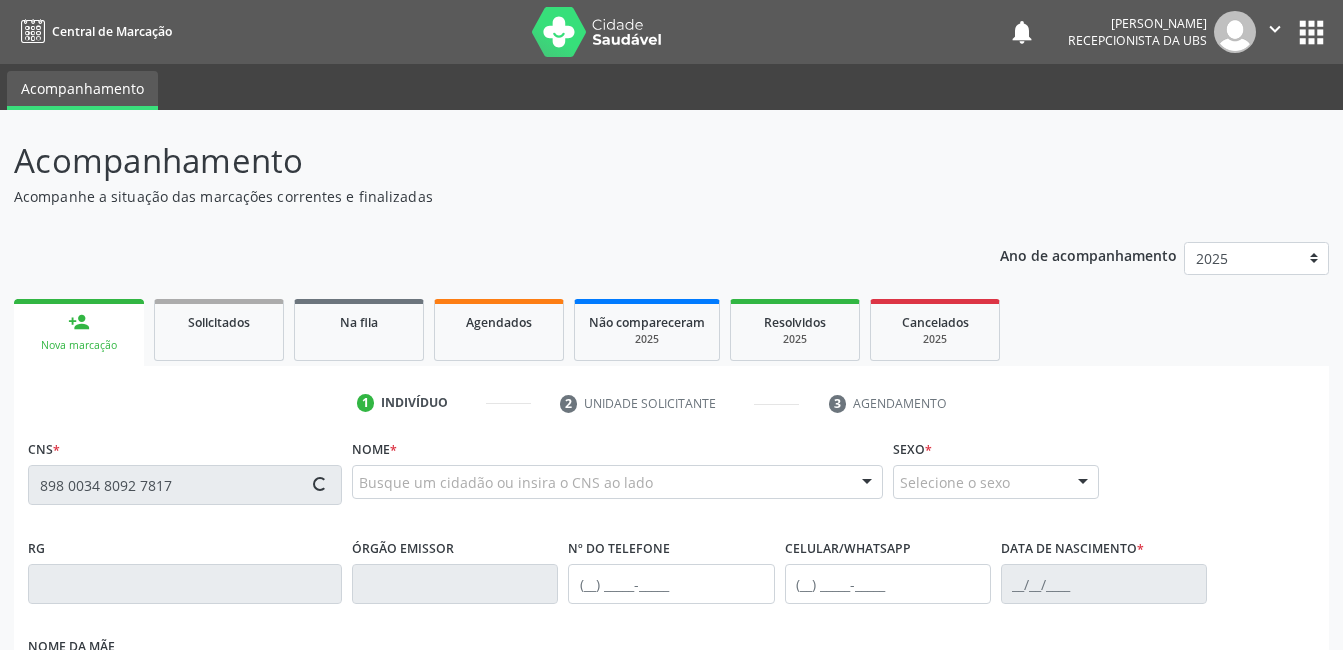 type on "898 0034 8092 7817" 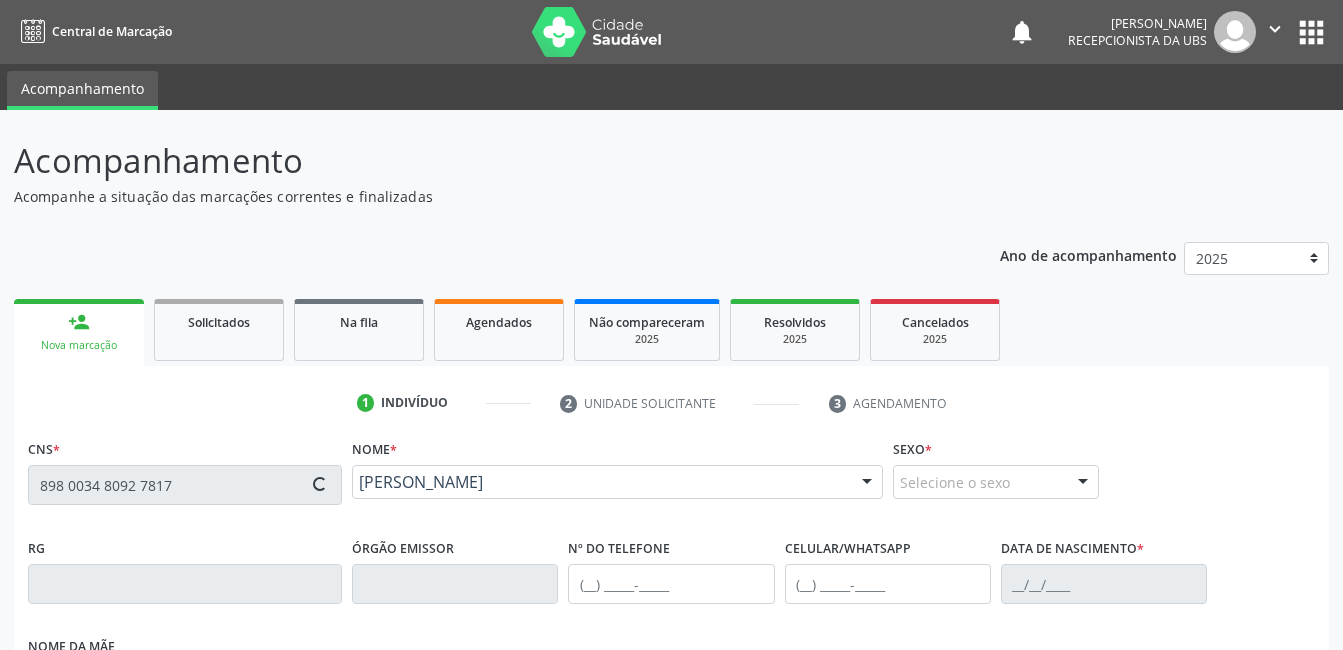 type on "(87) 99956-5934" 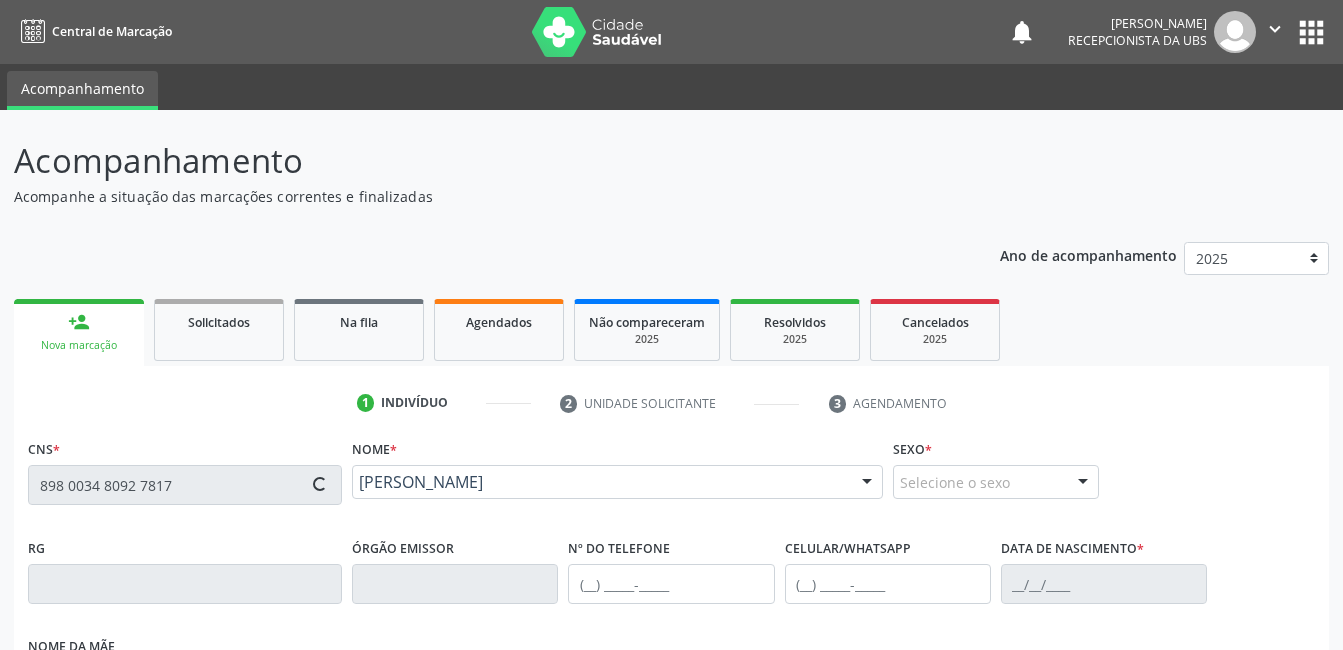 type on "30/11/2001" 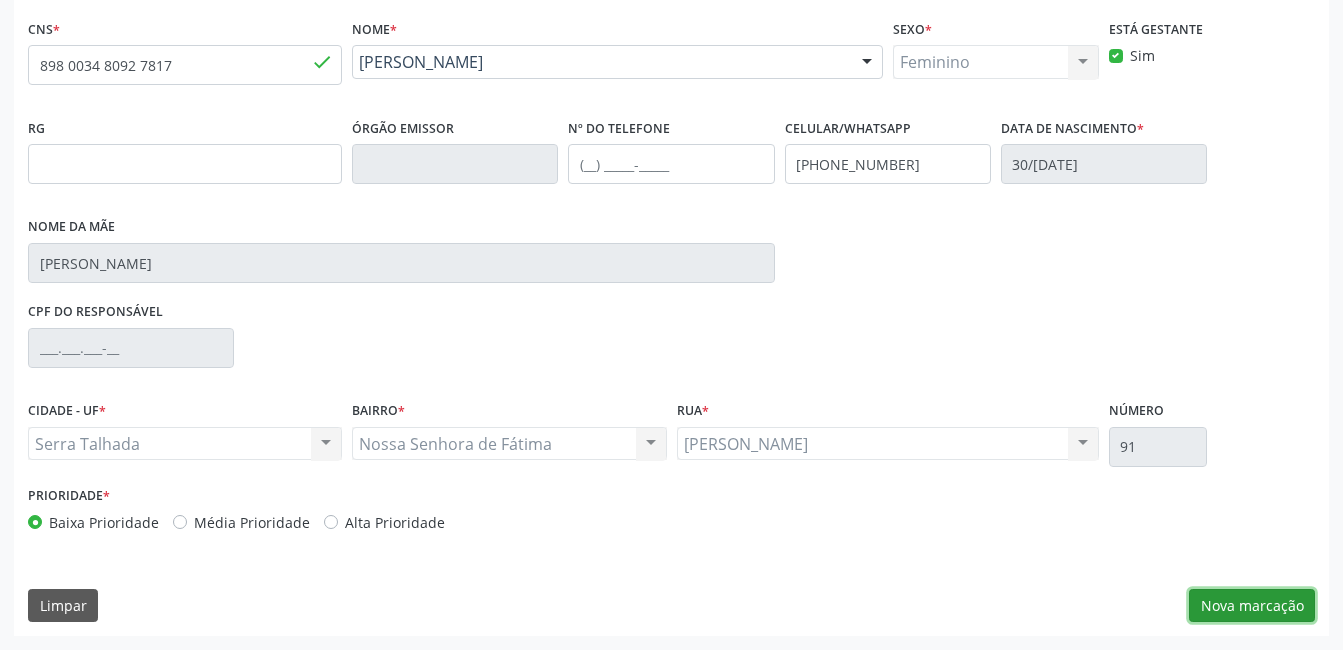 click on "Nova marcação" at bounding box center [1252, 606] 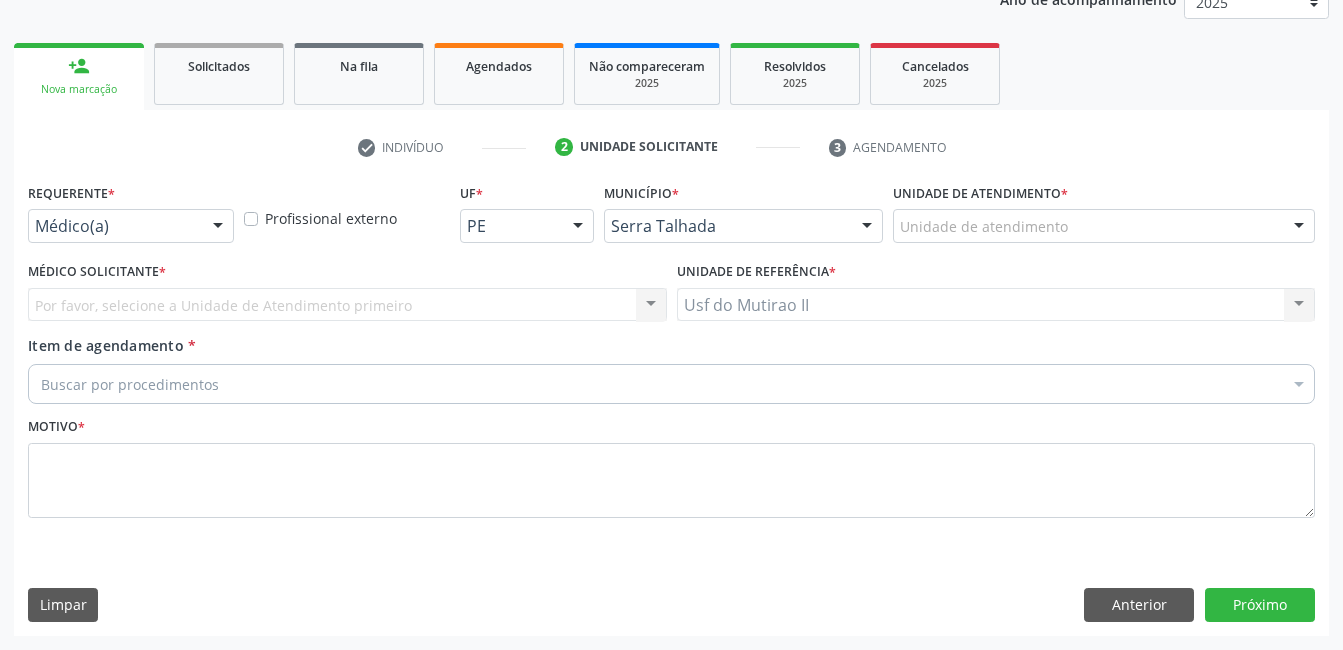 scroll, scrollTop: 256, scrollLeft: 0, axis: vertical 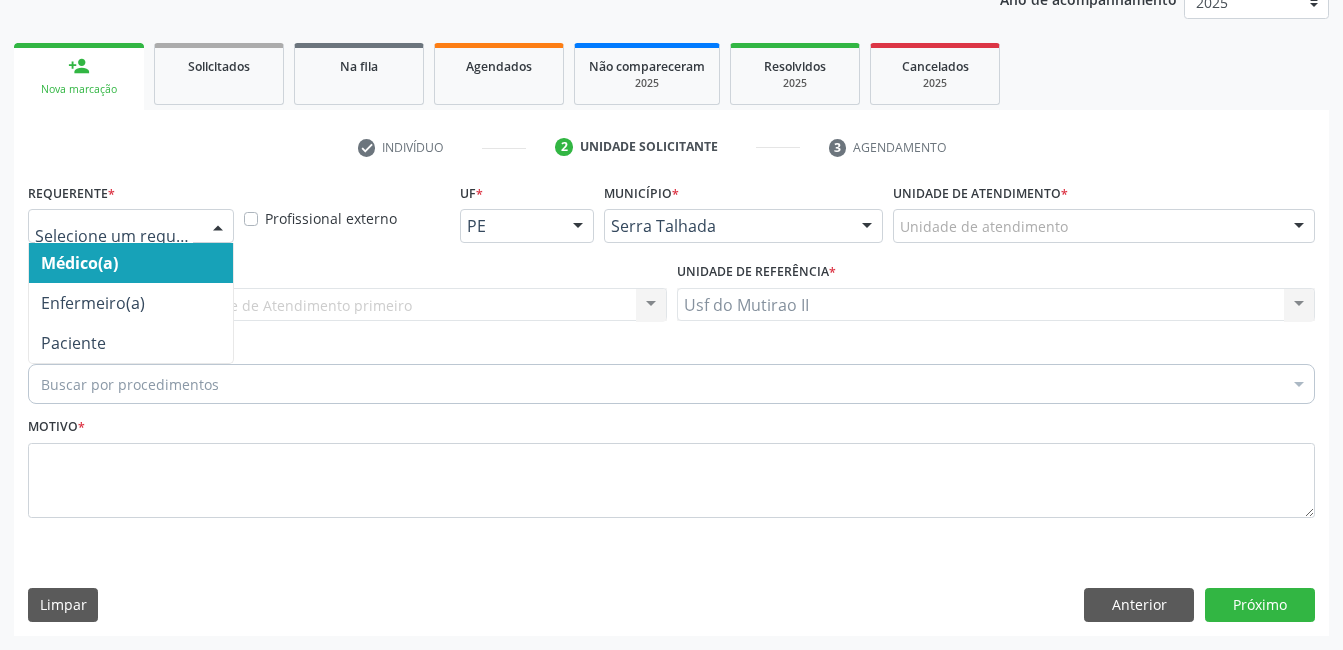 click at bounding box center (131, 226) 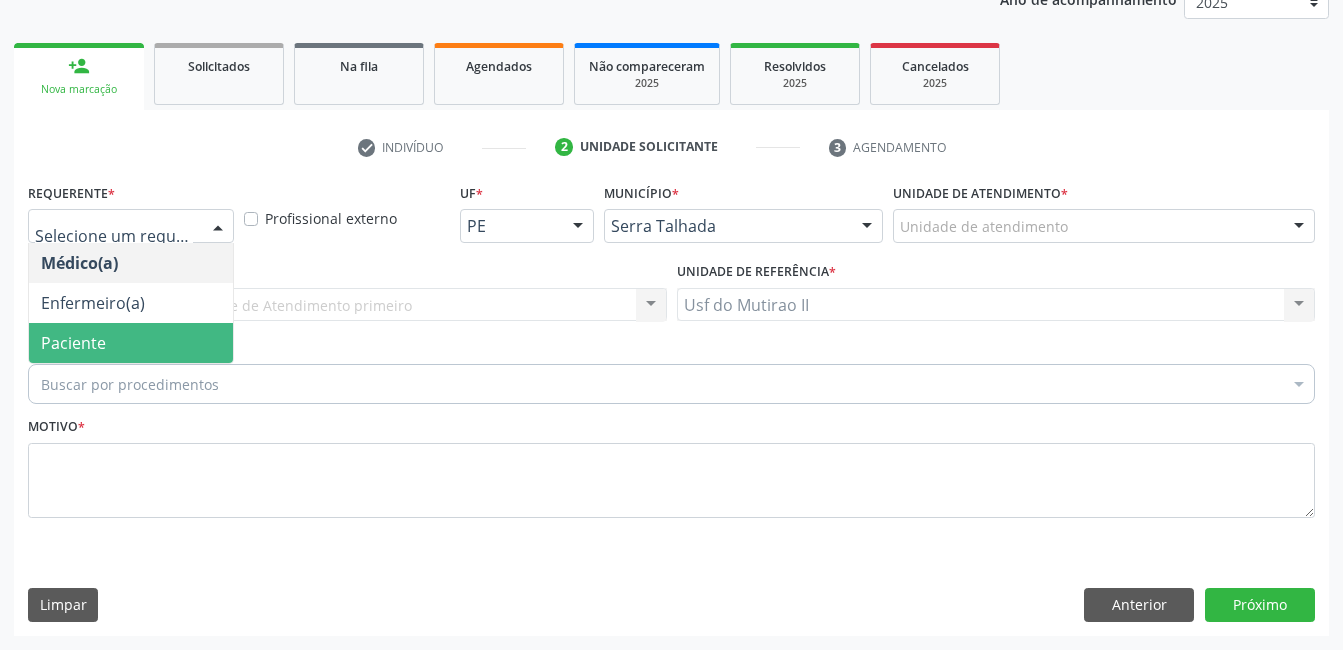 click on "Paciente" at bounding box center (131, 343) 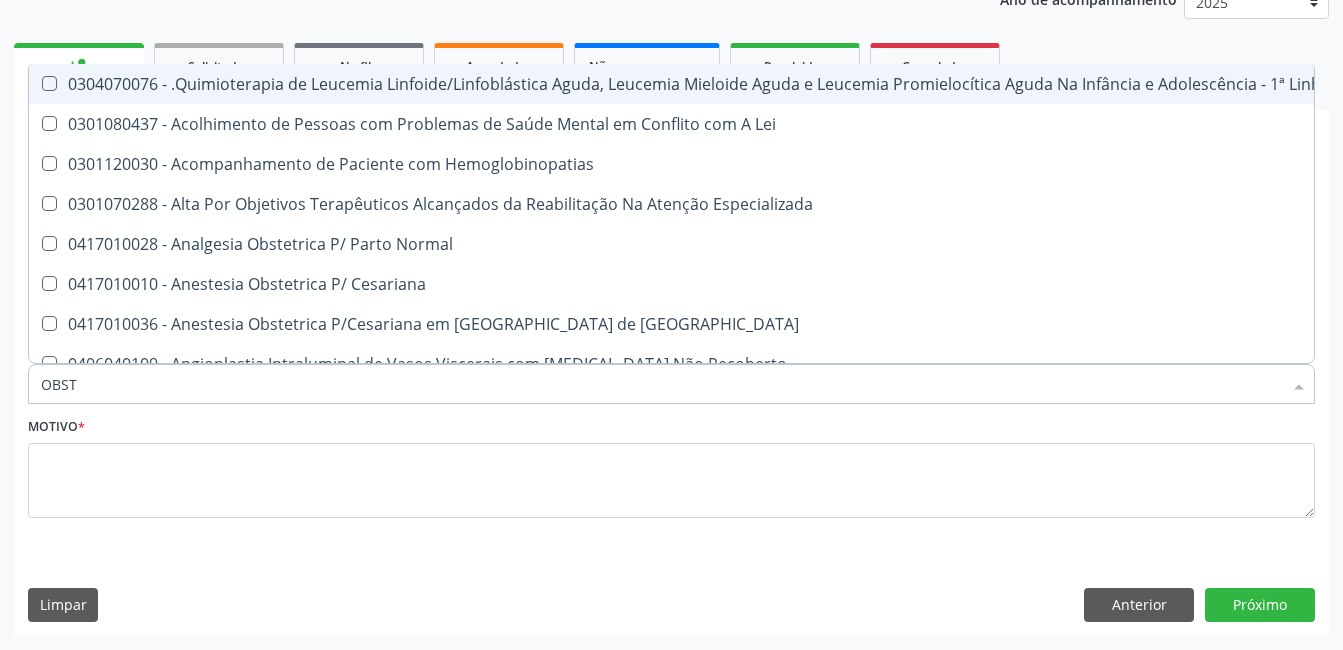 type on "OBSTE" 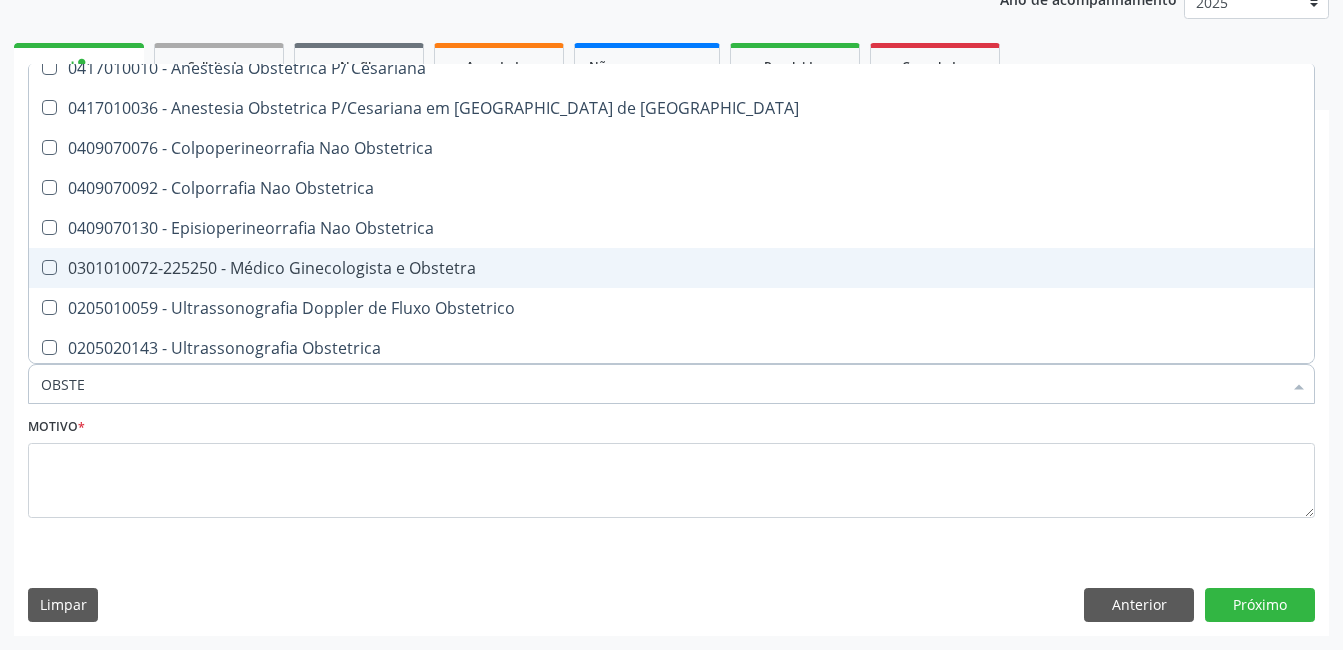 scroll, scrollTop: 101, scrollLeft: 0, axis: vertical 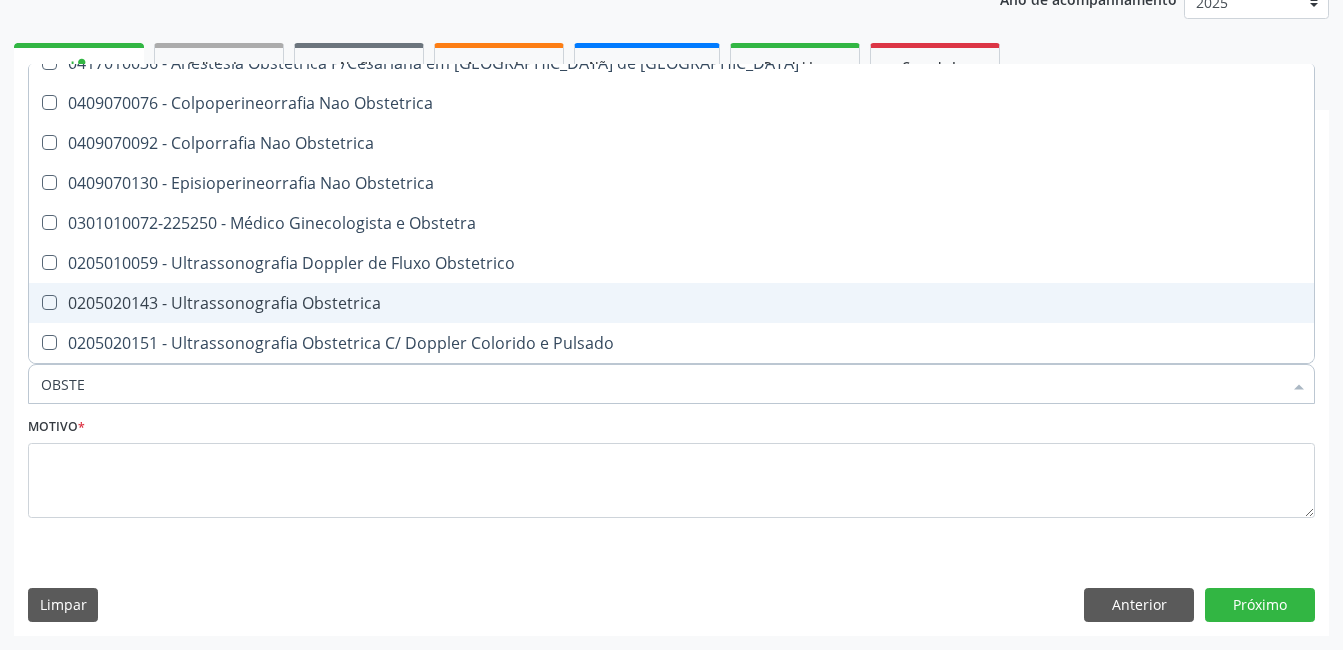 click on "0205020143 - Ultrassonografia Obstetrica" at bounding box center (671, 303) 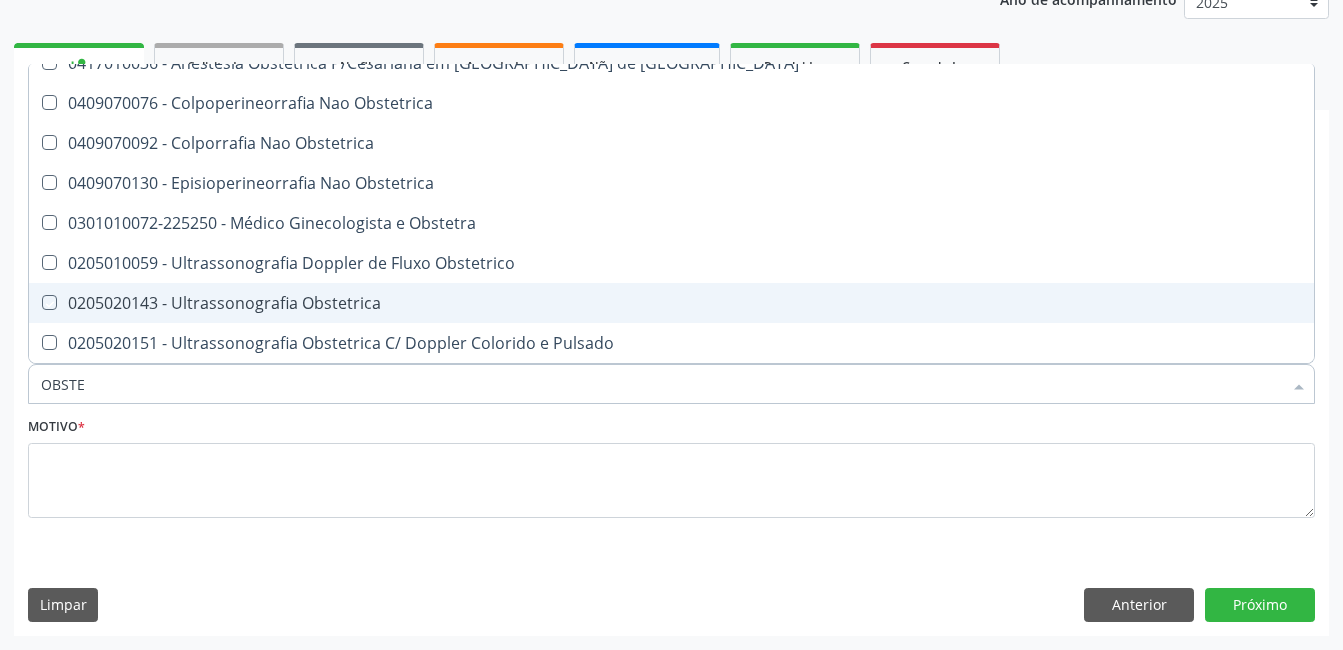 checkbox on "true" 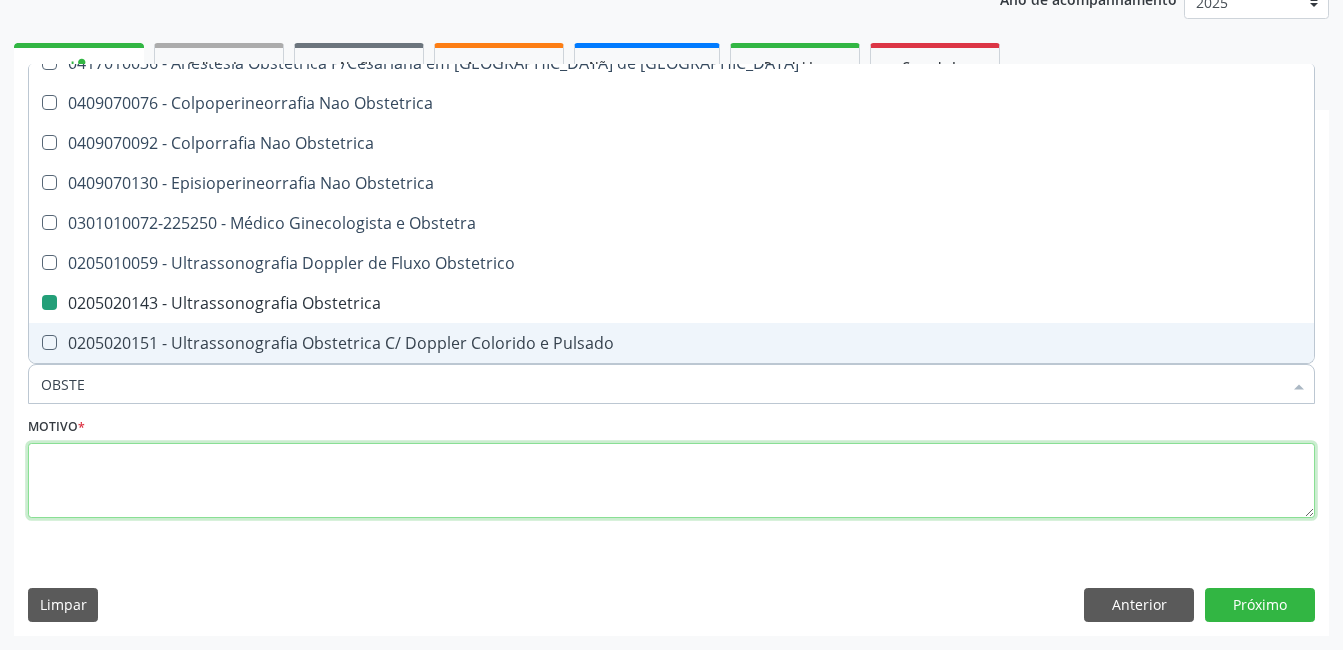 click at bounding box center [671, 481] 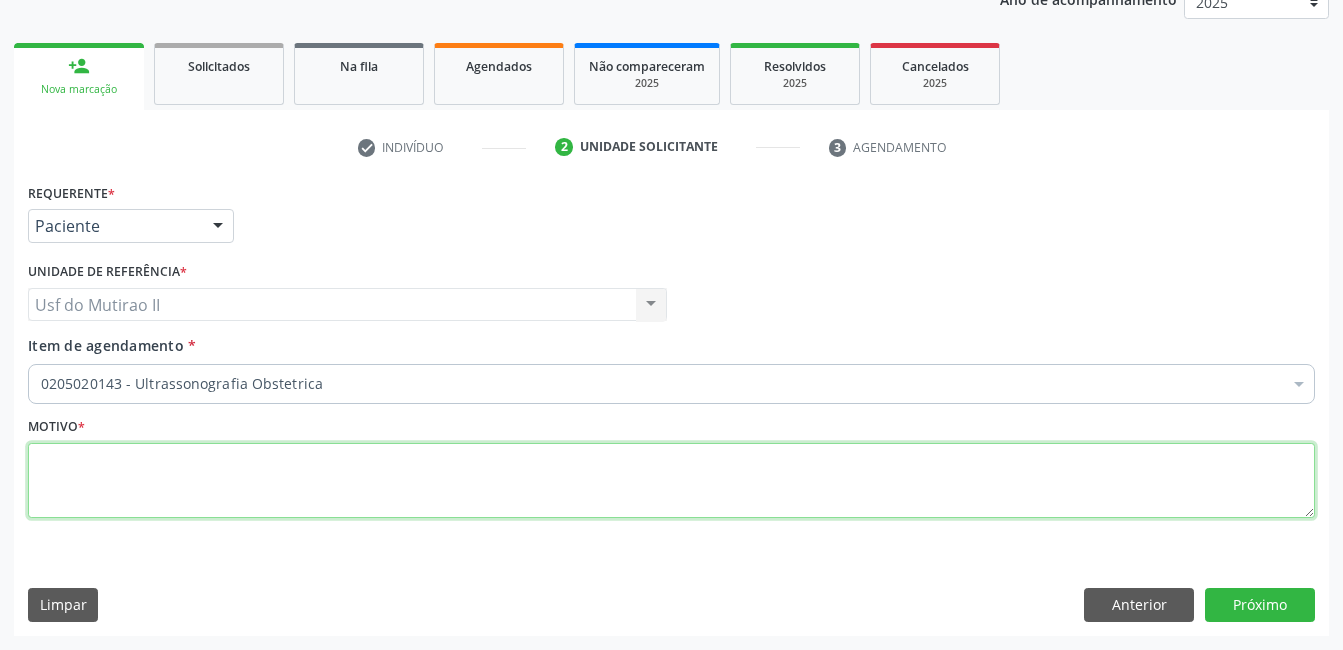 scroll, scrollTop: 0, scrollLeft: 0, axis: both 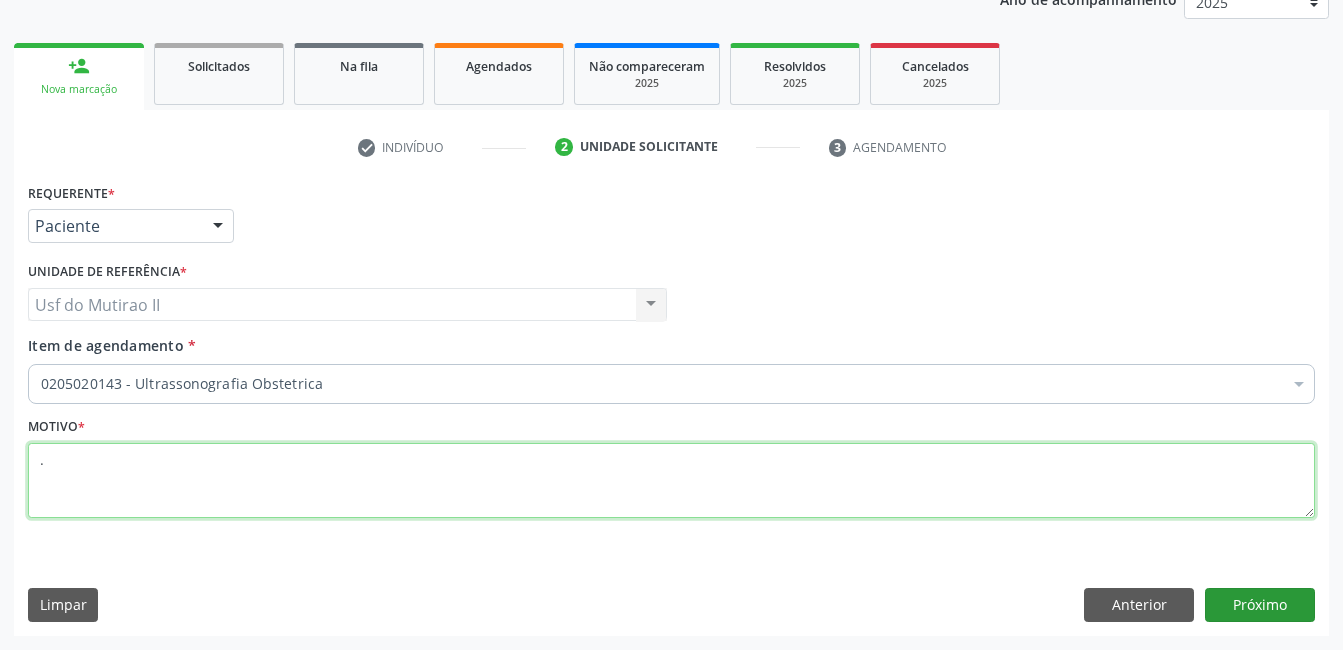 type on "." 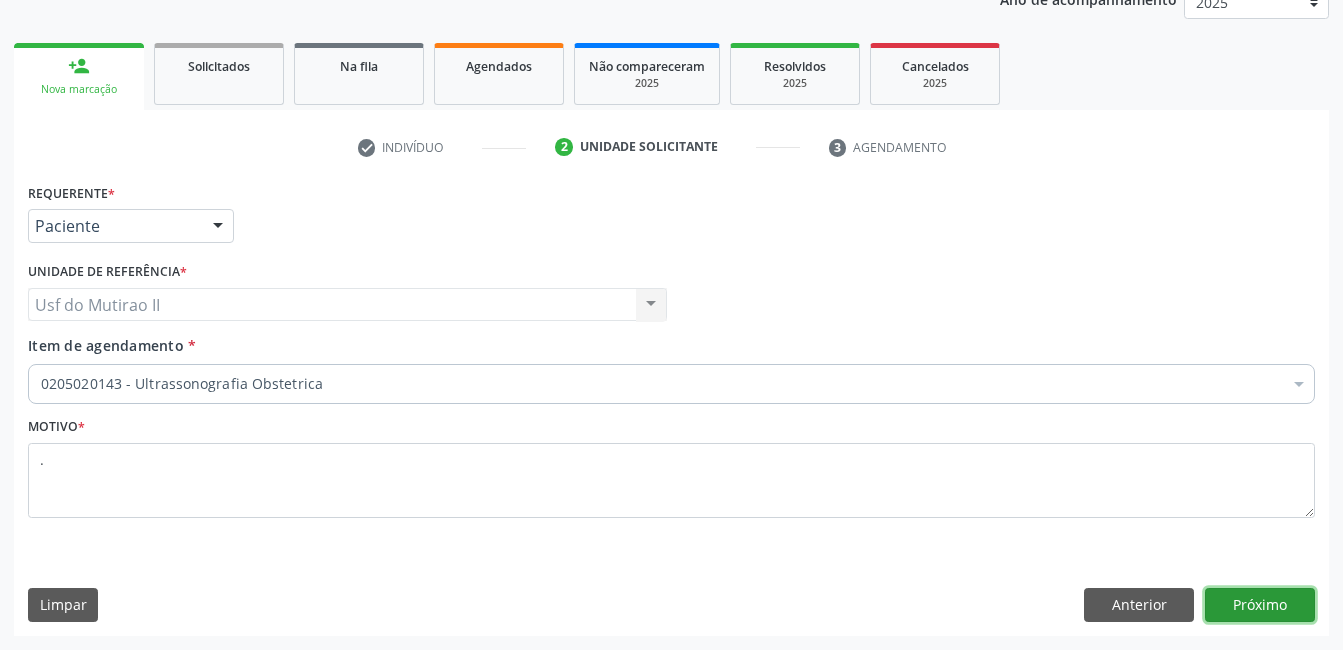 click on "Próximo" at bounding box center [1260, 605] 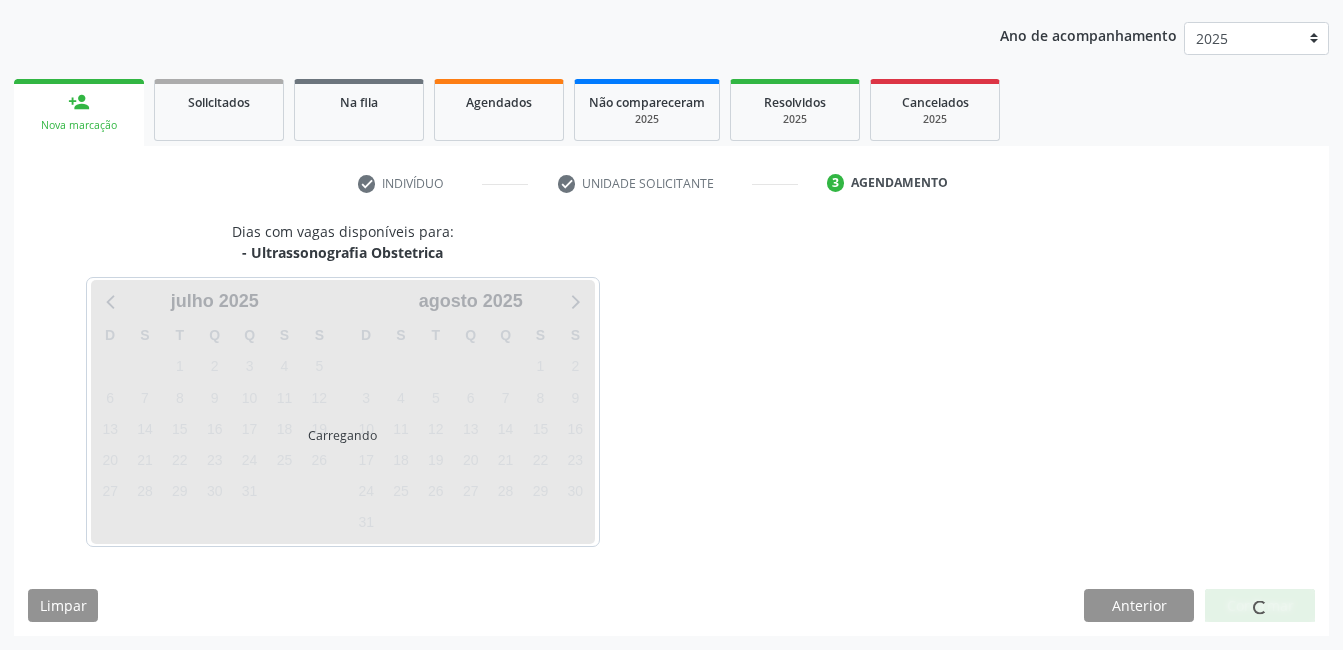 scroll, scrollTop: 220, scrollLeft: 0, axis: vertical 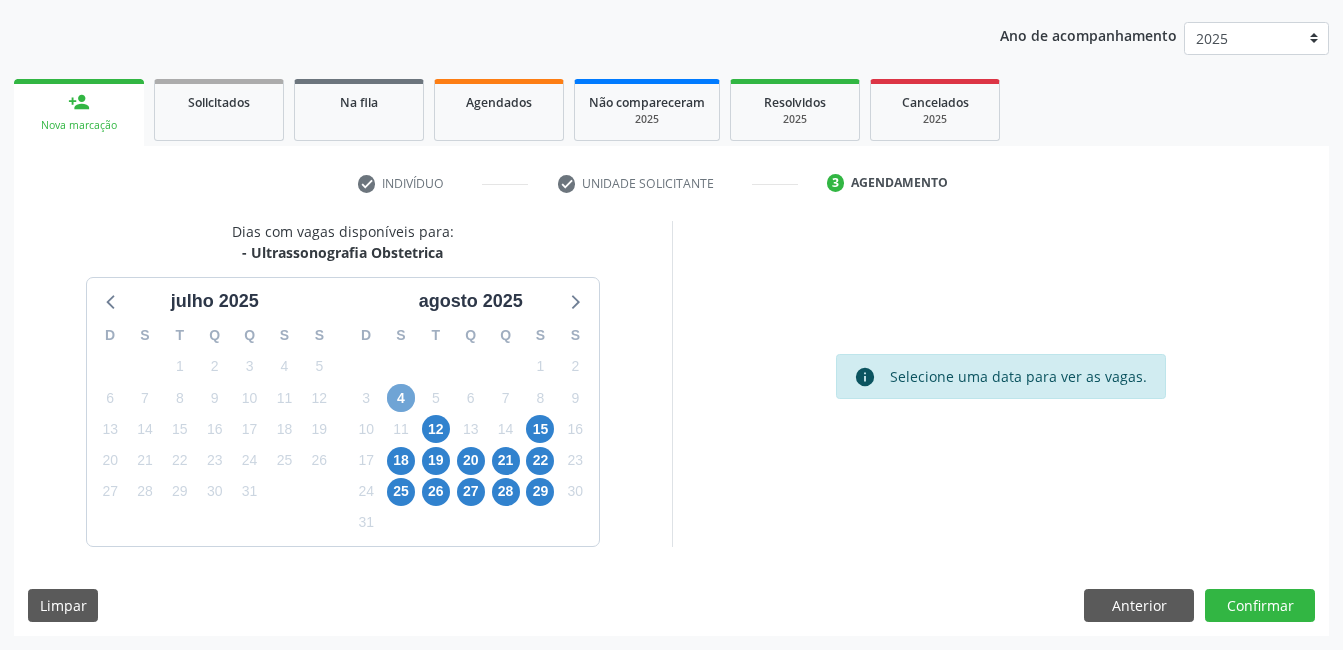 click on "4" at bounding box center [401, 398] 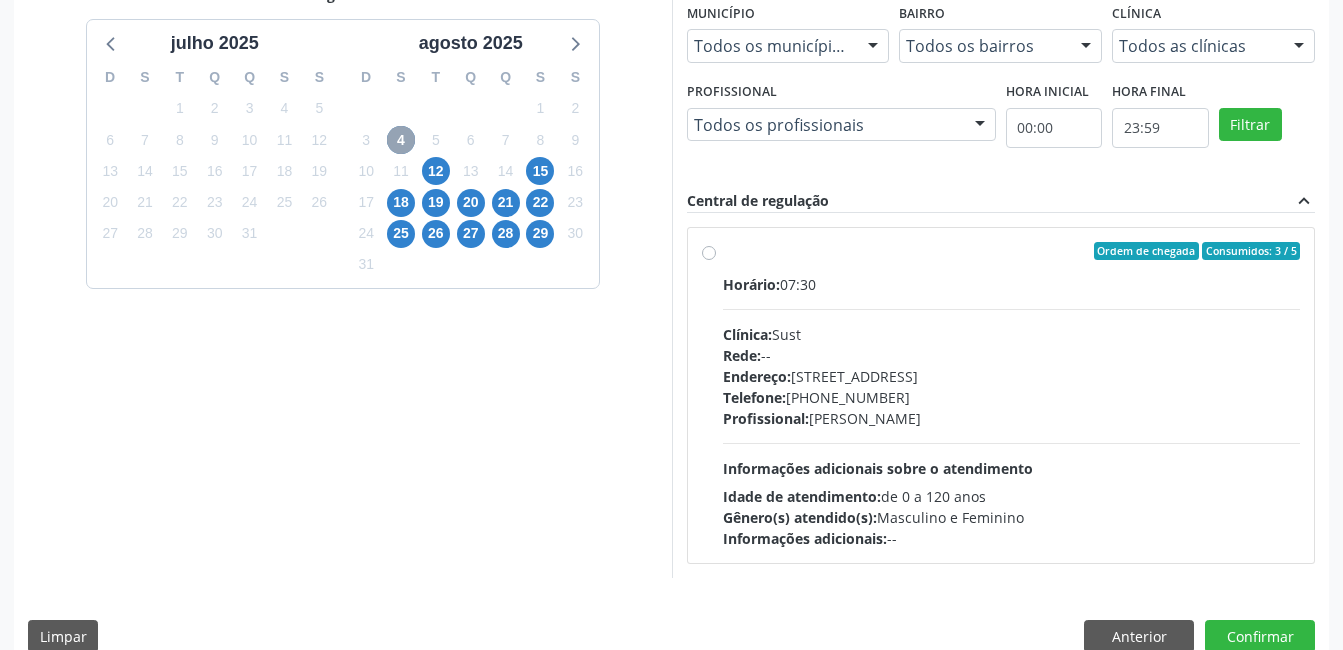scroll, scrollTop: 509, scrollLeft: 0, axis: vertical 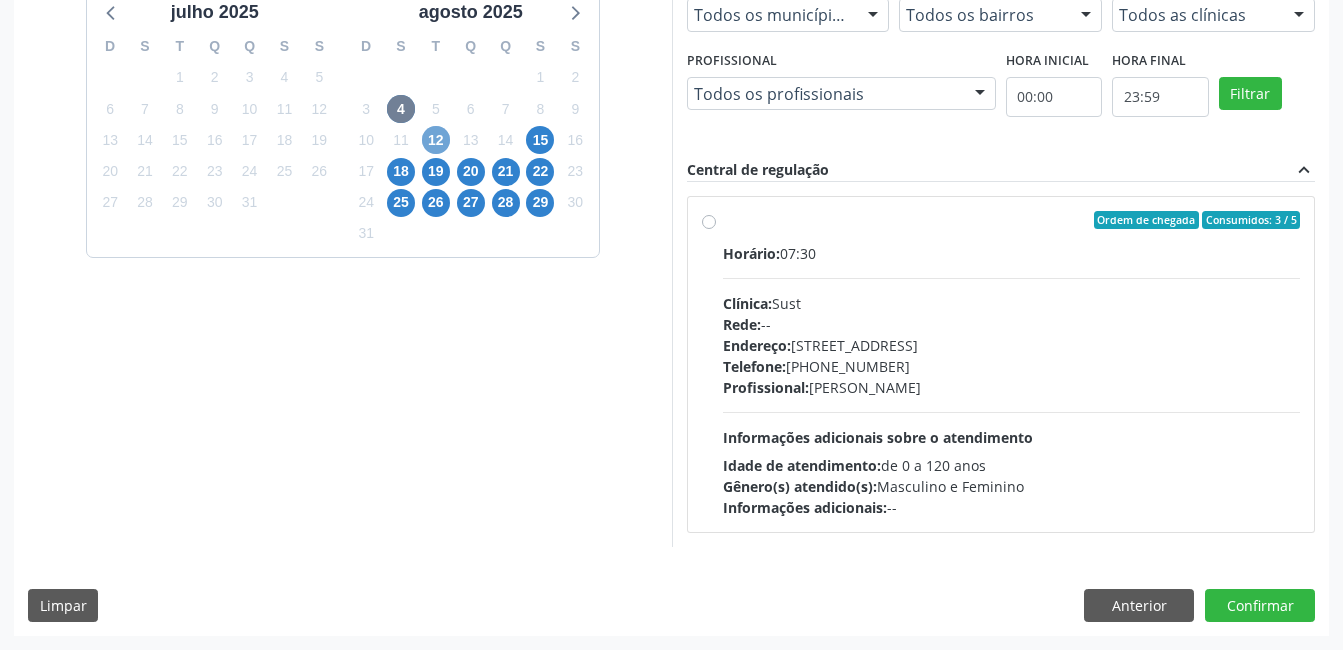 click on "12" at bounding box center (436, 140) 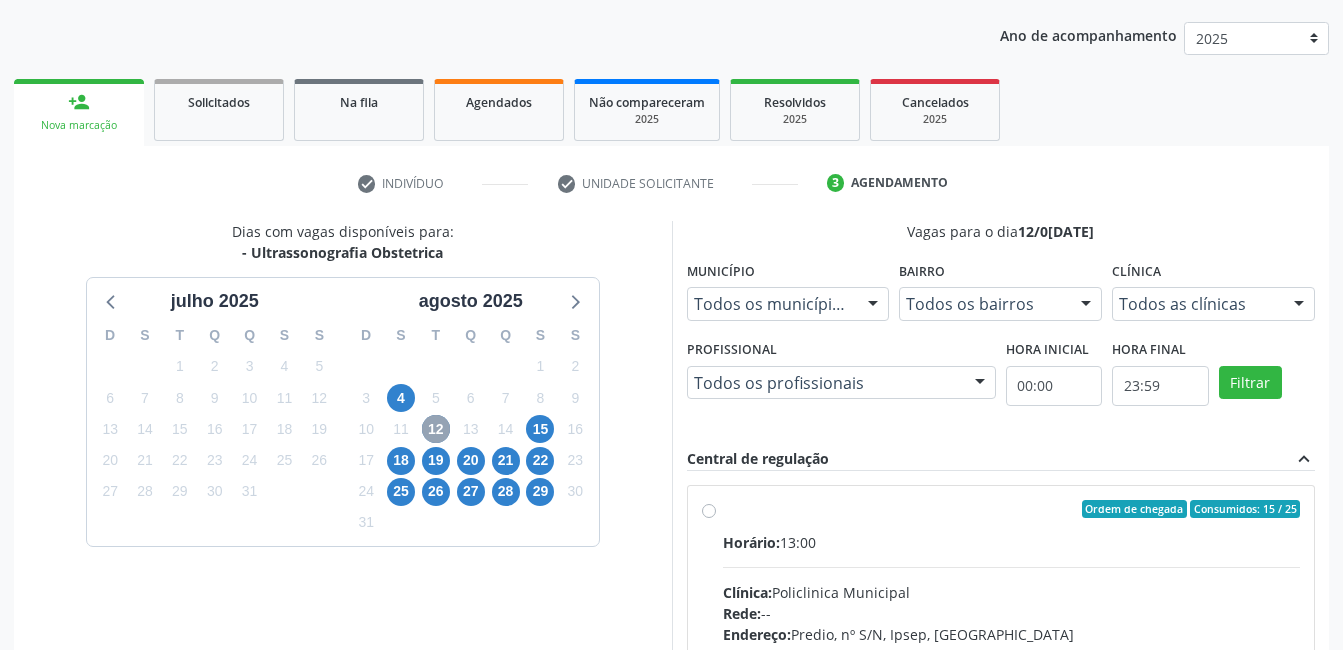 scroll, scrollTop: 509, scrollLeft: 0, axis: vertical 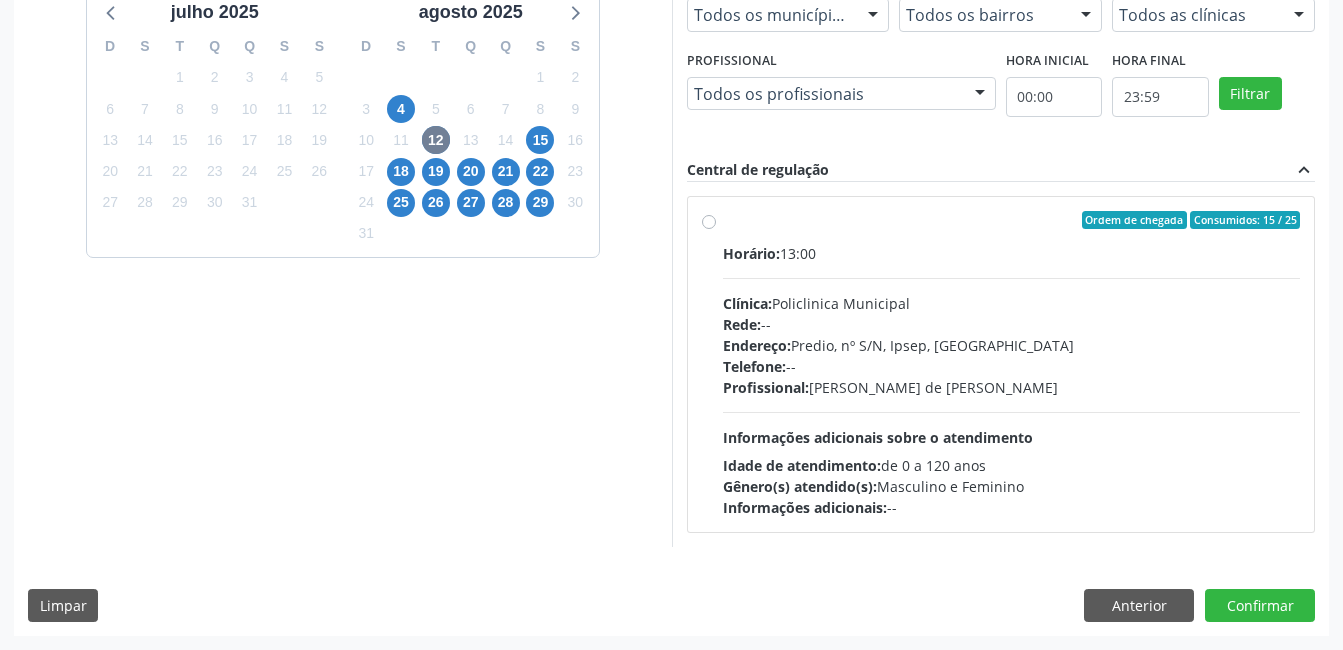 click on "Ordem de chegada
Consumidos: 15 / 25
Horário:   13:00
Clínica:  Policlinica Municipal
Rede:
--
Endereço:   Predio, nº S/N, Ipsep, Serra Talhada - PE
Telefone:   --
Profissional:
Ana Carolina Barboza de Andrada Melo Lyra
Informações adicionais sobre o atendimento
Idade de atendimento:
de 0 a 120 anos
Gênero(s) atendido(s):
Masculino e Feminino
Informações adicionais:
--" at bounding box center [1001, 364] 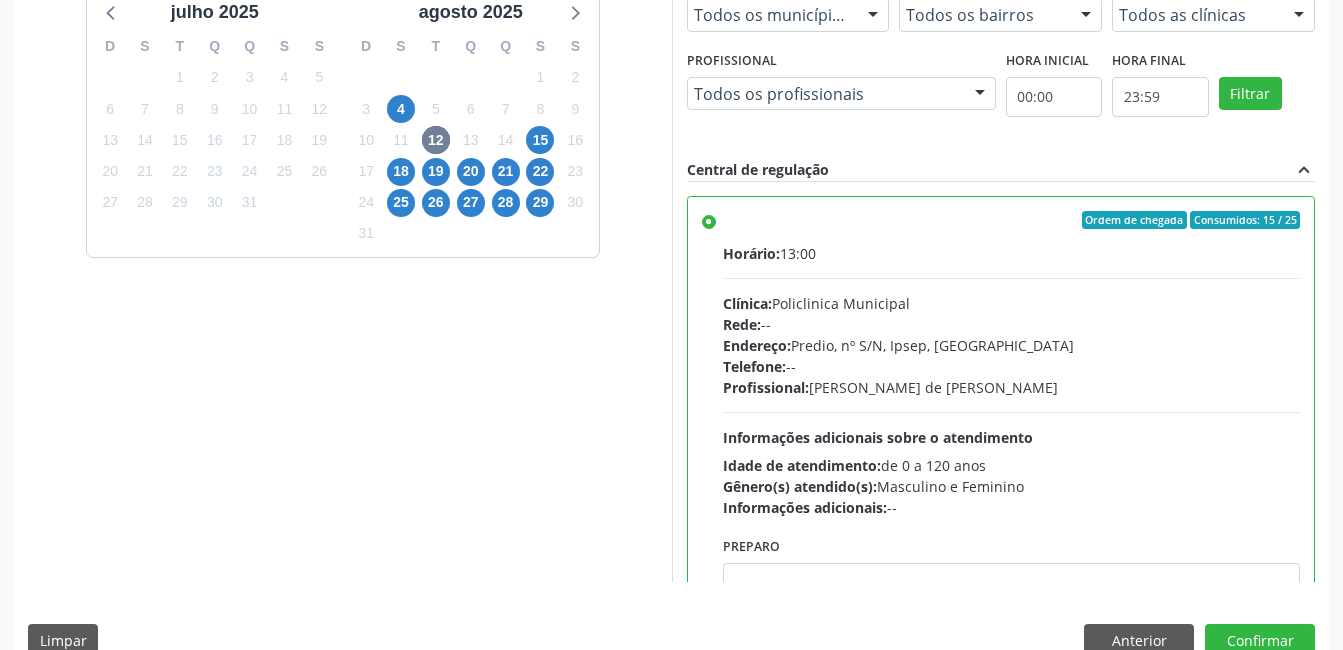 scroll, scrollTop: 545, scrollLeft: 0, axis: vertical 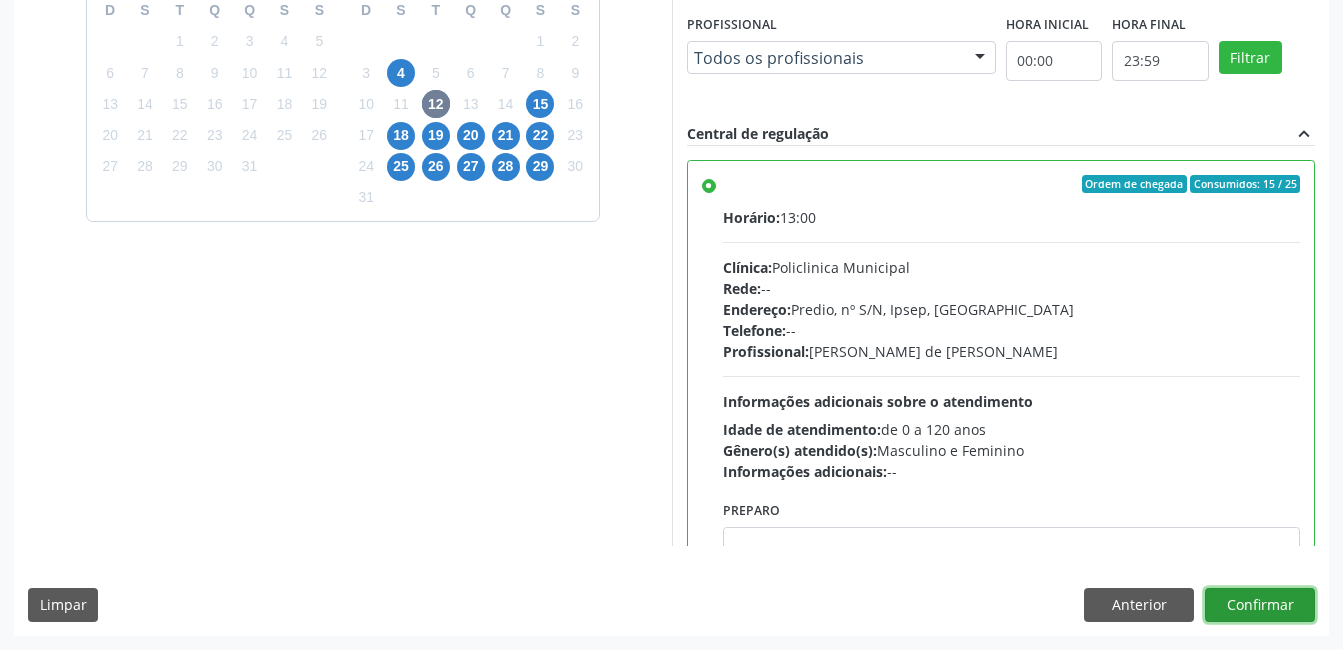 click on "Confirmar" at bounding box center [1260, 605] 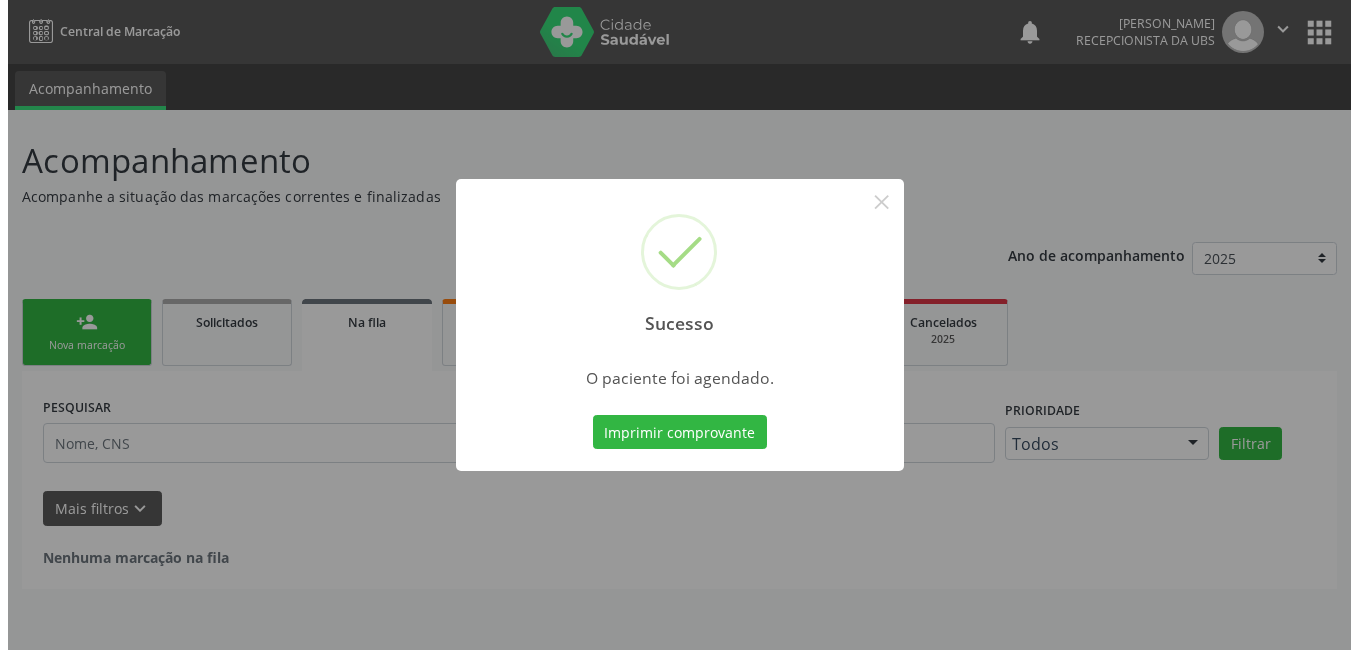 scroll, scrollTop: 0, scrollLeft: 0, axis: both 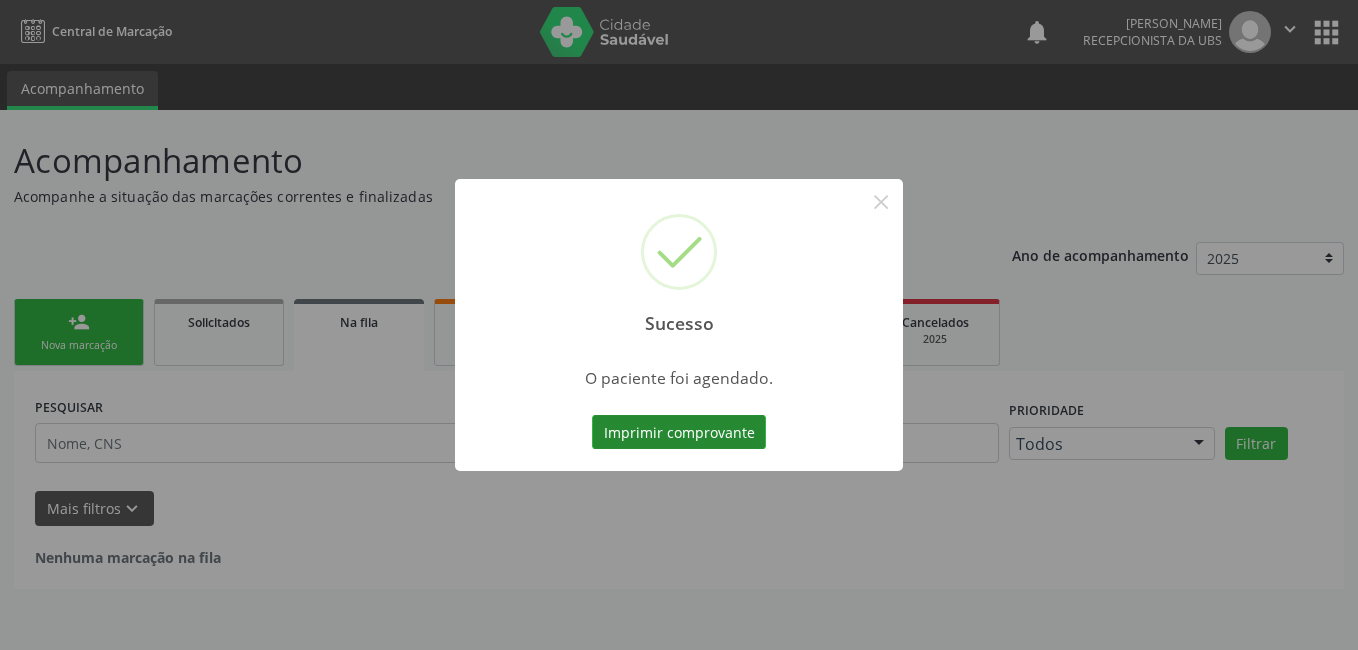 click on "Imprimir comprovante" at bounding box center (679, 432) 